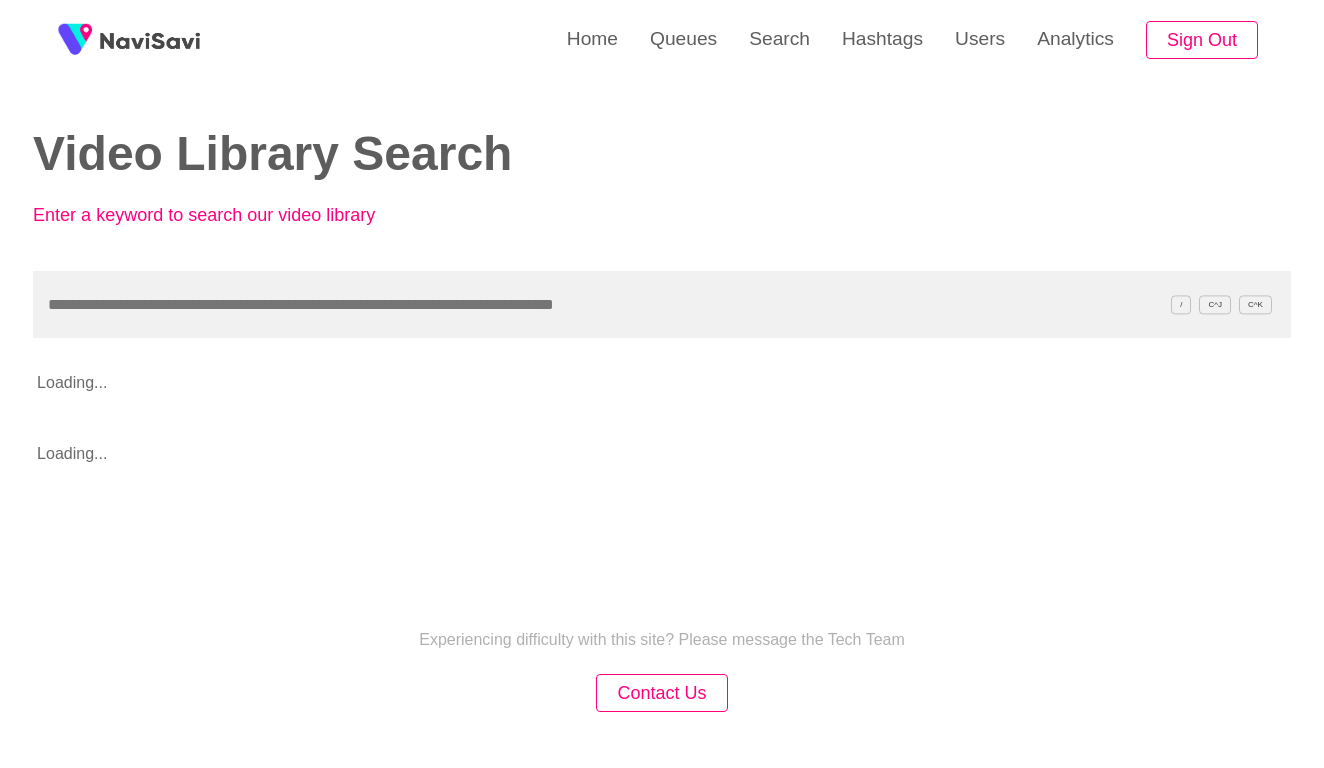 scroll, scrollTop: 0, scrollLeft: 0, axis: both 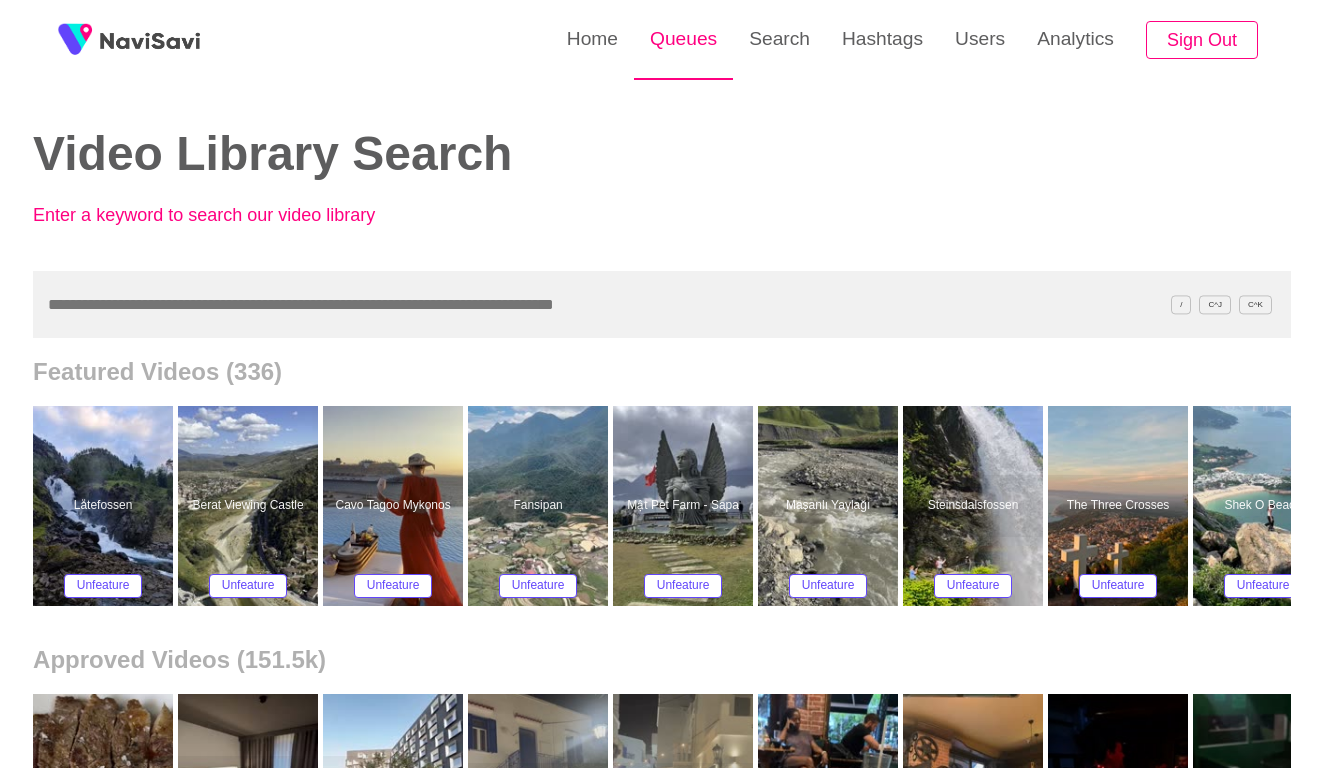 click on "Queues" at bounding box center [683, 39] 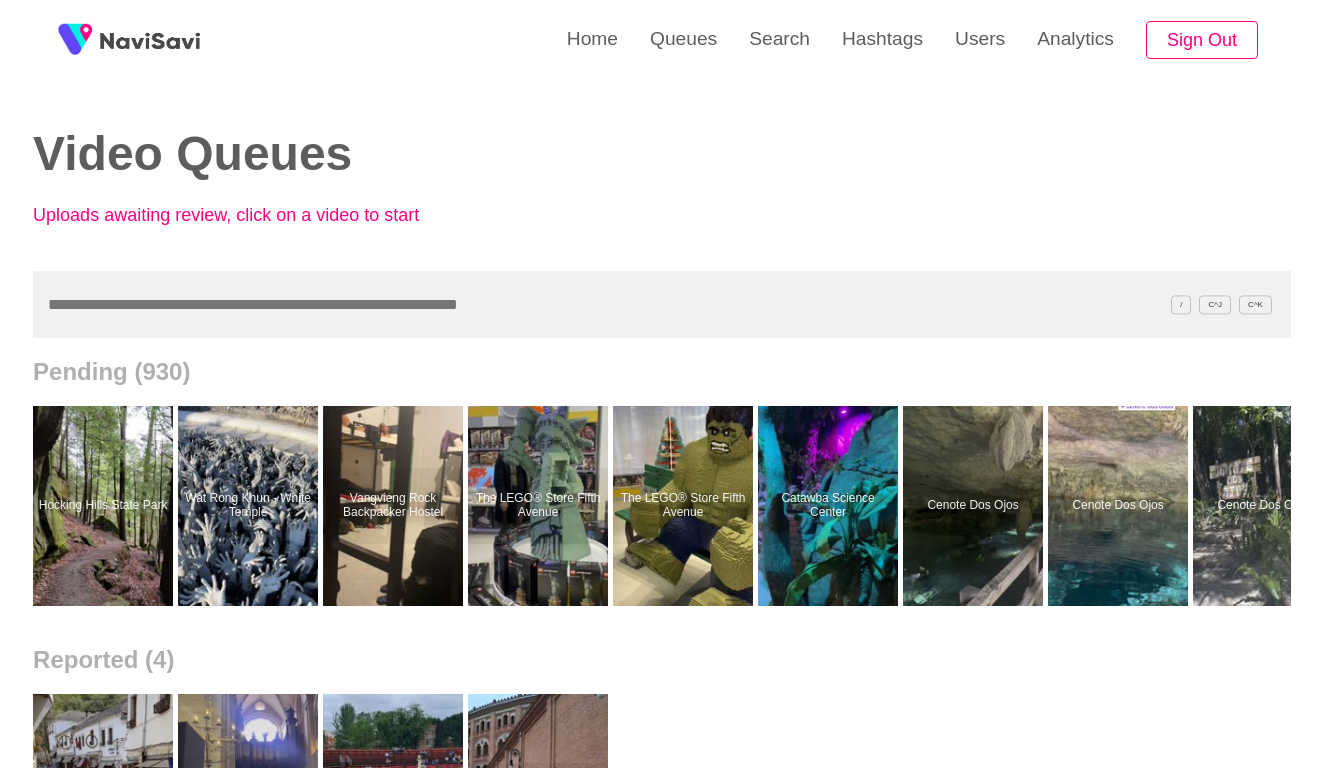 scroll, scrollTop: 0, scrollLeft: 0, axis: both 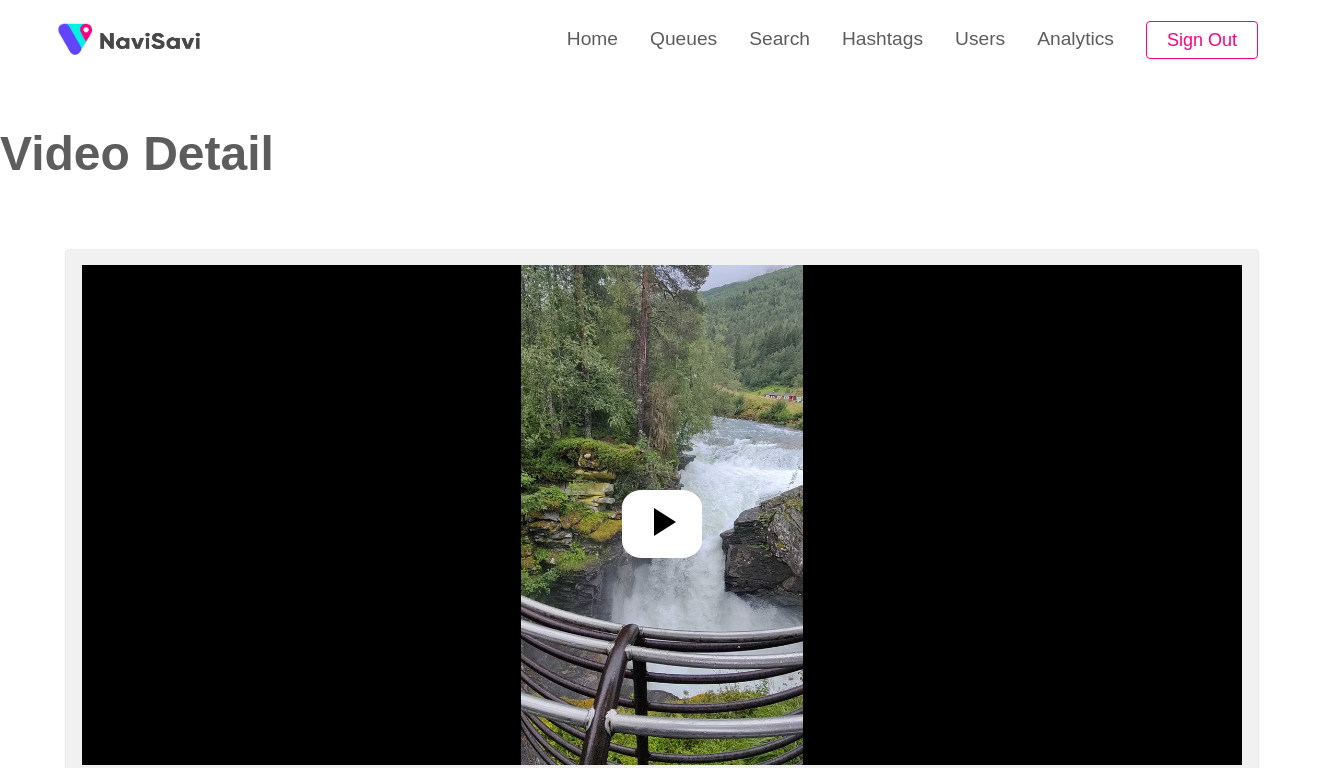 select on "****" 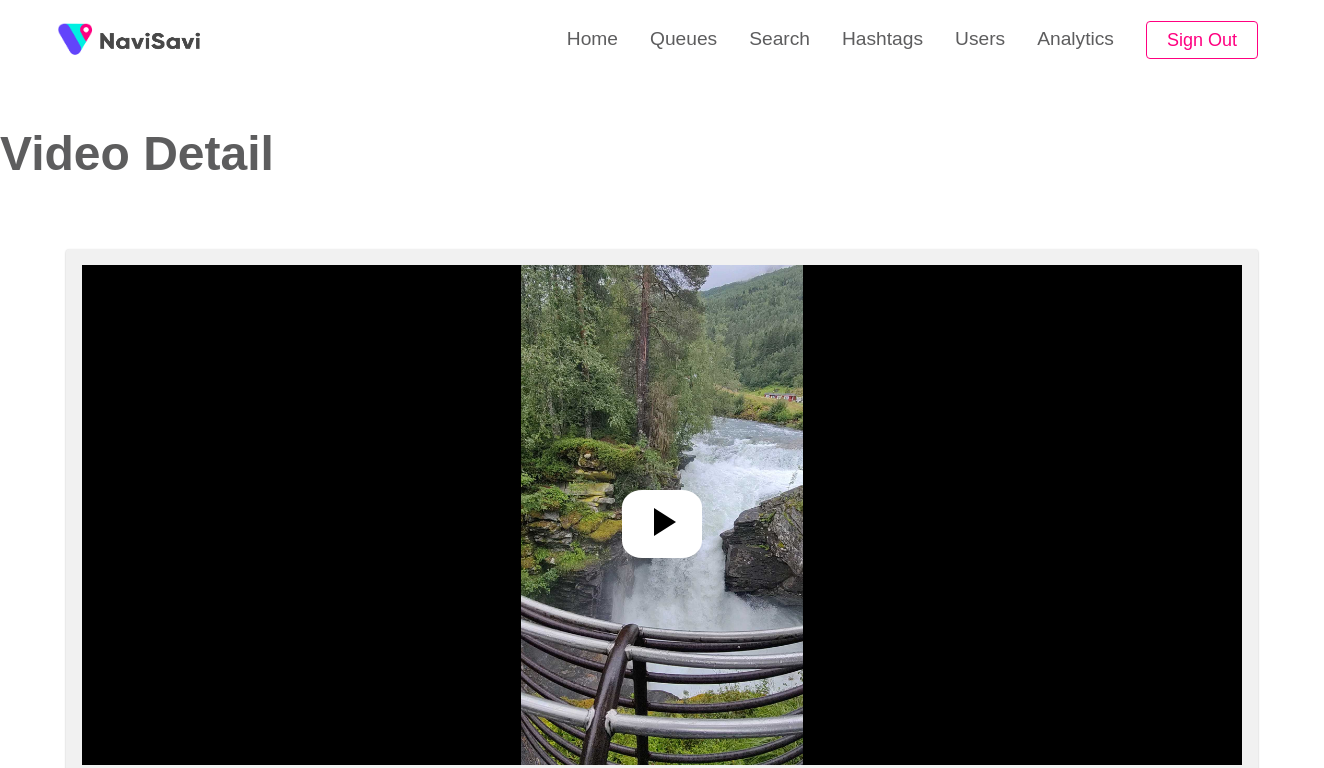 scroll, scrollTop: 0, scrollLeft: 0, axis: both 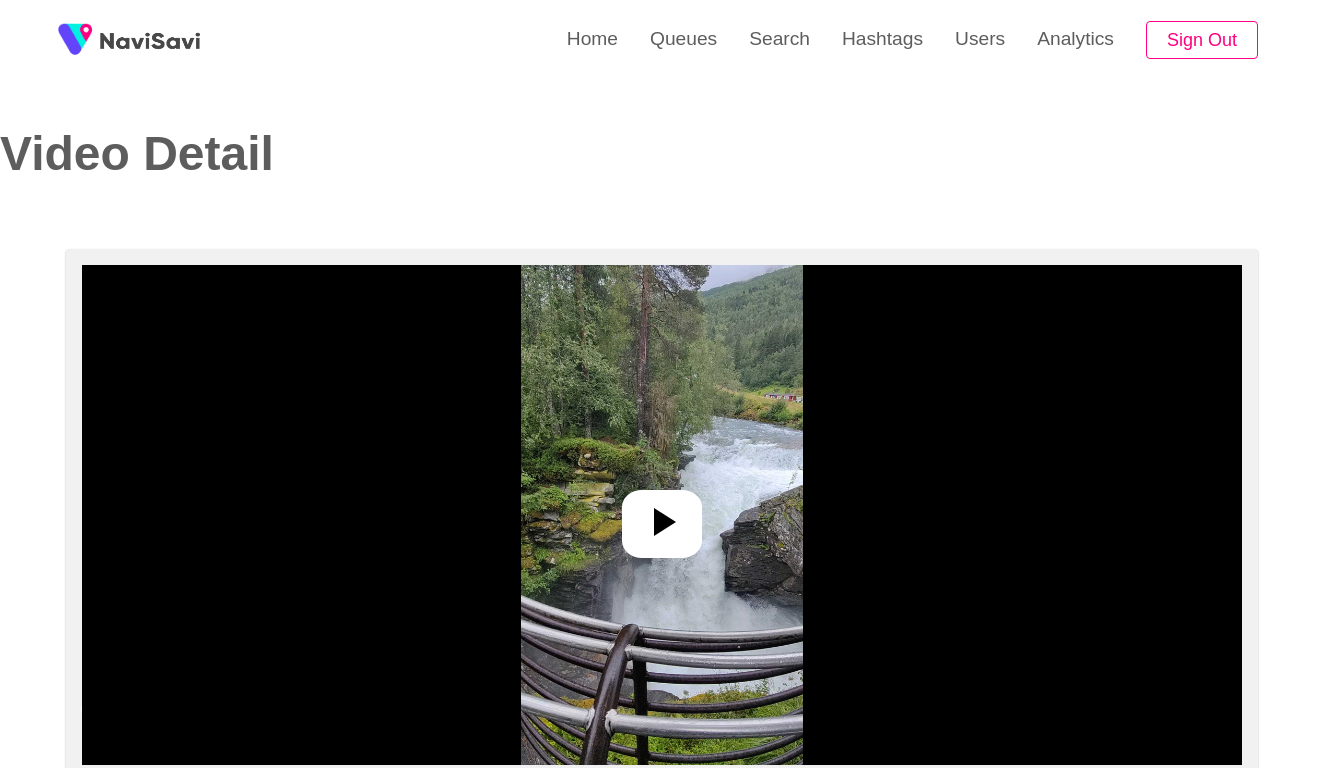 click at bounding box center [661, 515] 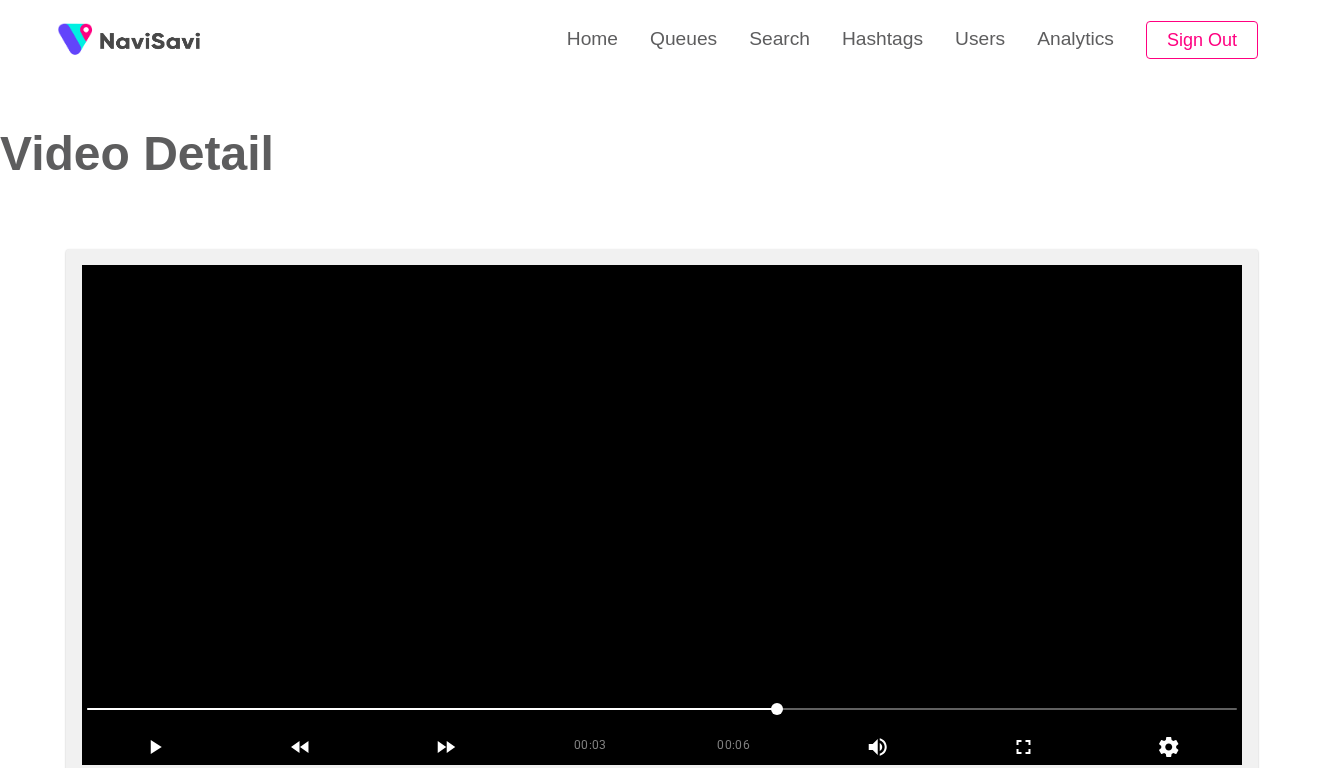 click at bounding box center [662, 515] 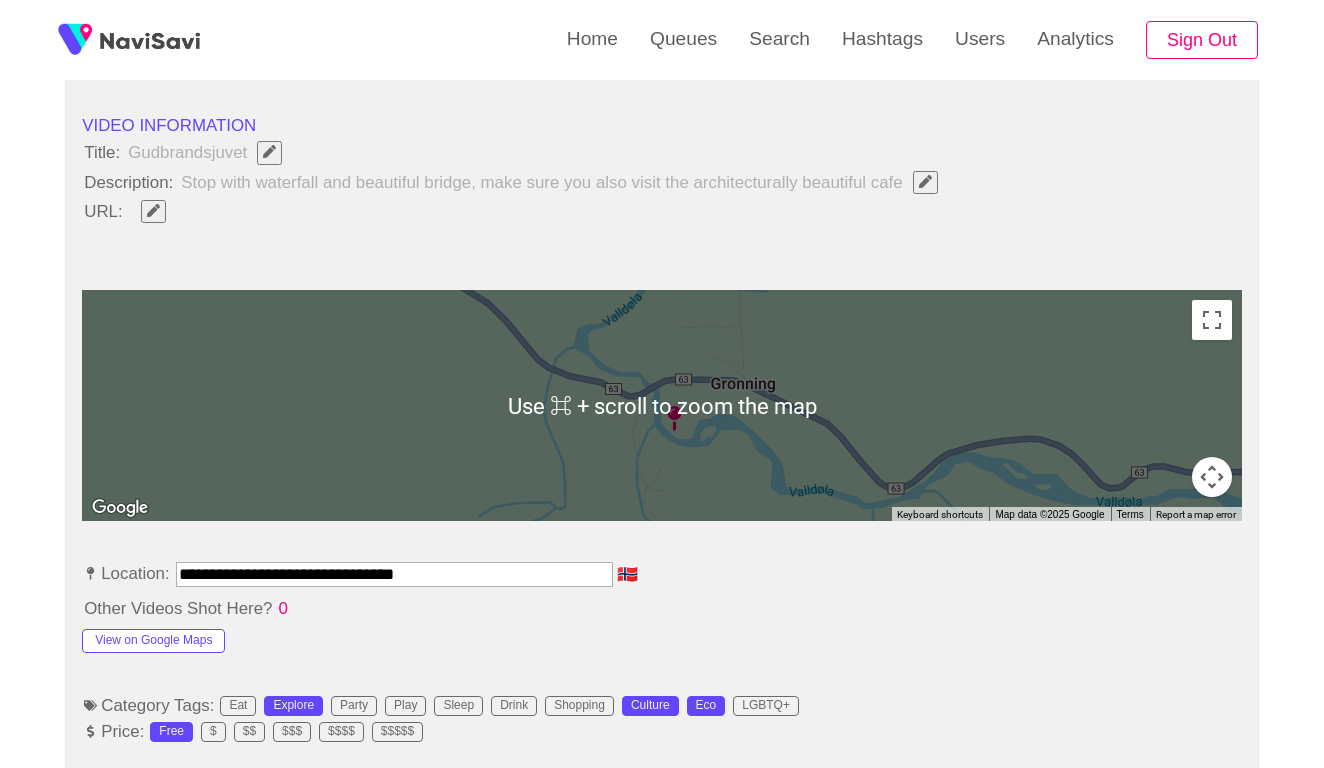 scroll, scrollTop: 618, scrollLeft: 0, axis: vertical 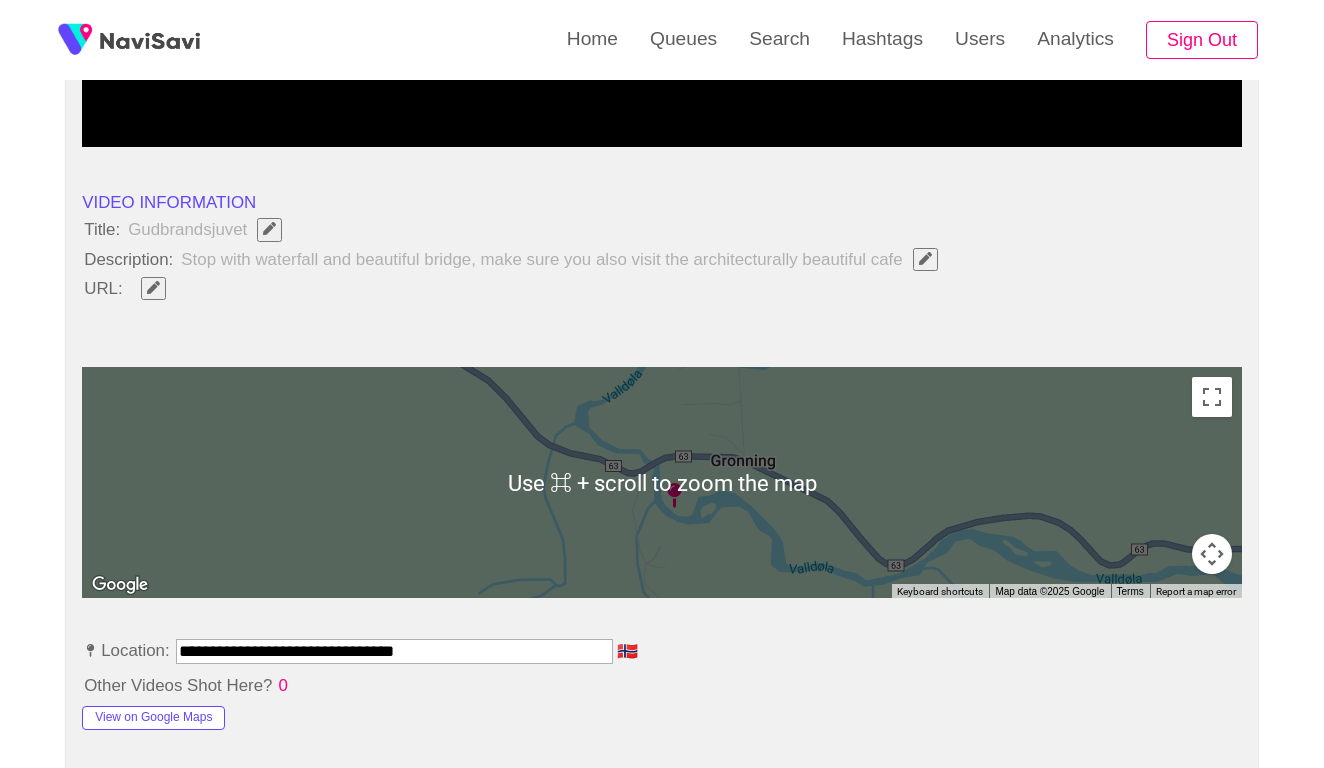 click 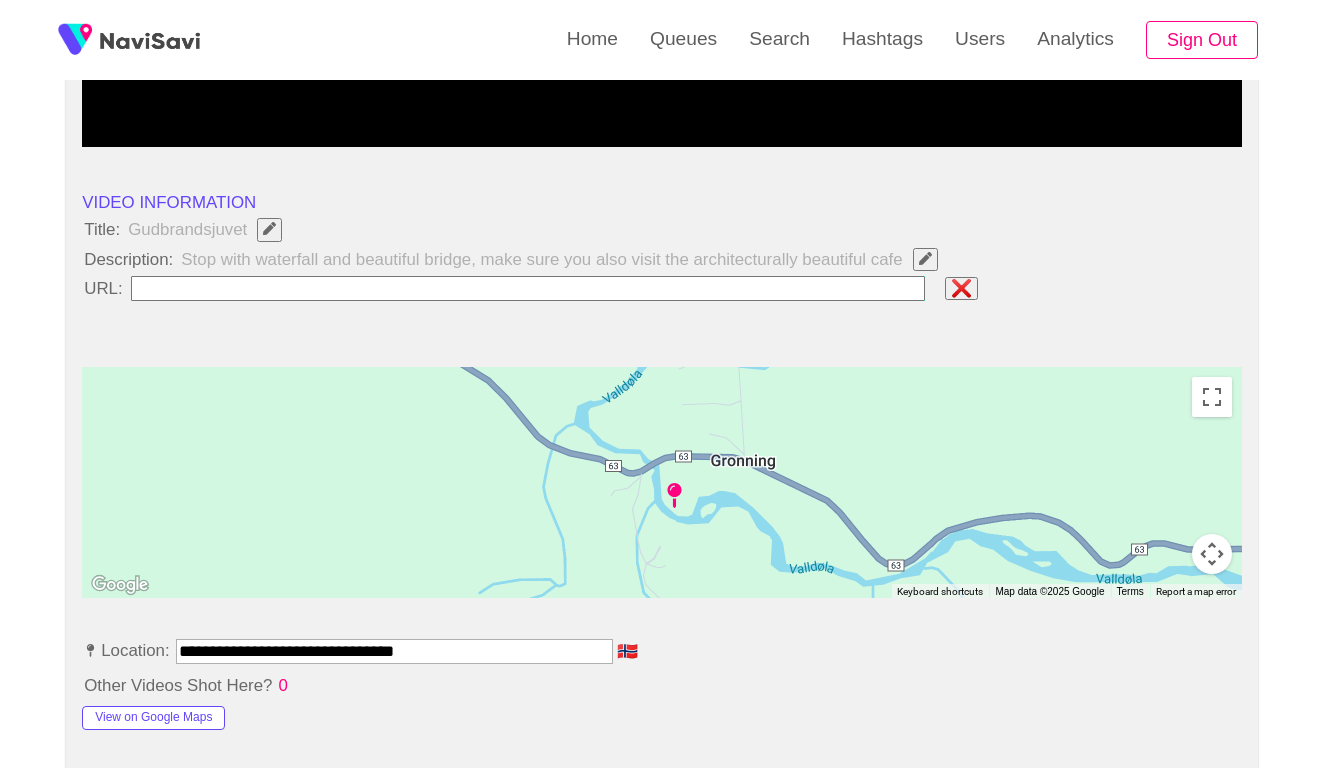 type on "**********" 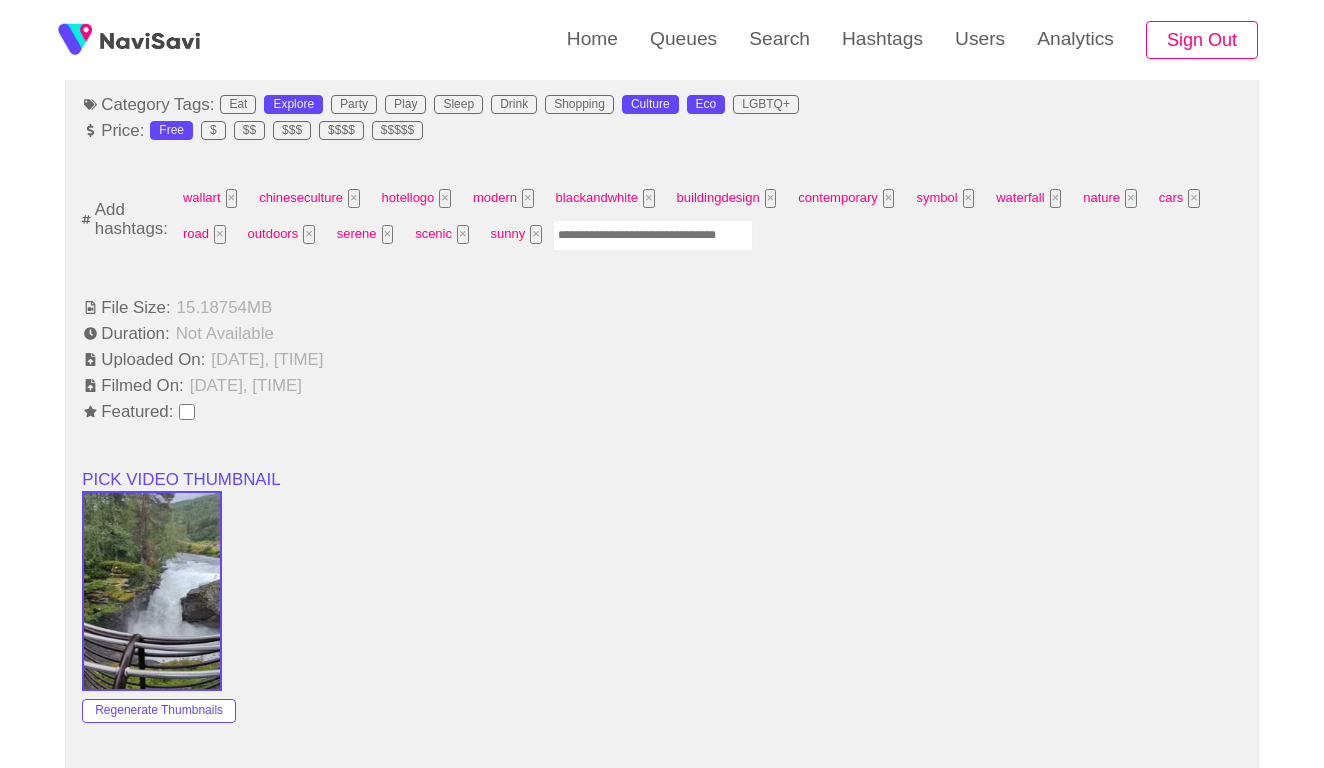 scroll, scrollTop: 1328, scrollLeft: 0, axis: vertical 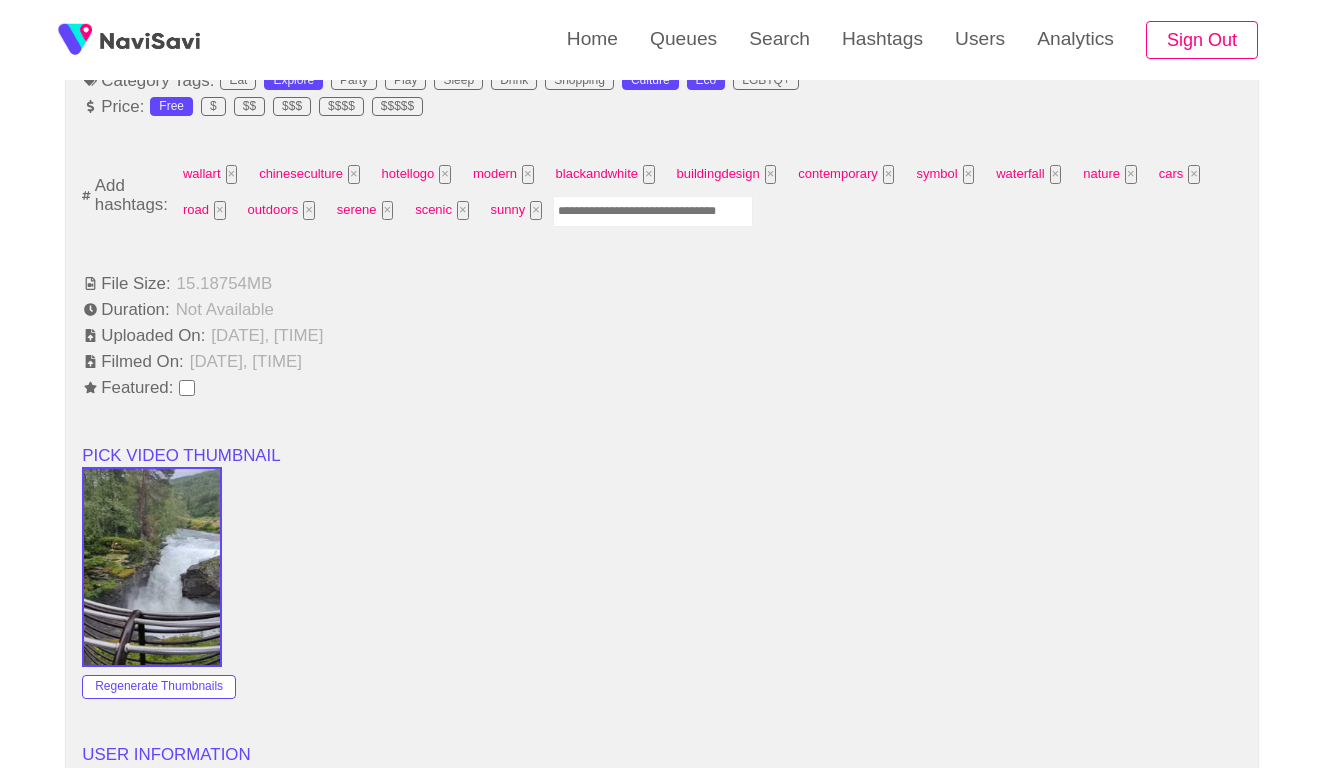 click at bounding box center (653, 211) 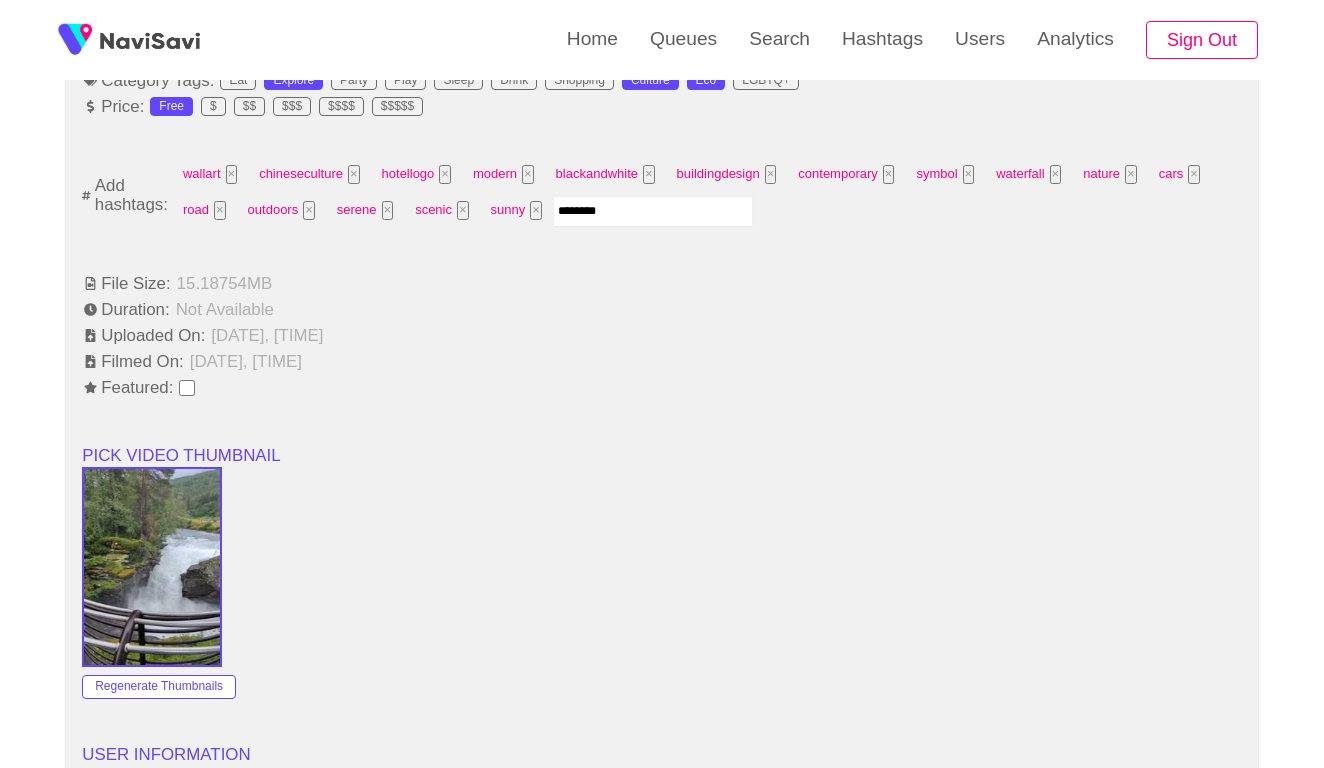 type on "*********" 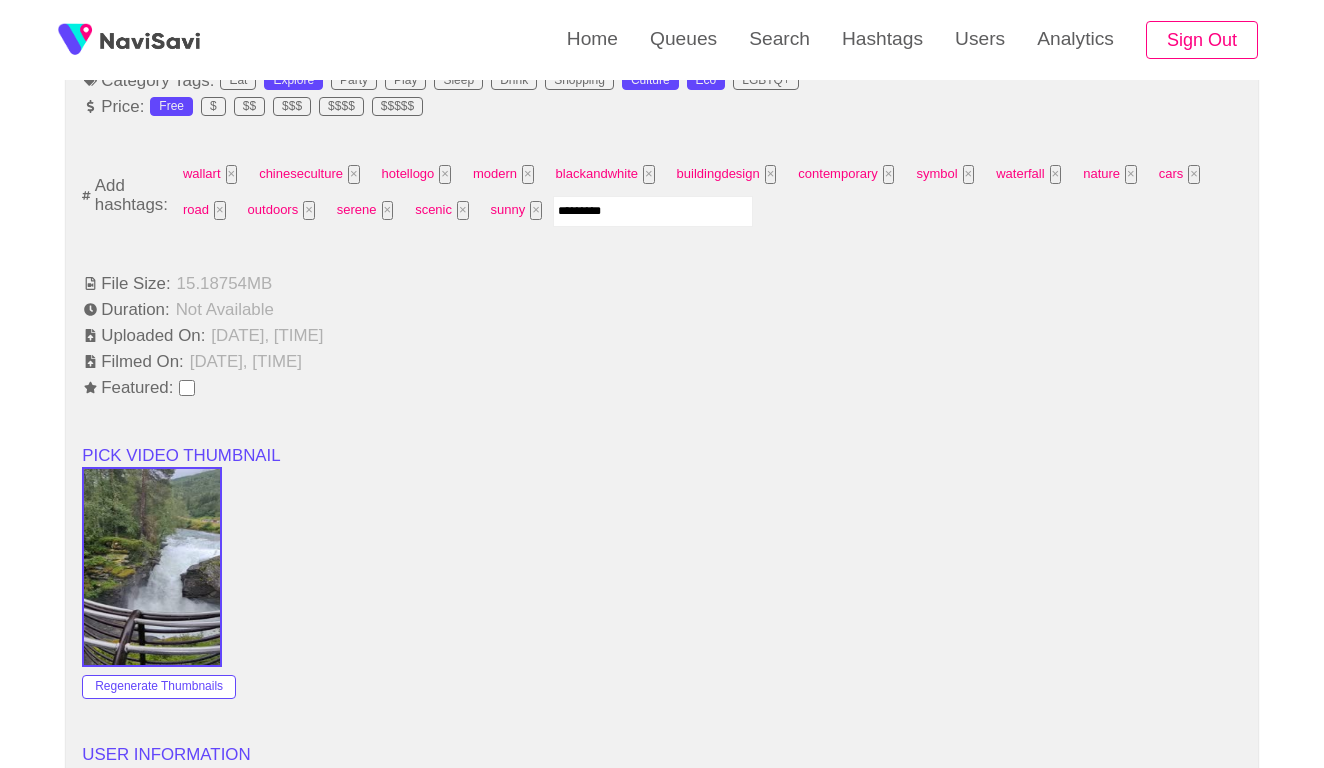 type 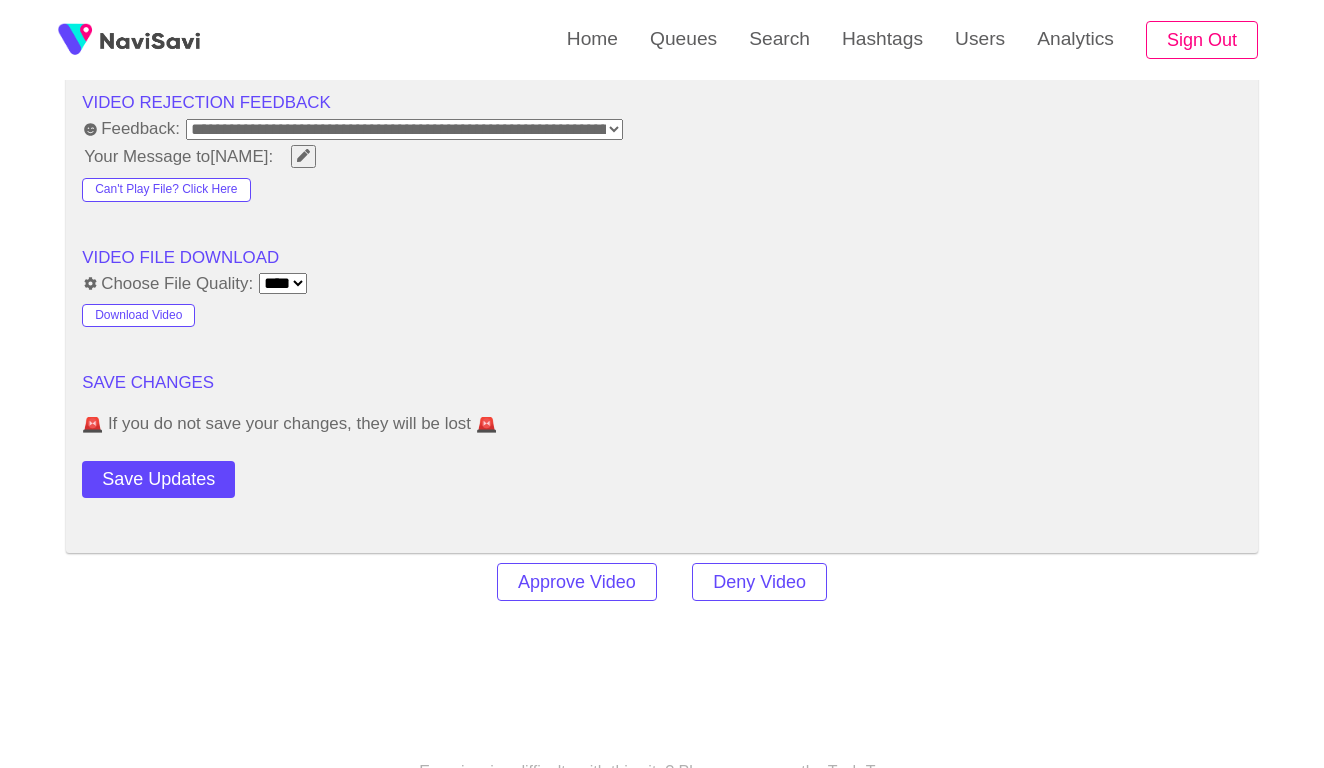 scroll, scrollTop: 2420, scrollLeft: 0, axis: vertical 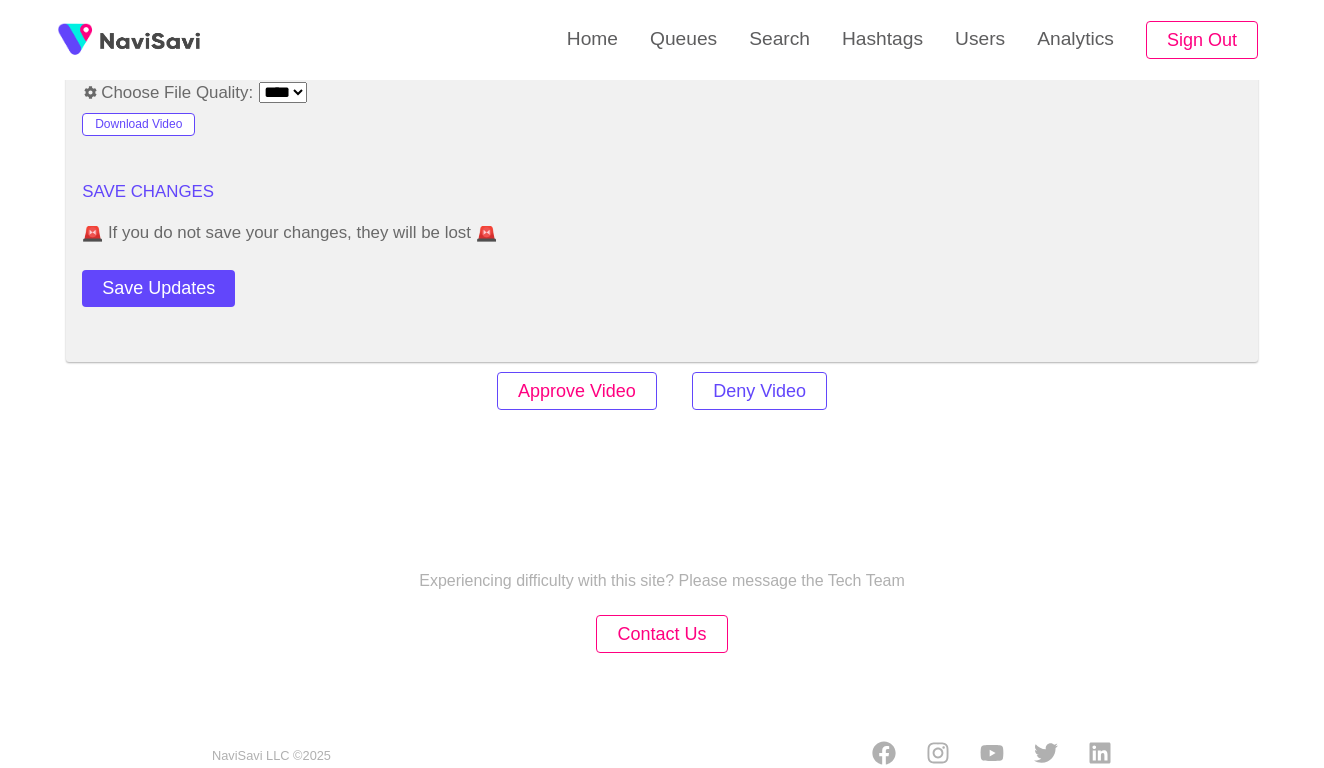 click on "Approve Video" at bounding box center [577, 391] 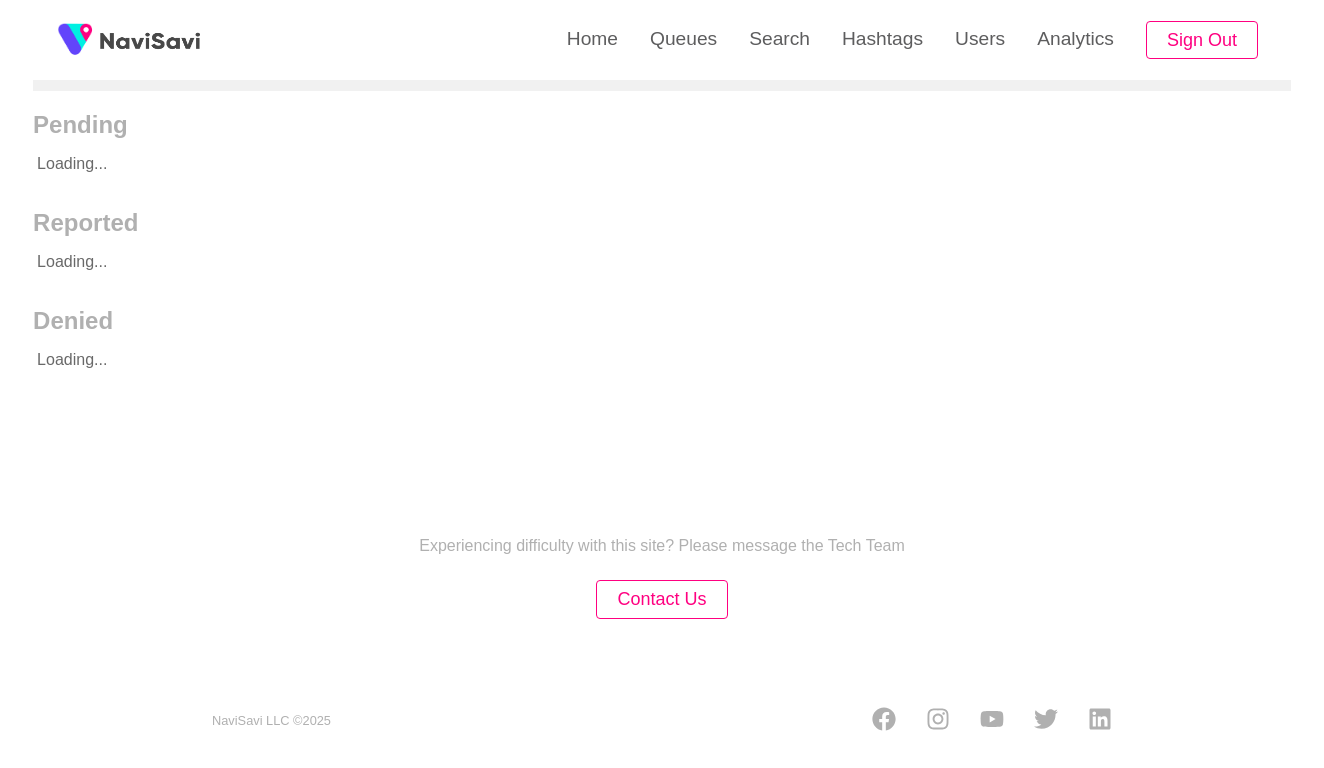 scroll, scrollTop: 0, scrollLeft: 0, axis: both 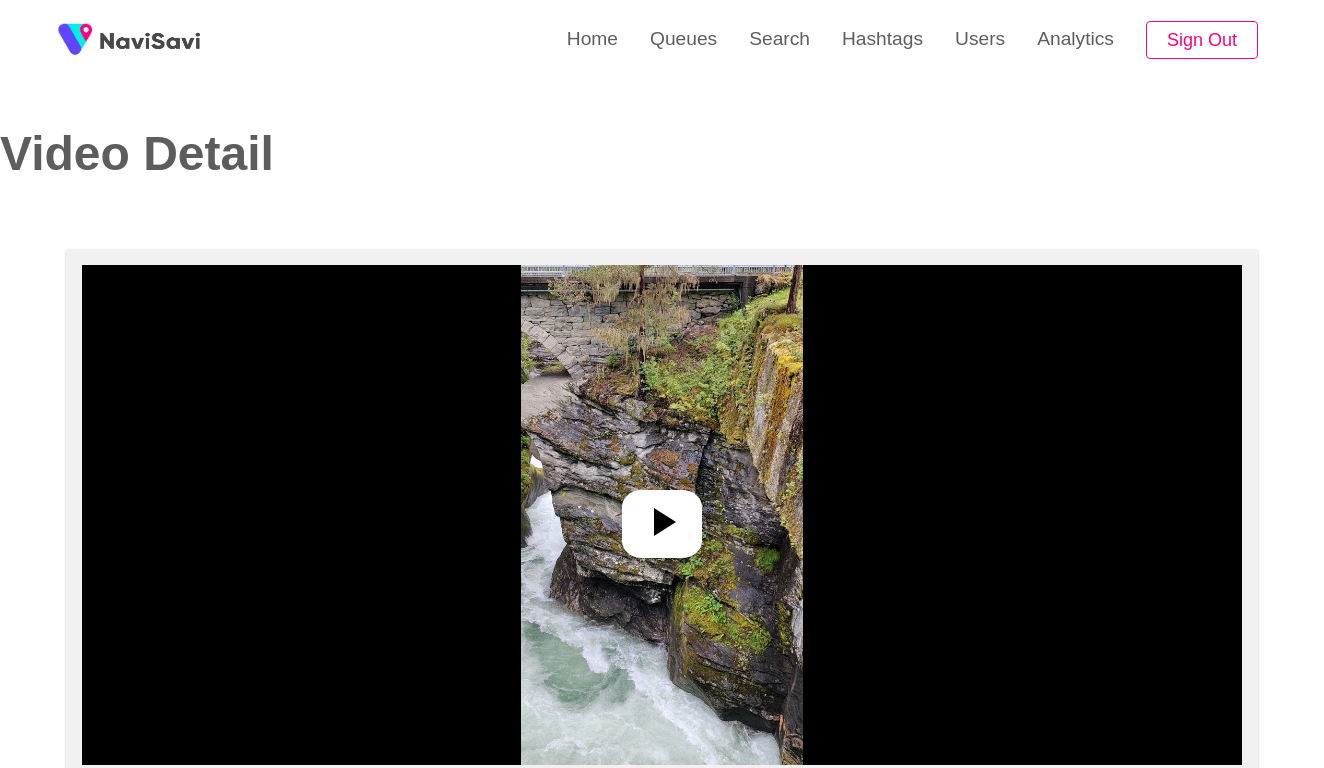 select on "****" 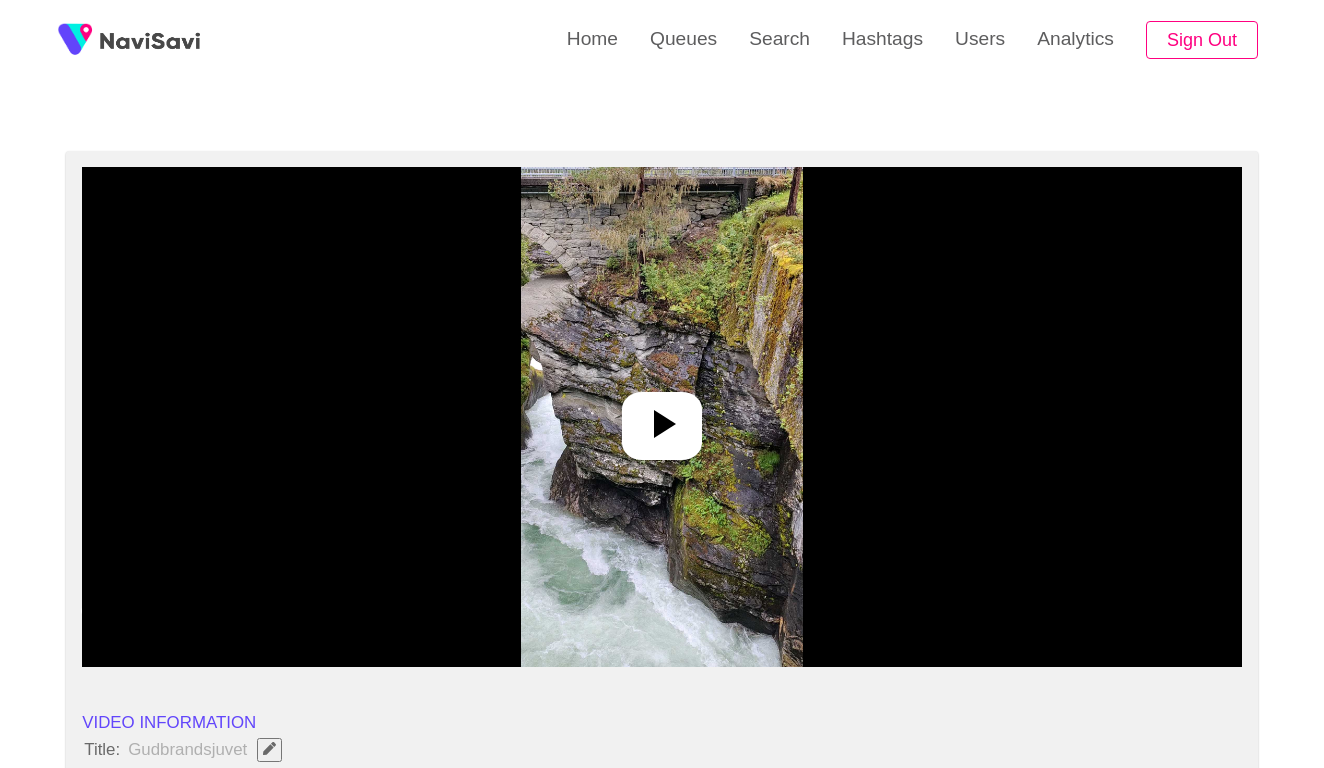 scroll, scrollTop: 177, scrollLeft: 0, axis: vertical 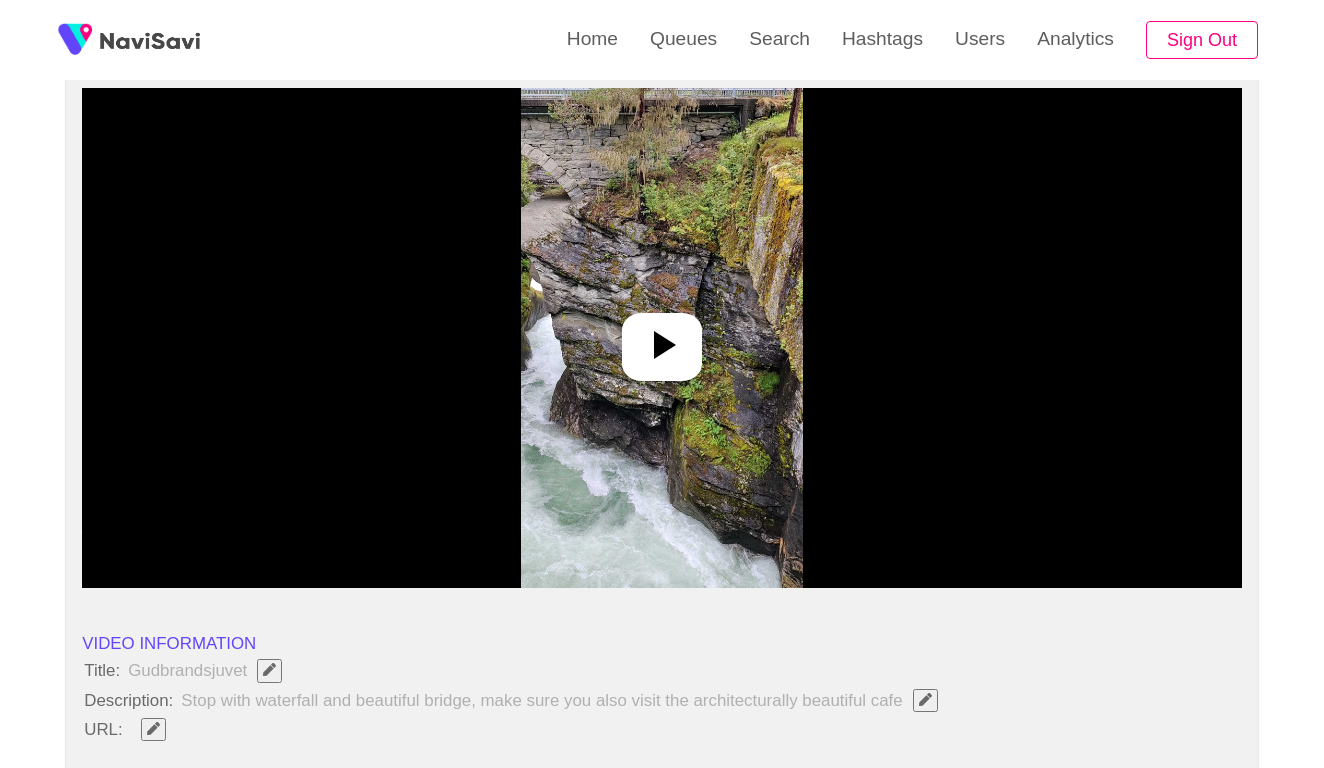 click at bounding box center [661, 338] 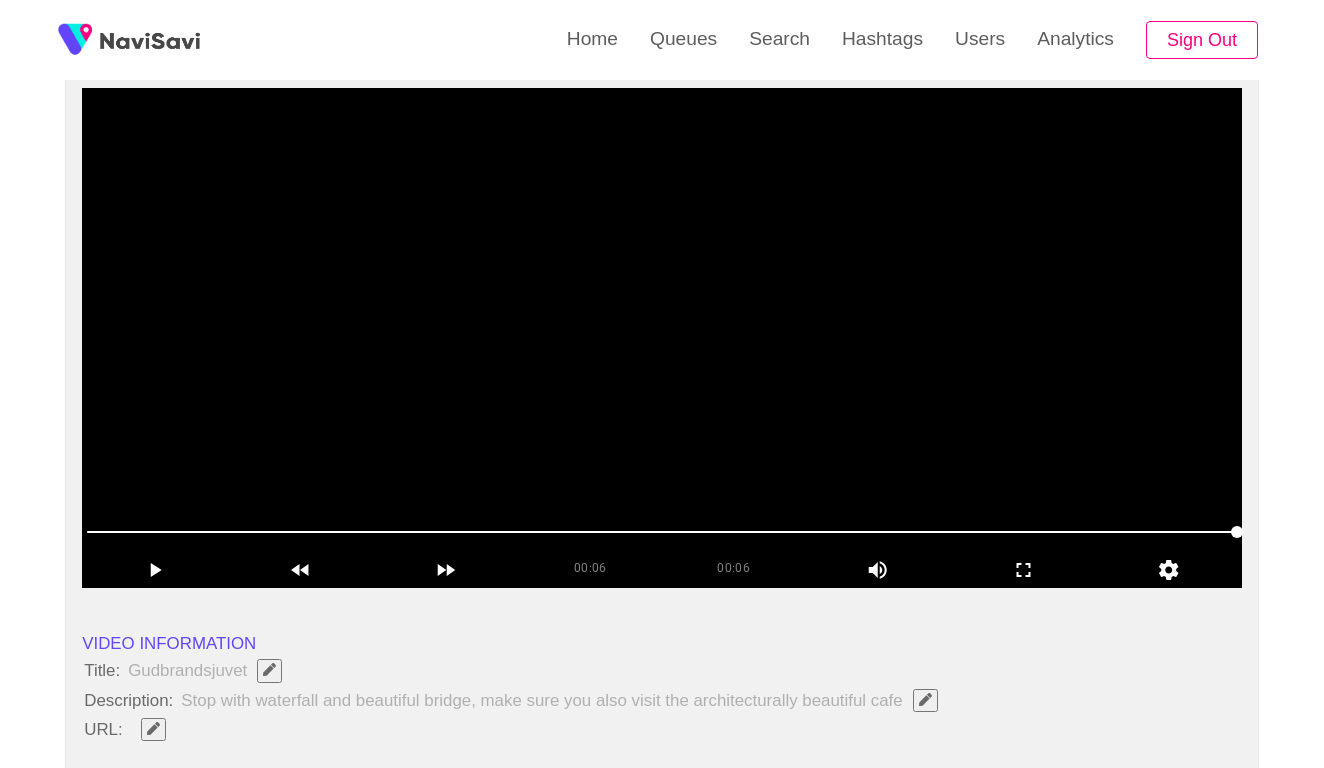 click at bounding box center [662, 338] 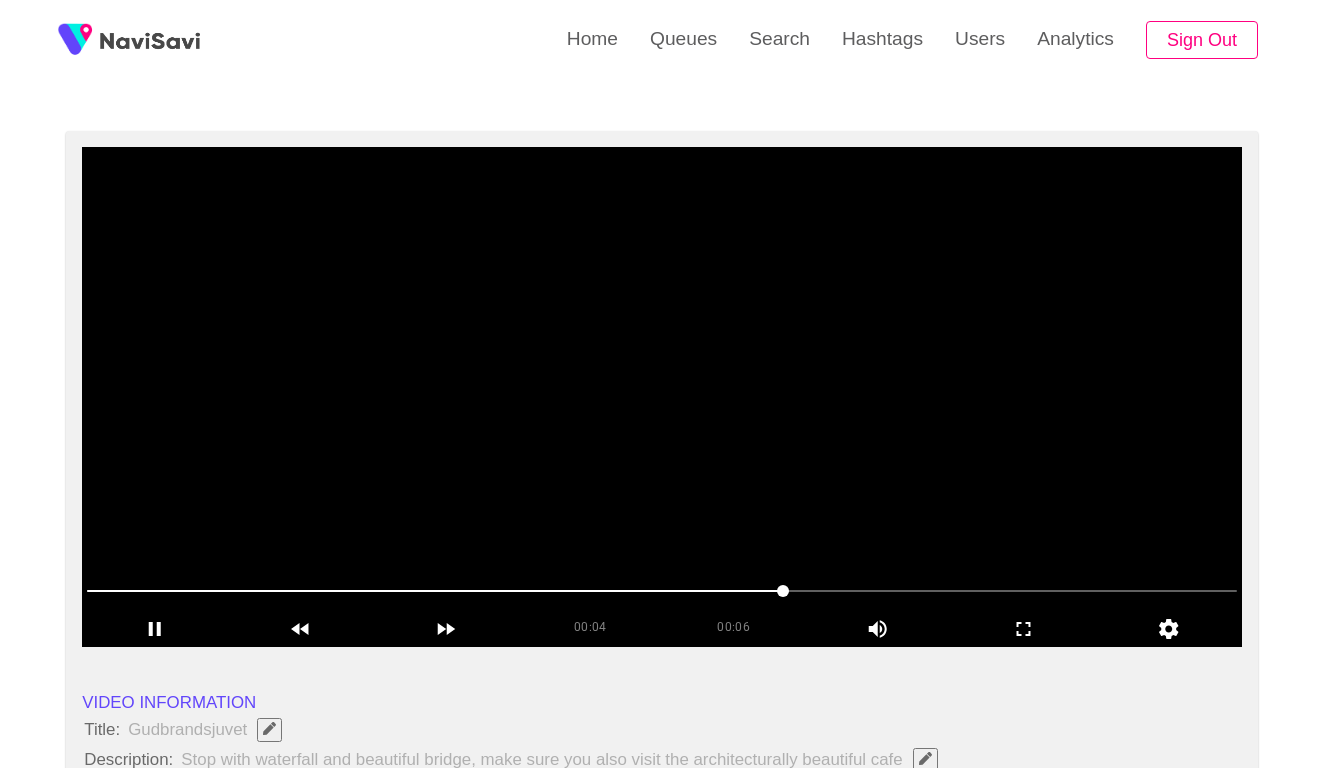 scroll, scrollTop: 116, scrollLeft: 0, axis: vertical 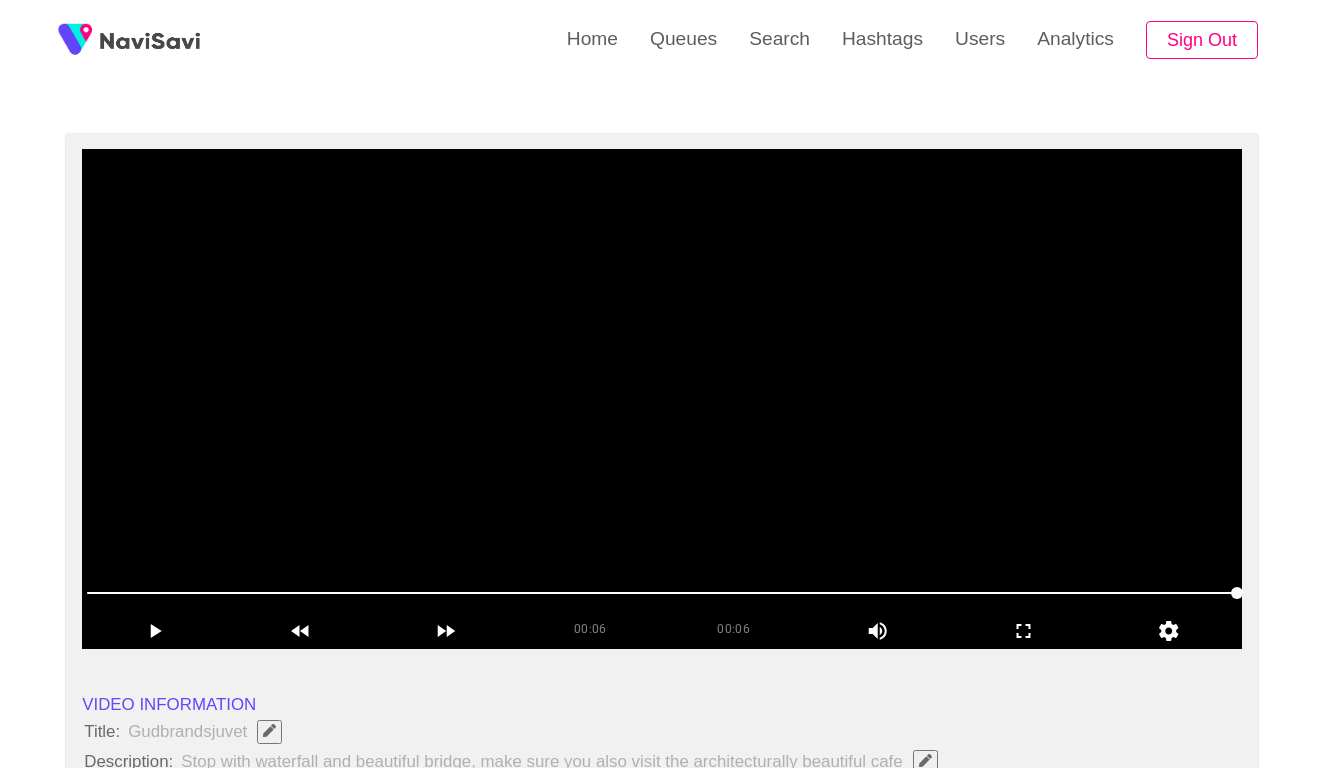 click at bounding box center (662, 399) 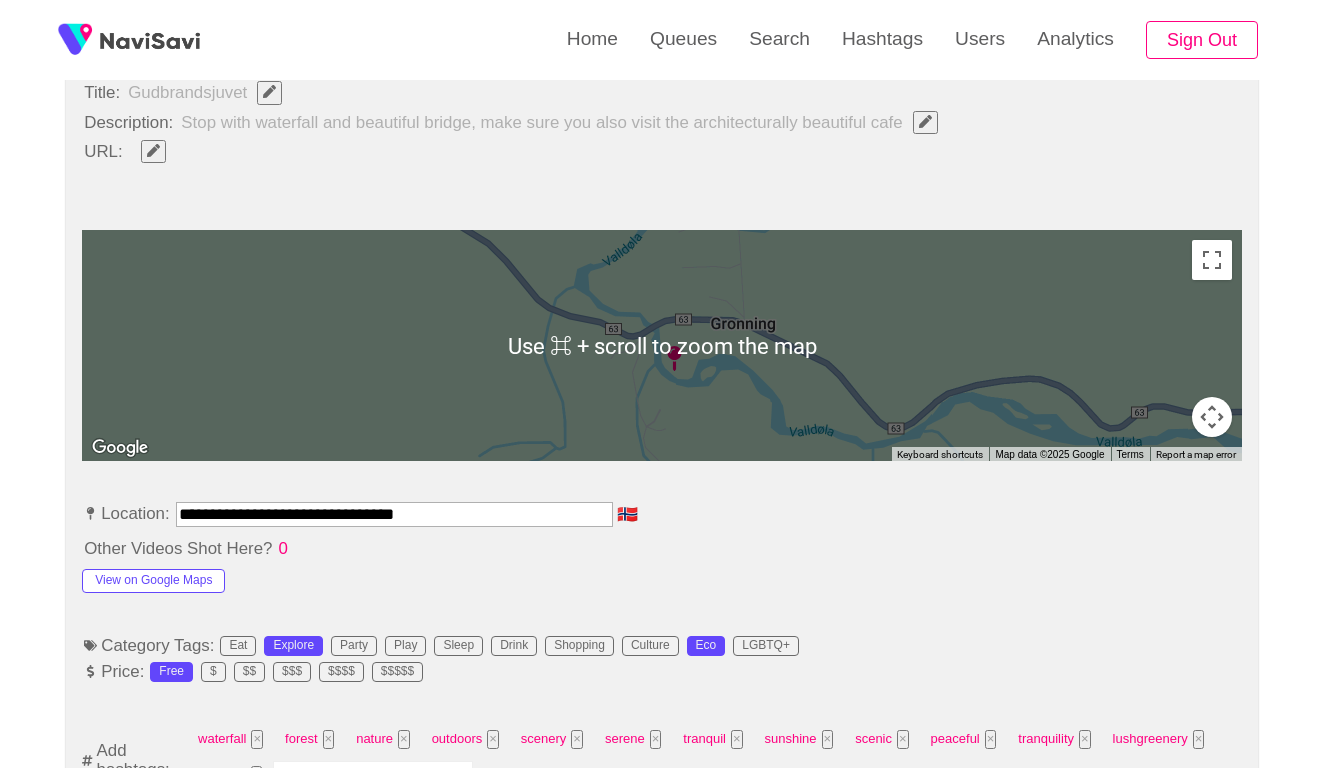 scroll, scrollTop: 853, scrollLeft: 0, axis: vertical 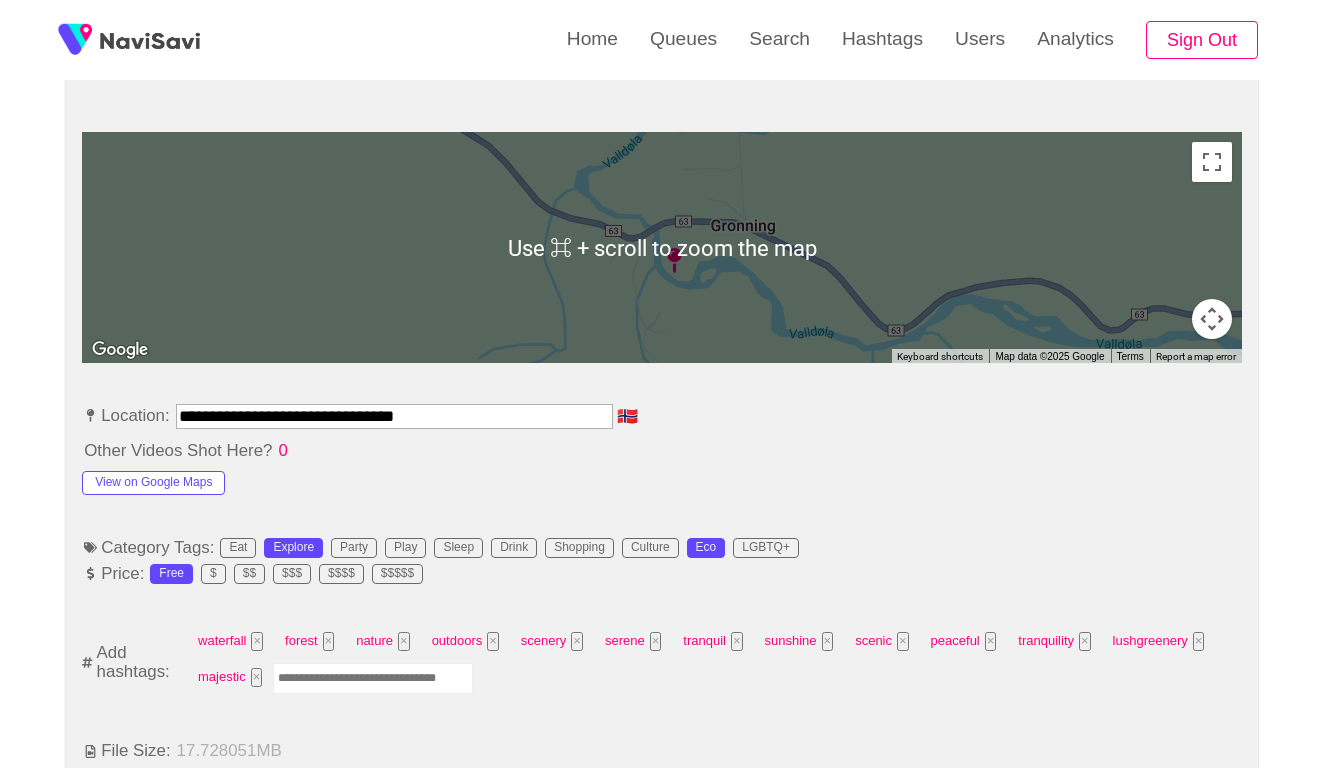 click on "**********" at bounding box center (394, 416) 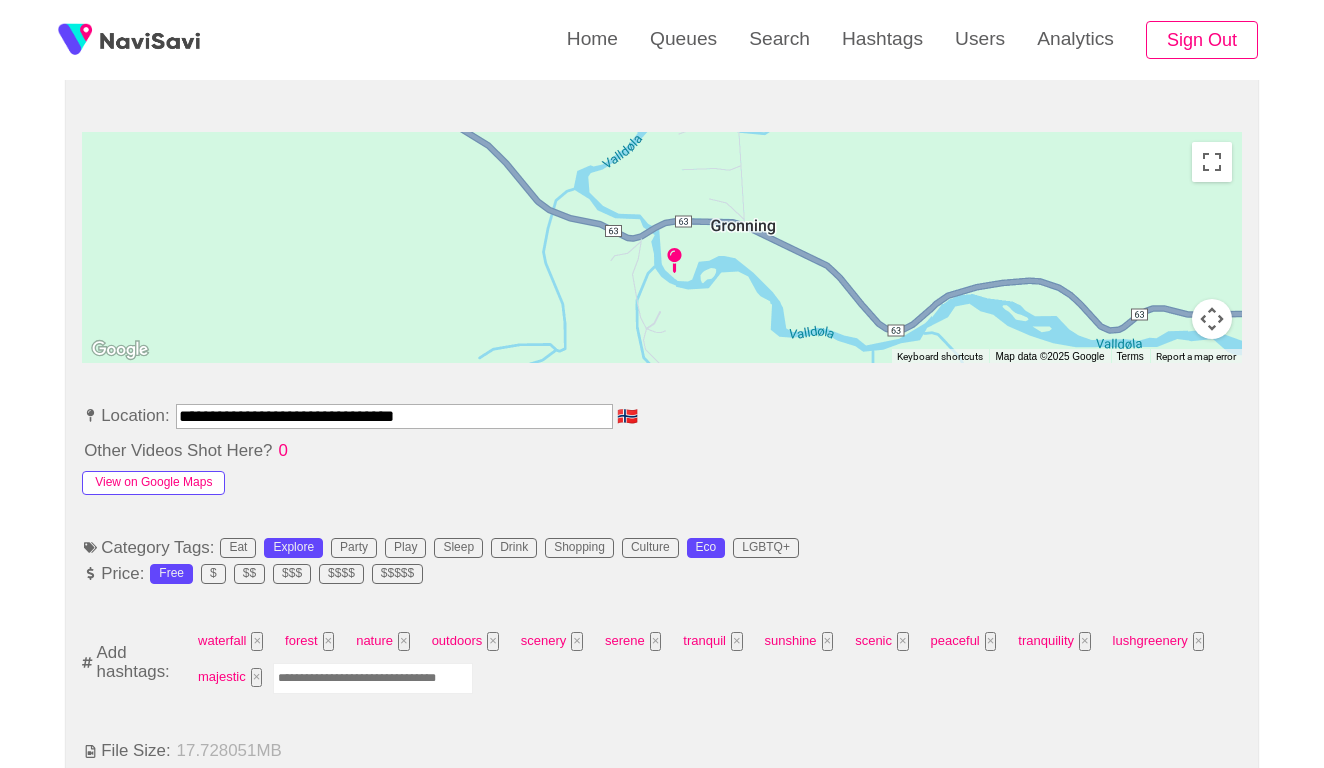 click on "View on Google Maps" at bounding box center (153, 483) 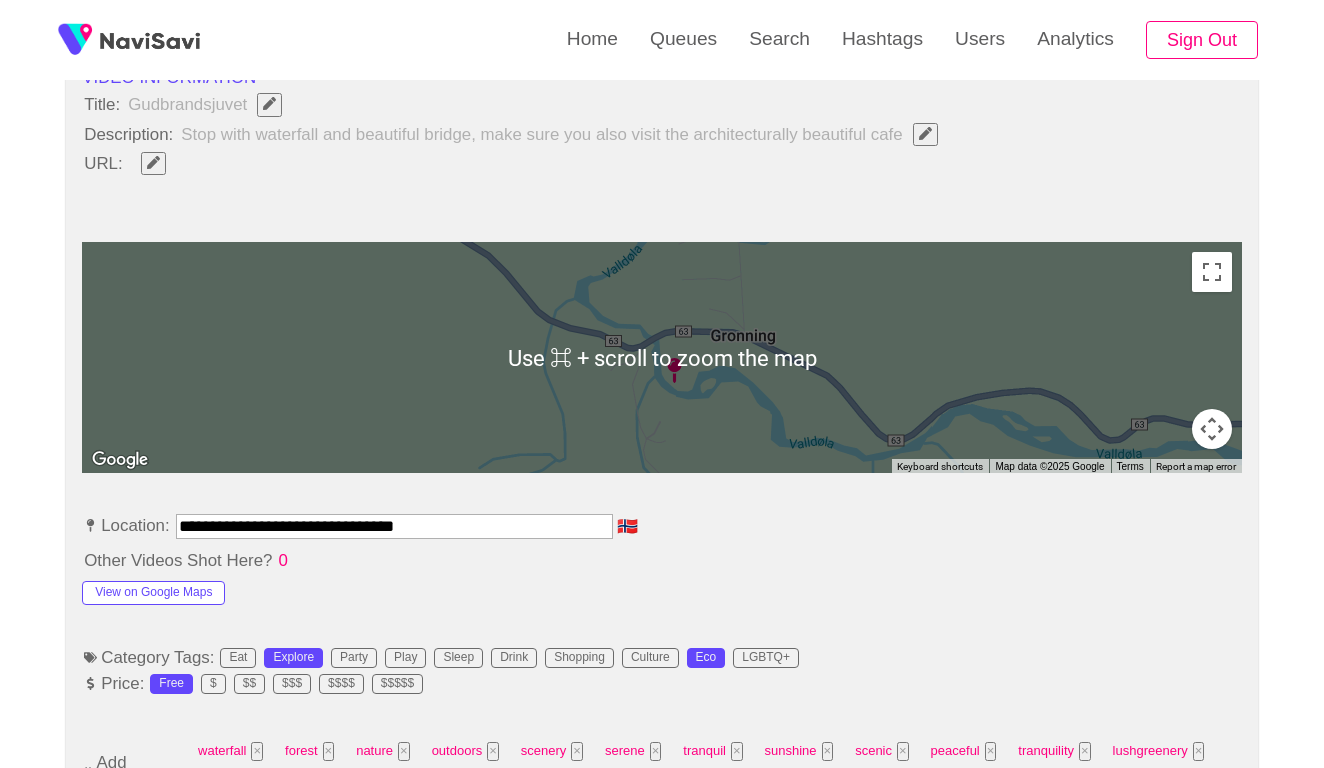 scroll, scrollTop: 696, scrollLeft: 0, axis: vertical 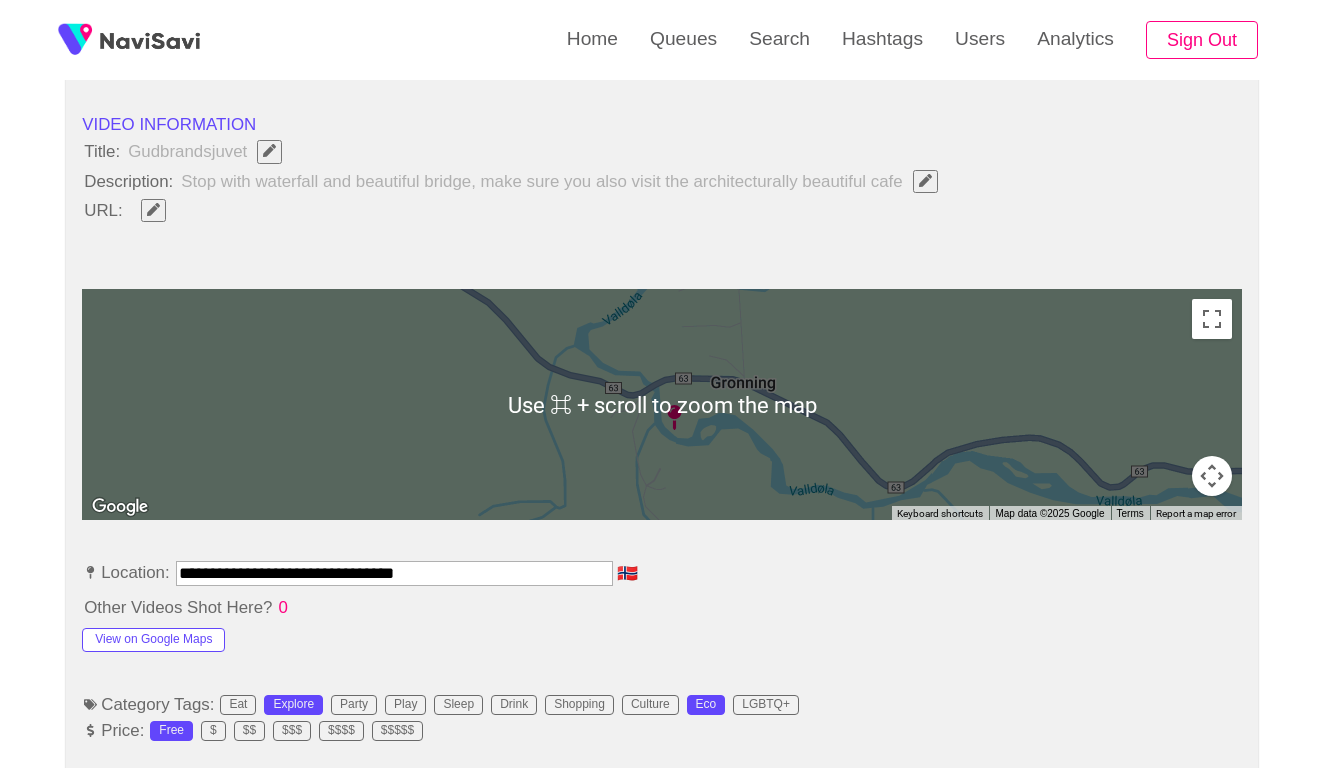 click 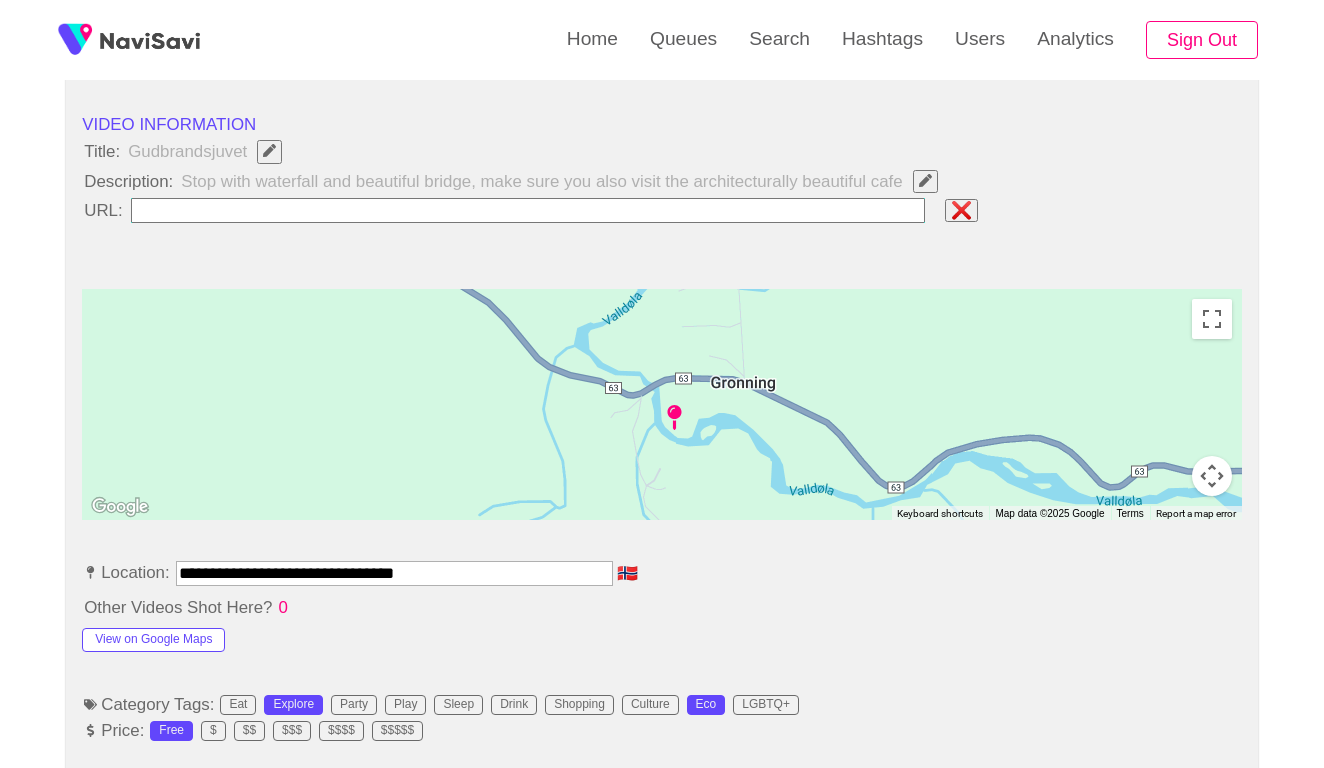 type on "**********" 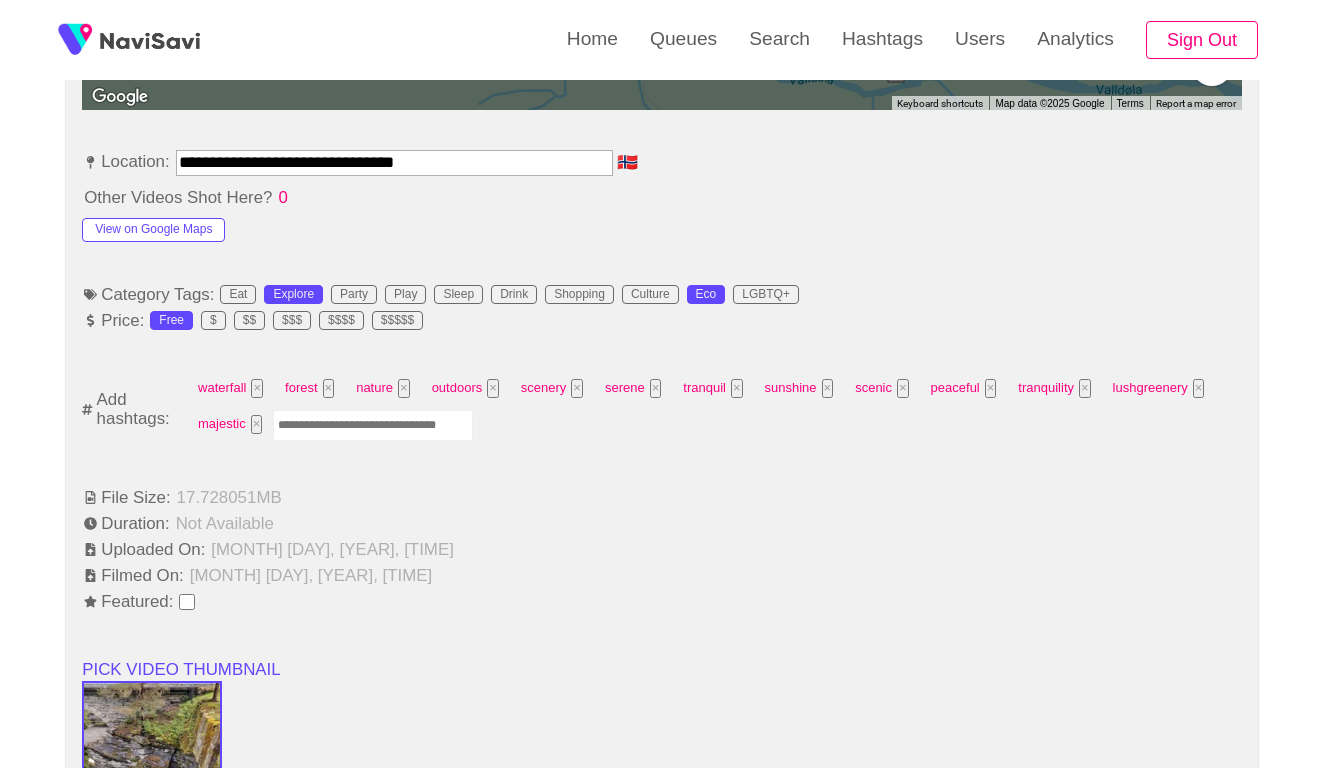 scroll, scrollTop: 1198, scrollLeft: 0, axis: vertical 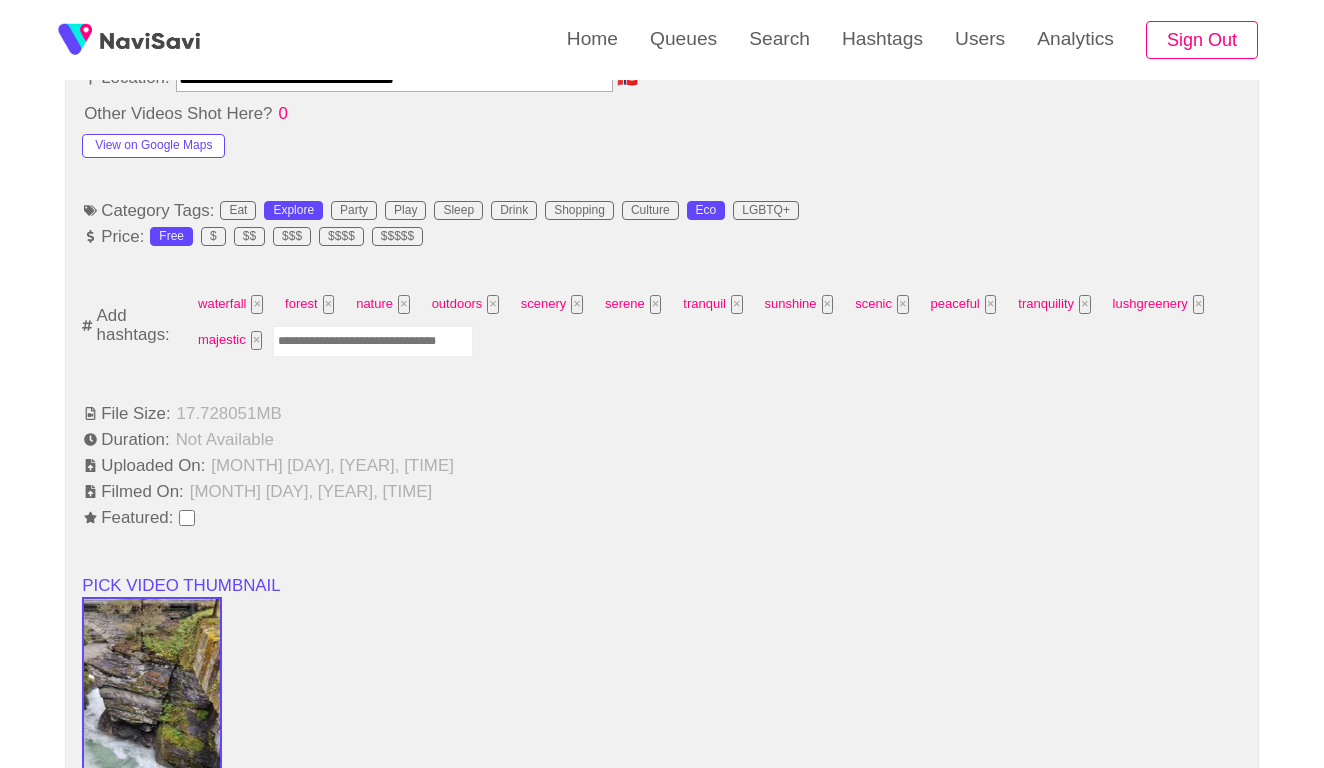 click at bounding box center [373, 341] 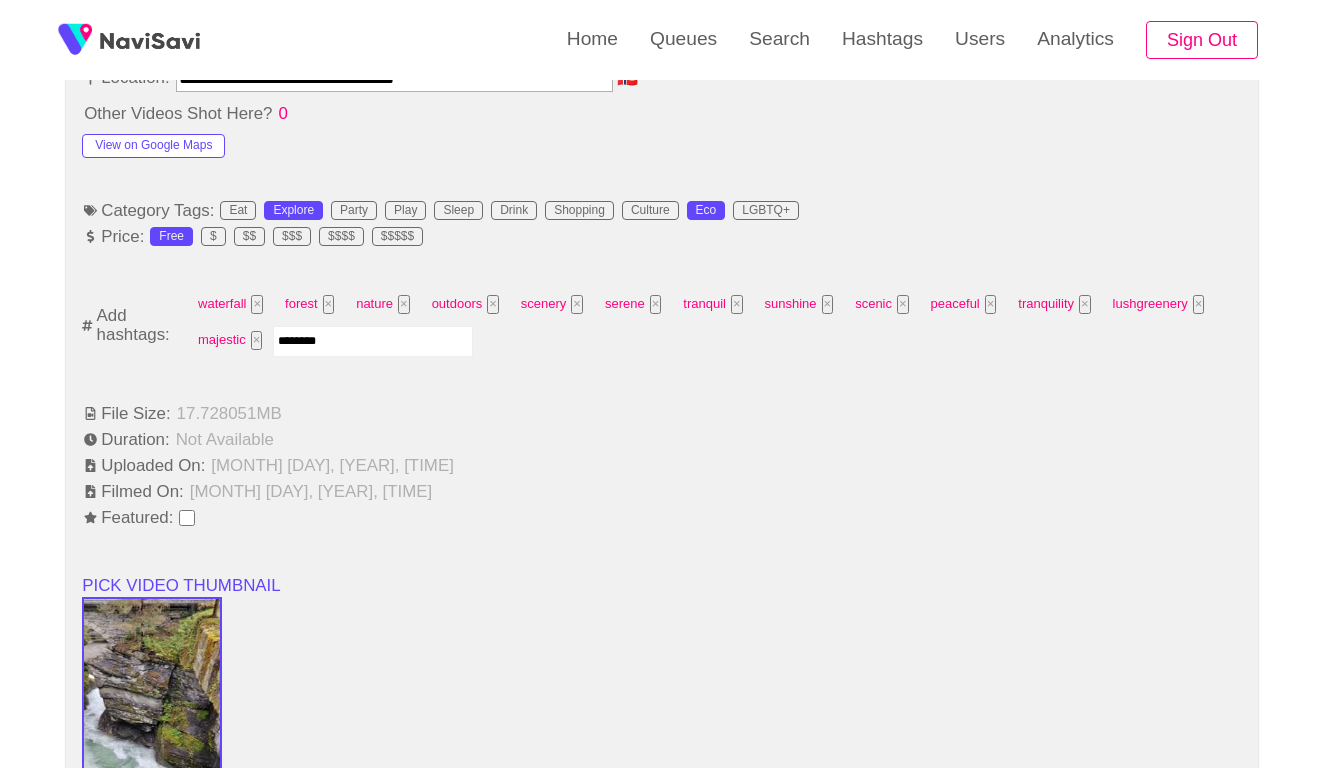 type on "*********" 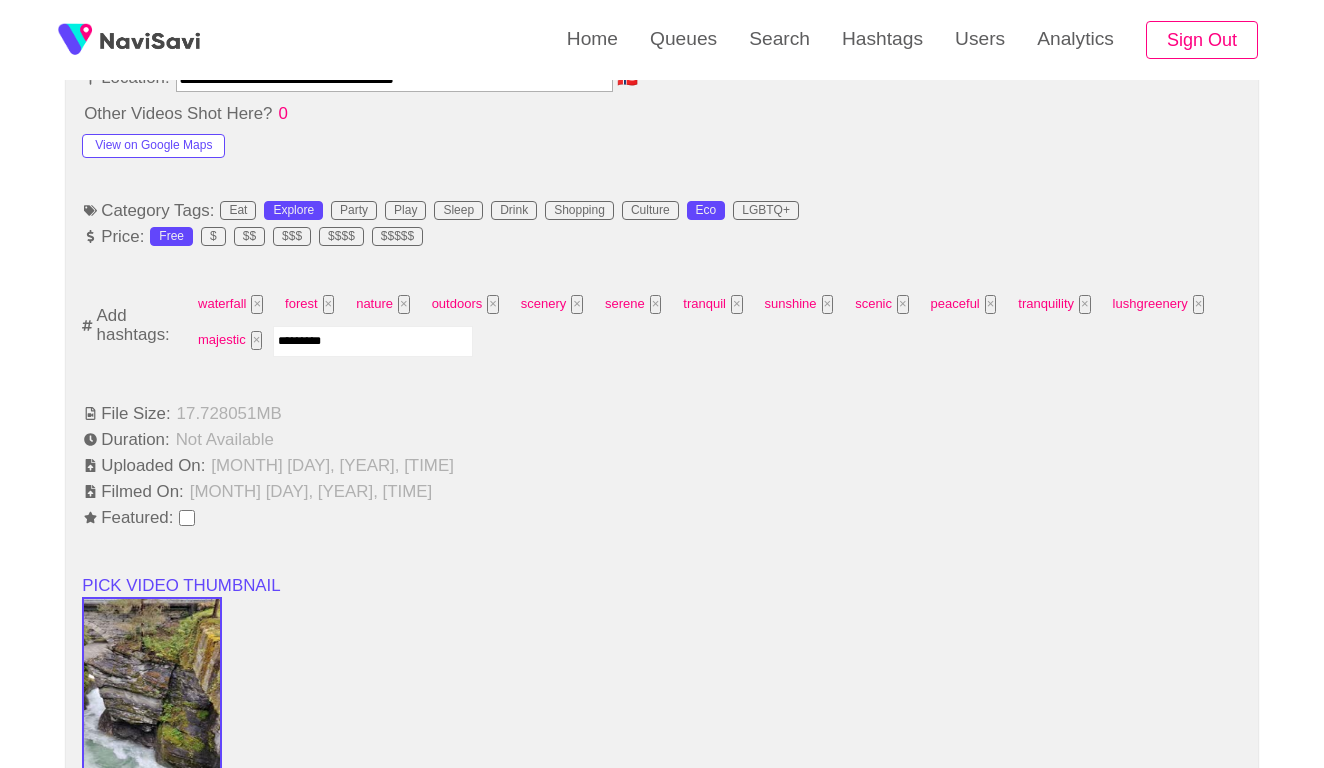type 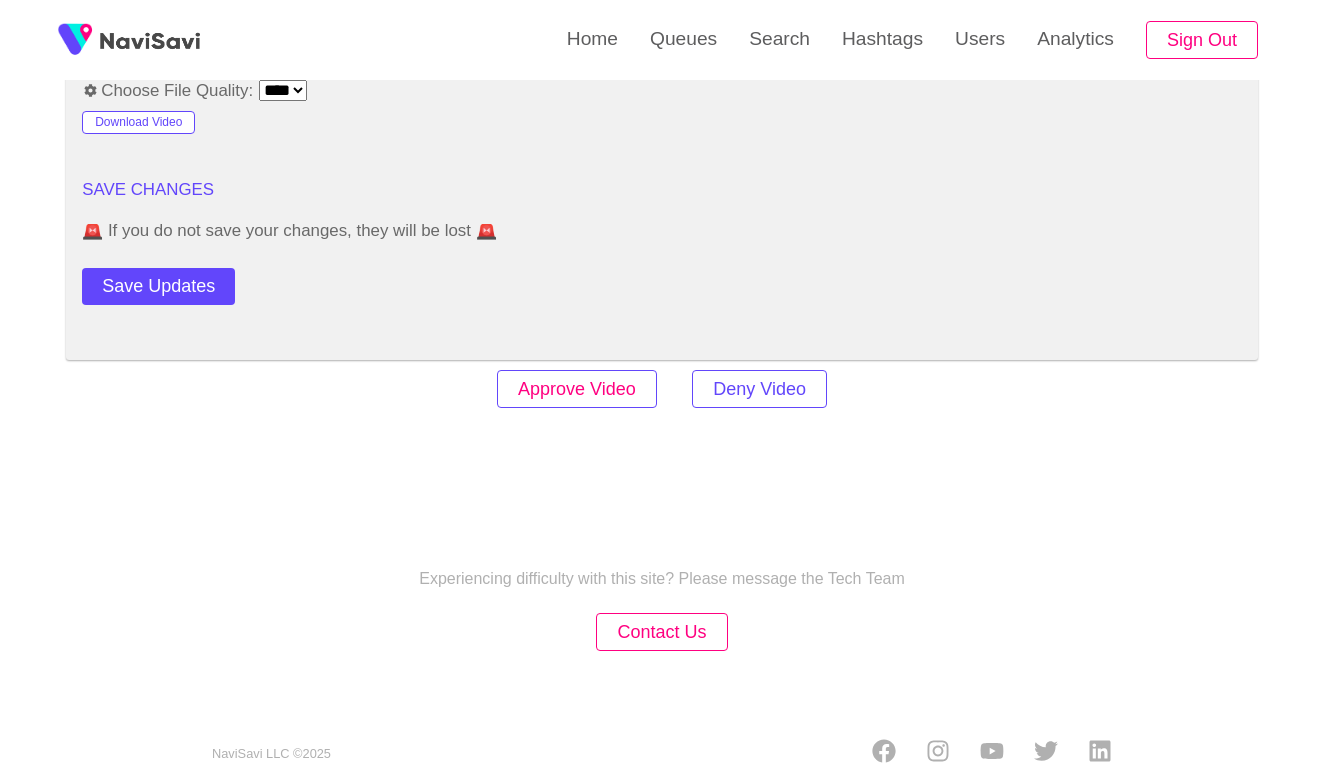 scroll, scrollTop: 2420, scrollLeft: 0, axis: vertical 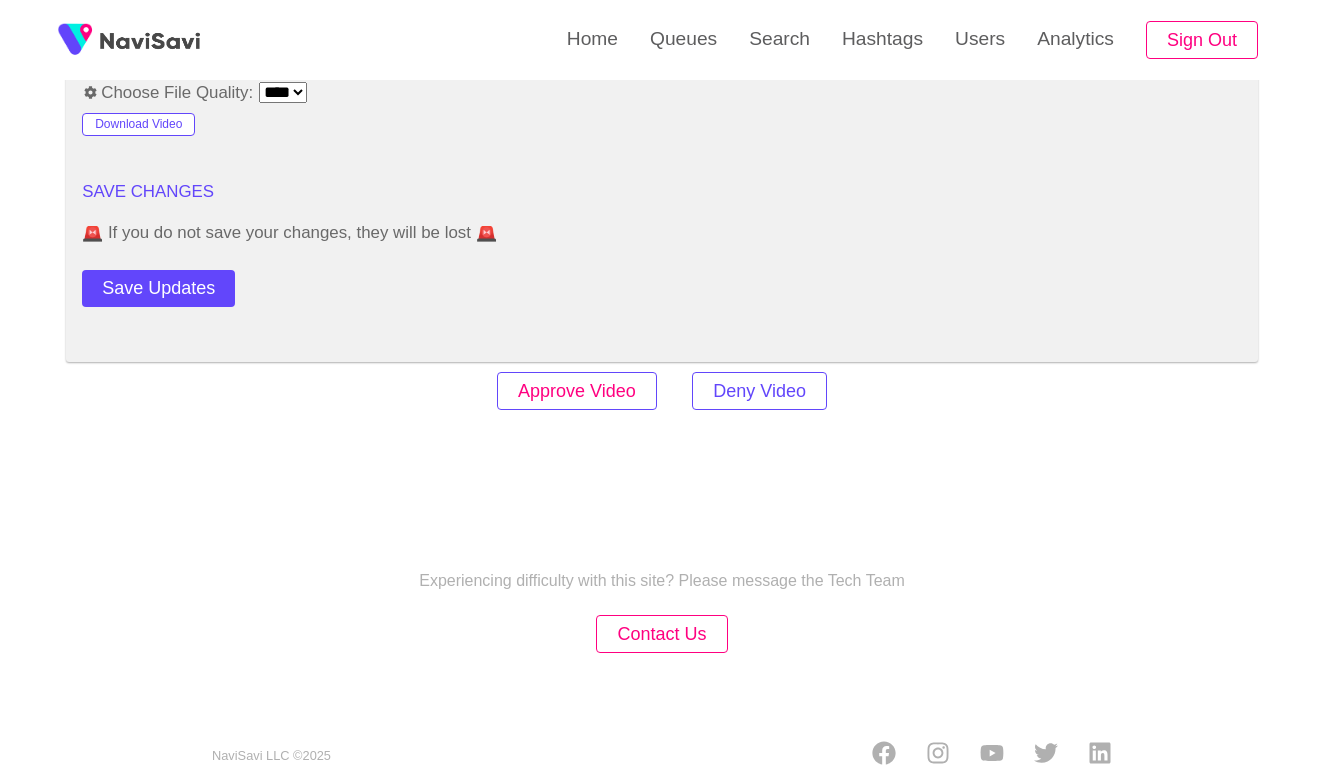 click on "Approve Video" at bounding box center (577, 391) 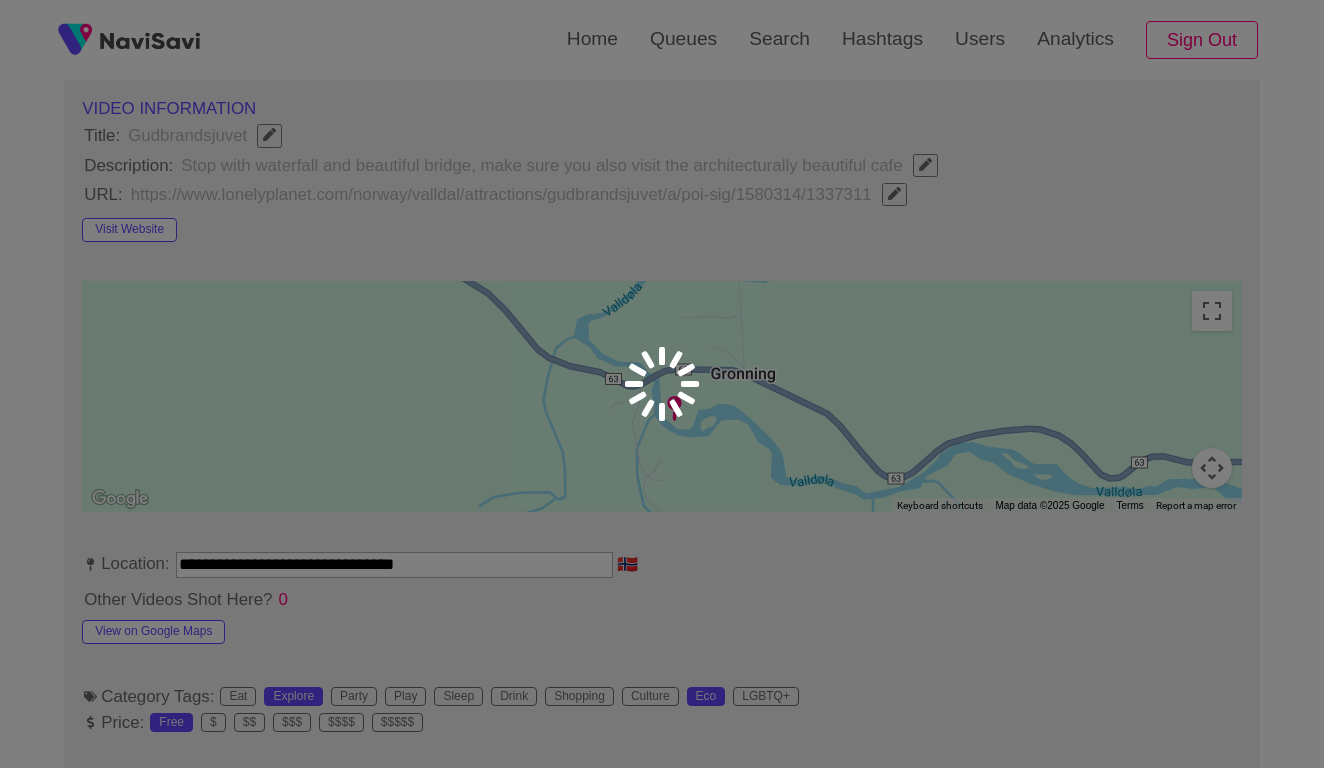 scroll, scrollTop: 708, scrollLeft: 0, axis: vertical 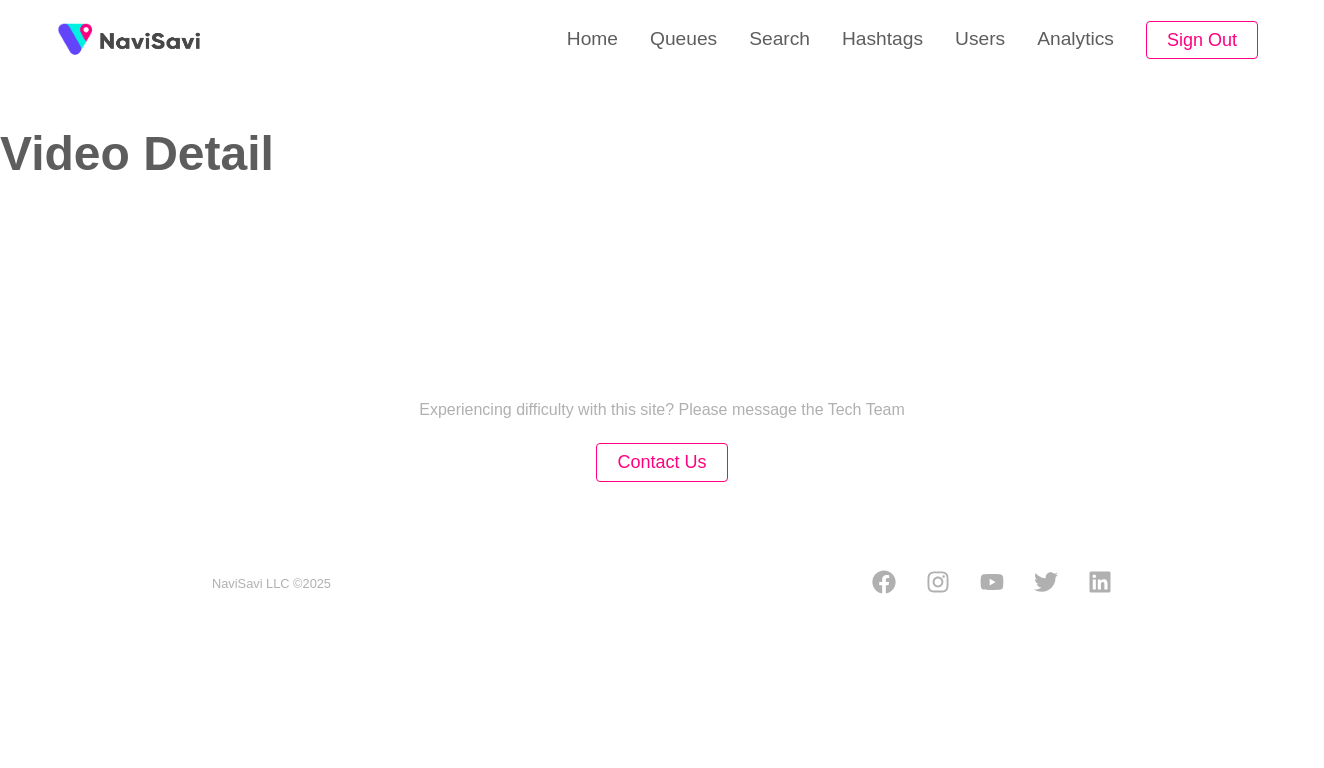 select on "**********" 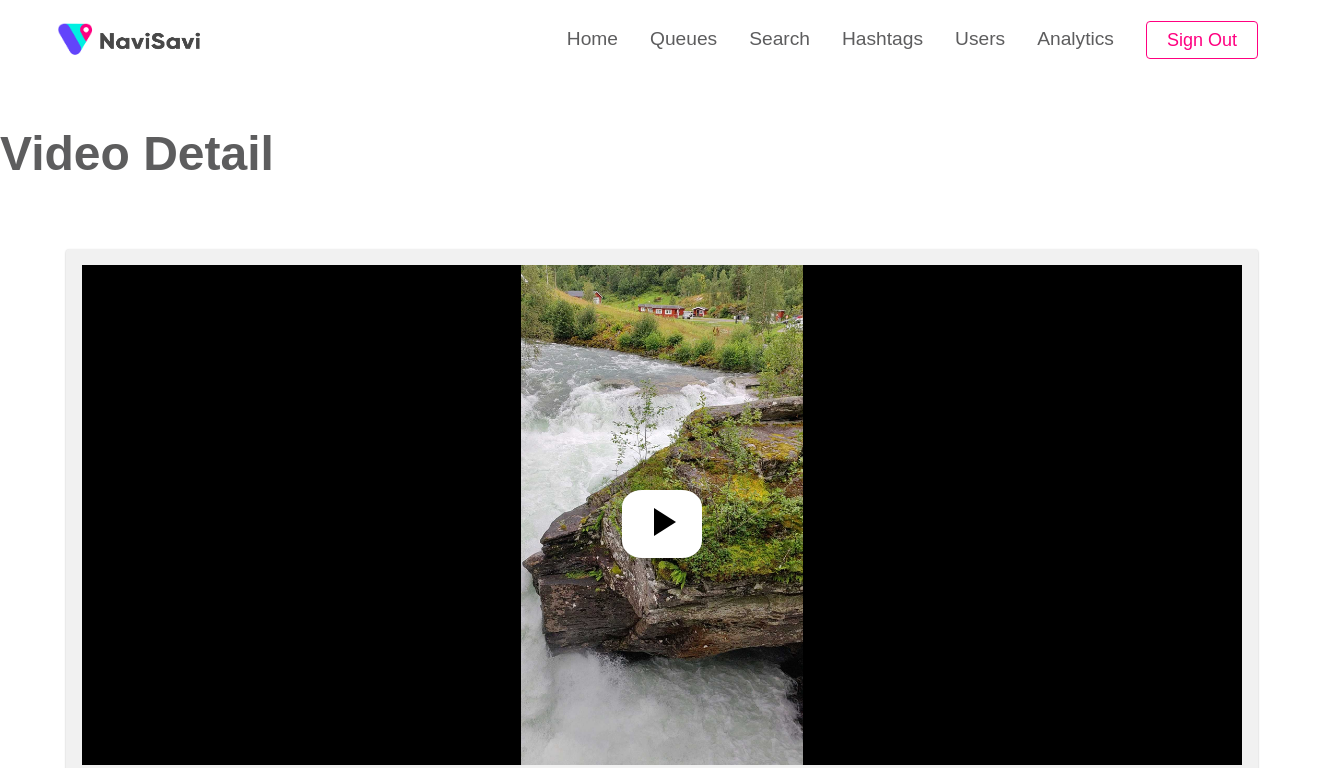 select on "****" 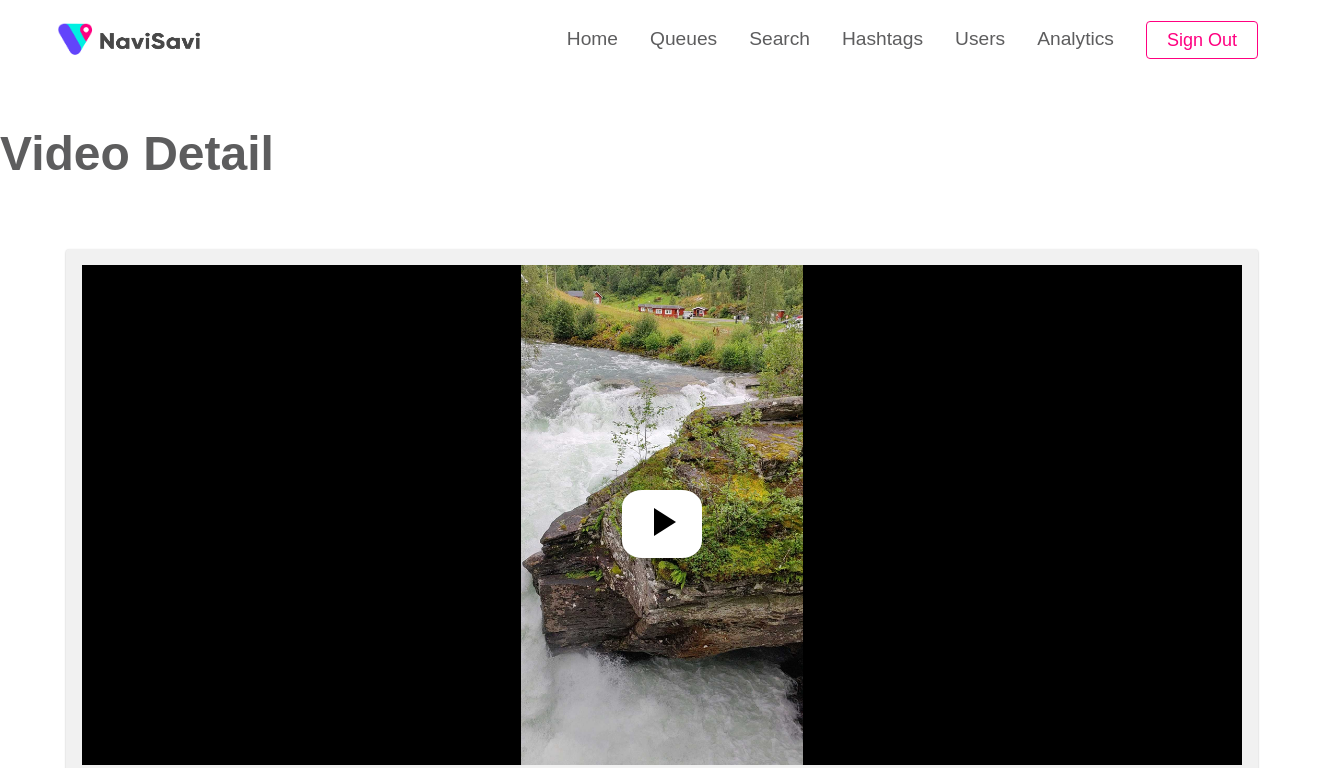 scroll, scrollTop: 0, scrollLeft: 0, axis: both 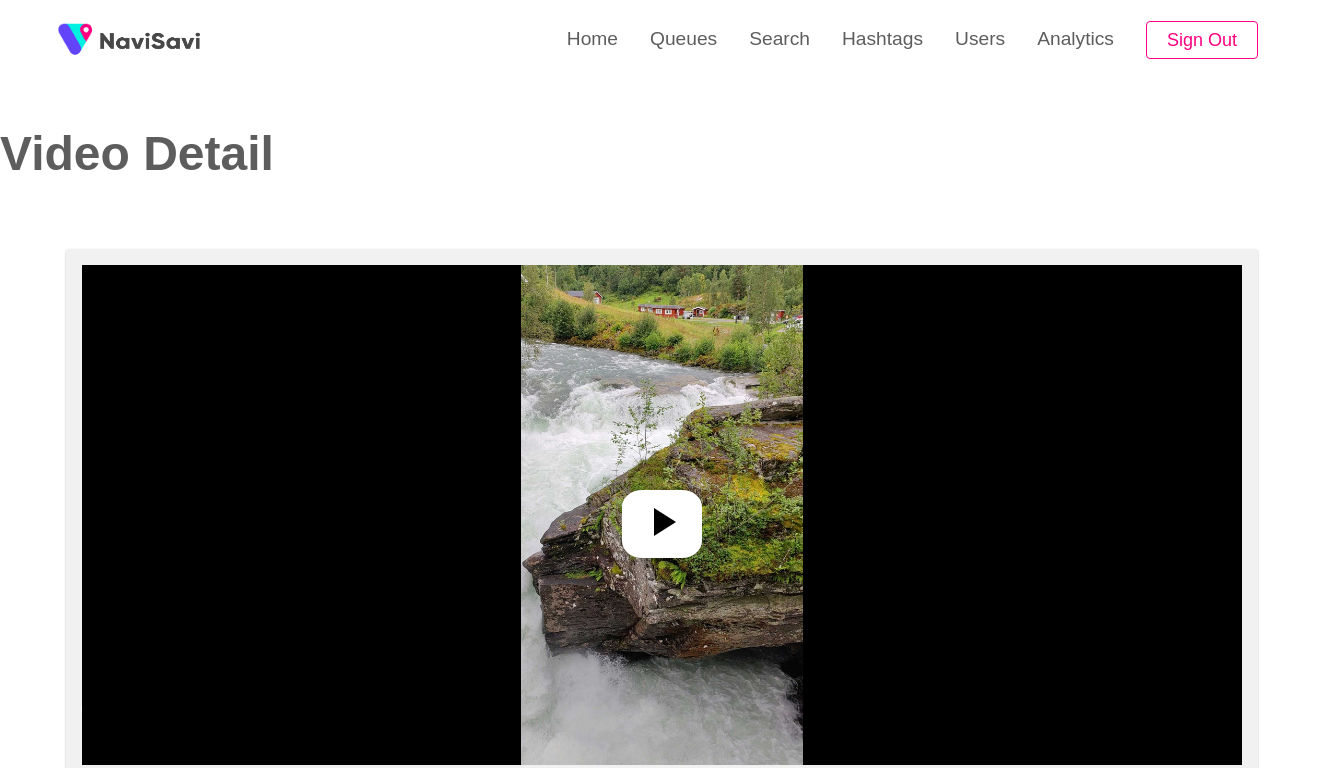 click at bounding box center (661, 515) 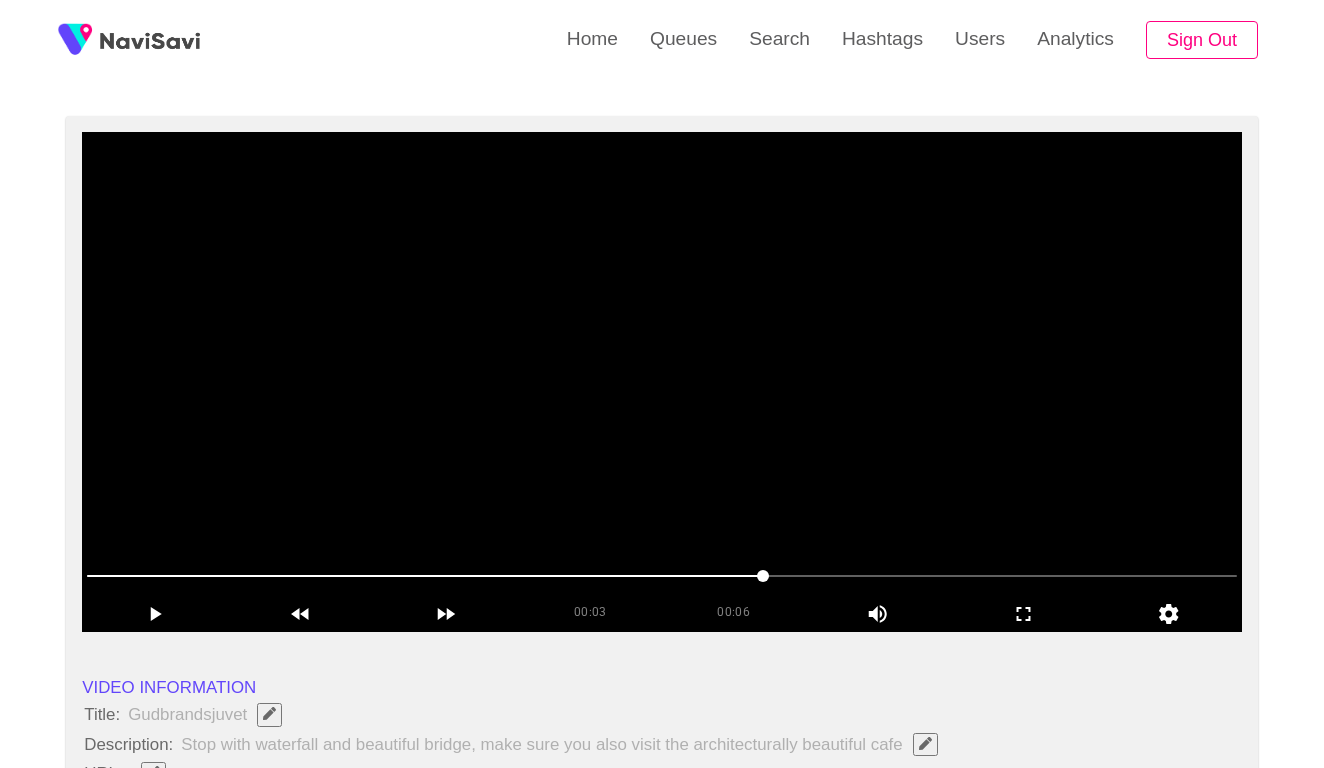 scroll, scrollTop: 381, scrollLeft: 0, axis: vertical 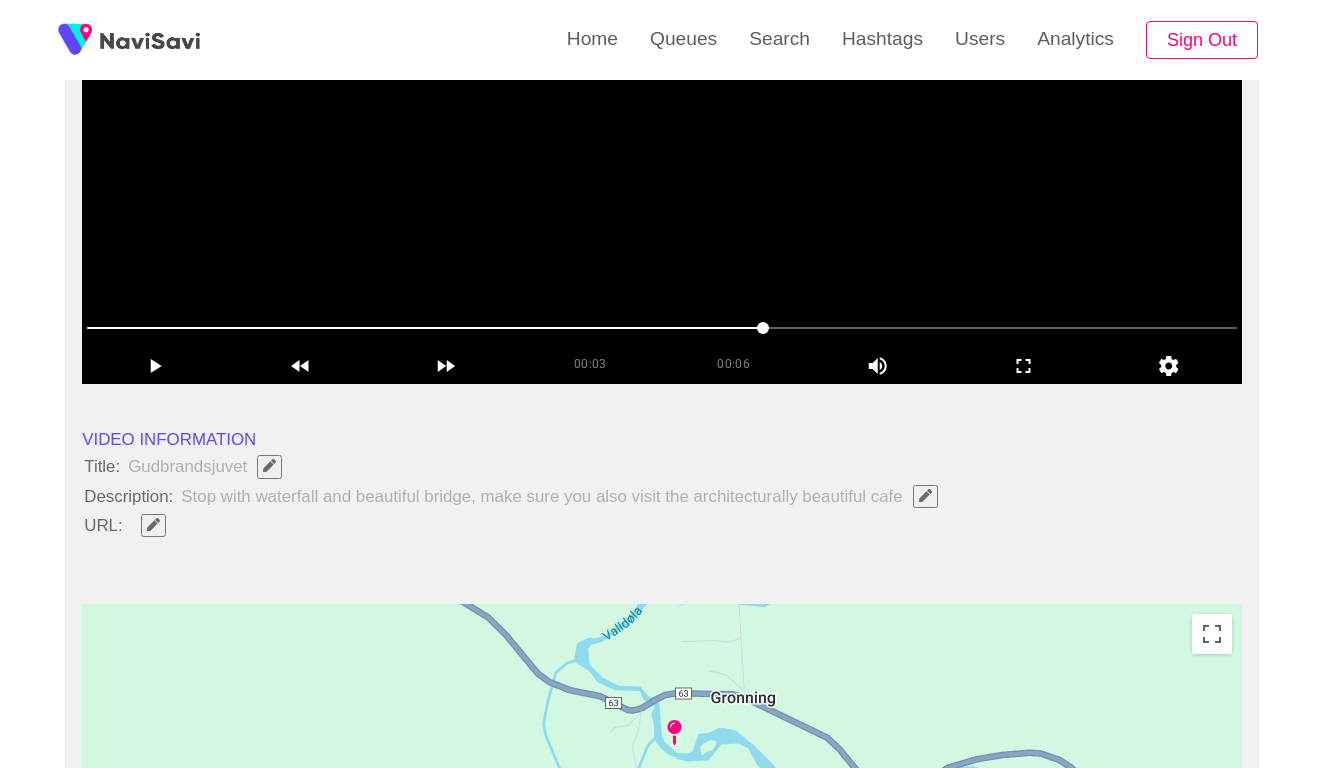 click at bounding box center (662, 134) 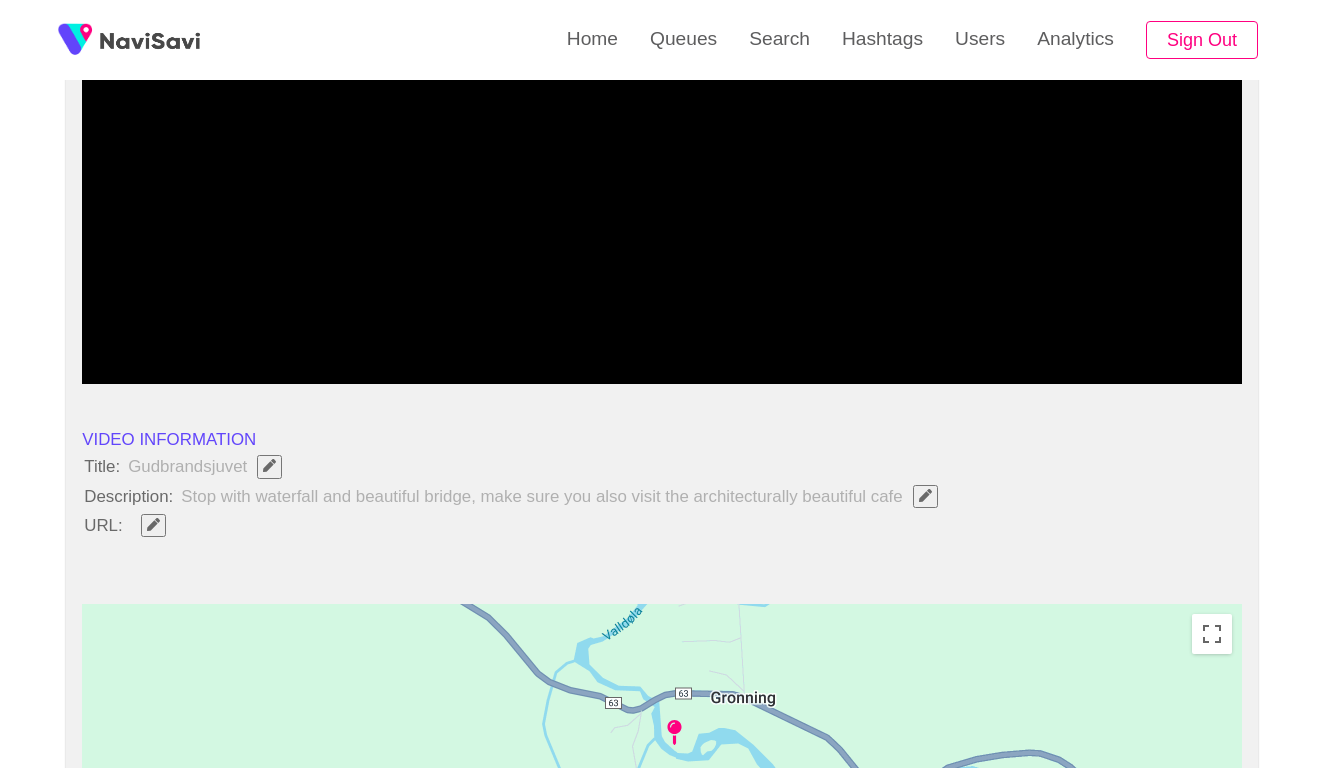 click 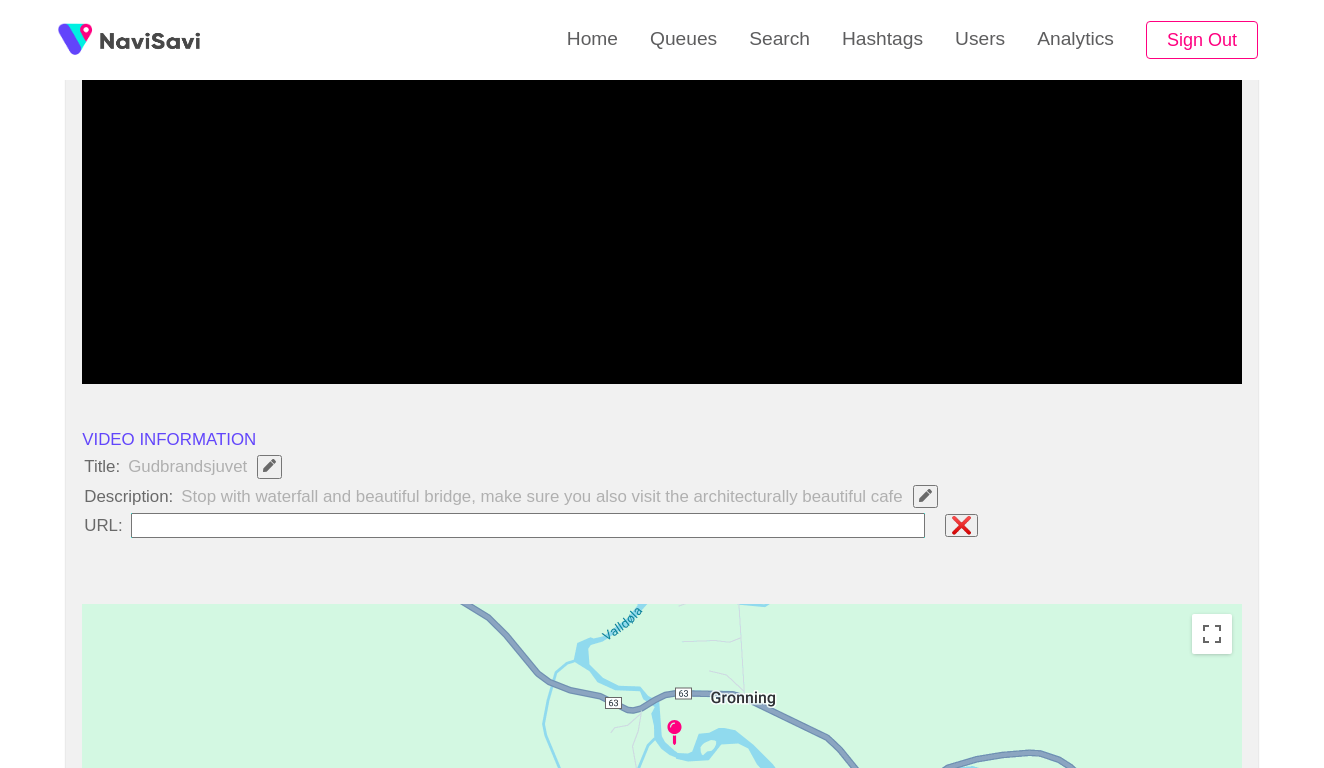 type on "**********" 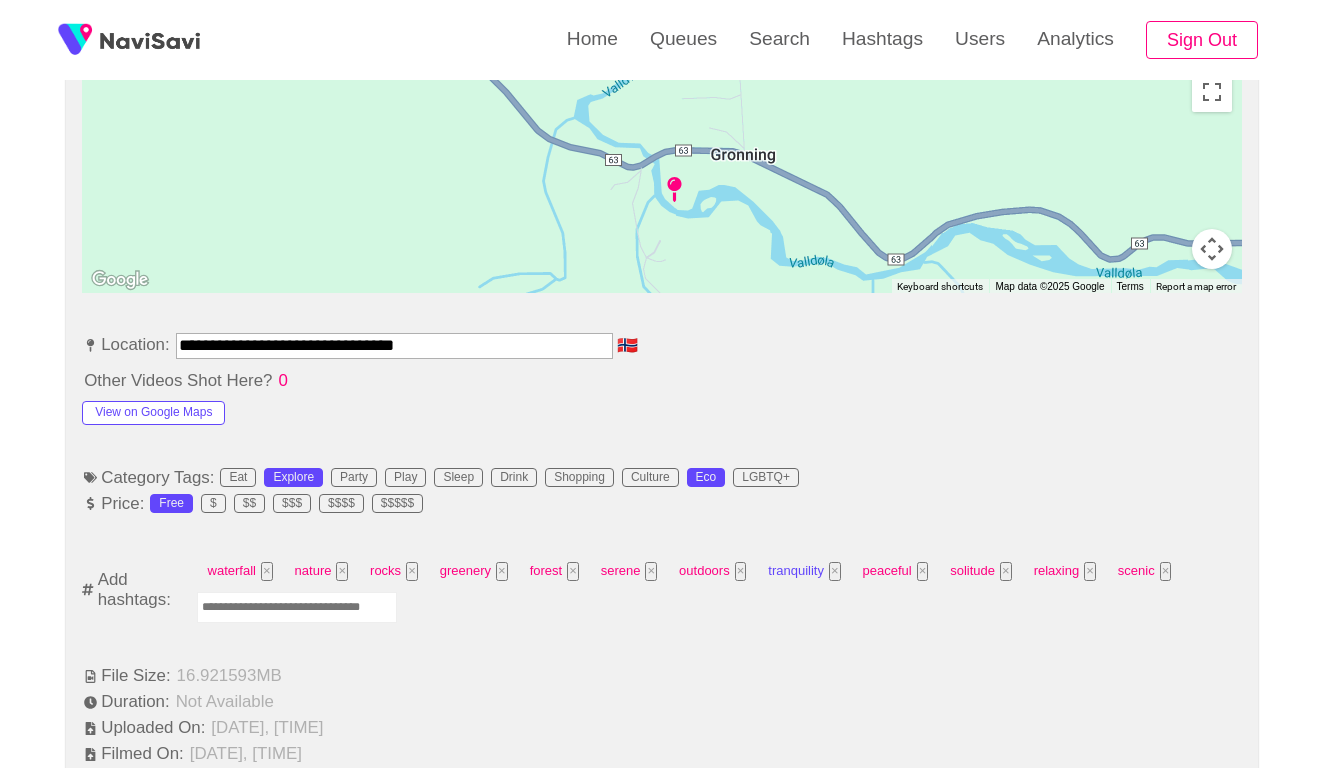 scroll, scrollTop: 997, scrollLeft: 0, axis: vertical 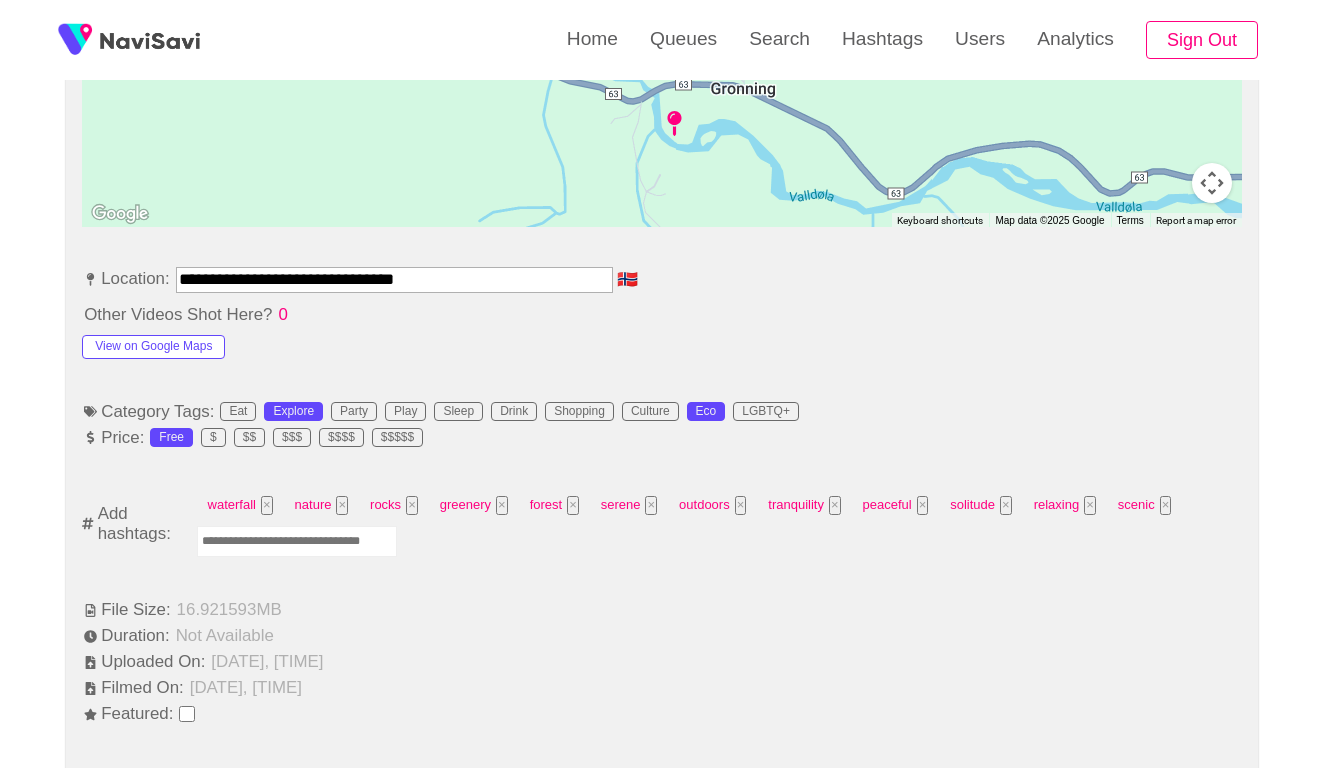 click at bounding box center [297, 541] 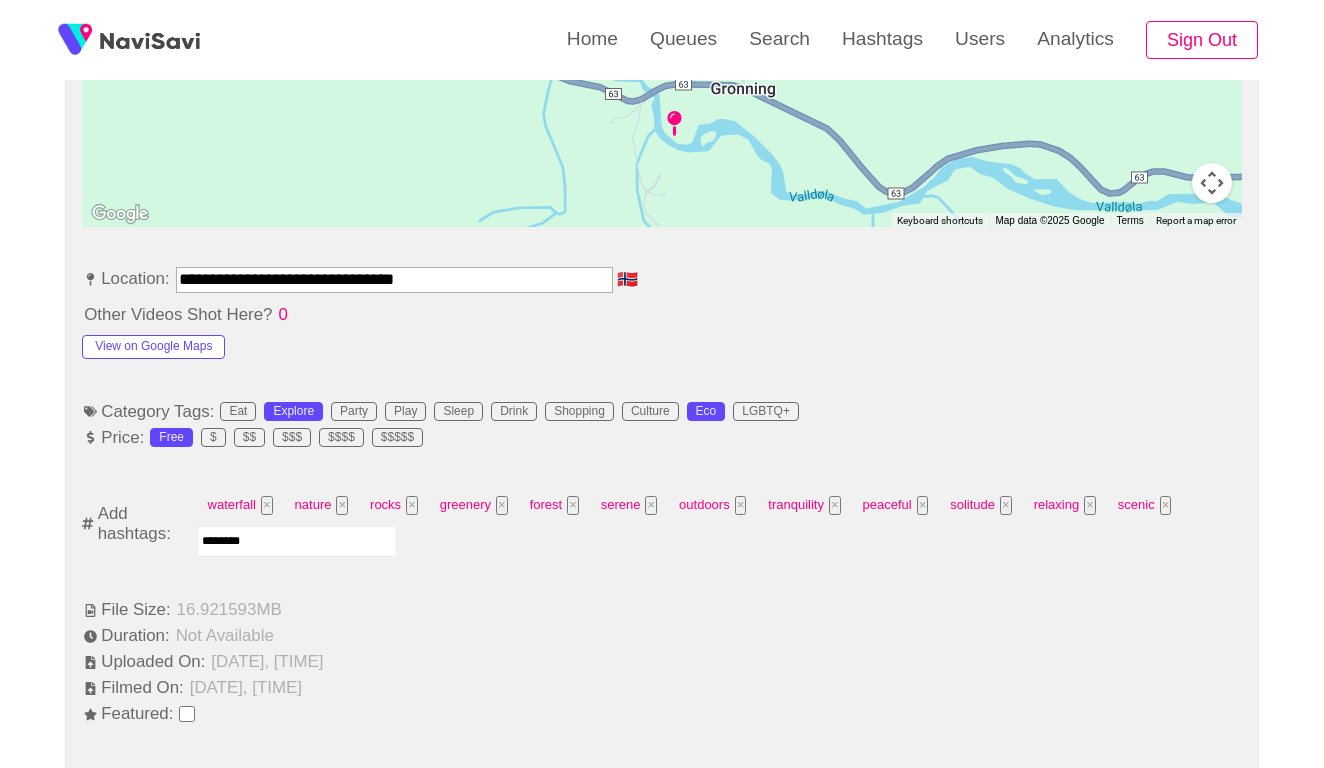 type on "*********" 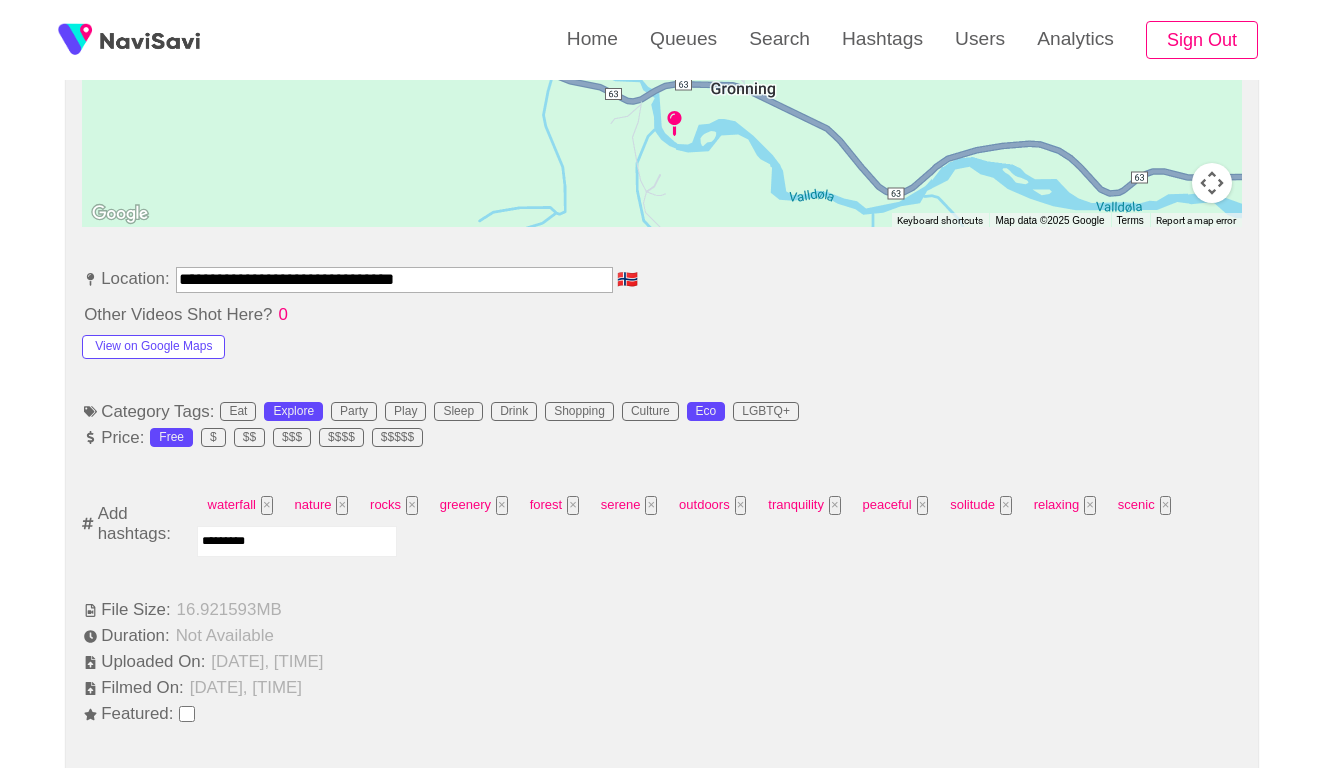type 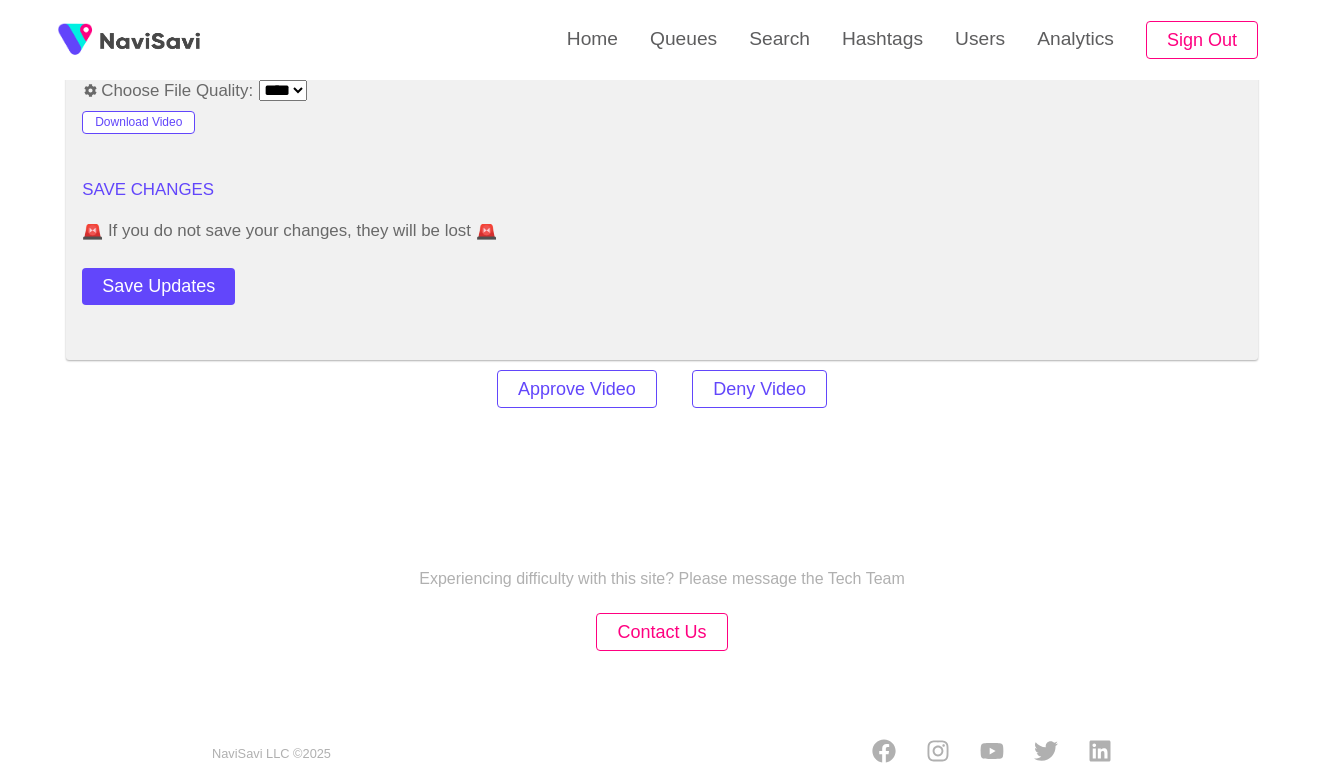 scroll, scrollTop: 2420, scrollLeft: 0, axis: vertical 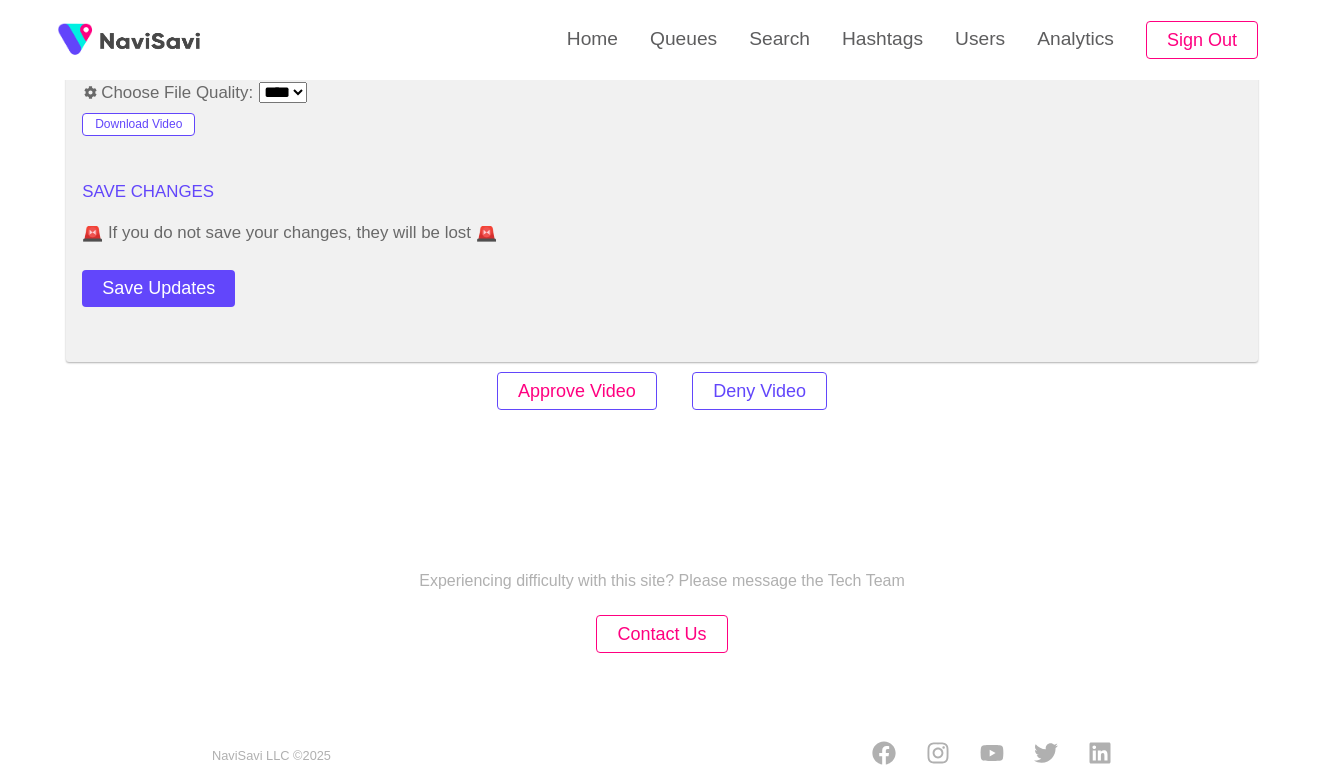click on "Approve Video" at bounding box center [577, 391] 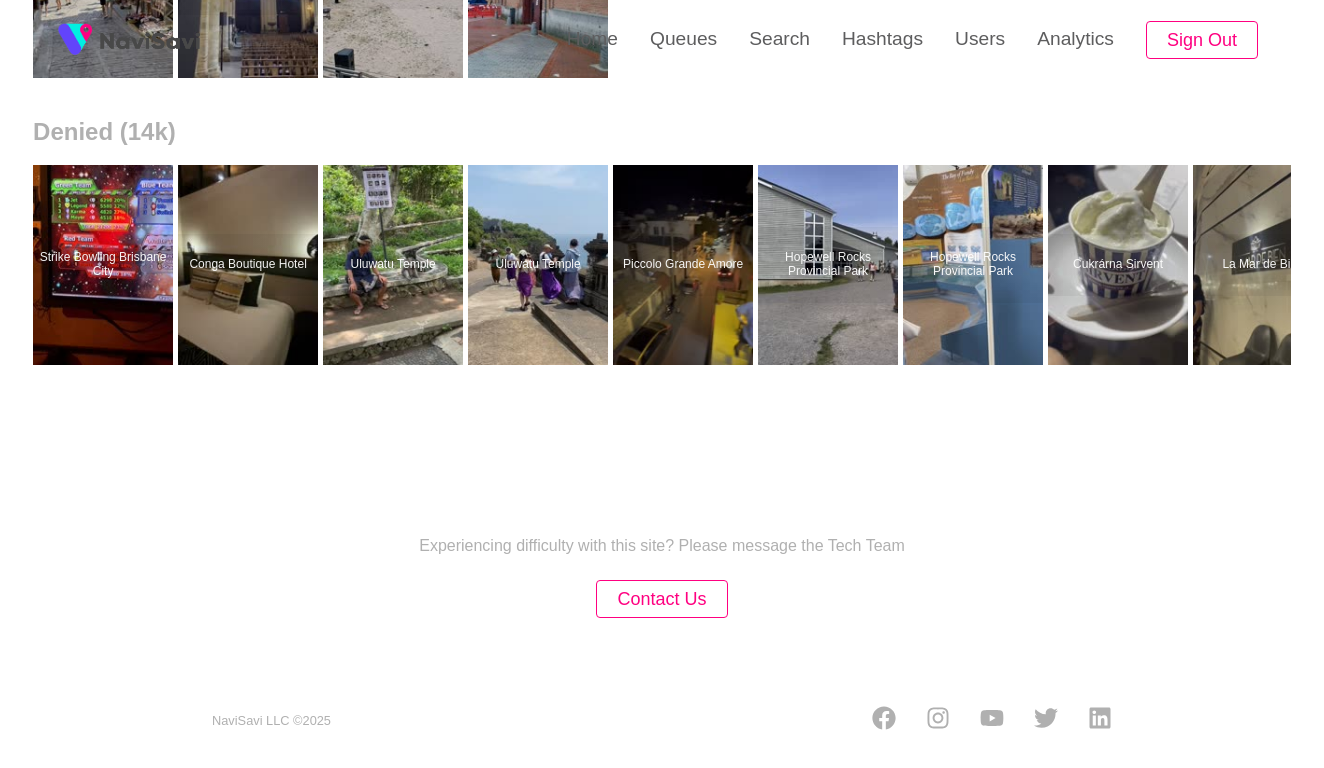 scroll, scrollTop: 0, scrollLeft: 0, axis: both 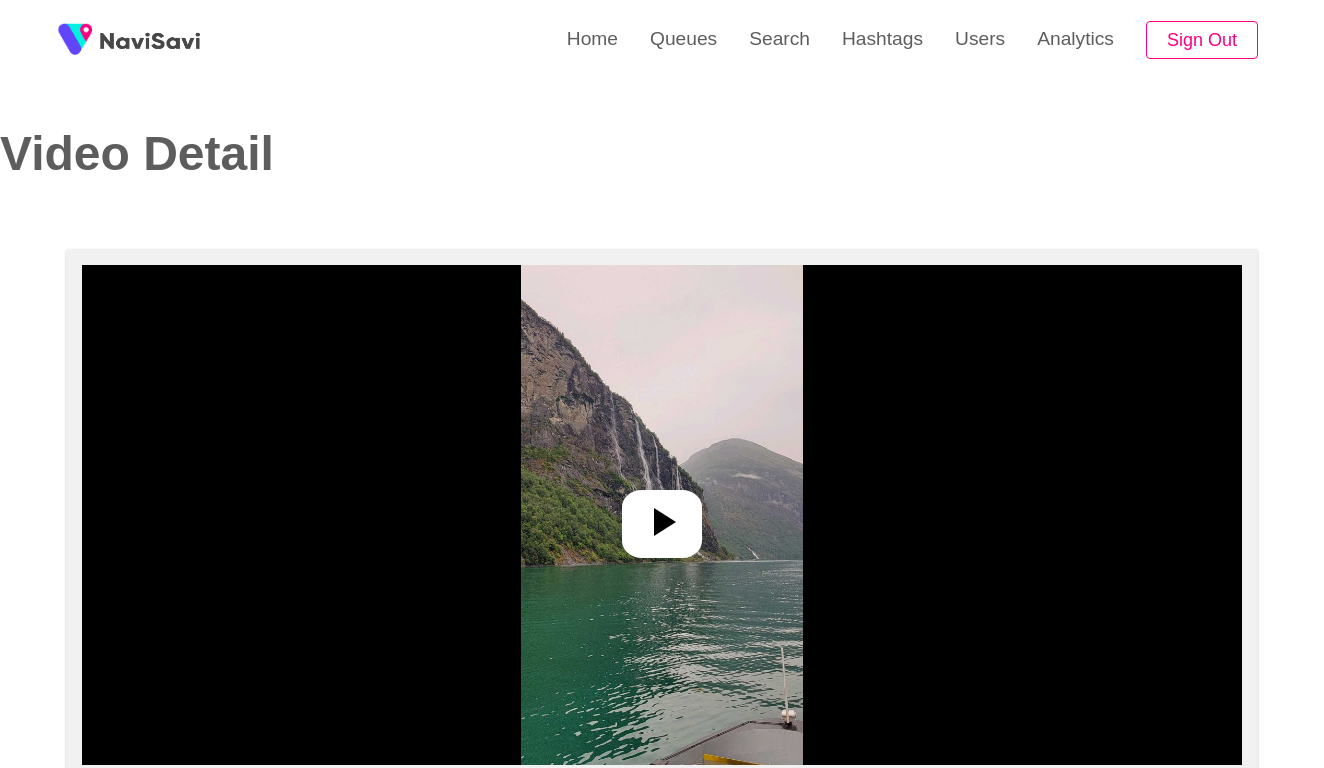 select on "****" 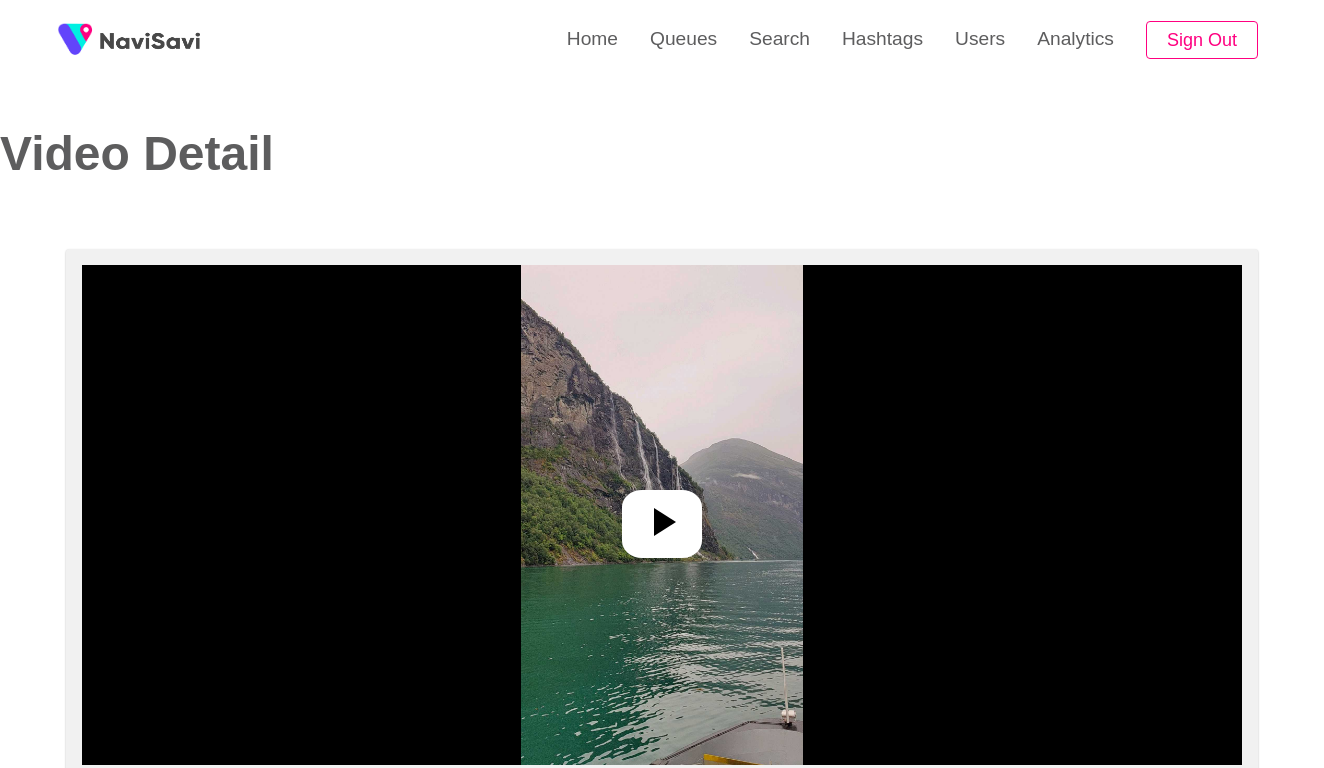 scroll, scrollTop: 0, scrollLeft: 0, axis: both 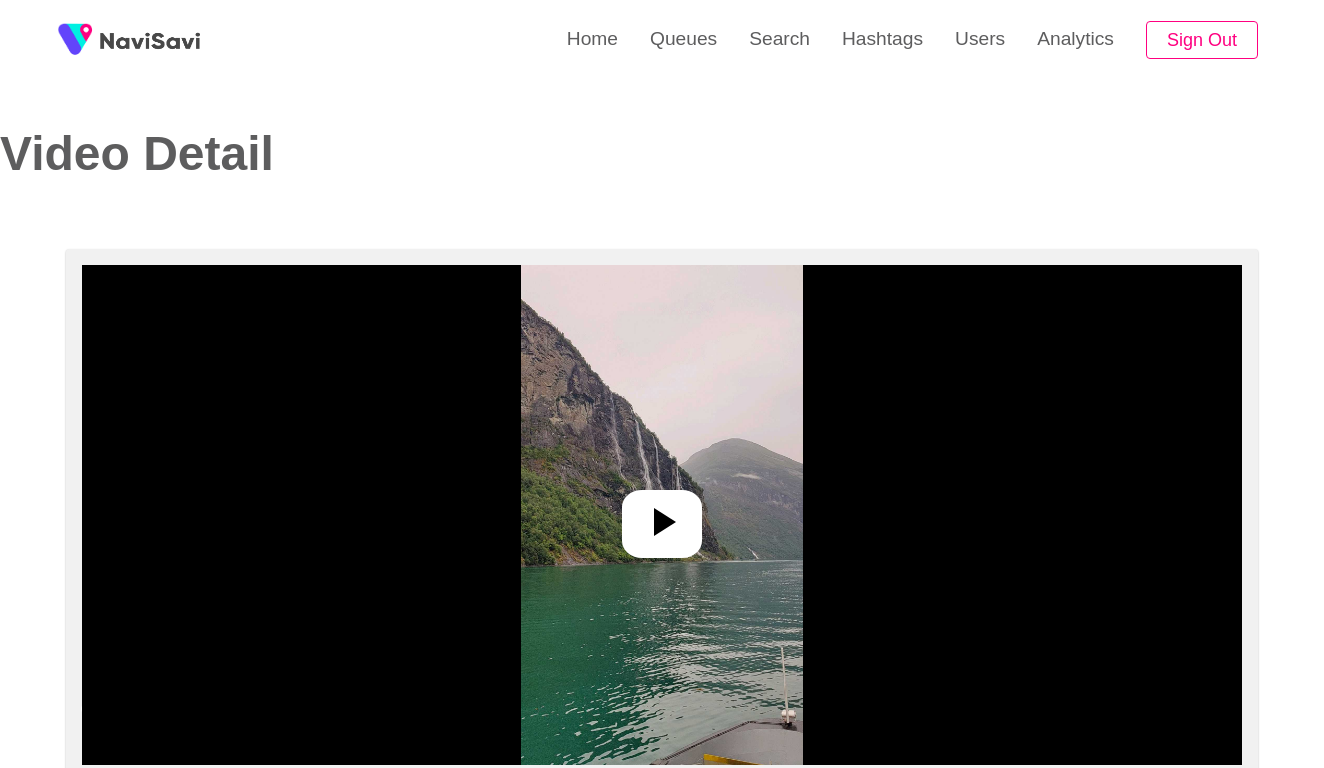 click at bounding box center (661, 515) 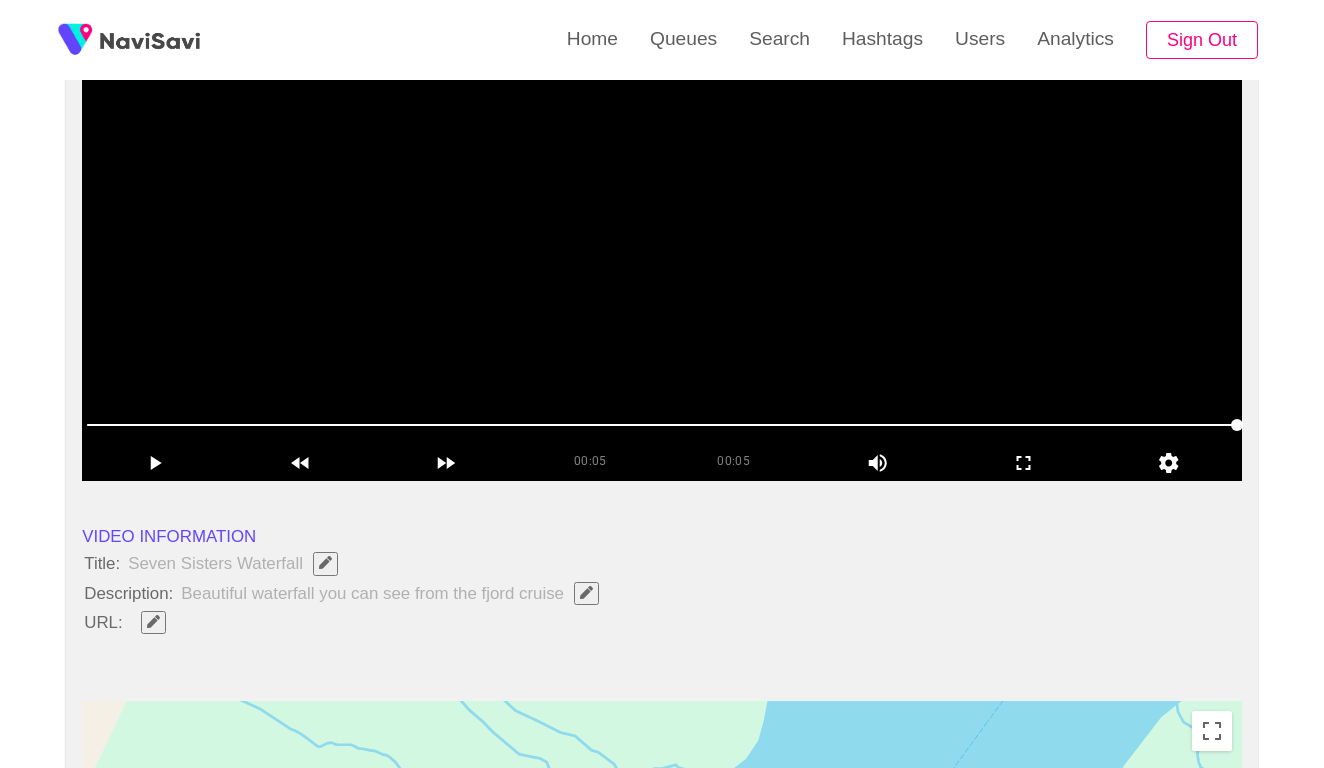 scroll, scrollTop: 316, scrollLeft: 0, axis: vertical 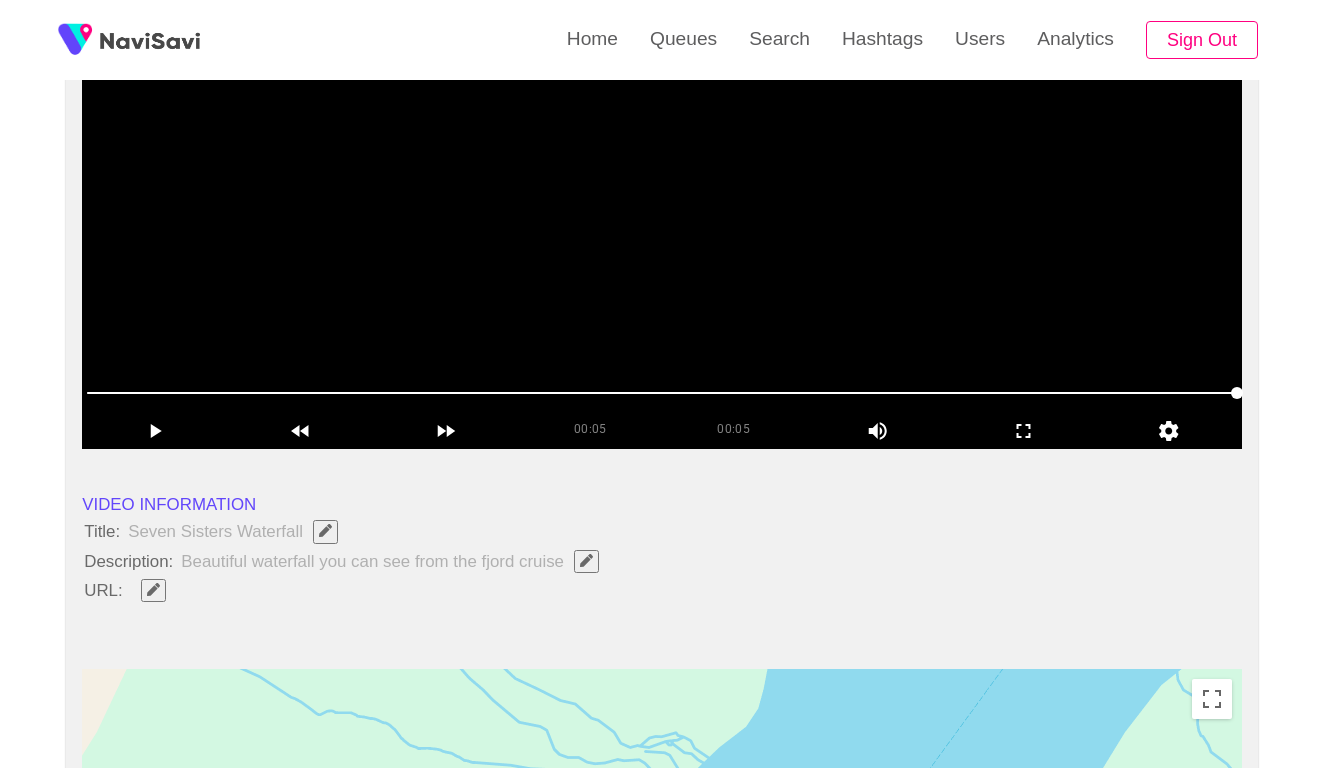 click at bounding box center (662, 199) 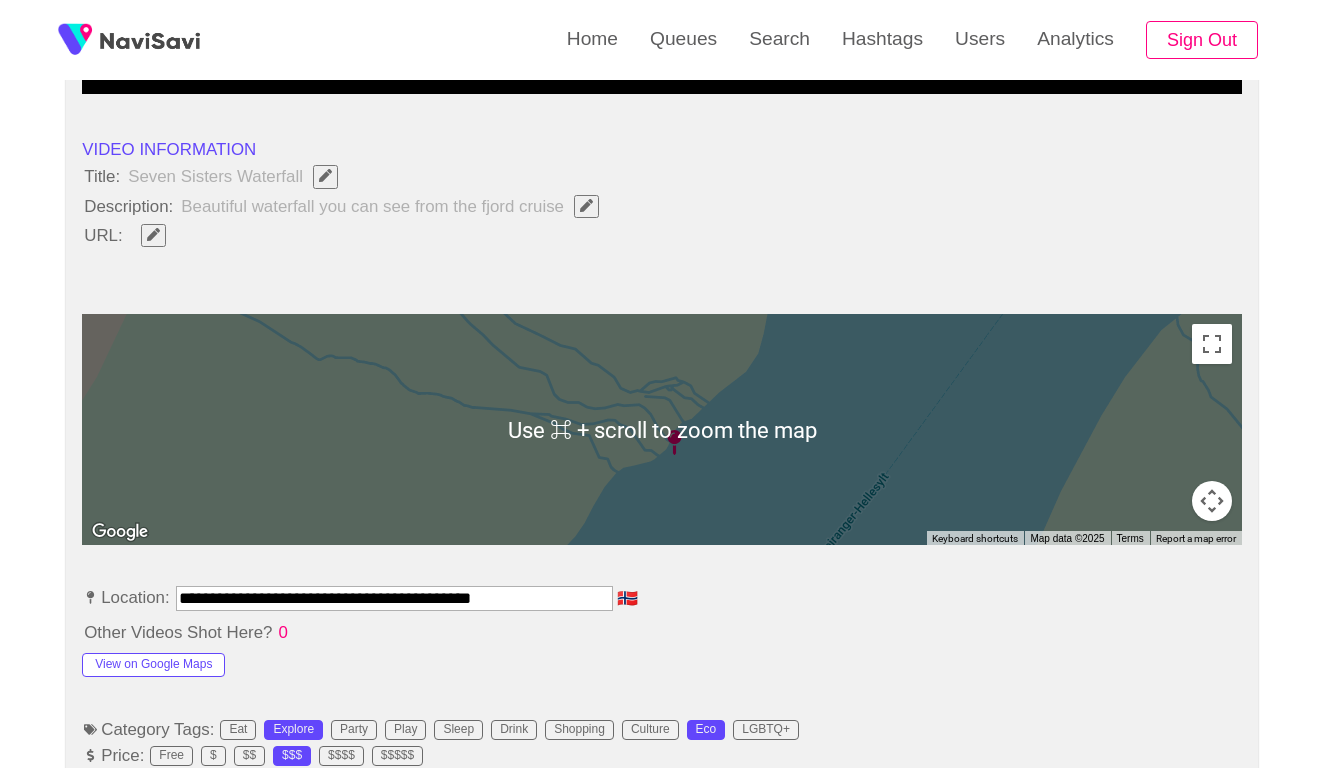 scroll, scrollTop: 755, scrollLeft: 0, axis: vertical 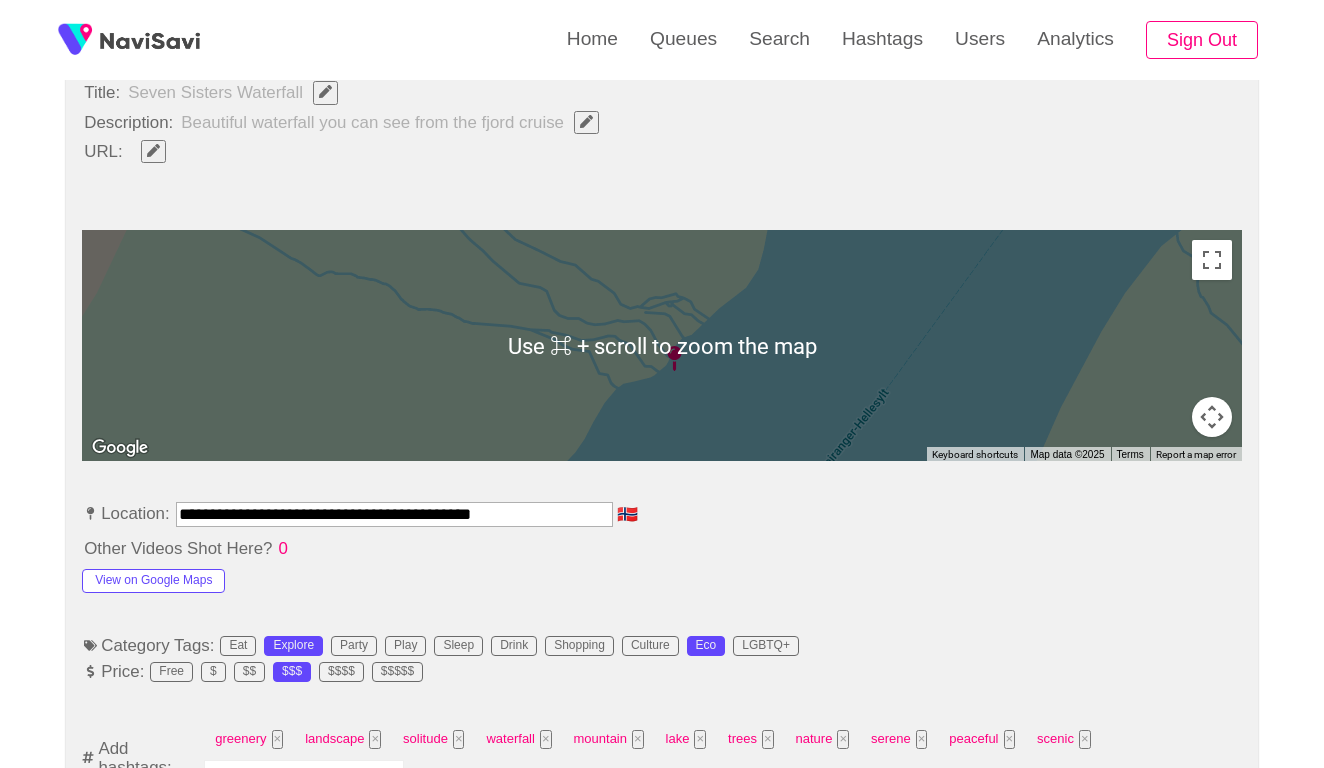 click on "**********" at bounding box center [394, 514] 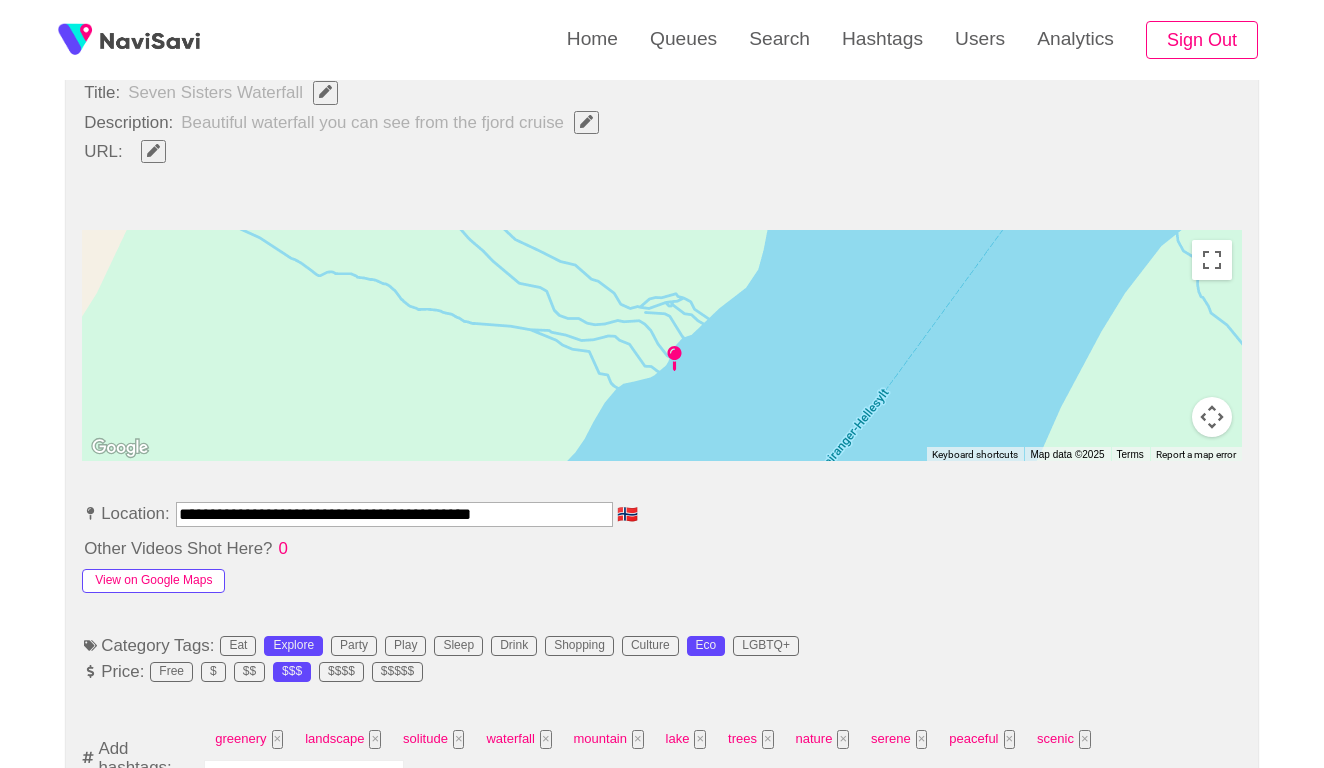click on "View on Google Maps" at bounding box center [153, 581] 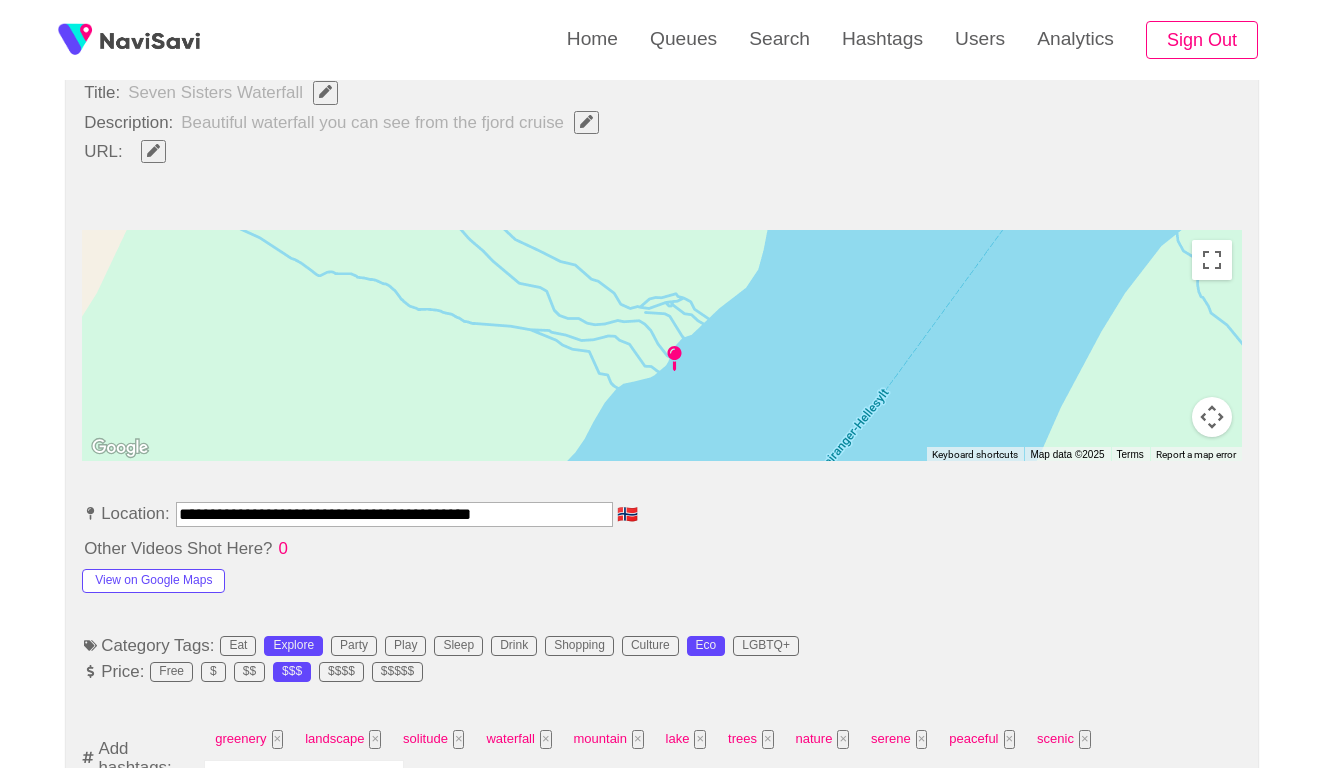 click 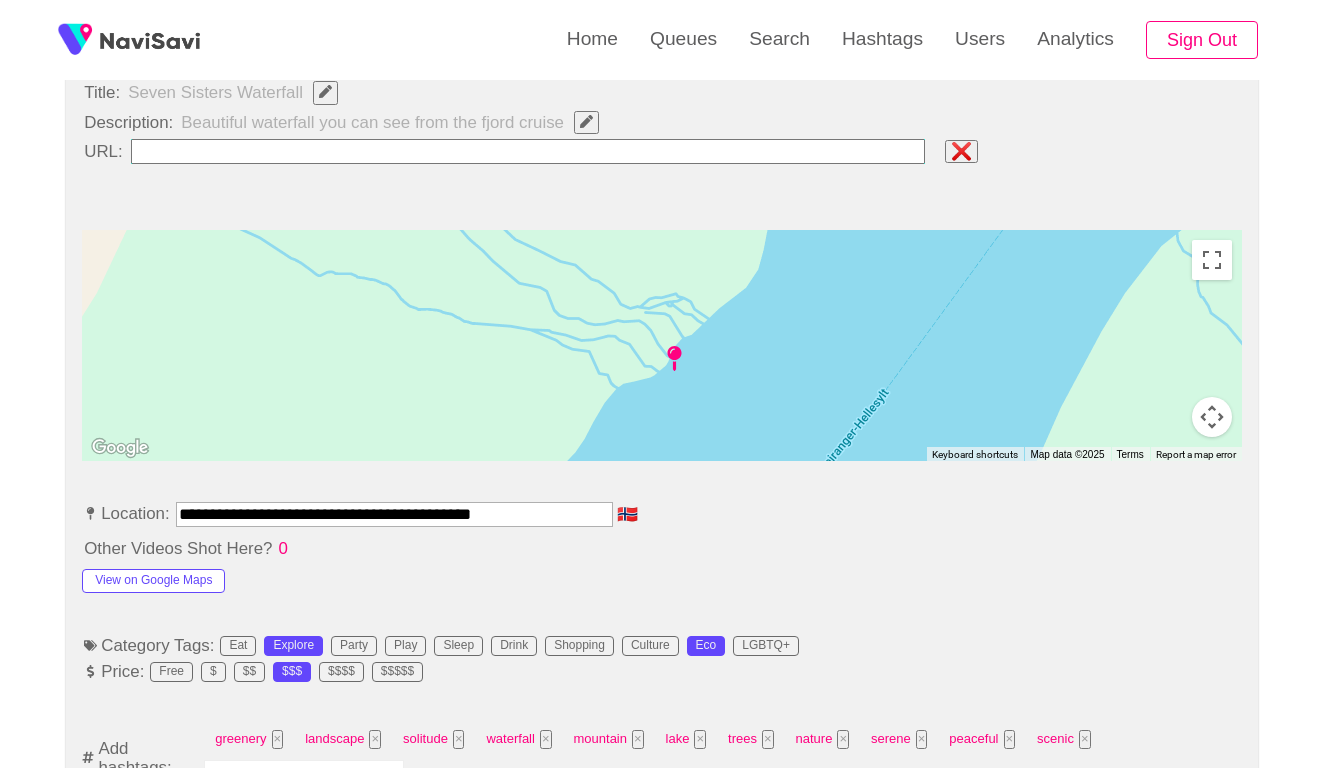 type on "**********" 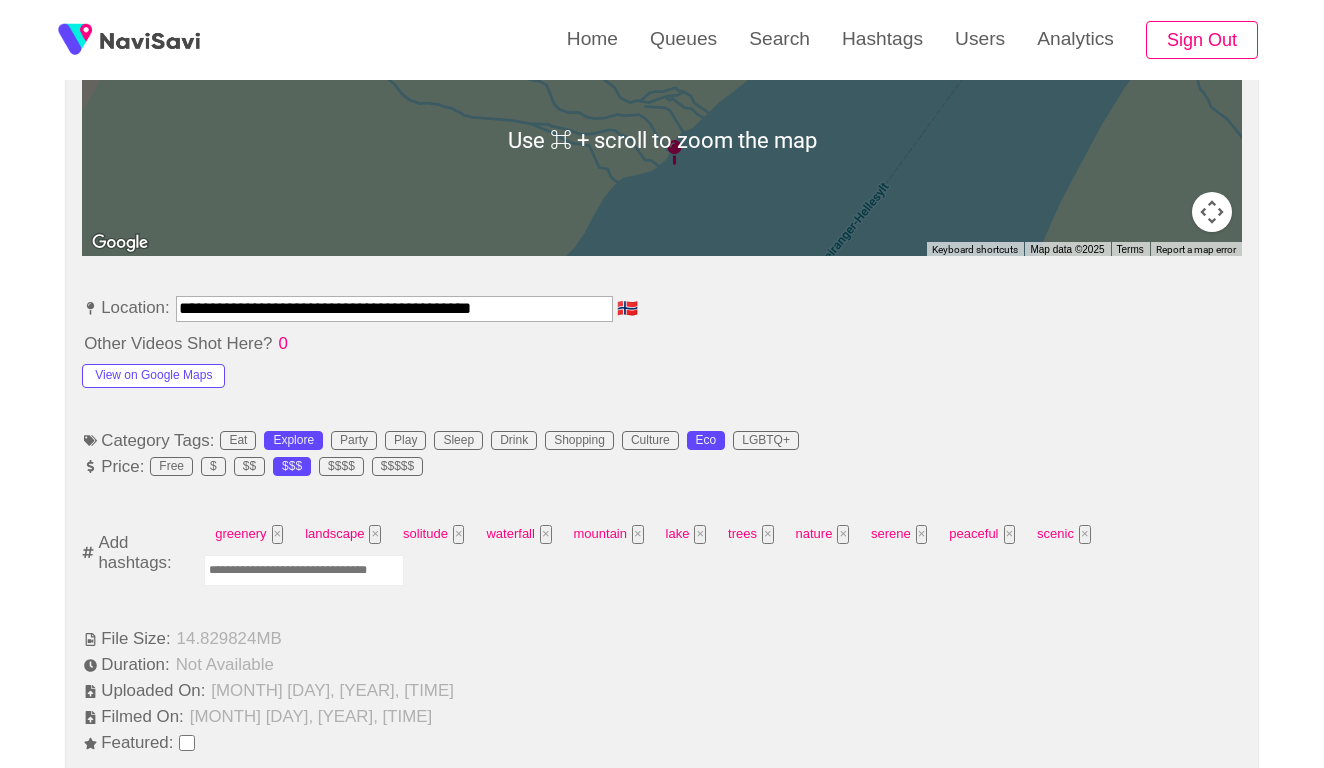 scroll, scrollTop: 1120, scrollLeft: 0, axis: vertical 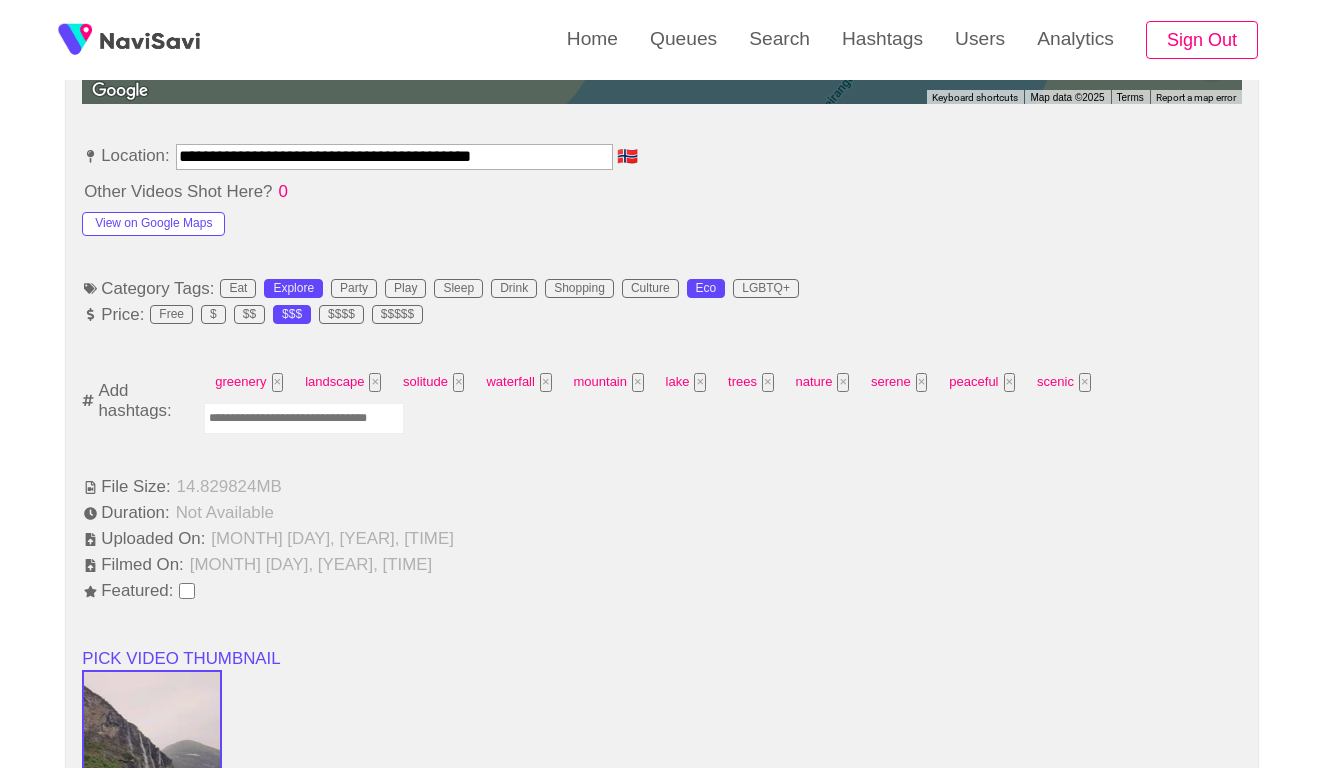 click at bounding box center [304, 418] 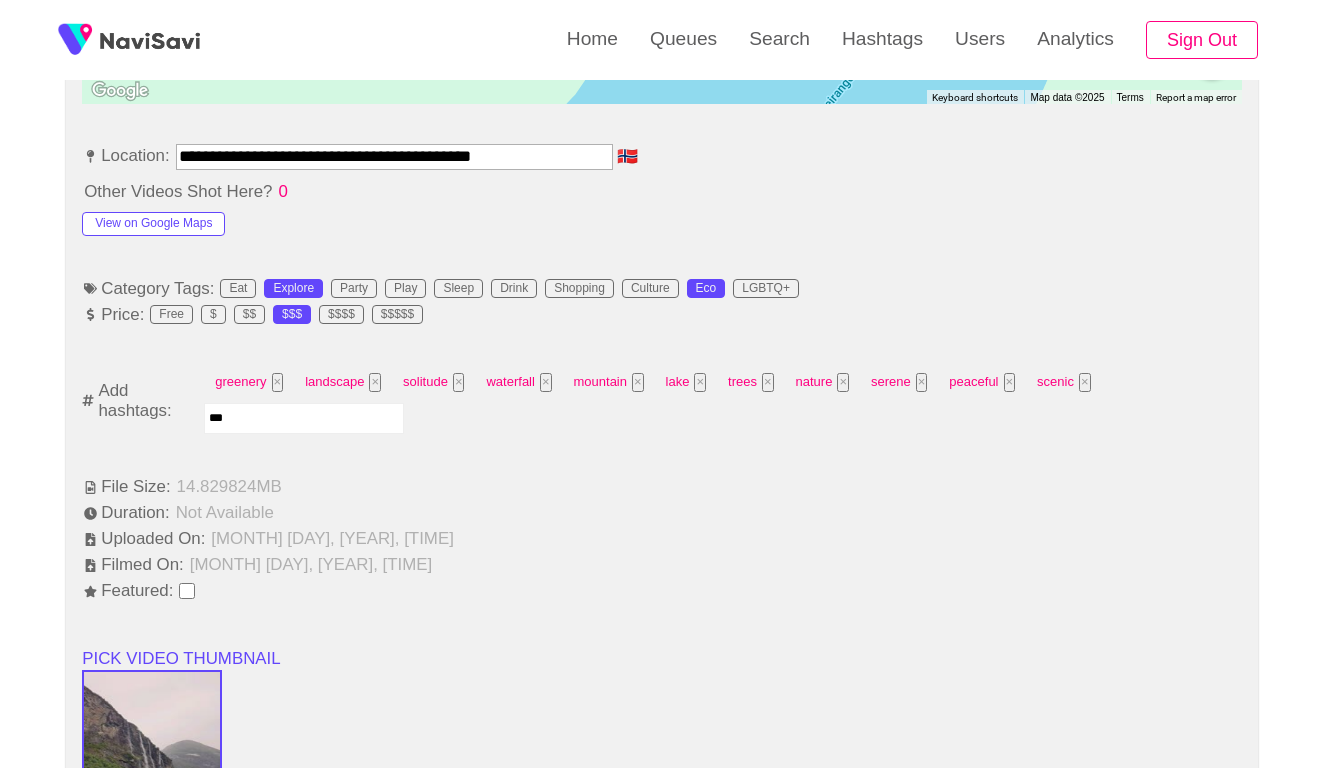 type on "****" 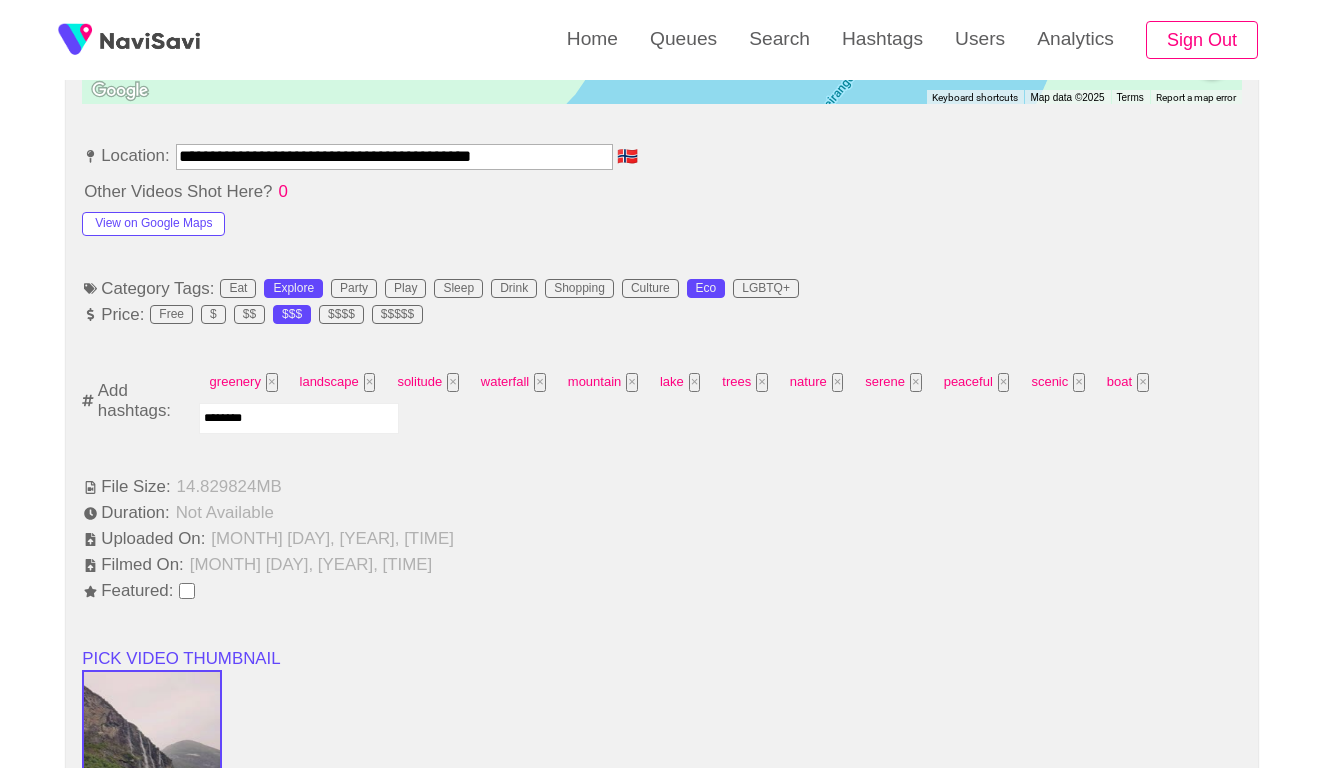 type on "*********" 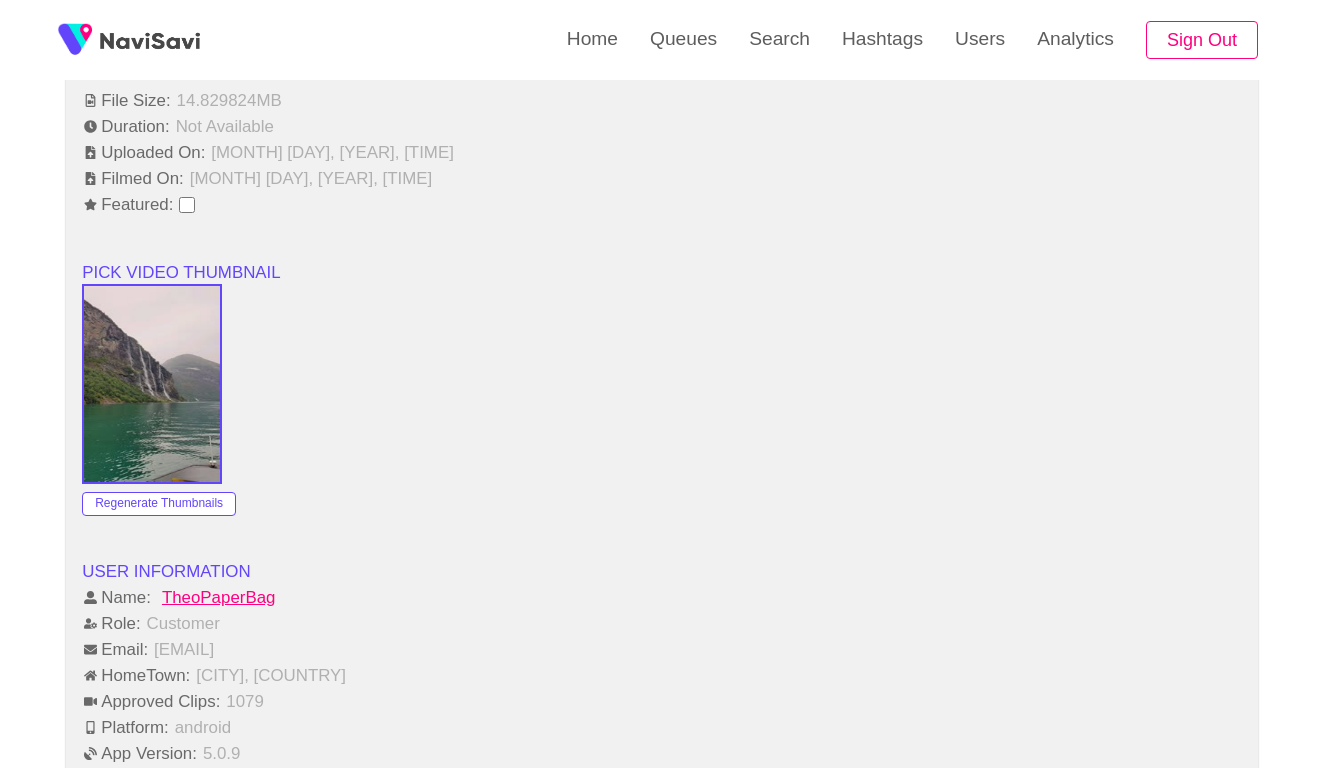 scroll, scrollTop: 1510, scrollLeft: 0, axis: vertical 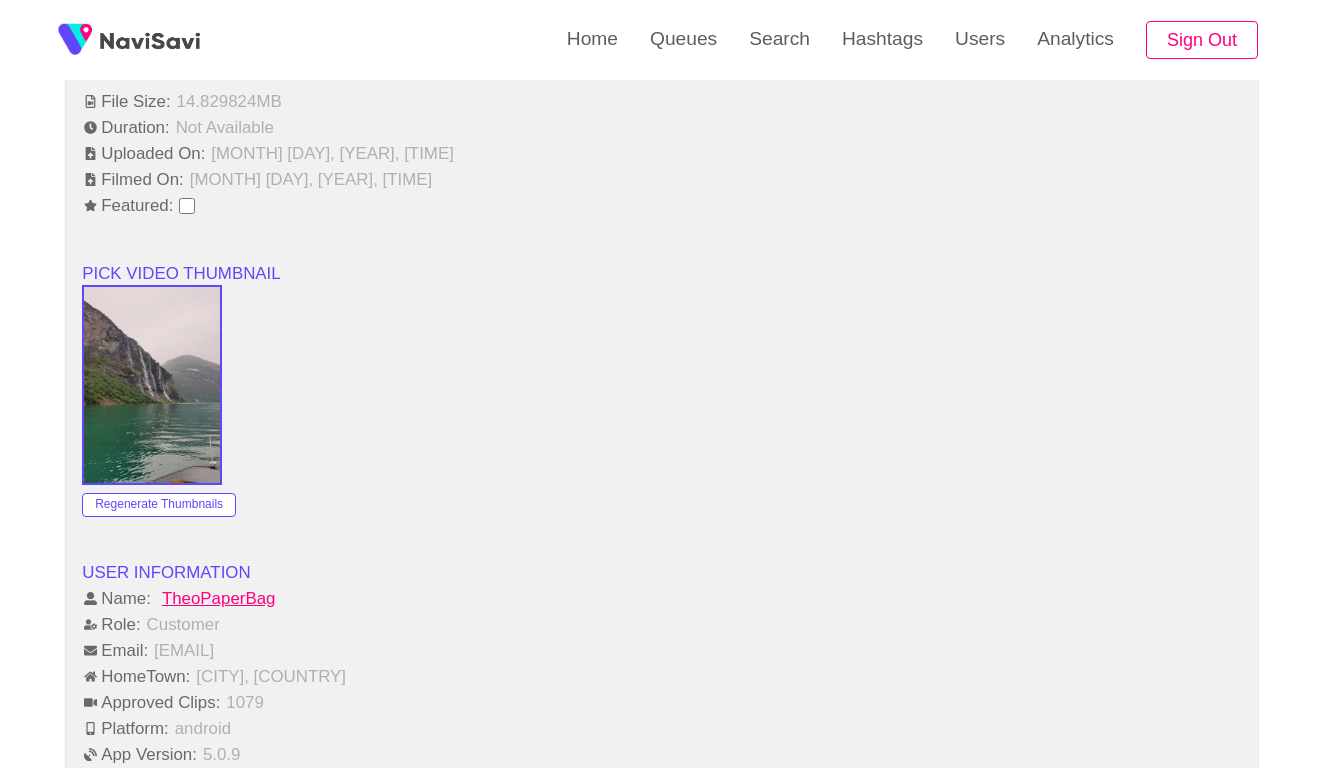 type on "*****" 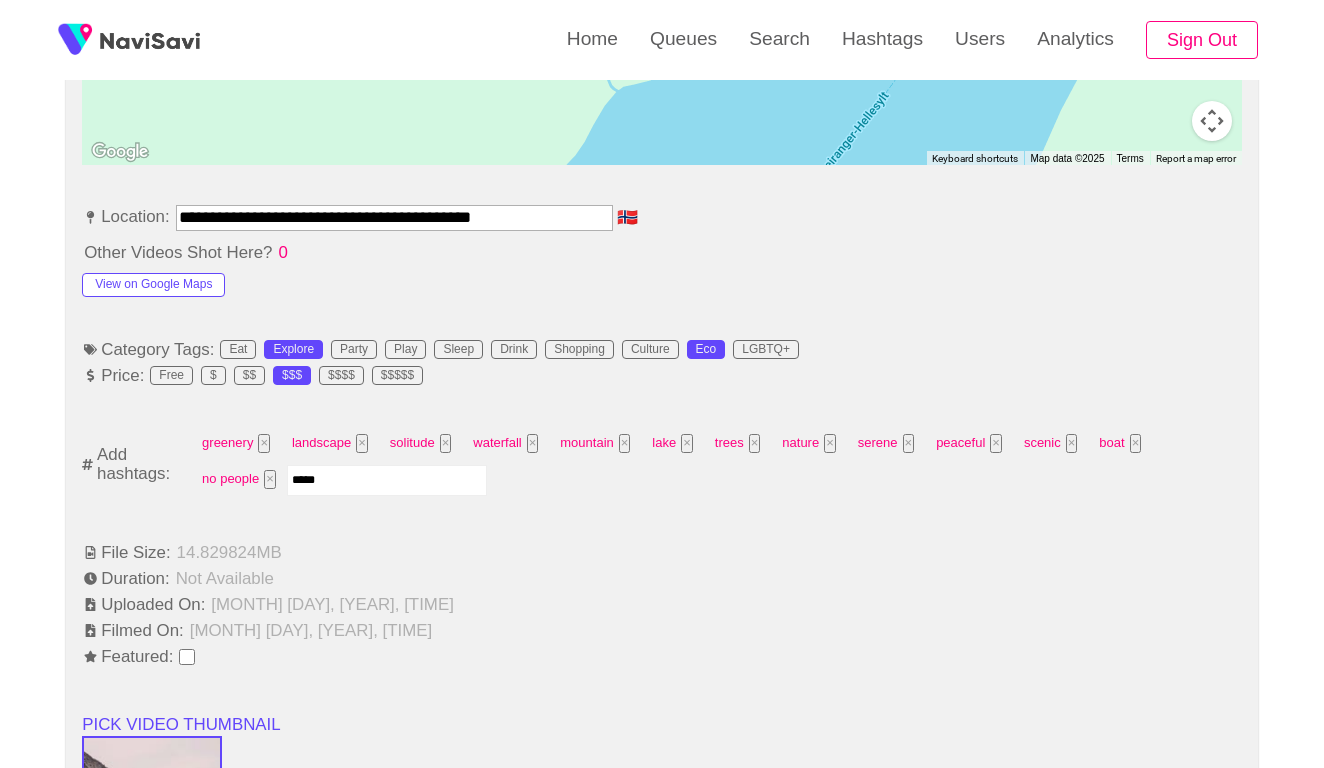 scroll, scrollTop: 1090, scrollLeft: 0, axis: vertical 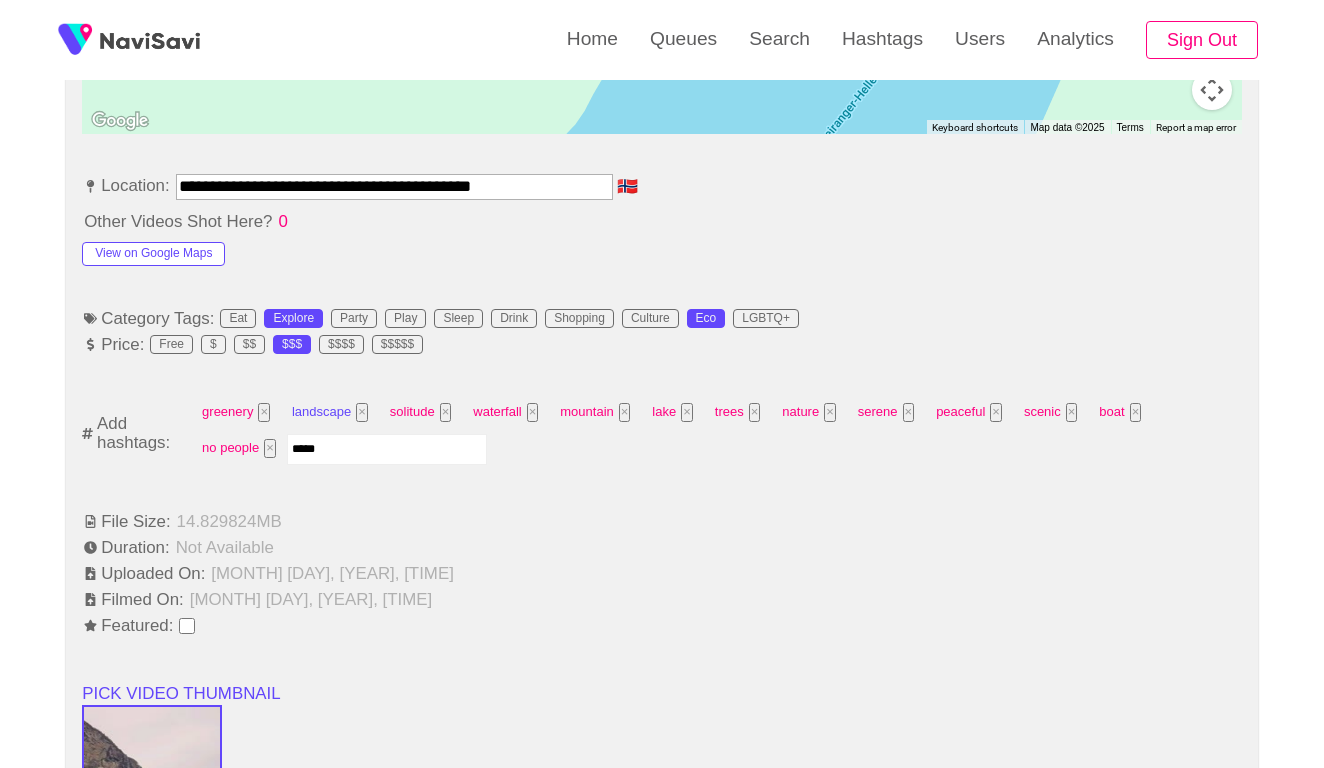 type 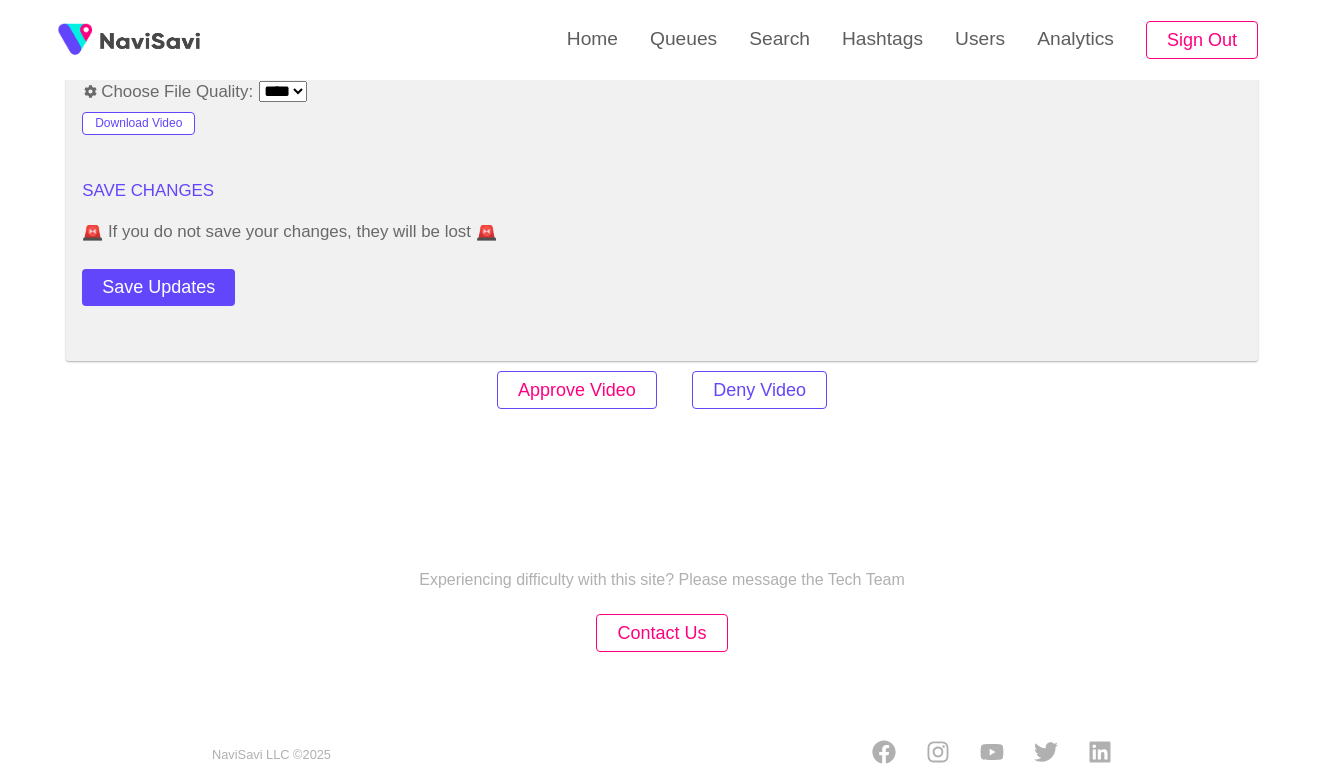 scroll, scrollTop: 2420, scrollLeft: 0, axis: vertical 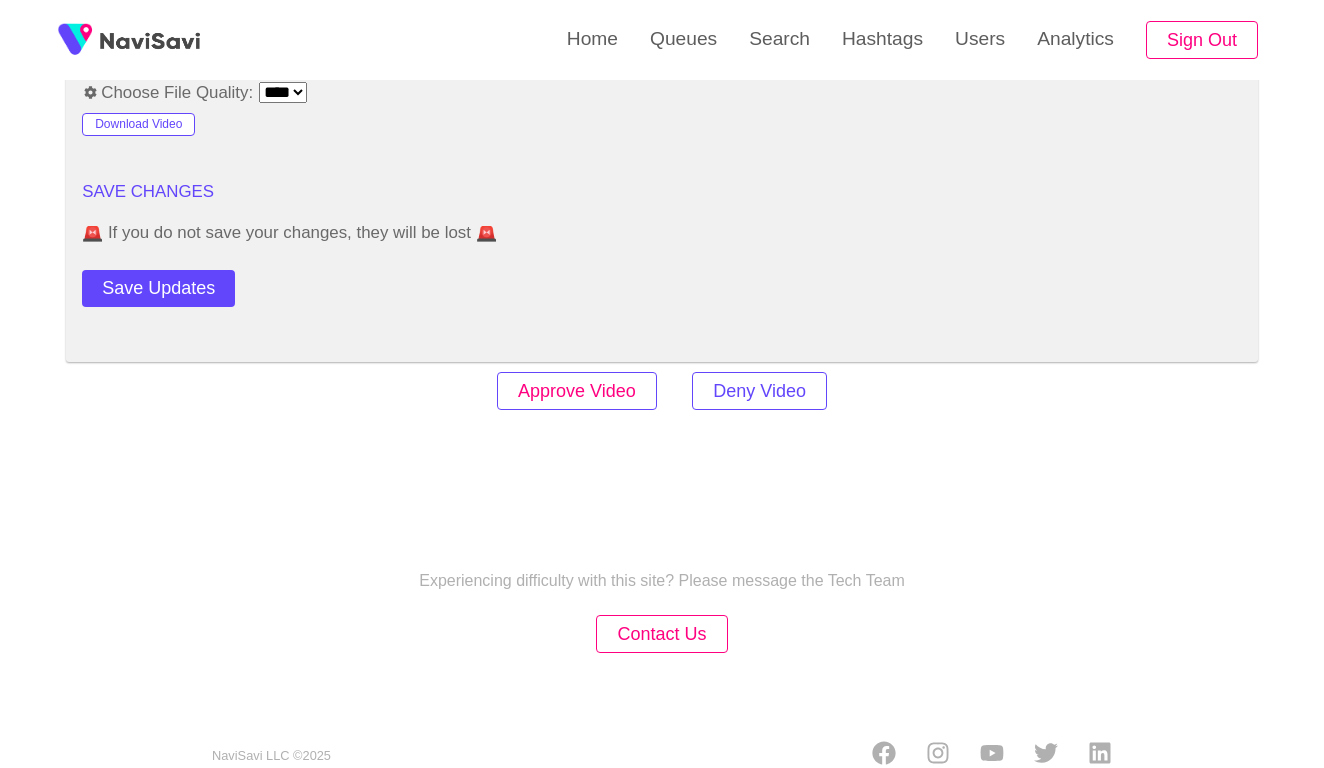 click on "Approve Video" at bounding box center (577, 391) 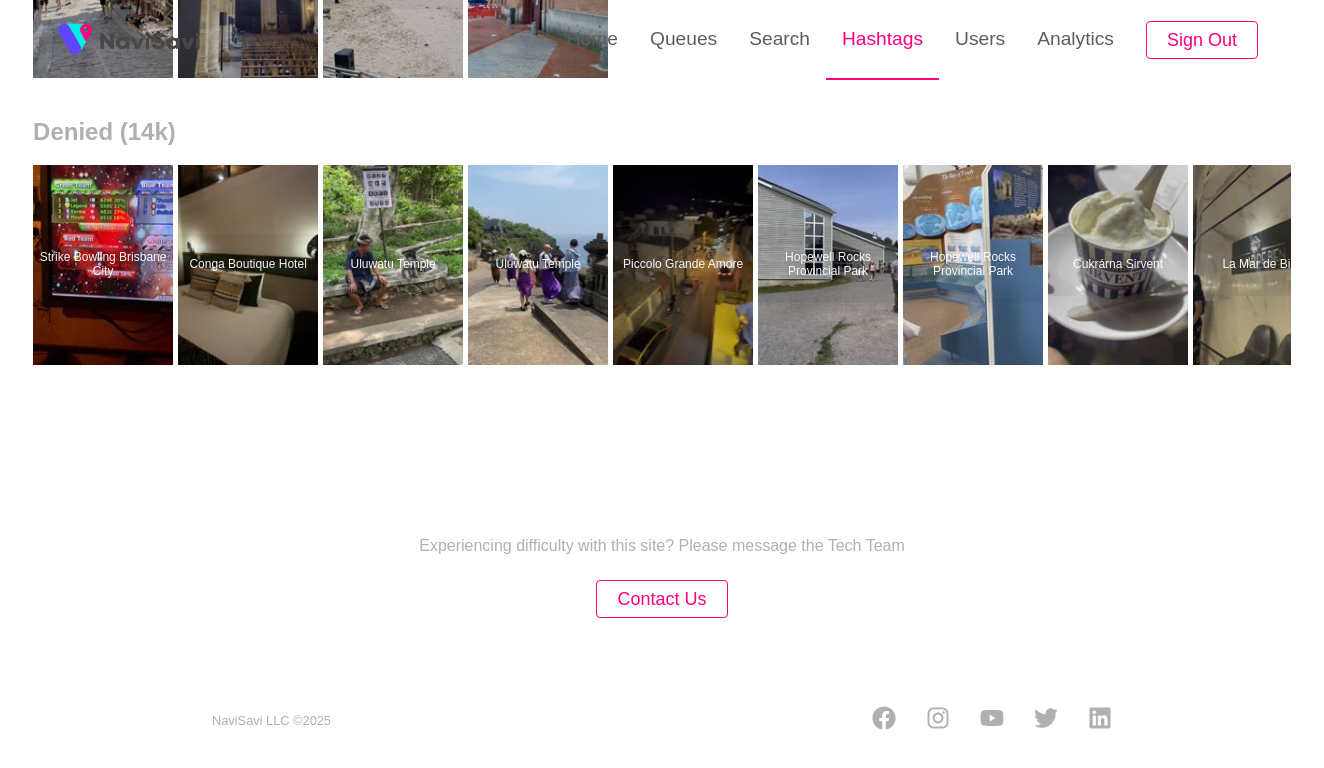 scroll, scrollTop: 0, scrollLeft: 0, axis: both 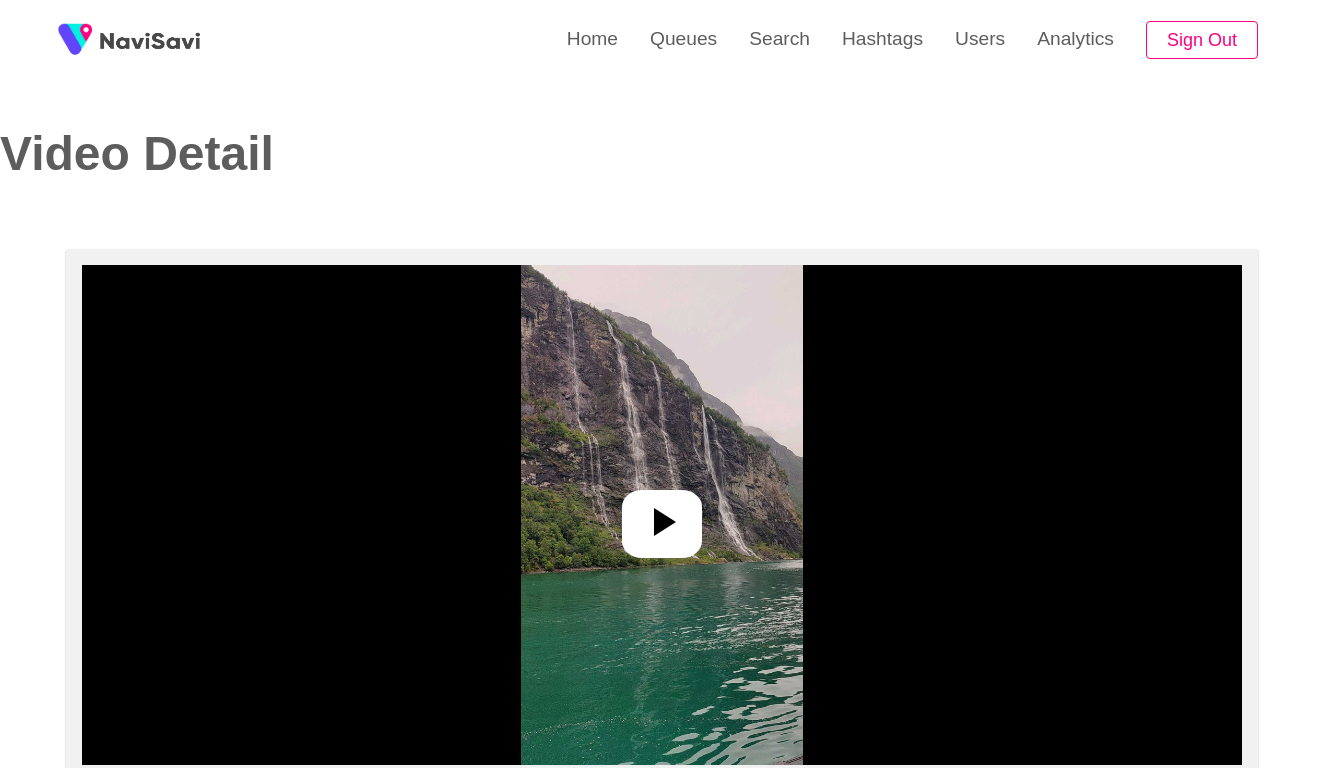 select on "**********" 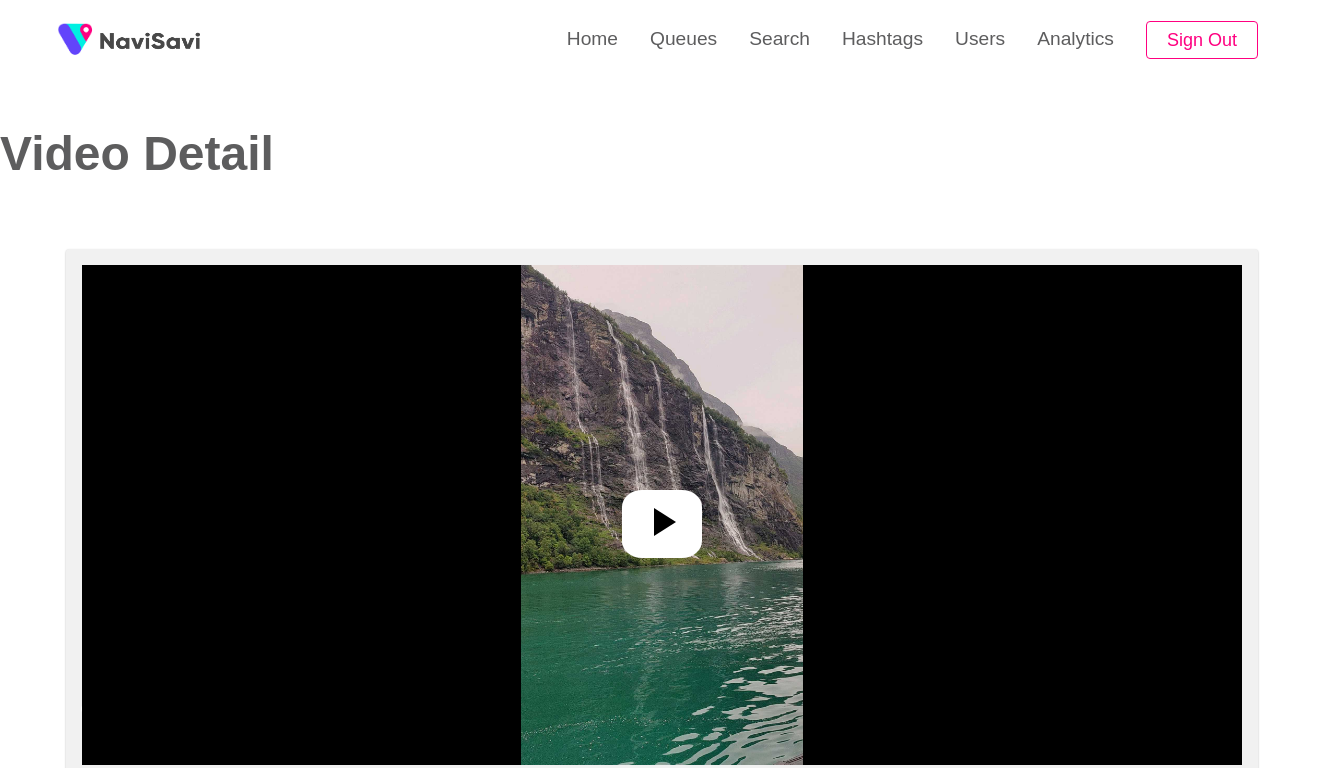 click at bounding box center (661, 515) 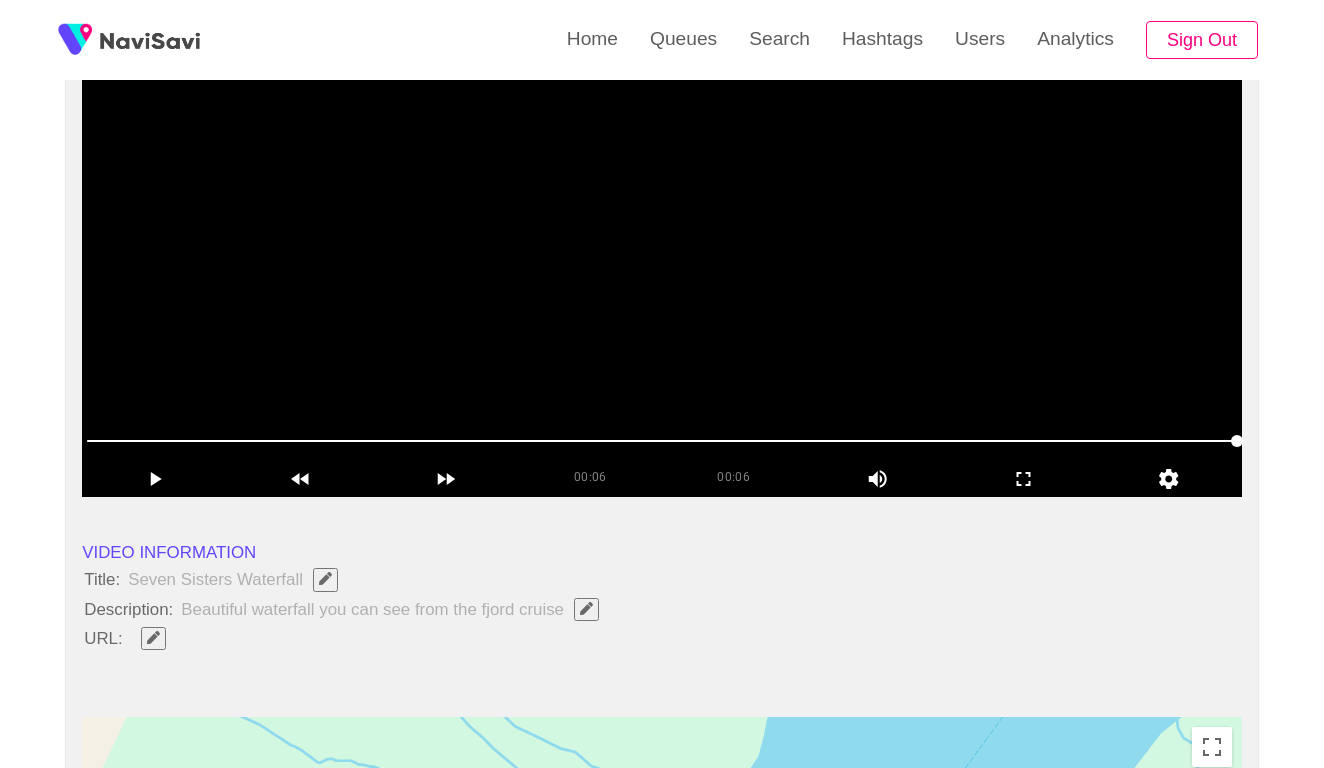 scroll, scrollTop: 314, scrollLeft: 0, axis: vertical 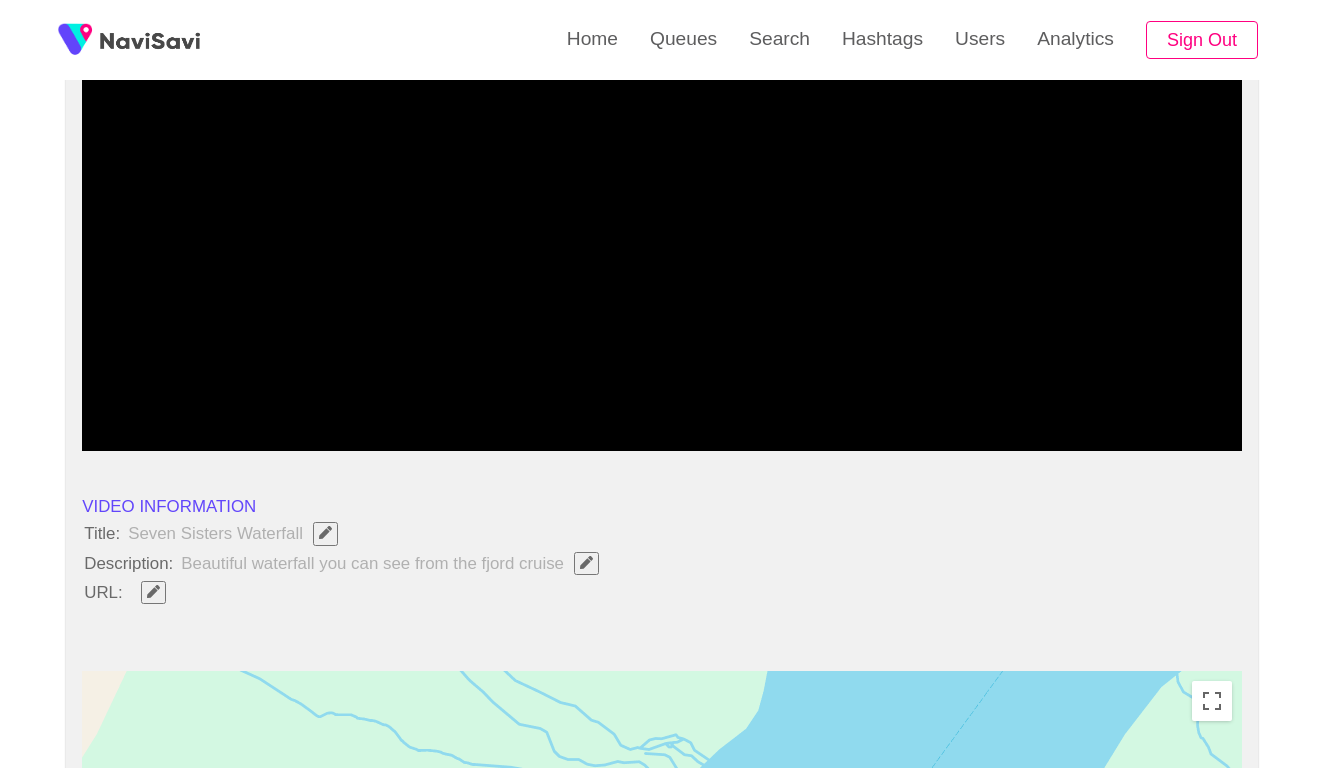 click 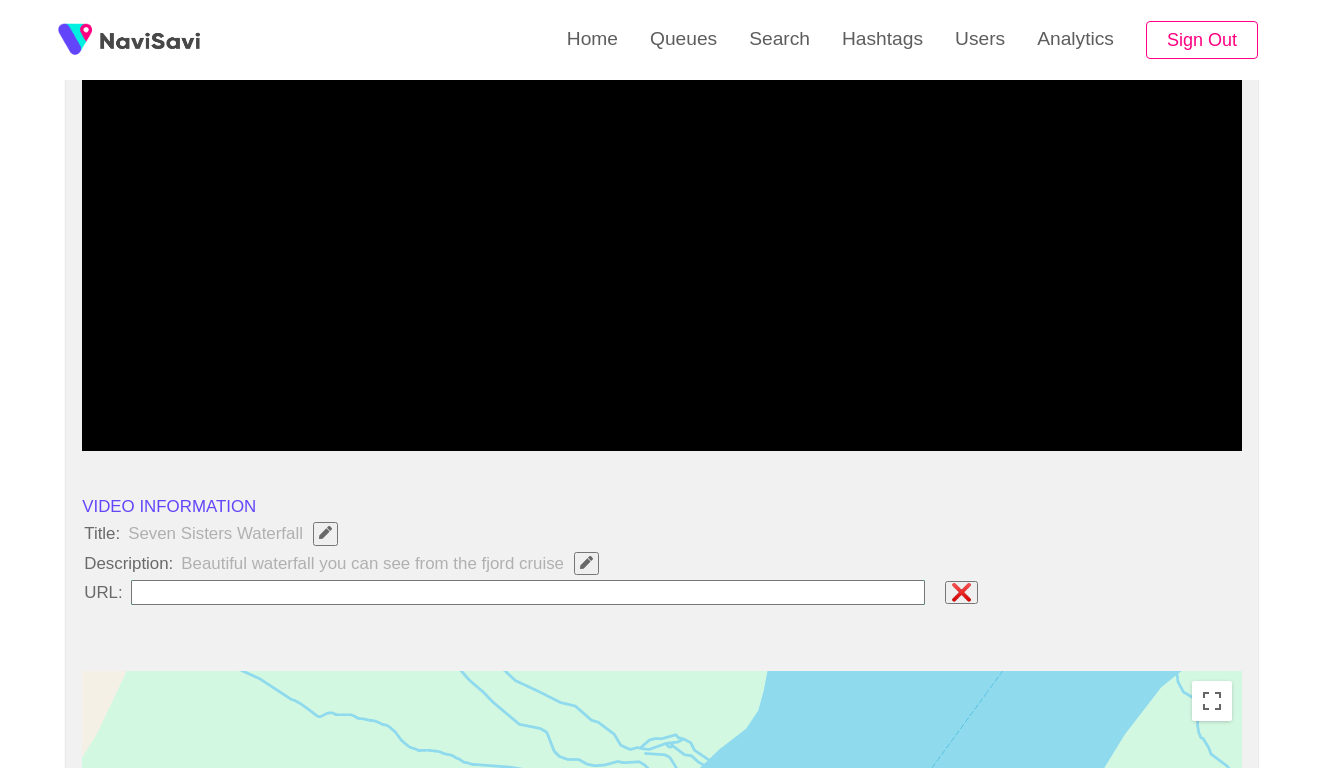 type on "**********" 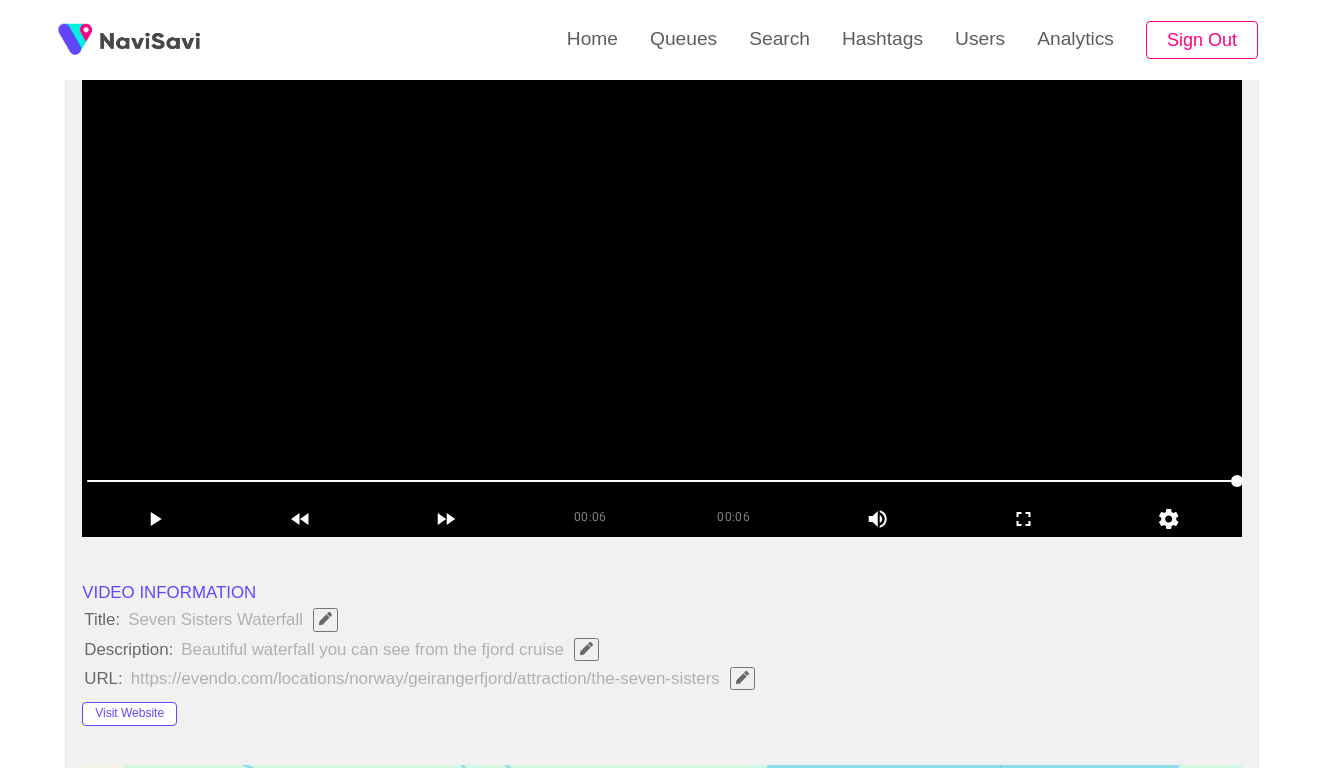 scroll, scrollTop: 82, scrollLeft: 0, axis: vertical 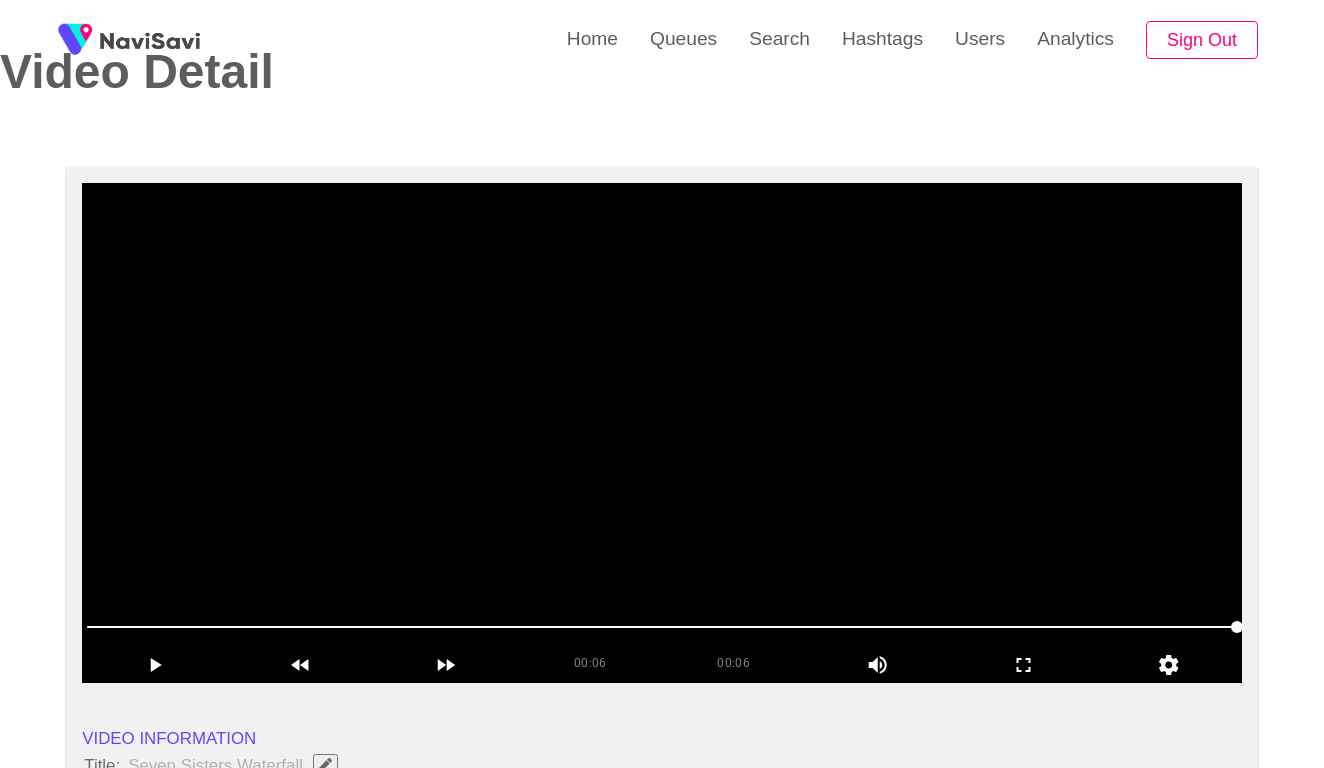 click at bounding box center (662, 433) 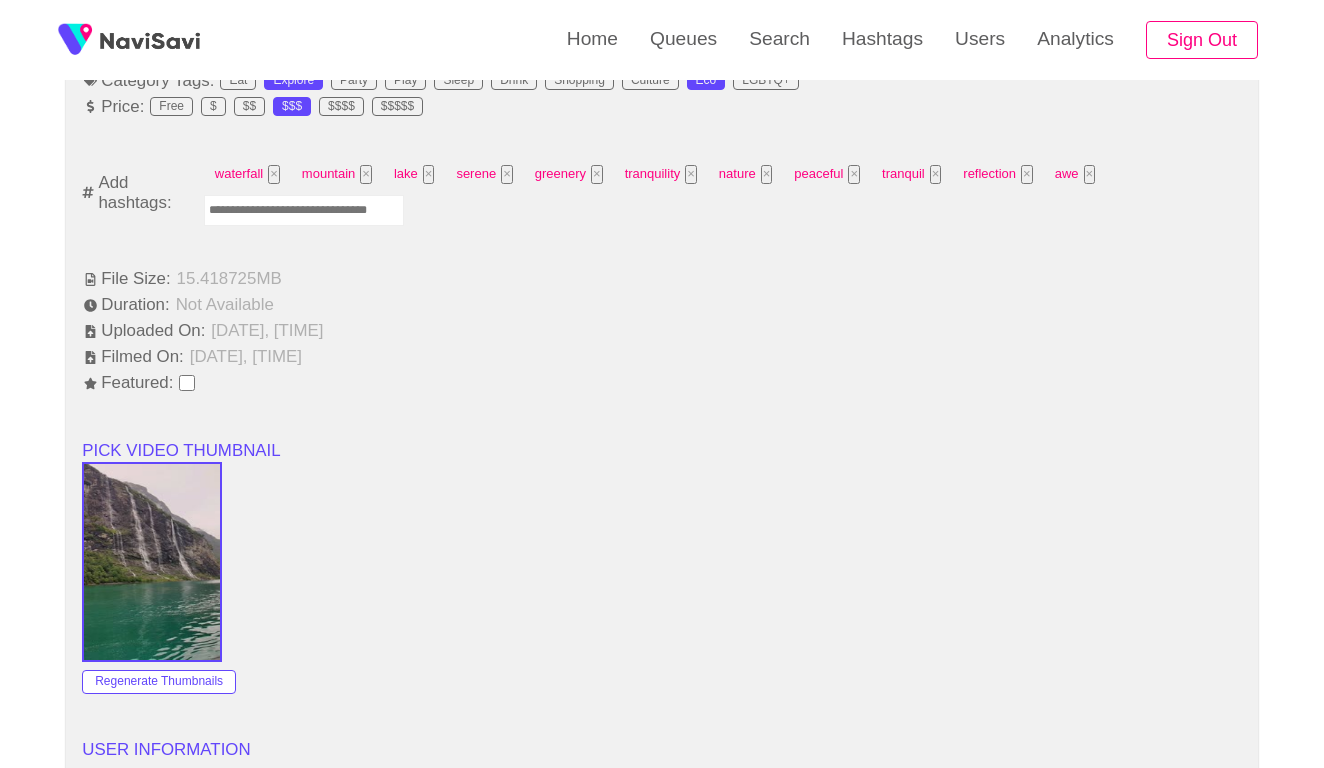 scroll, scrollTop: 1376, scrollLeft: 0, axis: vertical 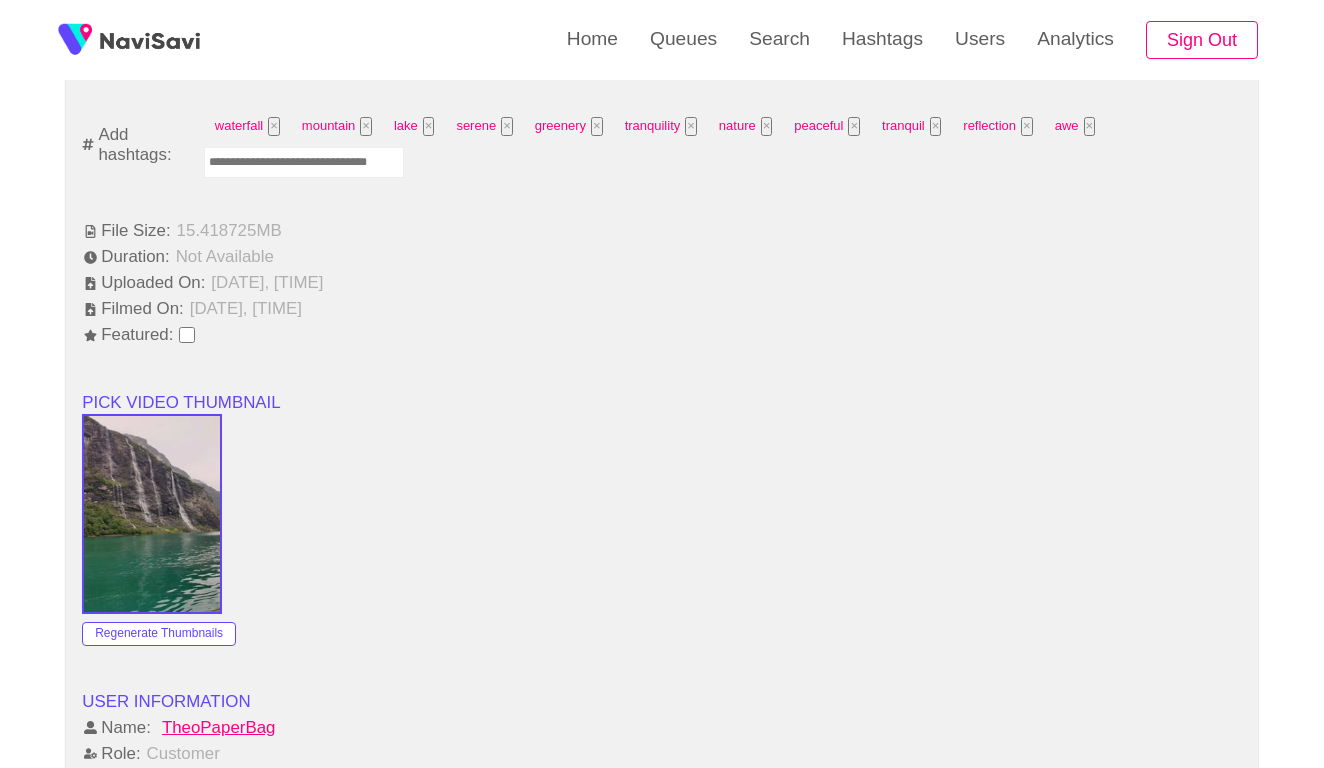 click at bounding box center (304, 162) 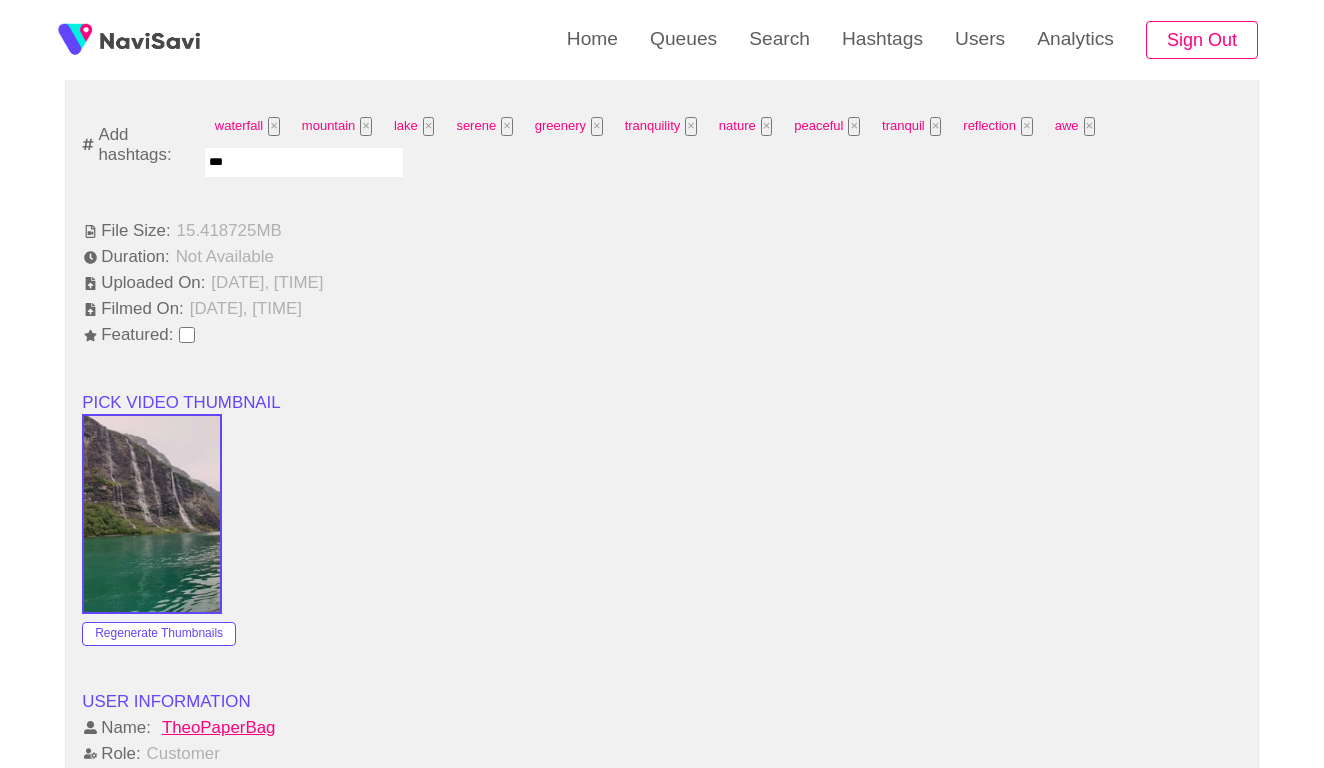 type on "****" 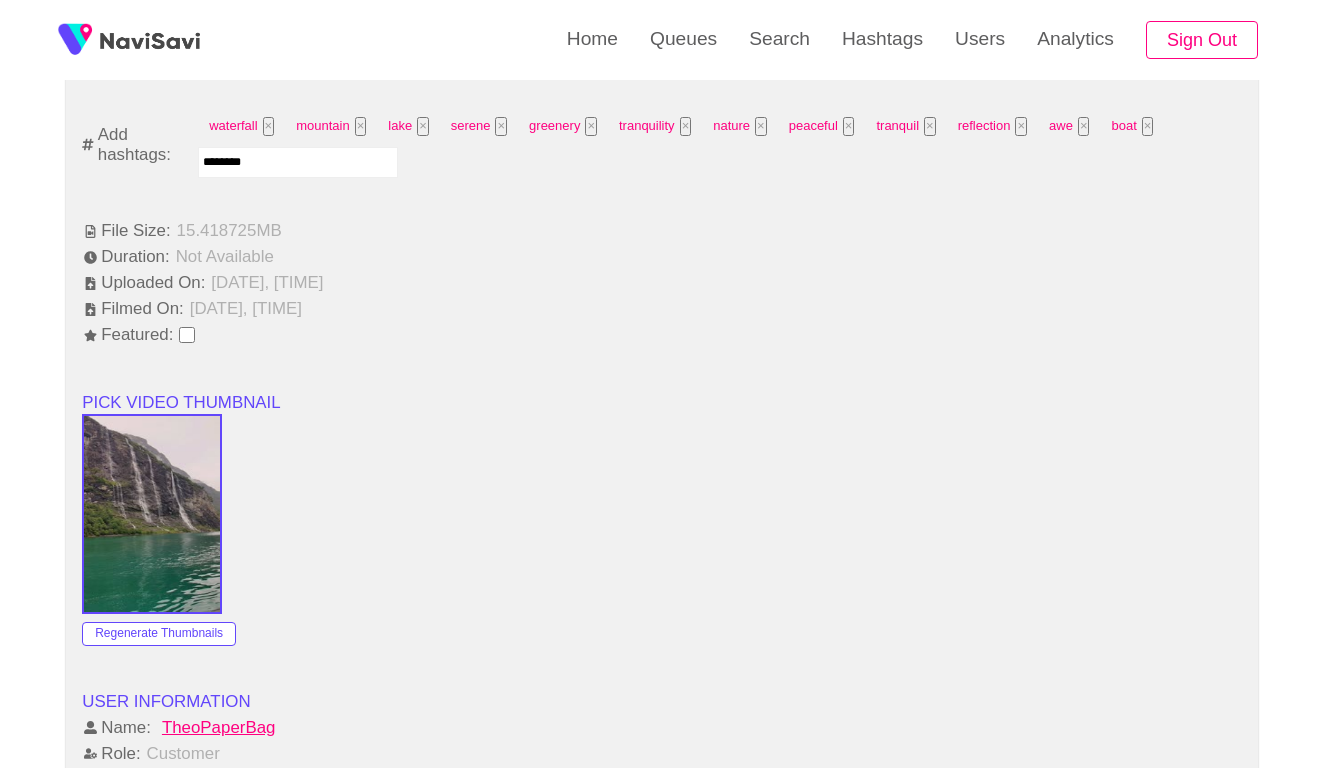 type on "*********" 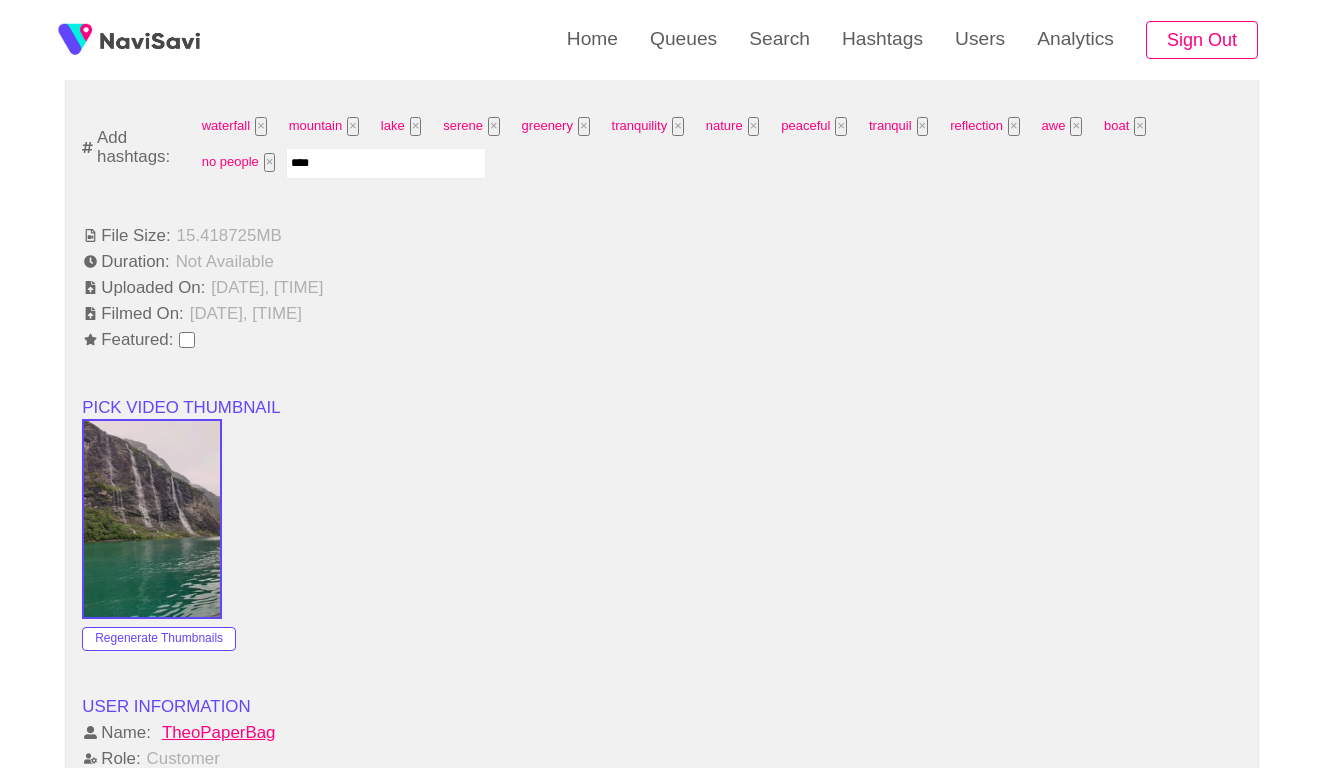 type on "*****" 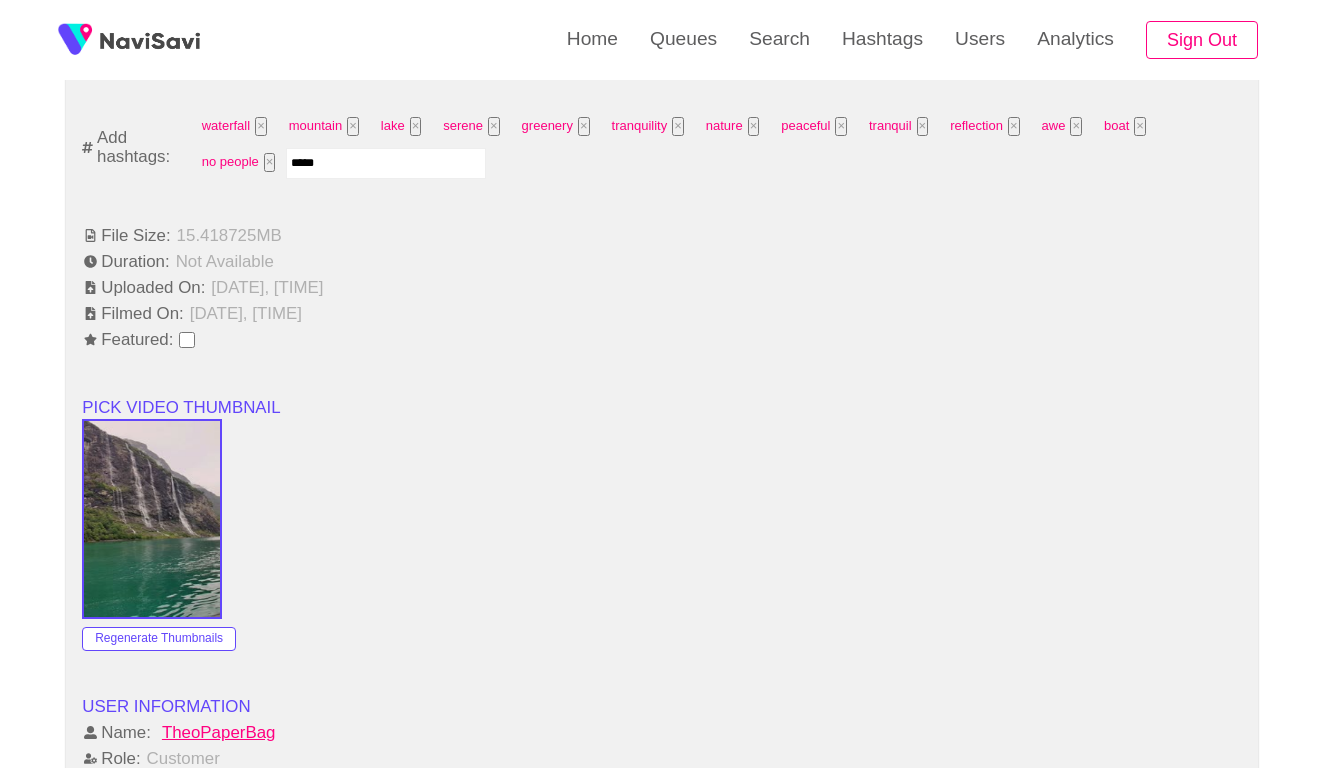 type 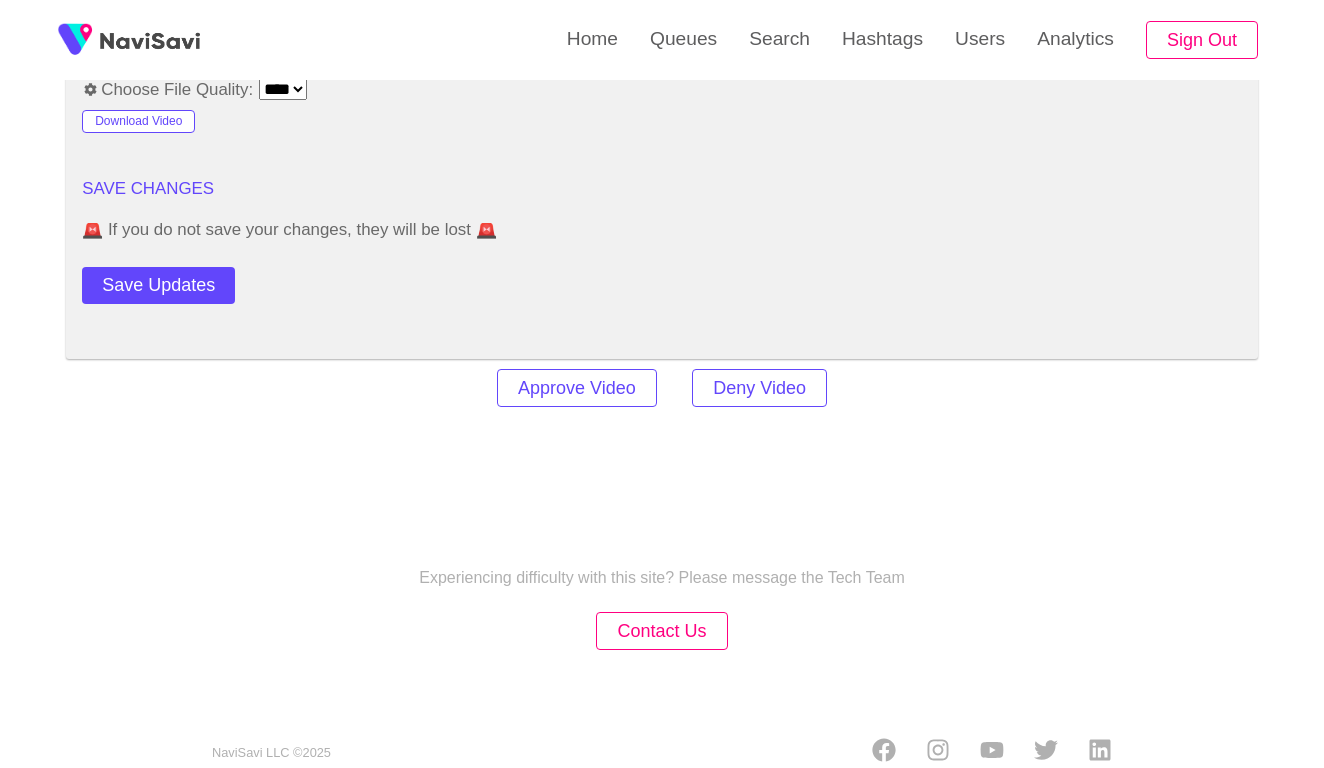 scroll, scrollTop: 2420, scrollLeft: 0, axis: vertical 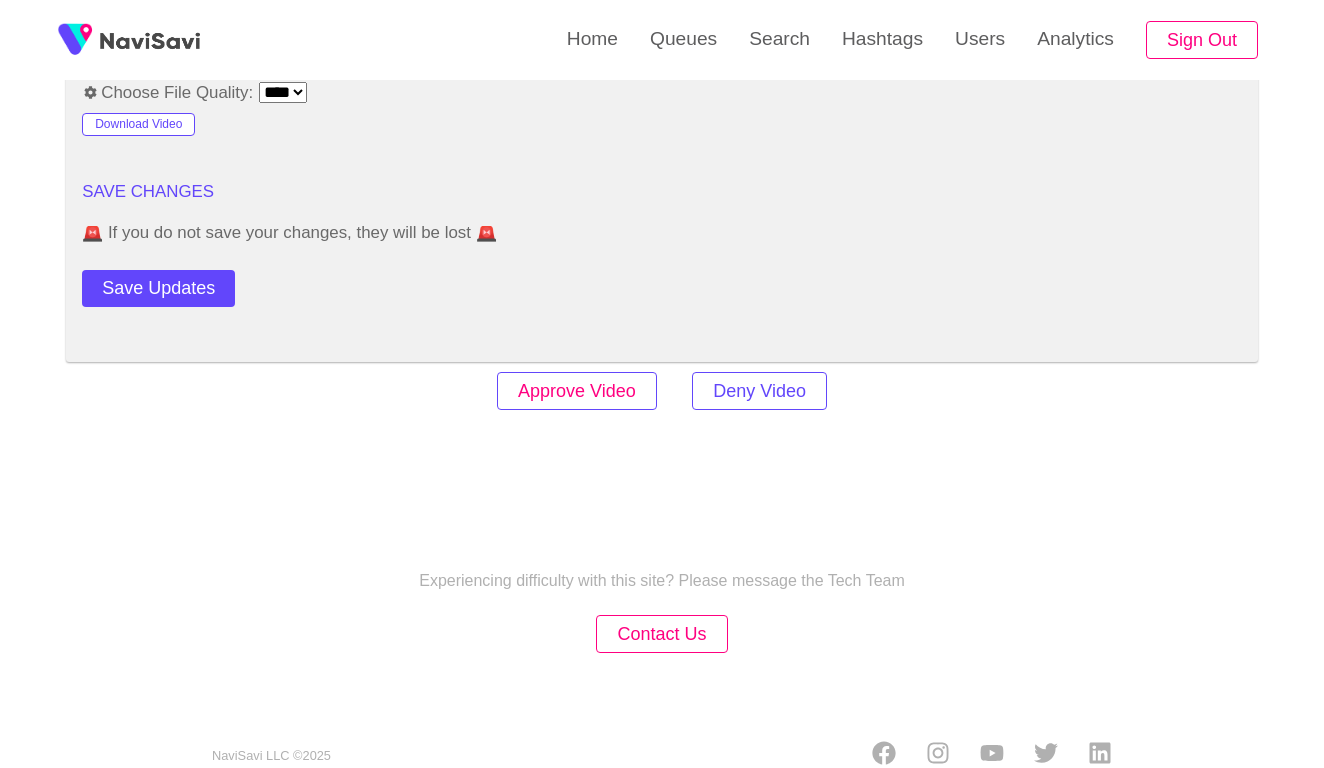 click on "Approve Video" at bounding box center (577, 391) 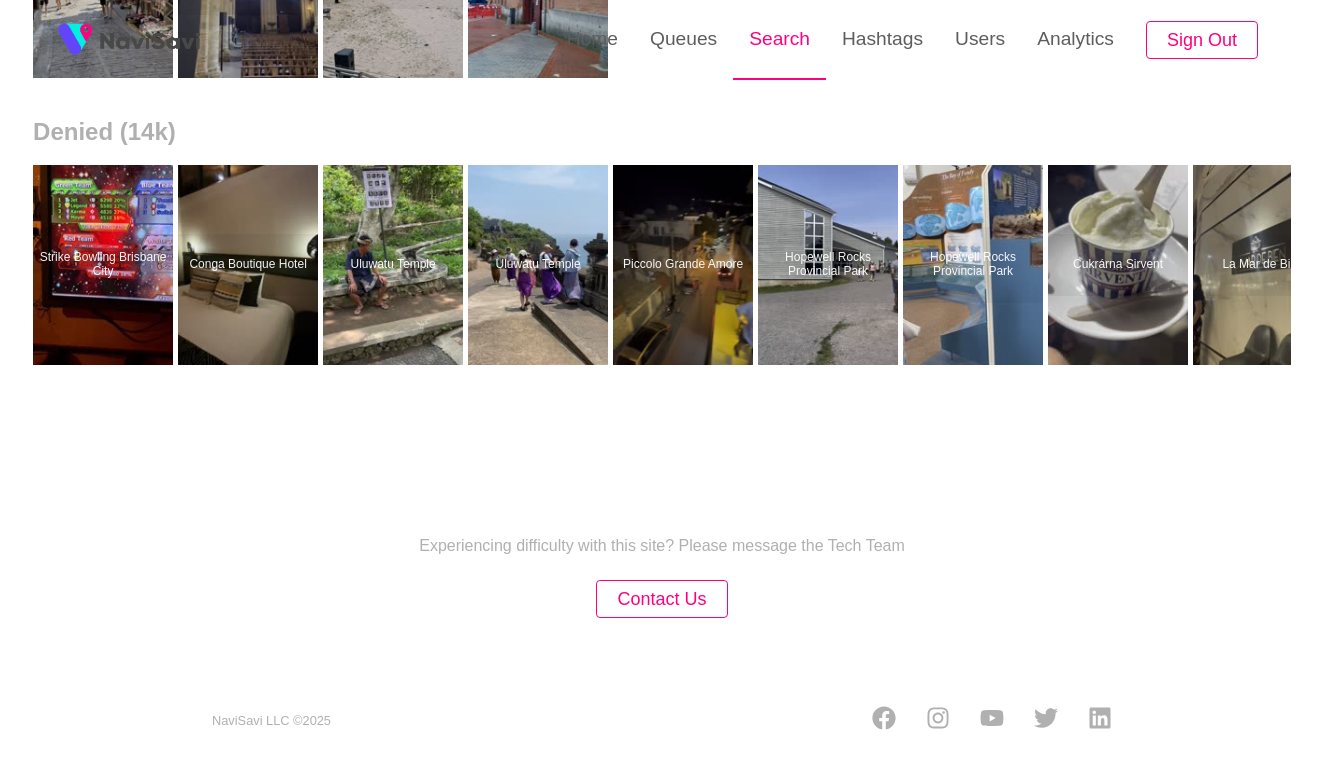 scroll, scrollTop: 0, scrollLeft: 0, axis: both 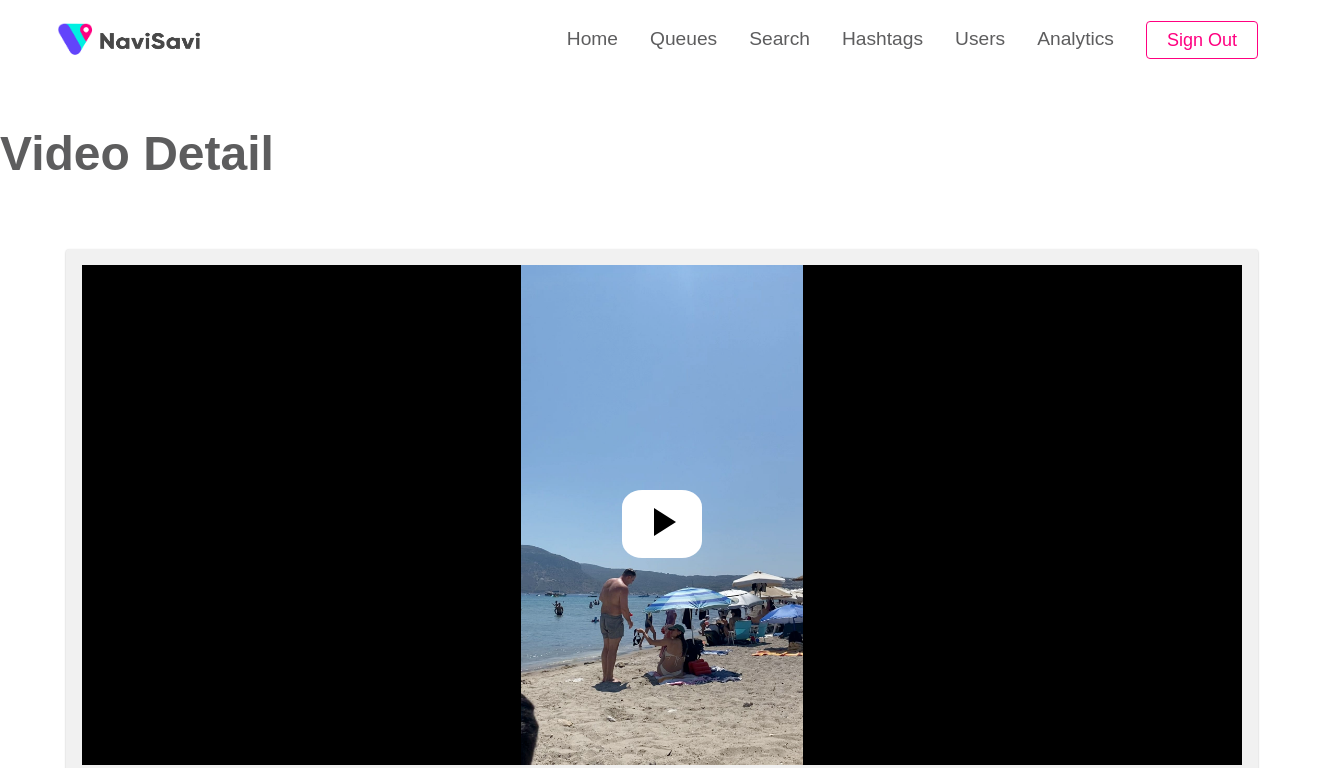 select on "**********" 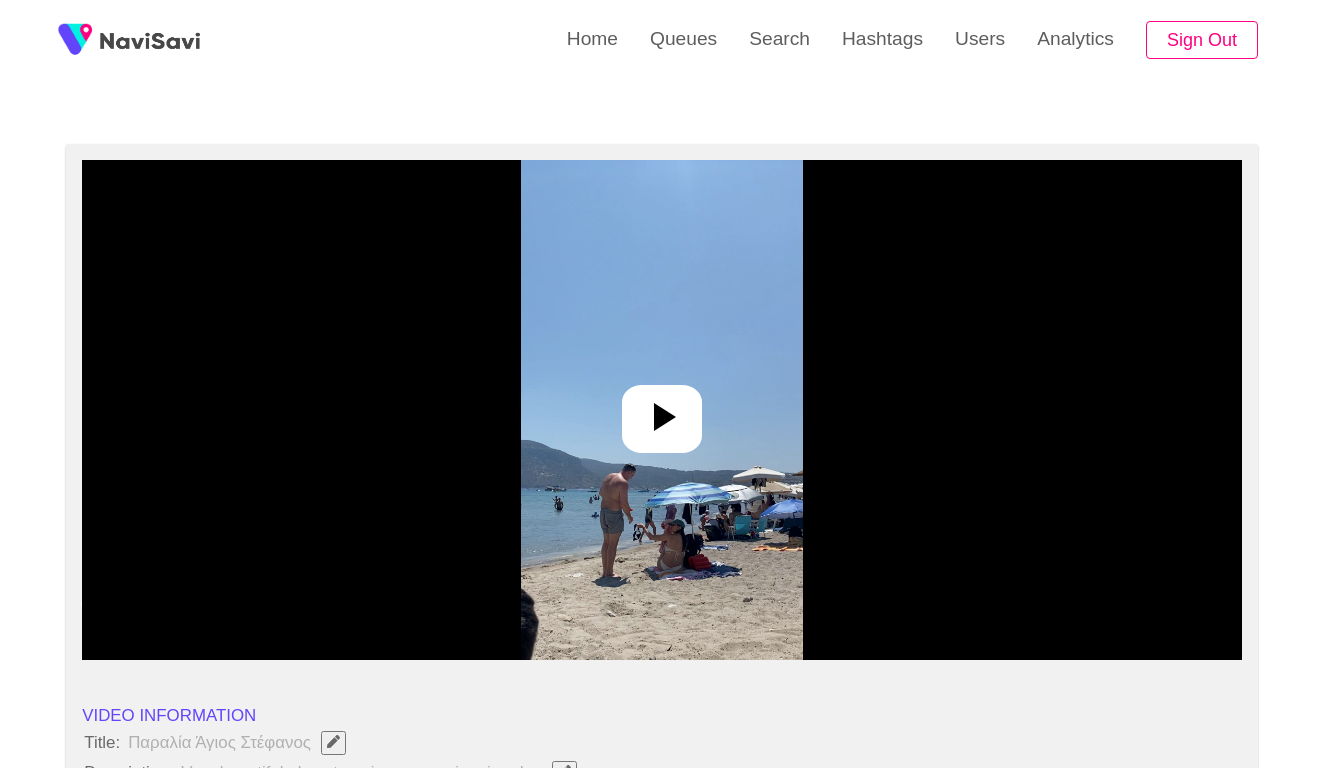 scroll, scrollTop: 175, scrollLeft: 0, axis: vertical 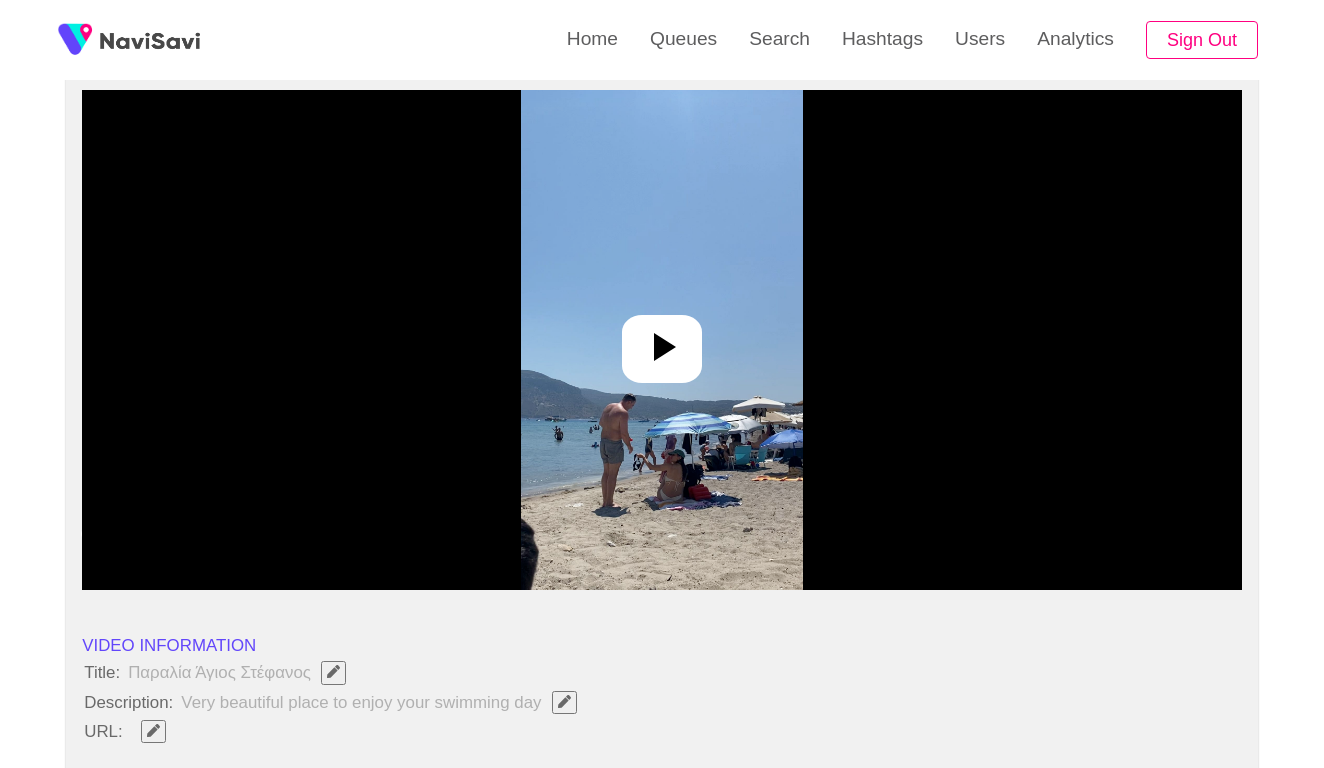 click at bounding box center [661, 340] 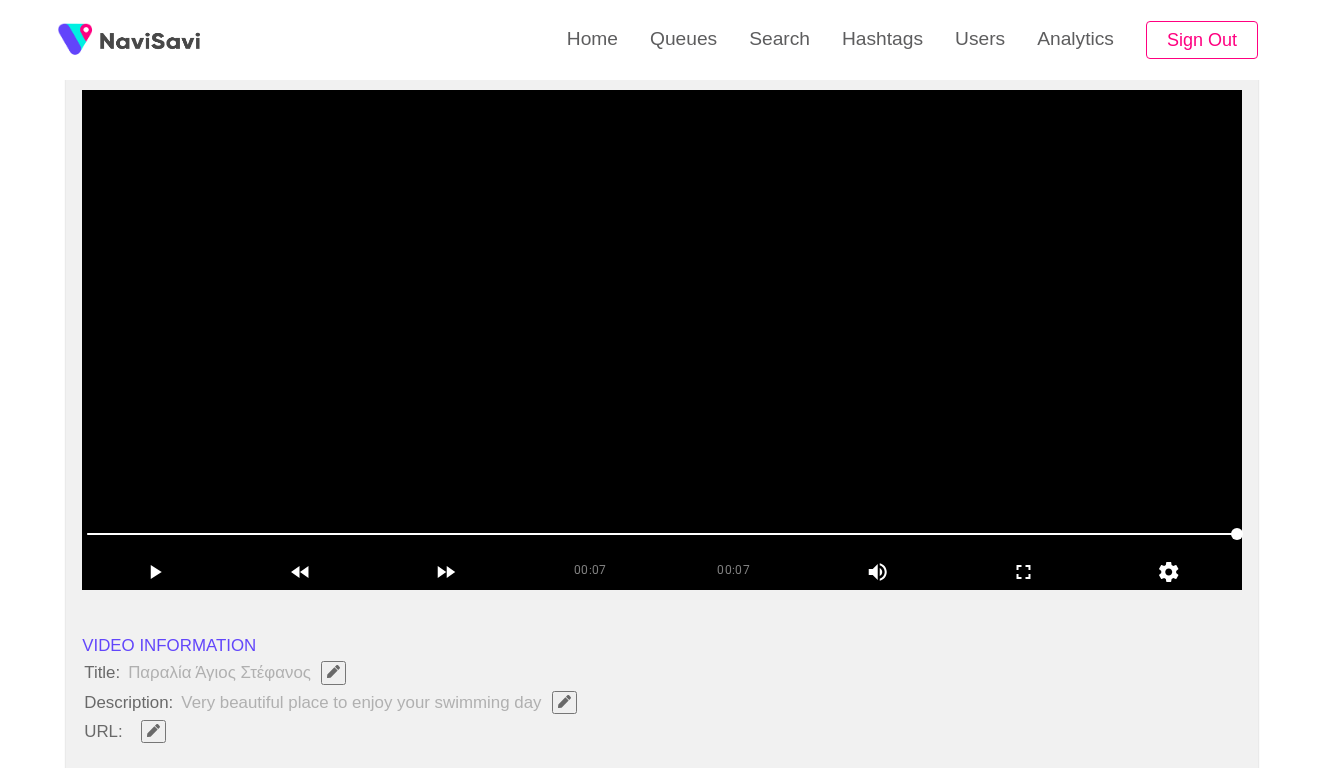 click at bounding box center (662, 340) 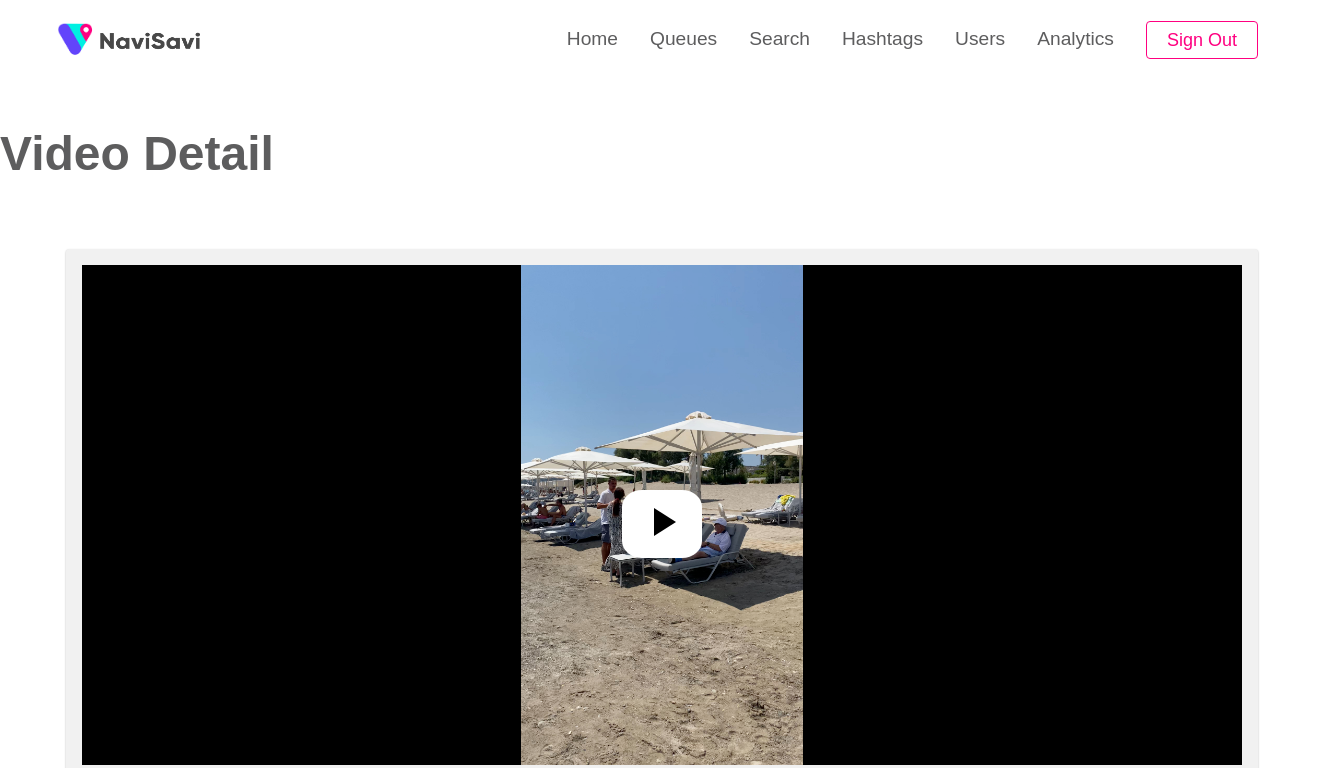 select on "**********" 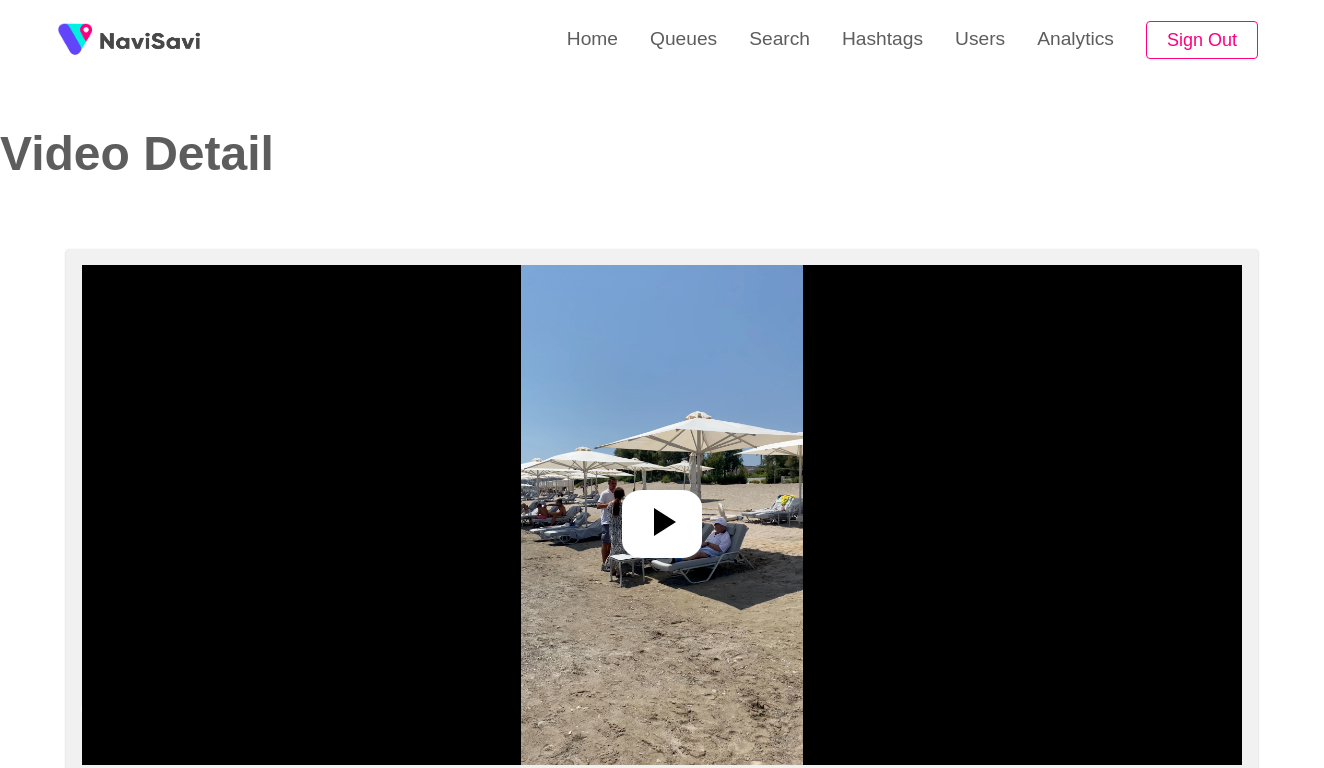 click at bounding box center [661, 515] 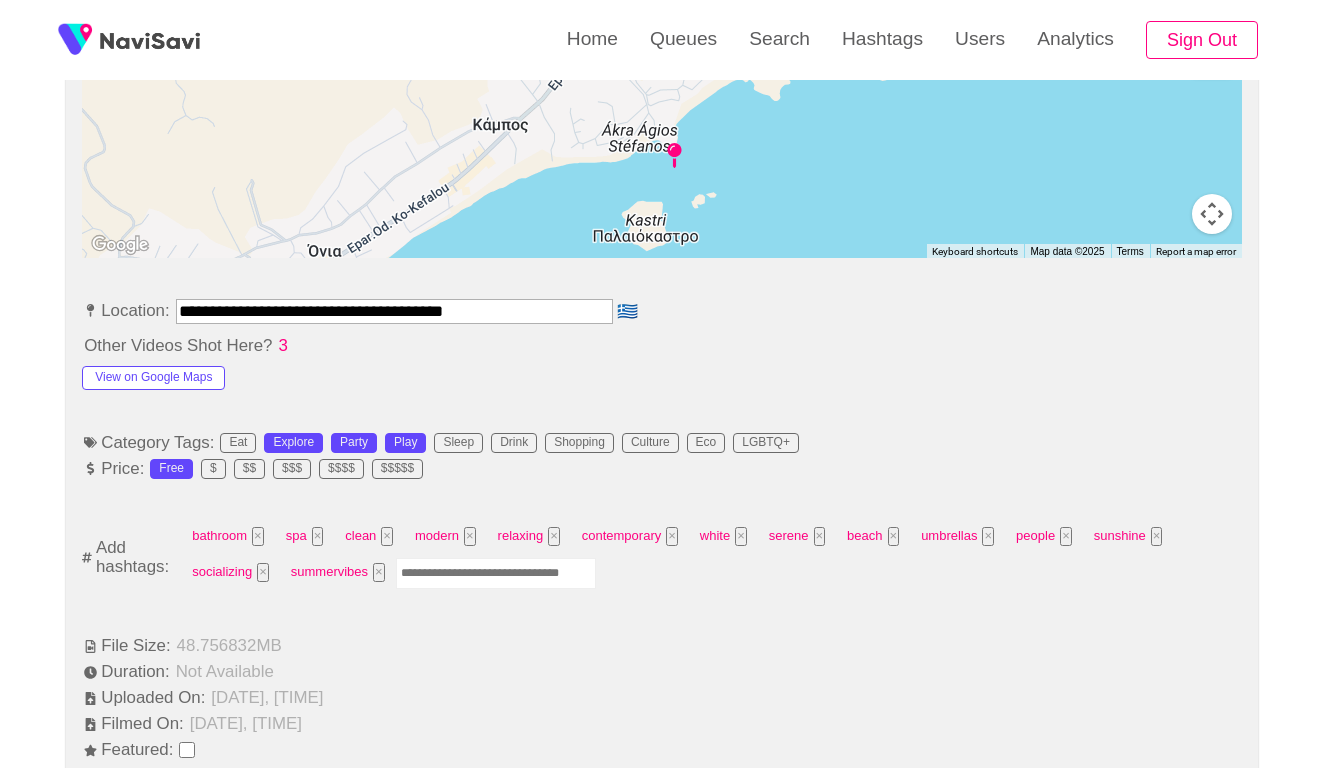 scroll, scrollTop: 890, scrollLeft: 0, axis: vertical 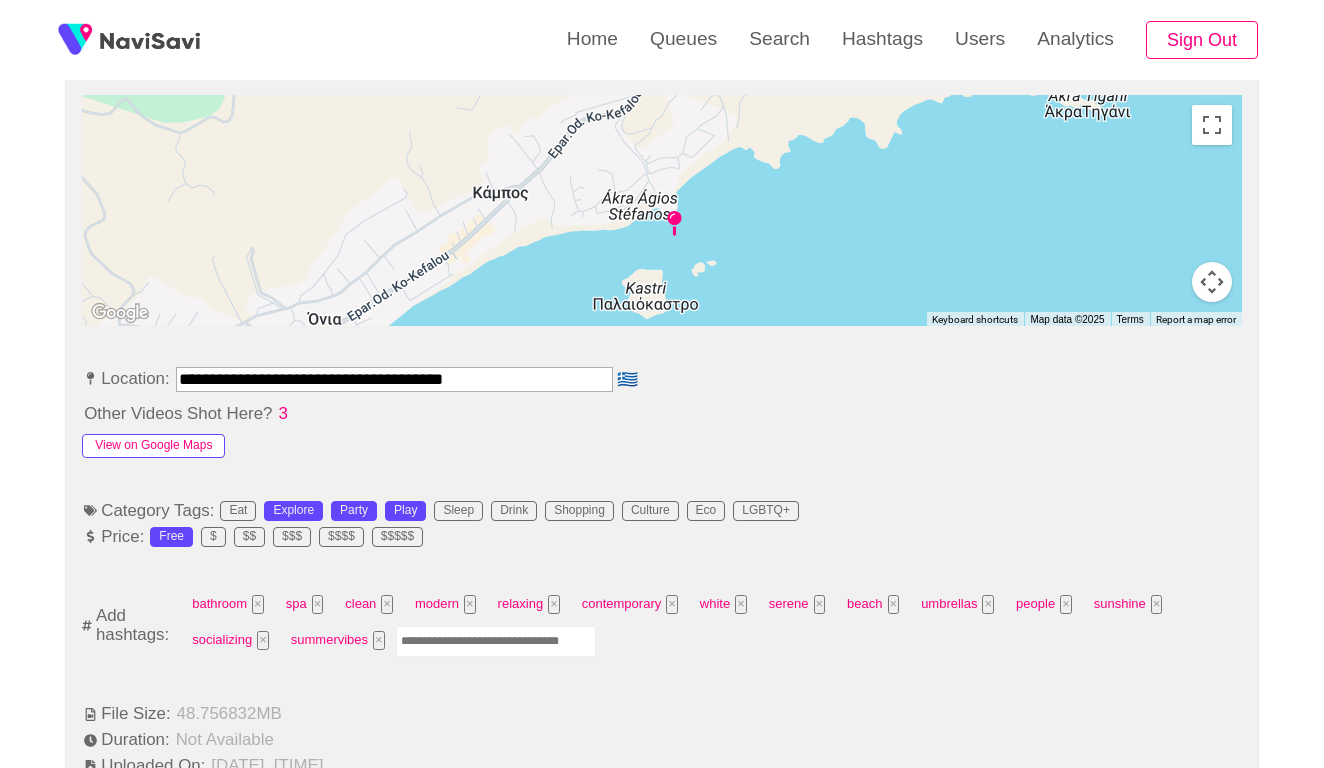 click on "View on Google Maps" at bounding box center (153, 446) 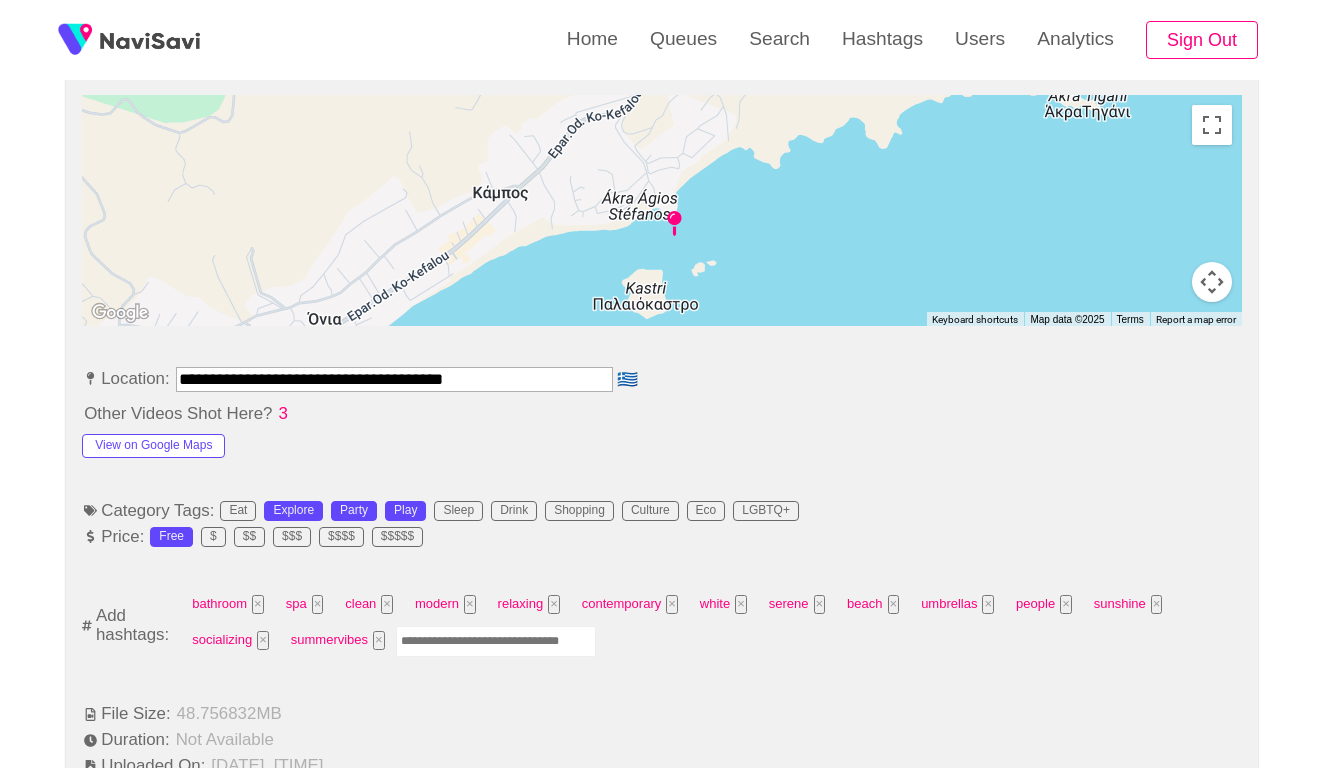 drag, startPoint x: 380, startPoint y: 372, endPoint x: 113, endPoint y: 369, distance: 267.01685 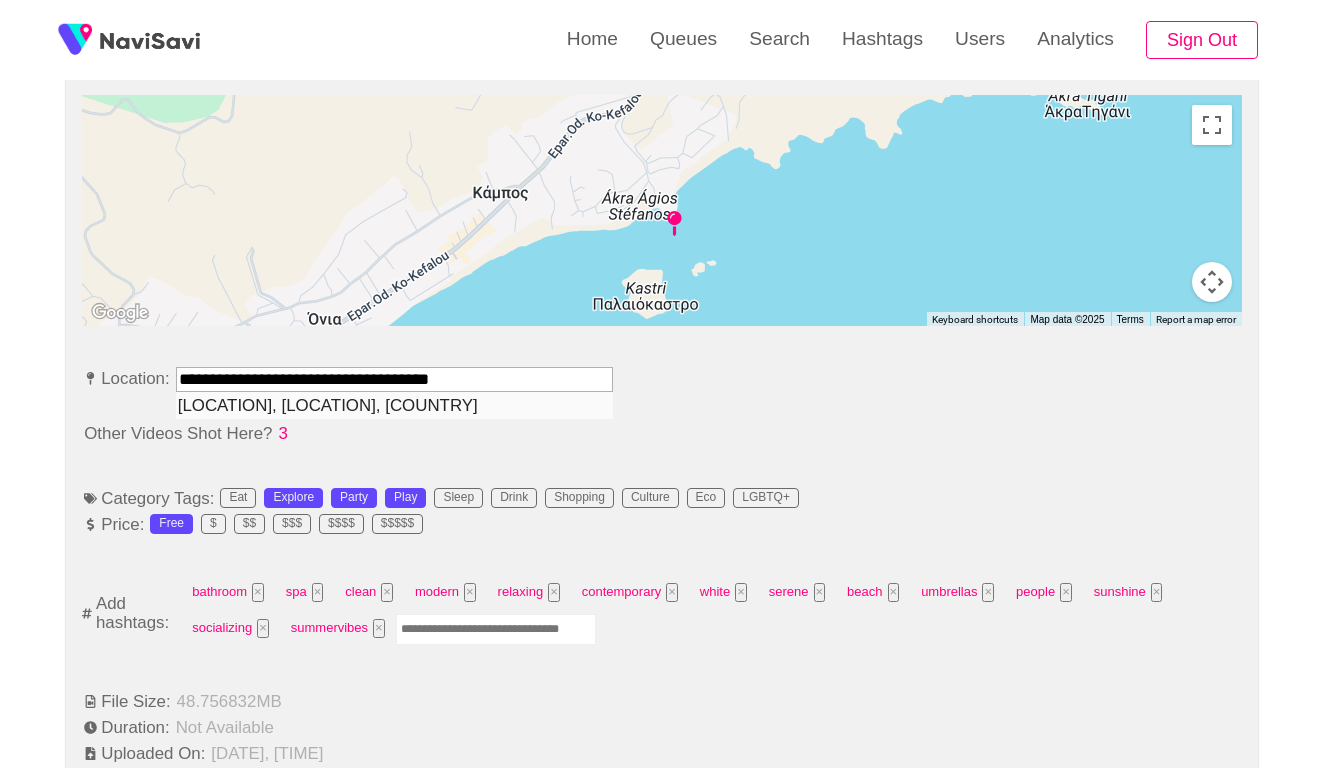 click on "Agios Stefanos Beach, Kampos, Greece" at bounding box center [394, 405] 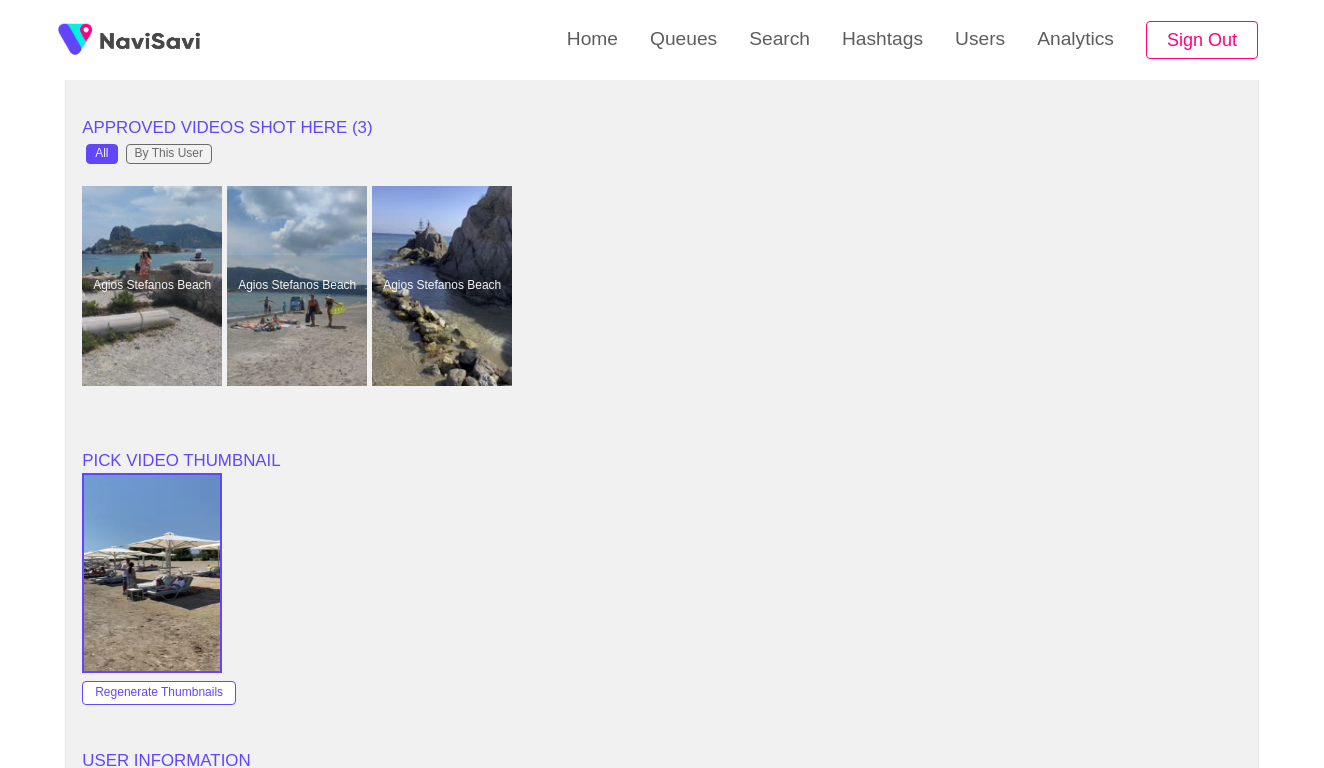 scroll, scrollTop: 1647, scrollLeft: 0, axis: vertical 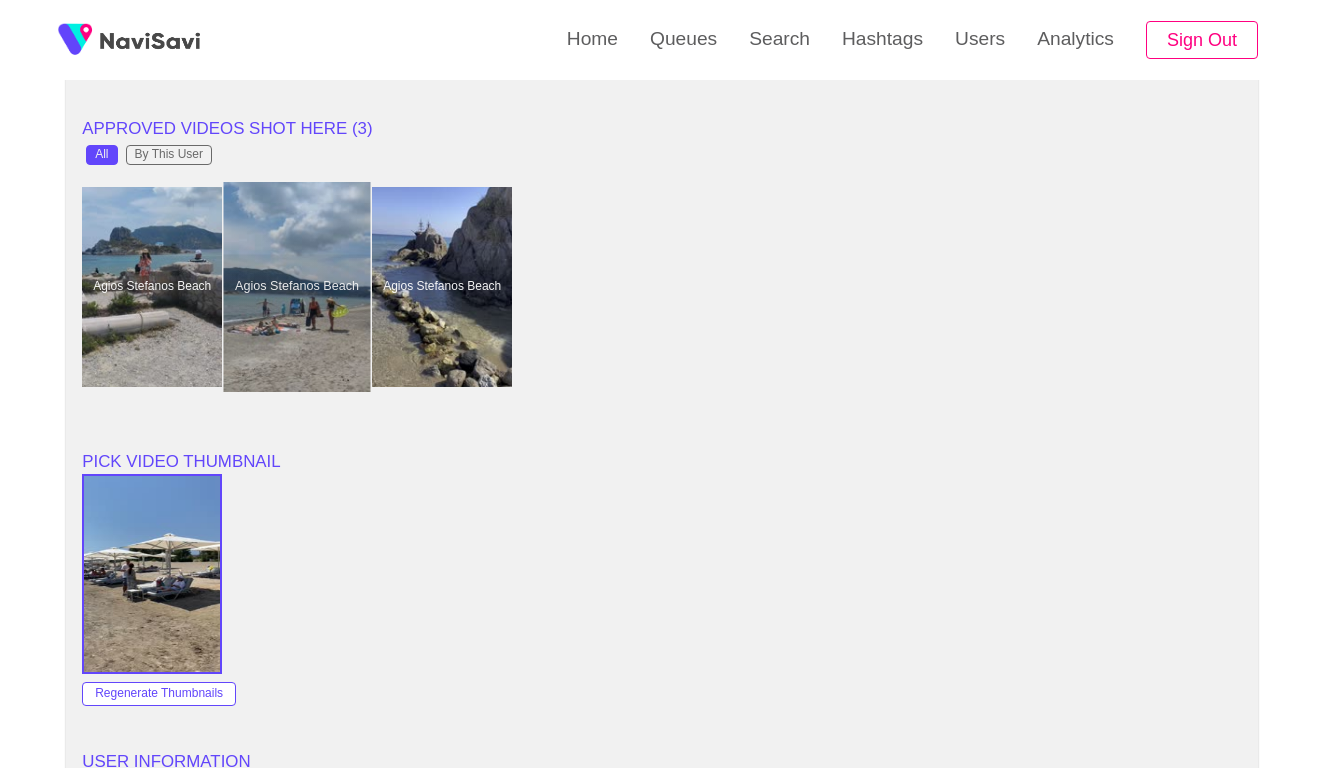 type on "**********" 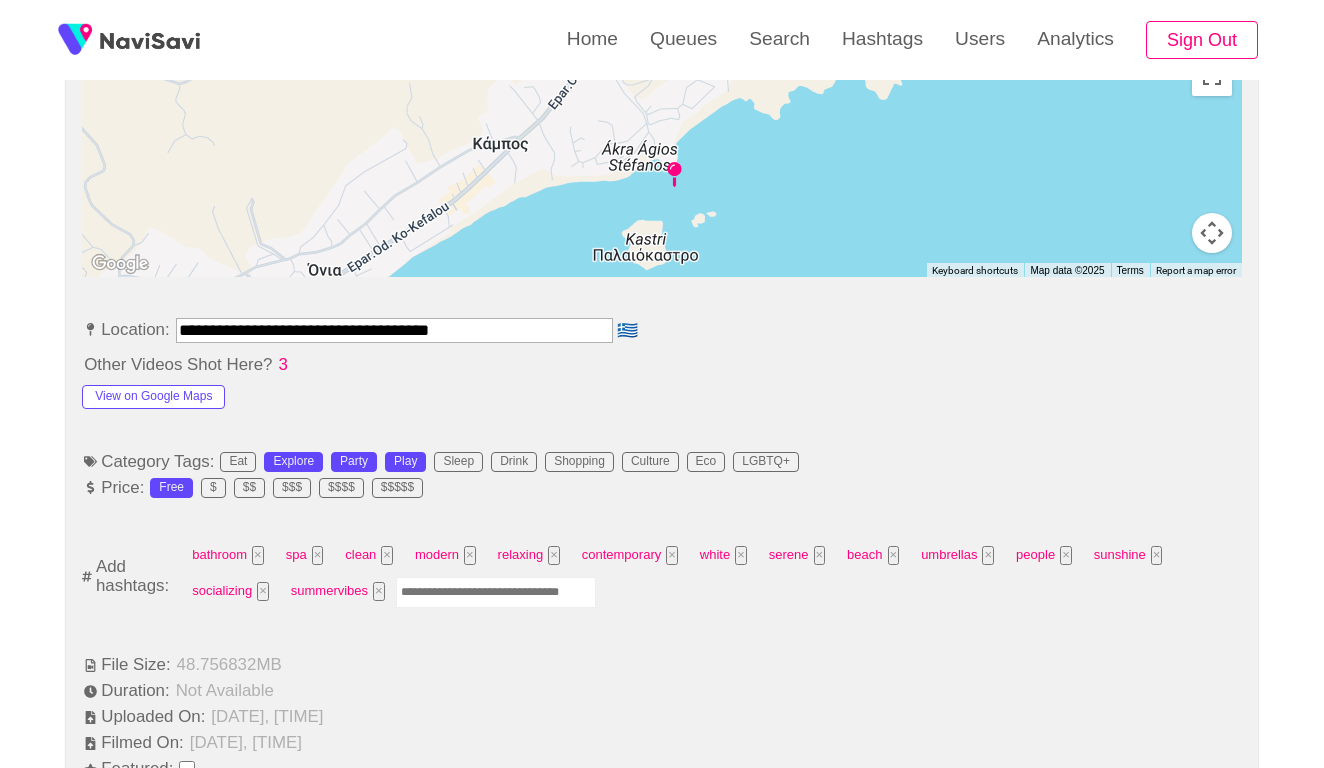 scroll, scrollTop: 906, scrollLeft: 0, axis: vertical 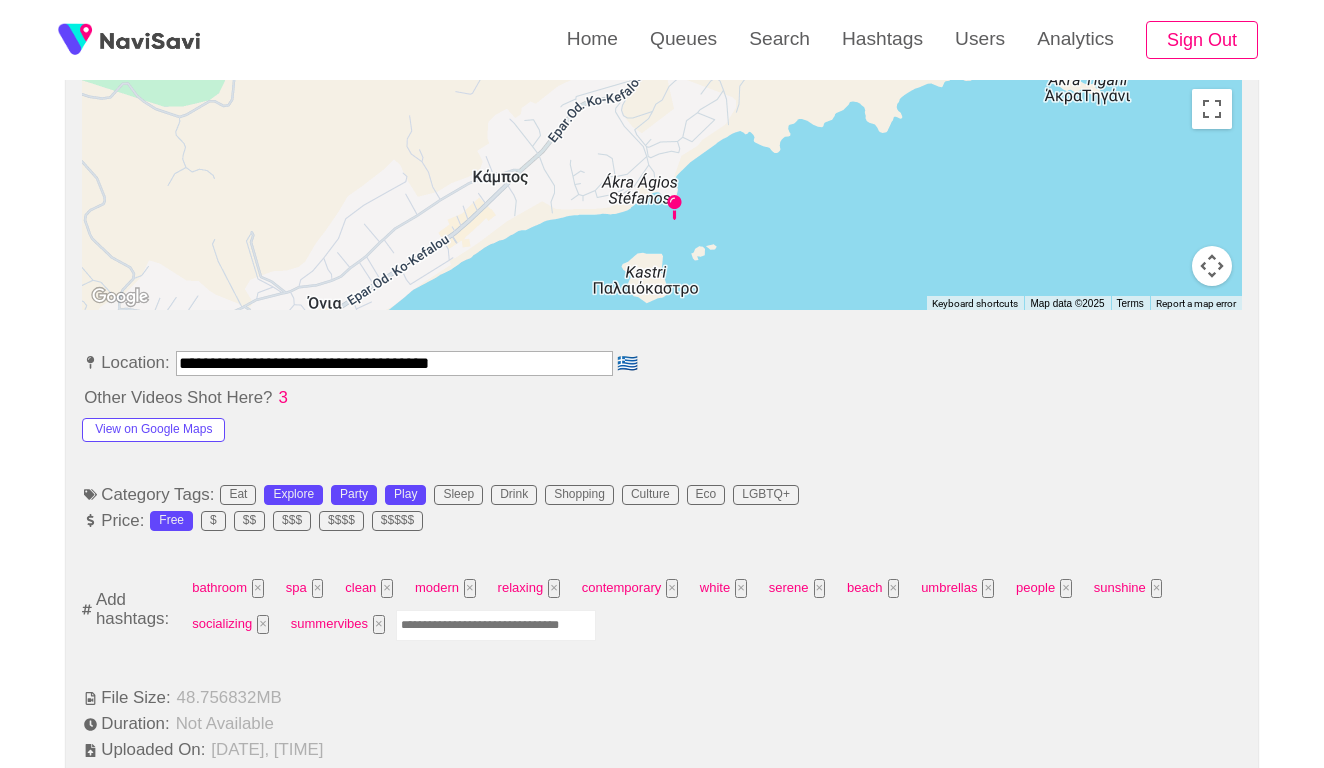 click on "**********" at bounding box center [394, 363] 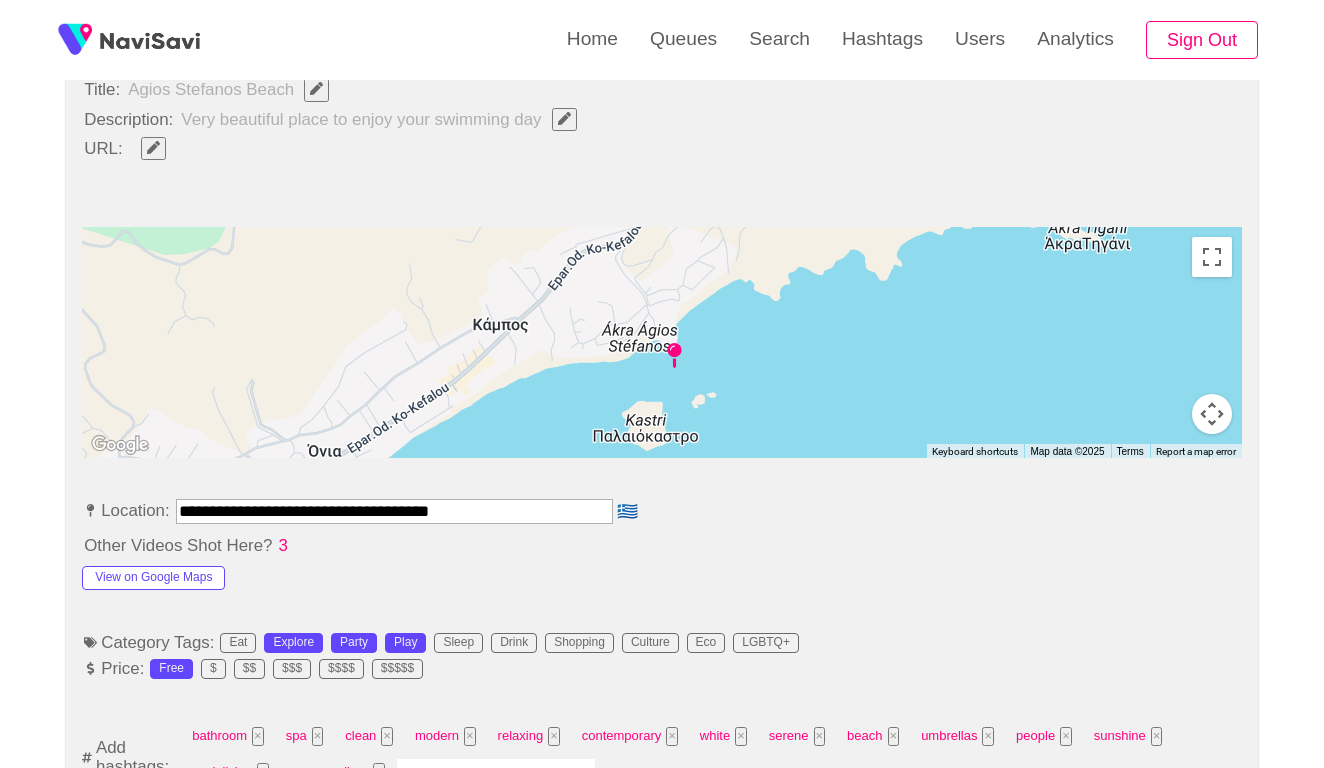 scroll, scrollTop: 731, scrollLeft: 0, axis: vertical 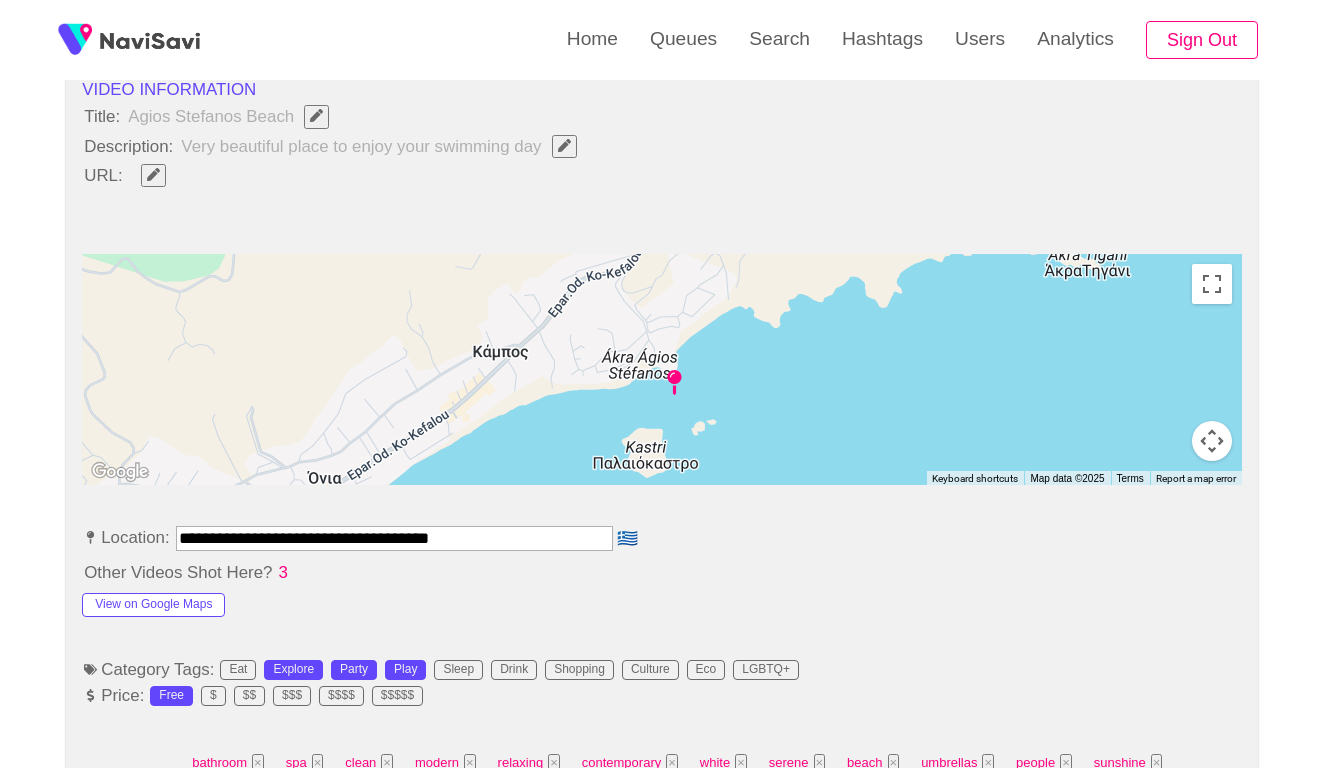 click 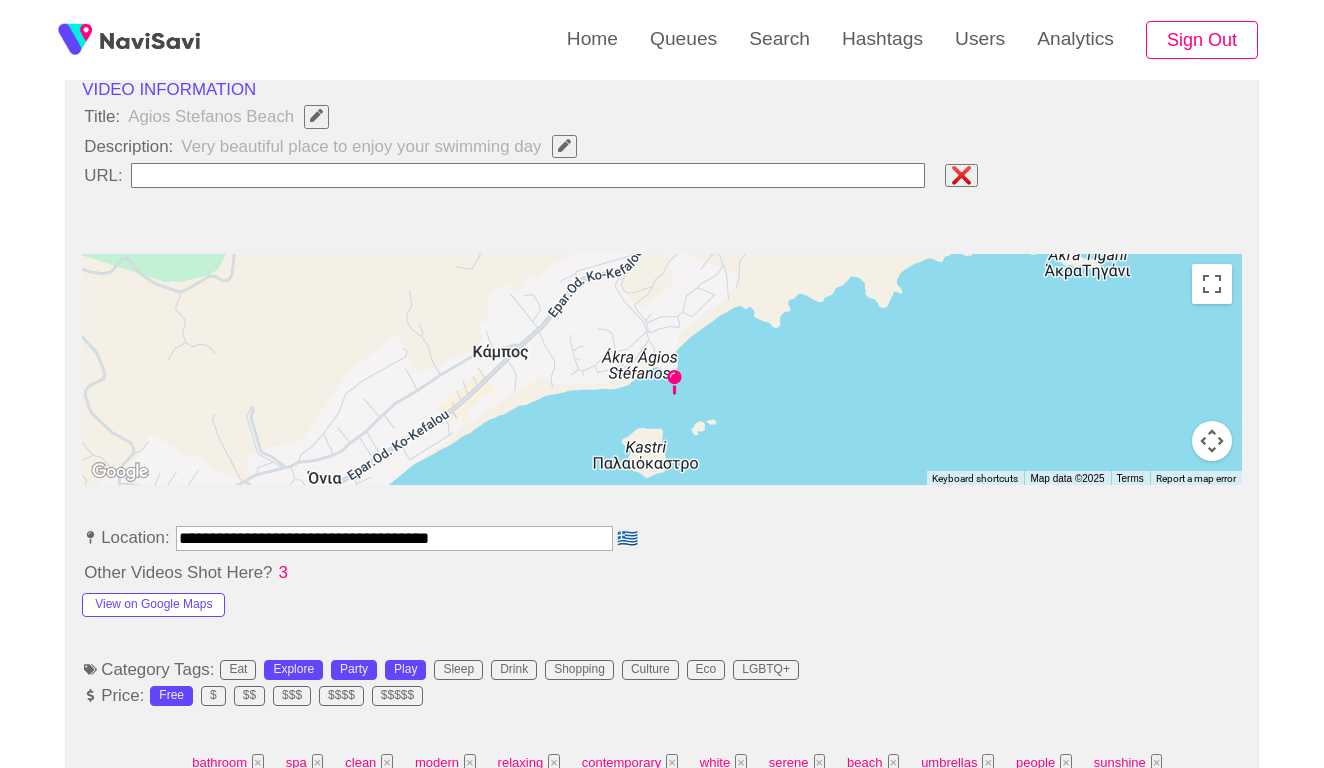 type on "**********" 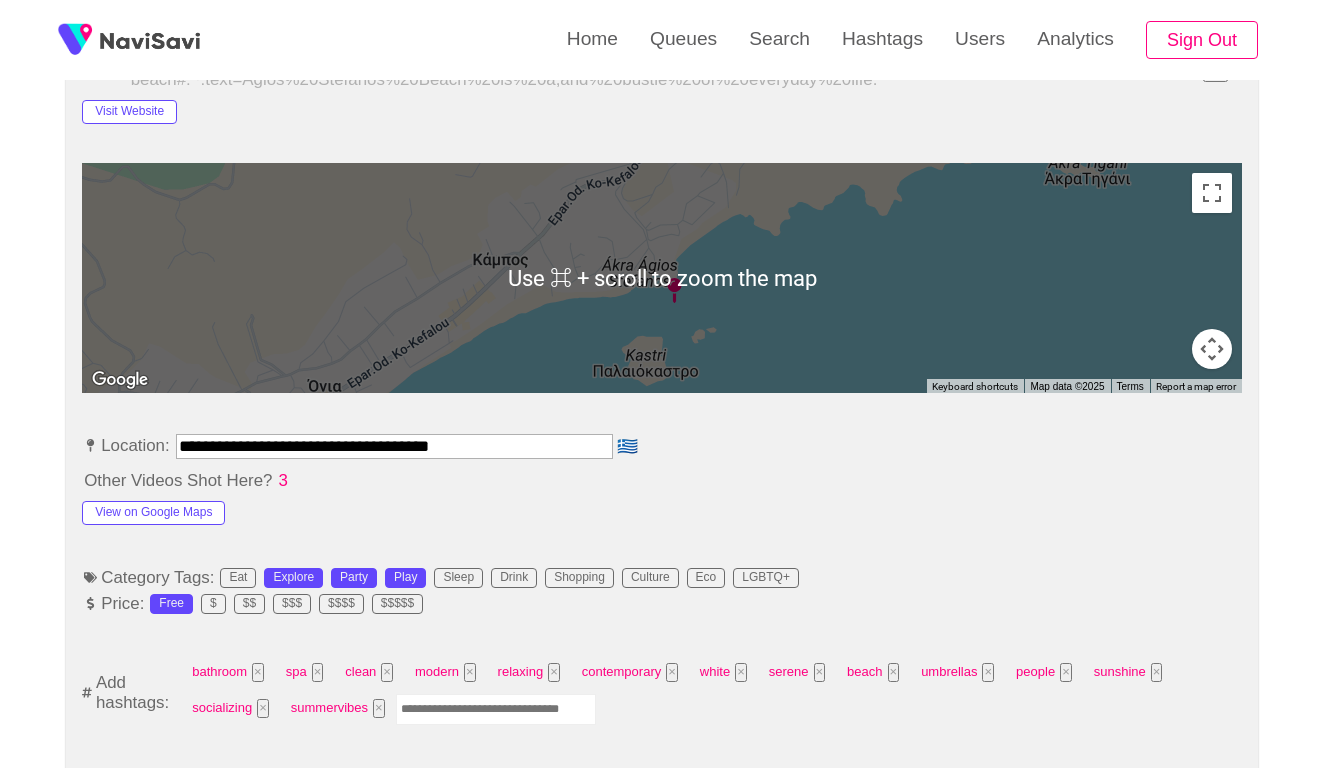 scroll, scrollTop: 874, scrollLeft: 0, axis: vertical 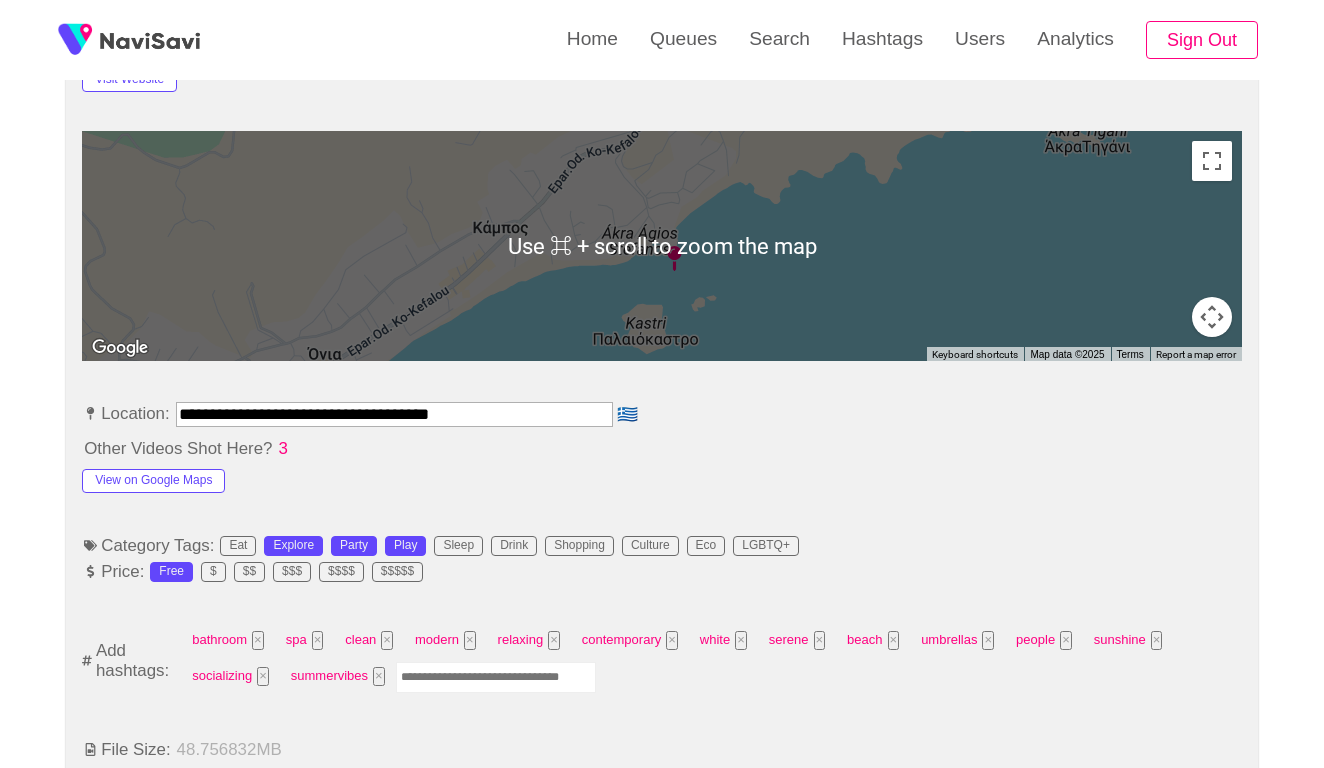click at bounding box center (496, 677) 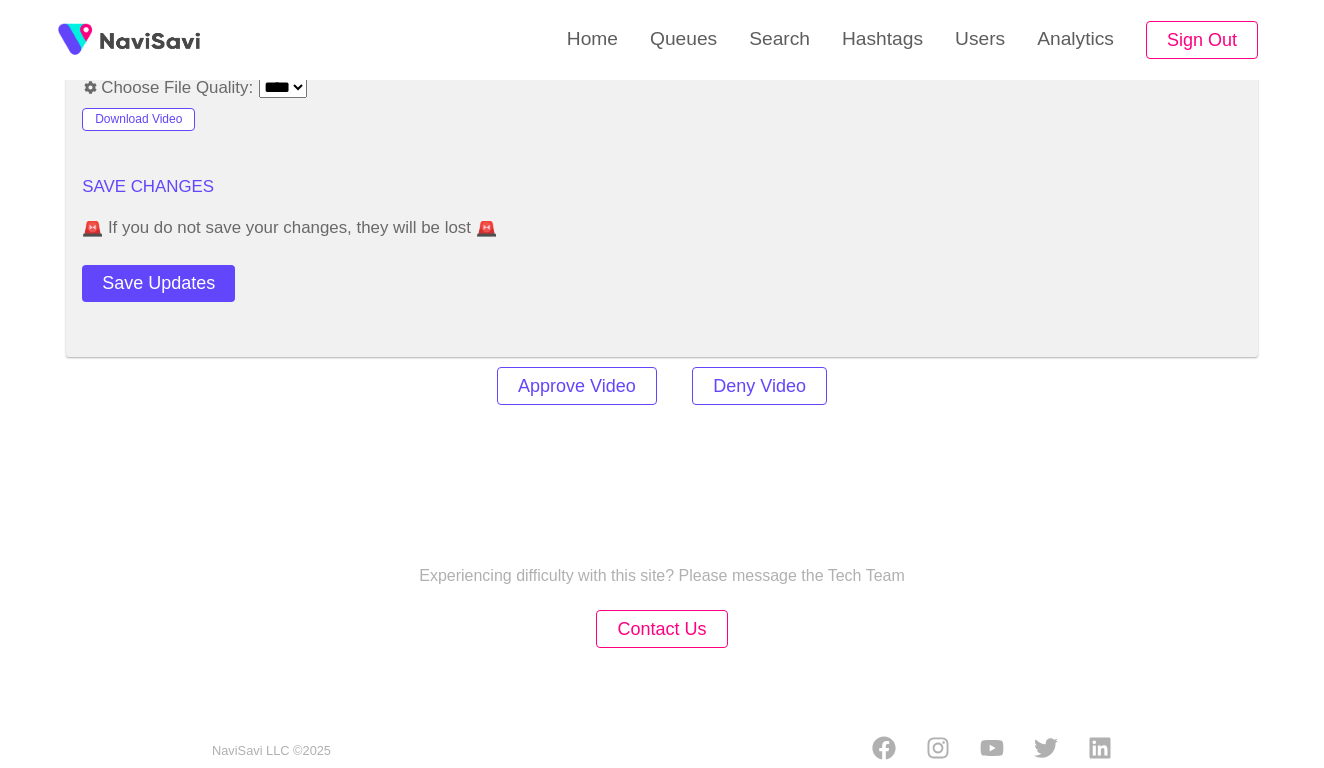 scroll, scrollTop: 2767, scrollLeft: 0, axis: vertical 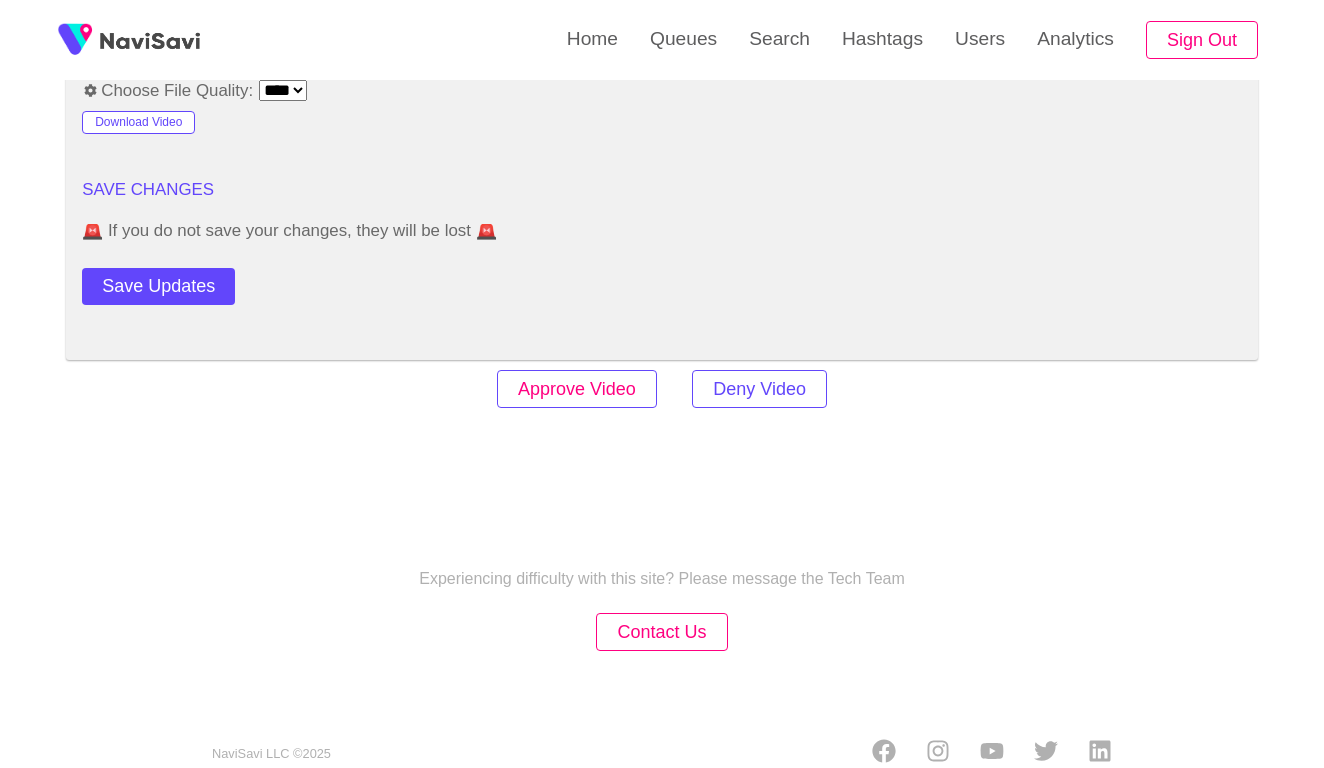 click on "Approve Video" at bounding box center (577, 389) 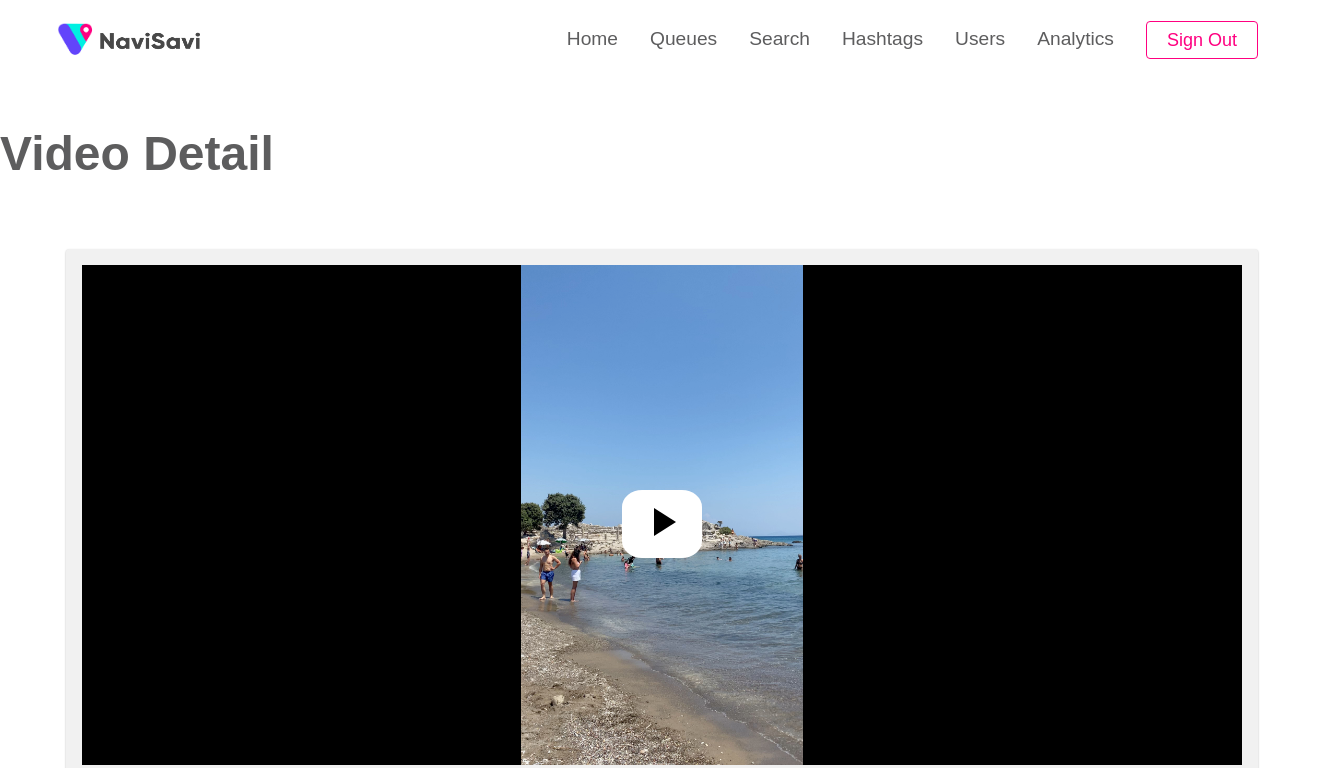 select on "**********" 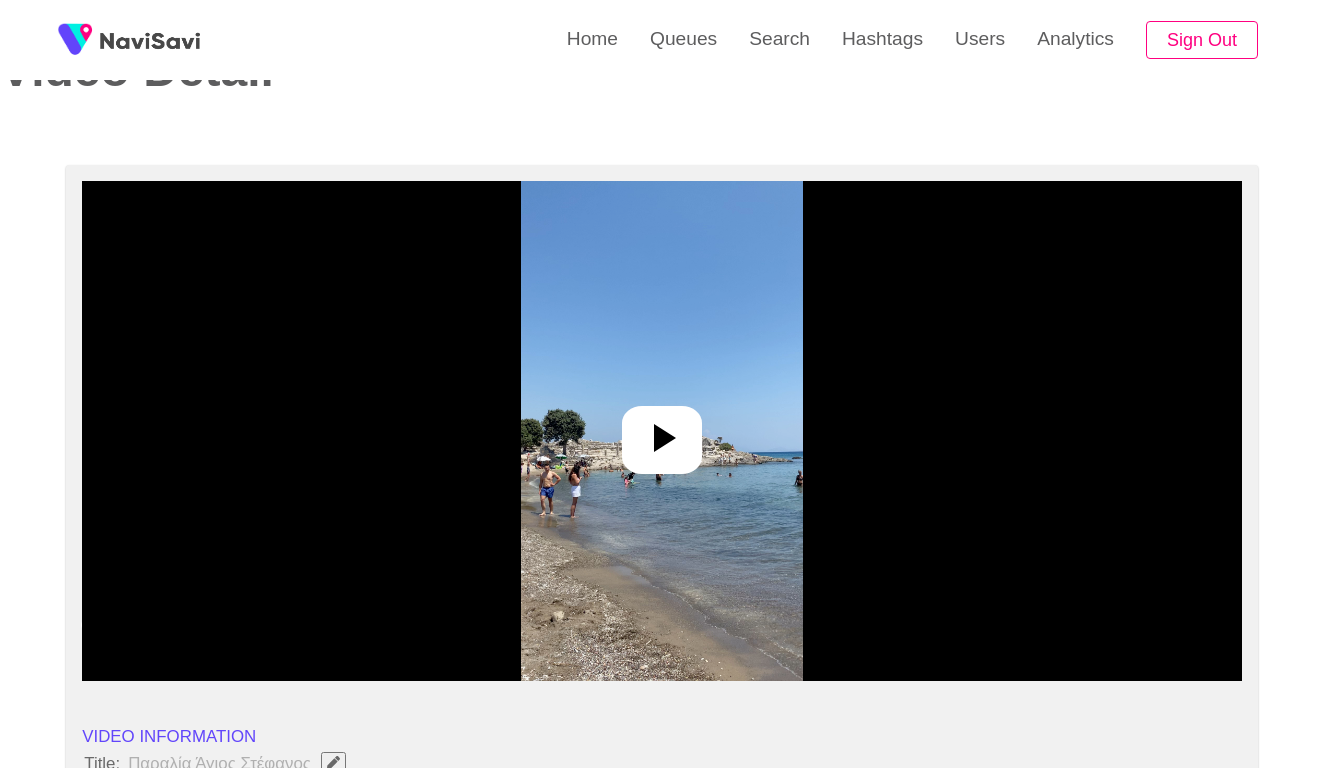 scroll, scrollTop: 140, scrollLeft: 0, axis: vertical 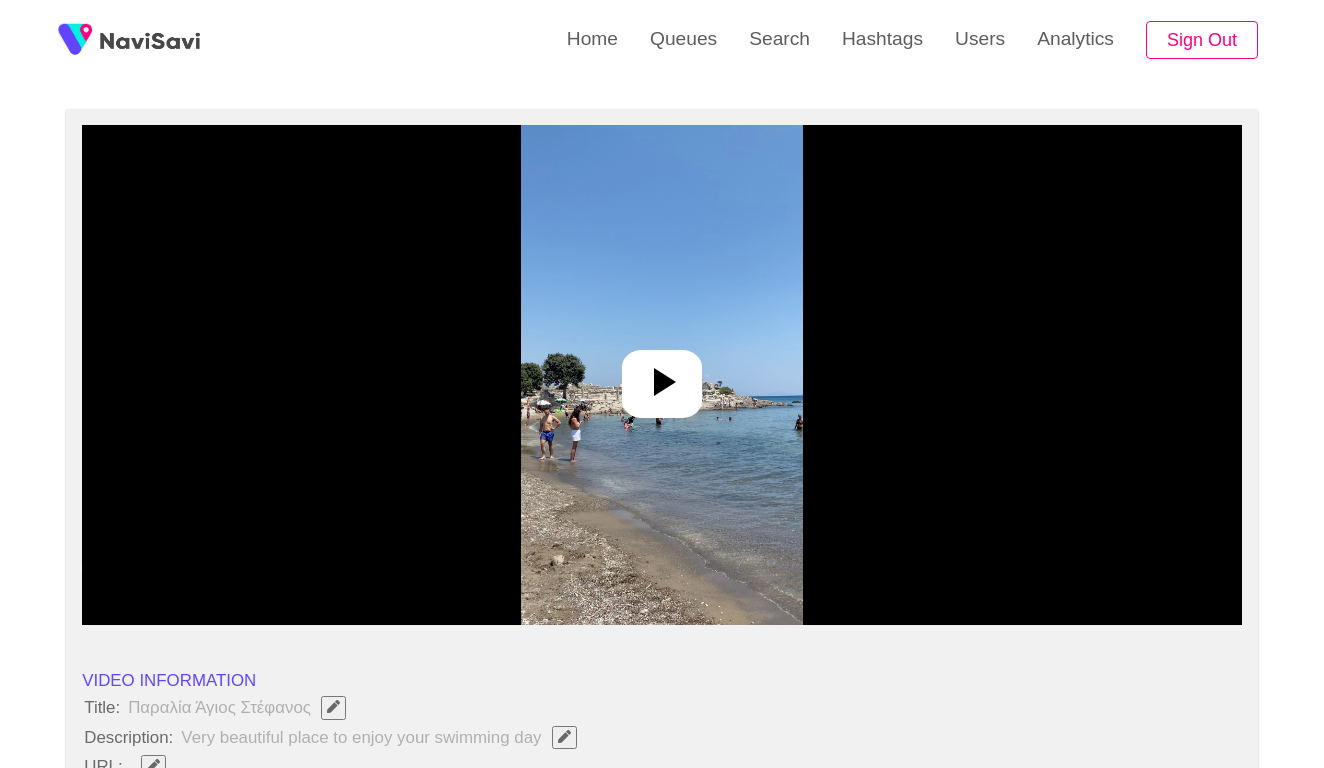 click at bounding box center (661, 375) 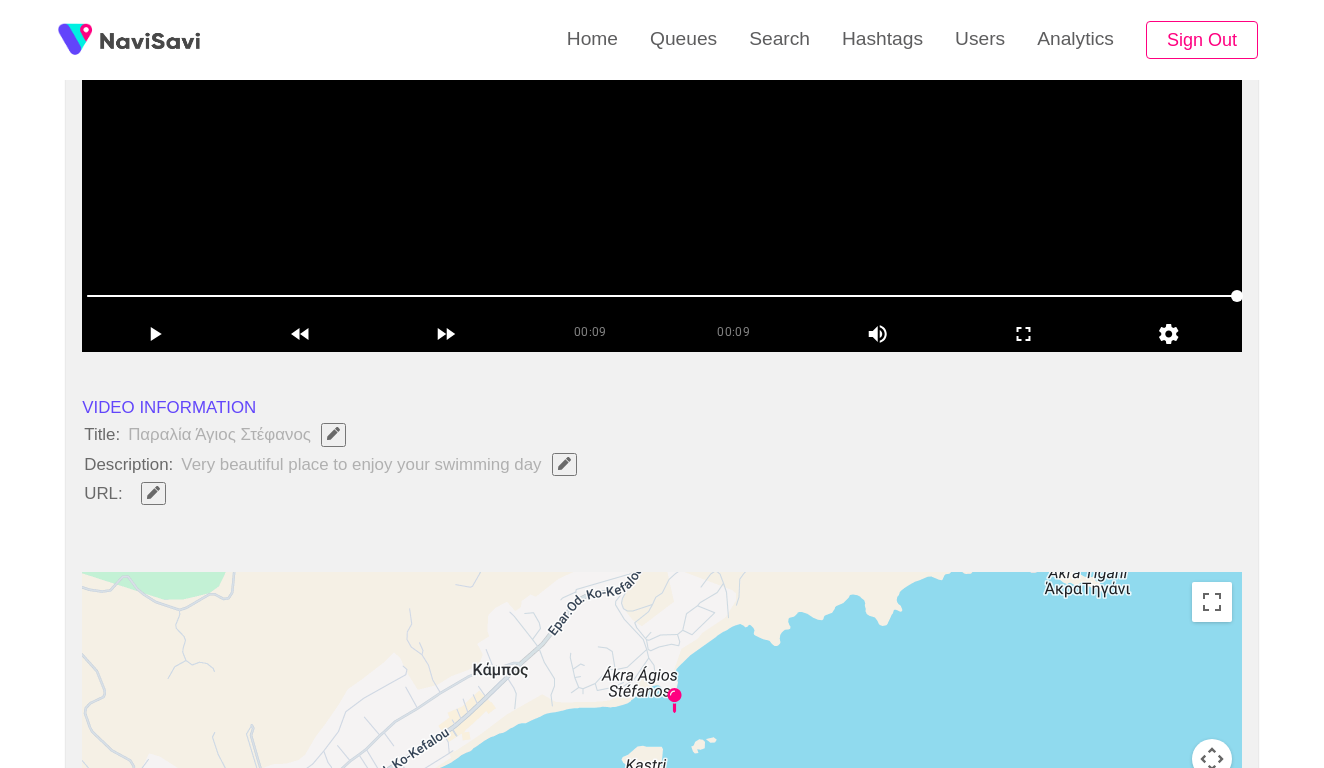 scroll, scrollTop: 262, scrollLeft: 0, axis: vertical 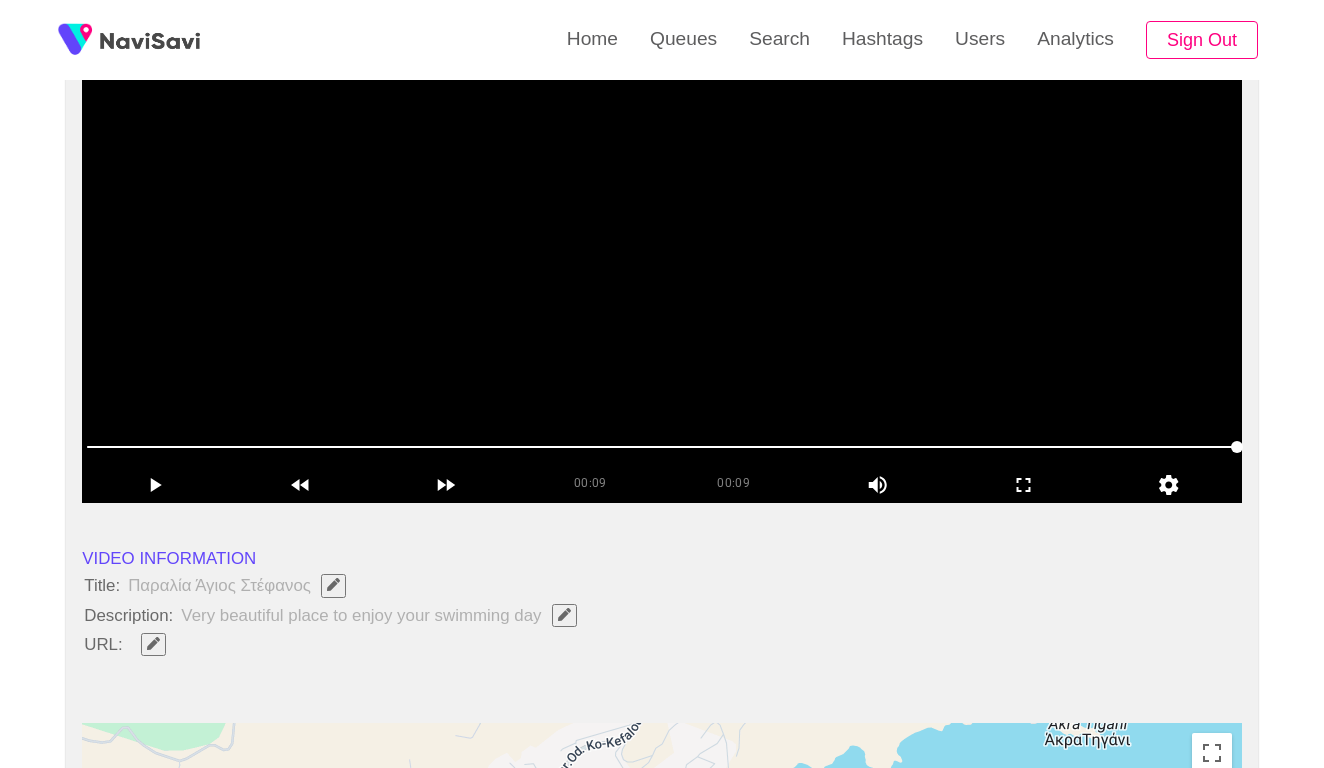 click at bounding box center (662, 253) 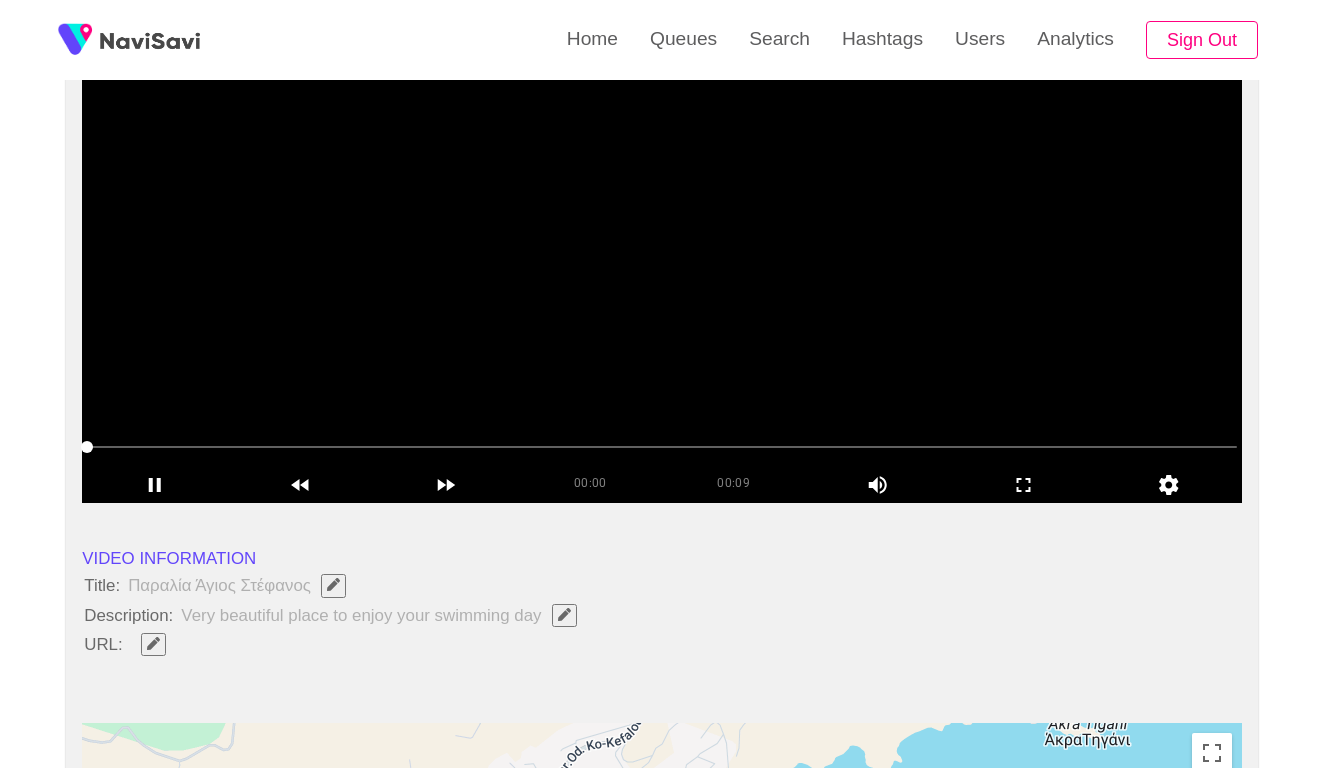 click at bounding box center [662, 253] 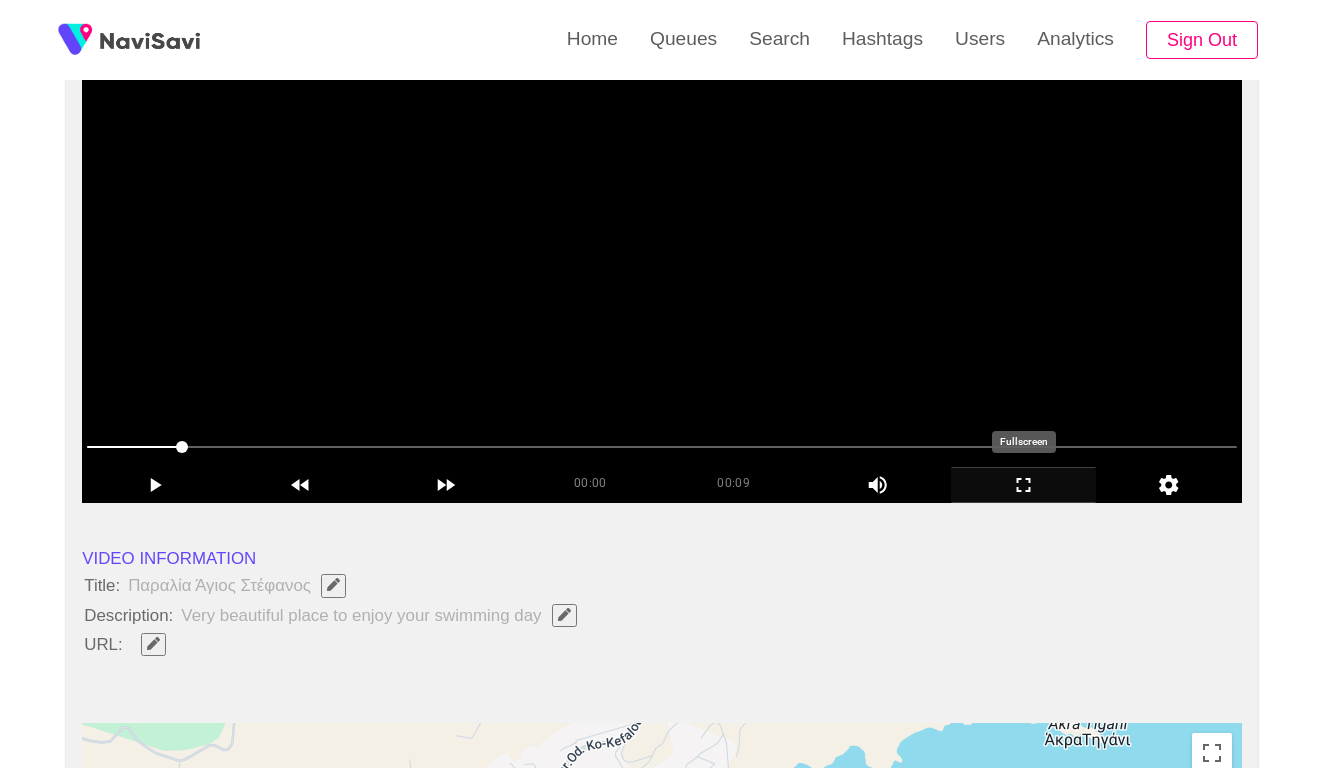 click 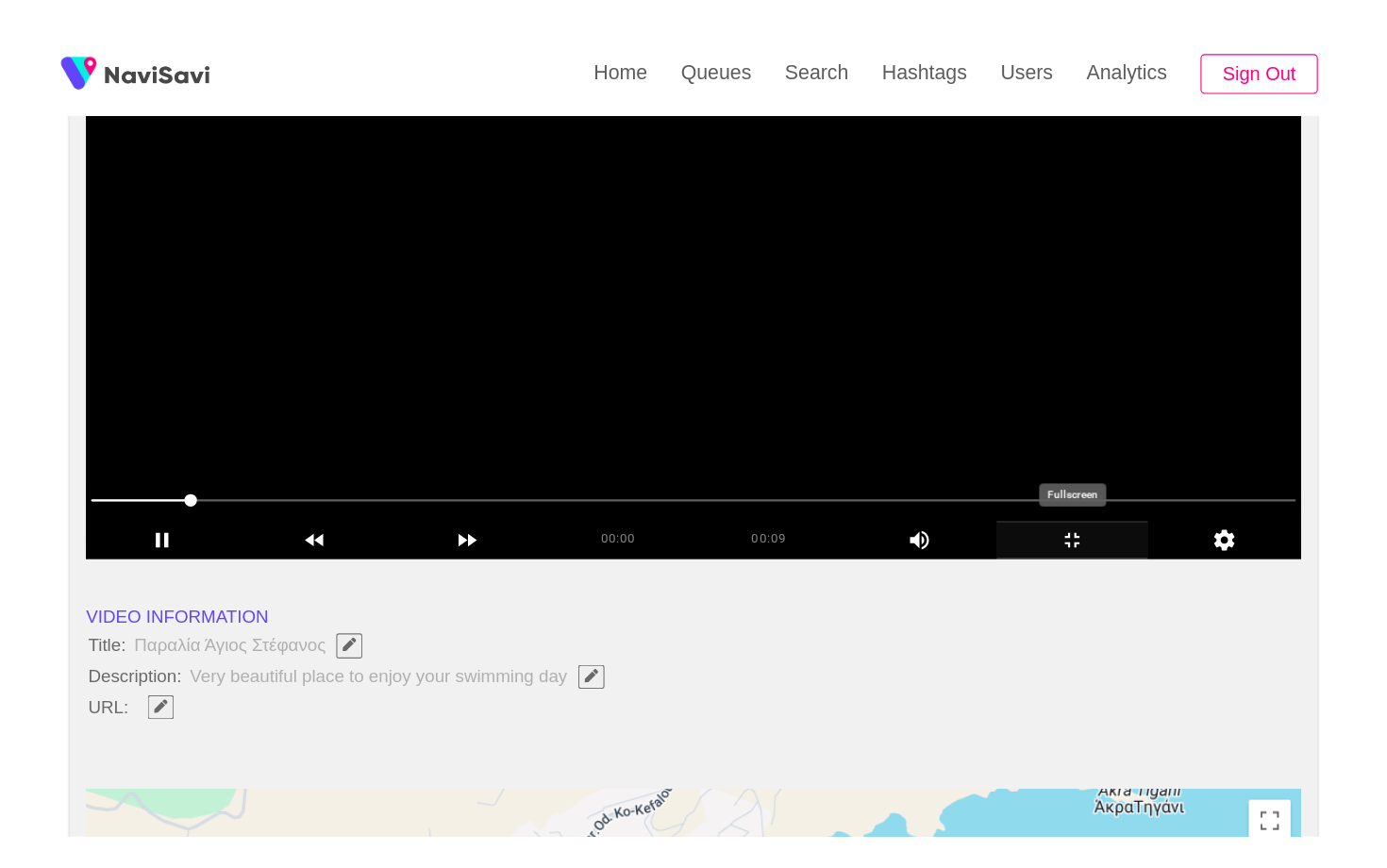 scroll, scrollTop: 0, scrollLeft: 0, axis: both 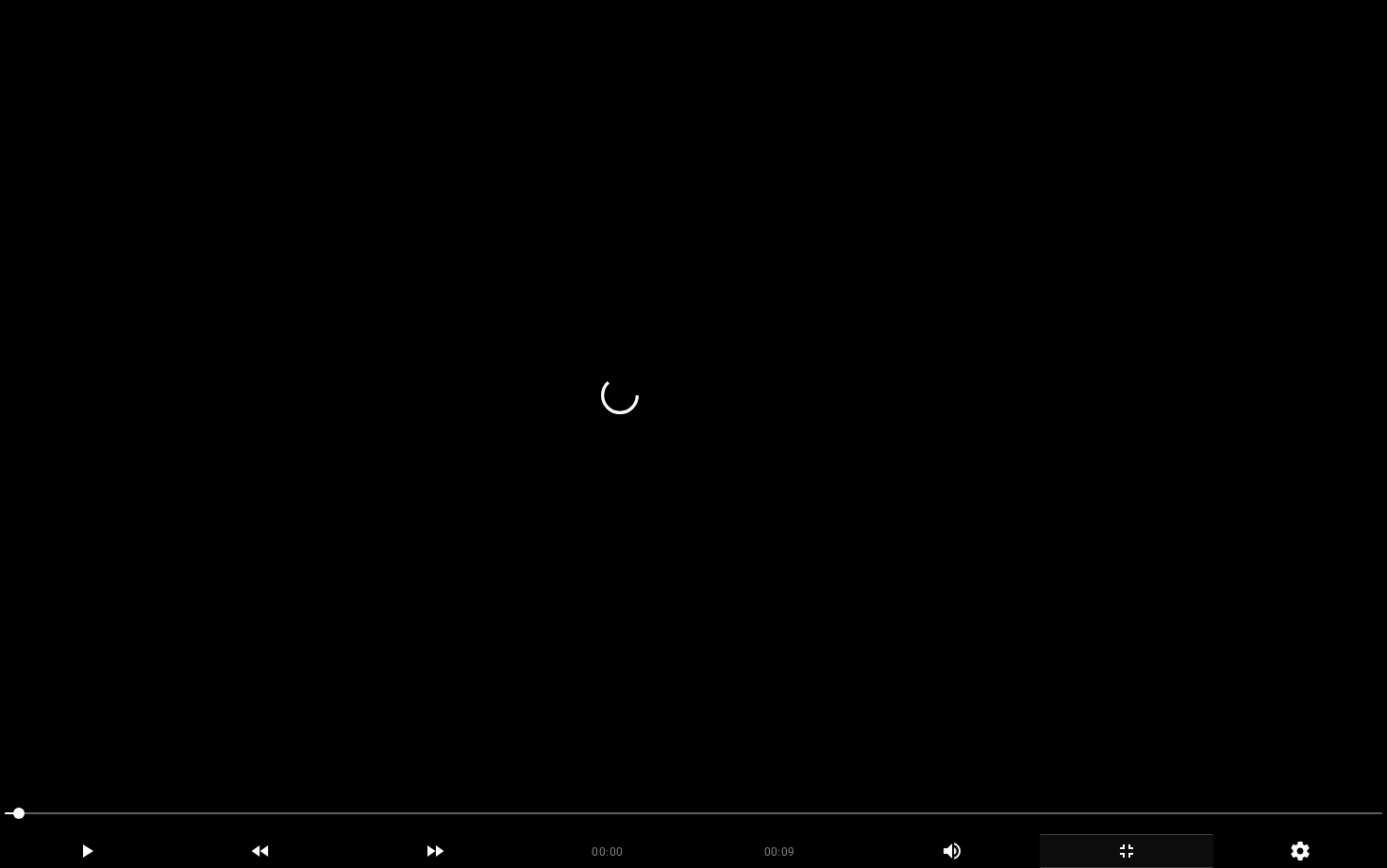 click at bounding box center [694, 434] 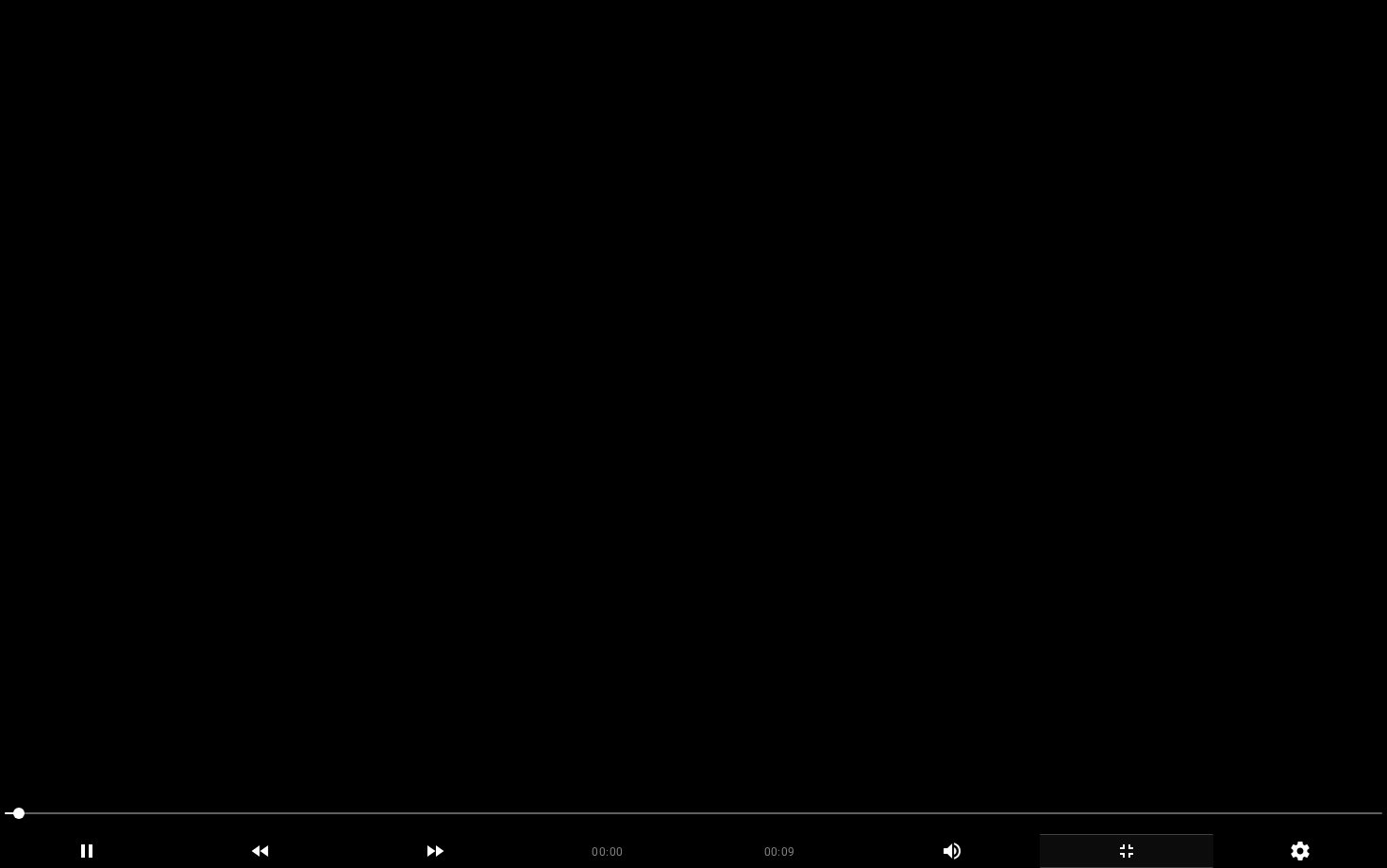 click at bounding box center [694, 434] 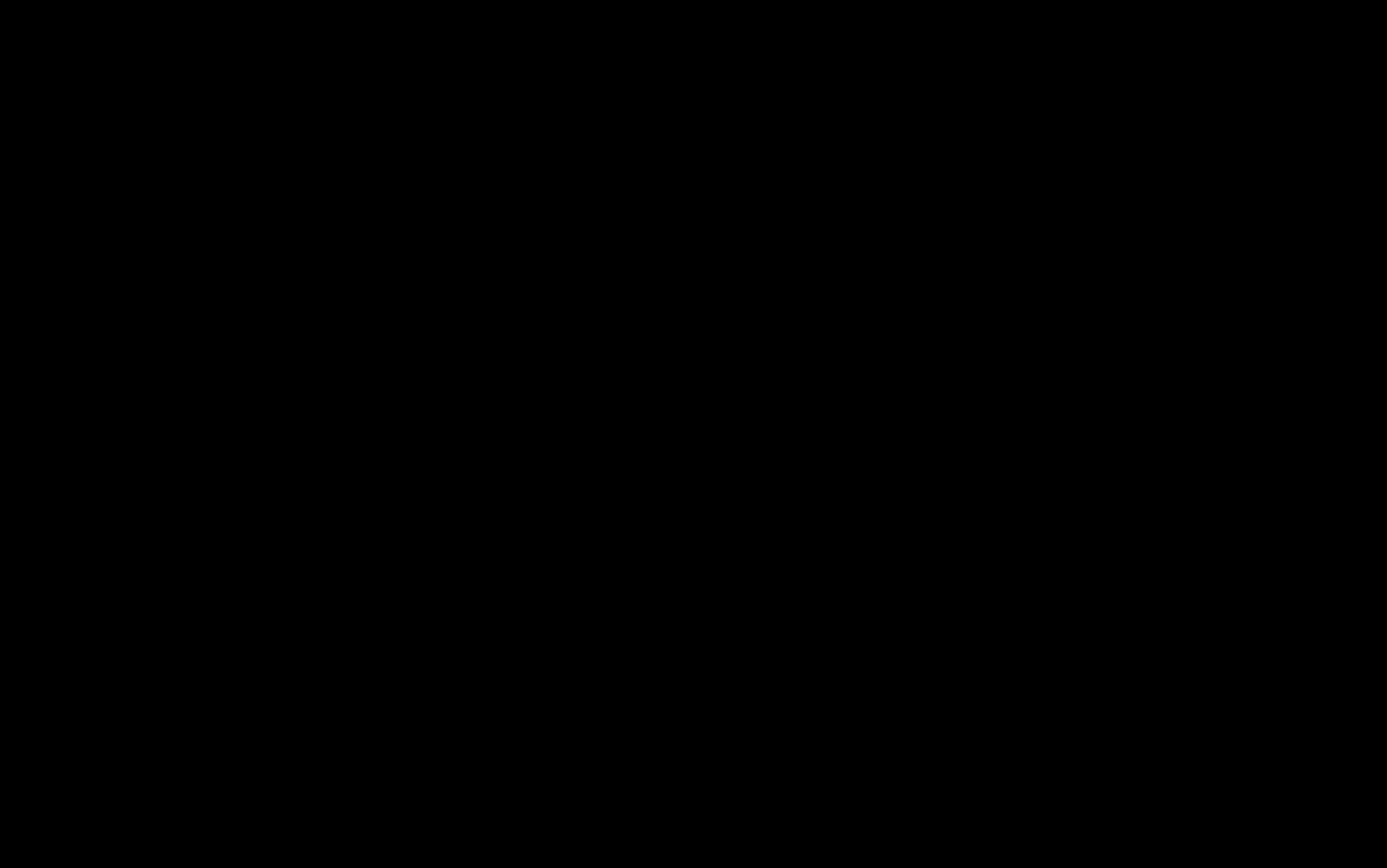 click 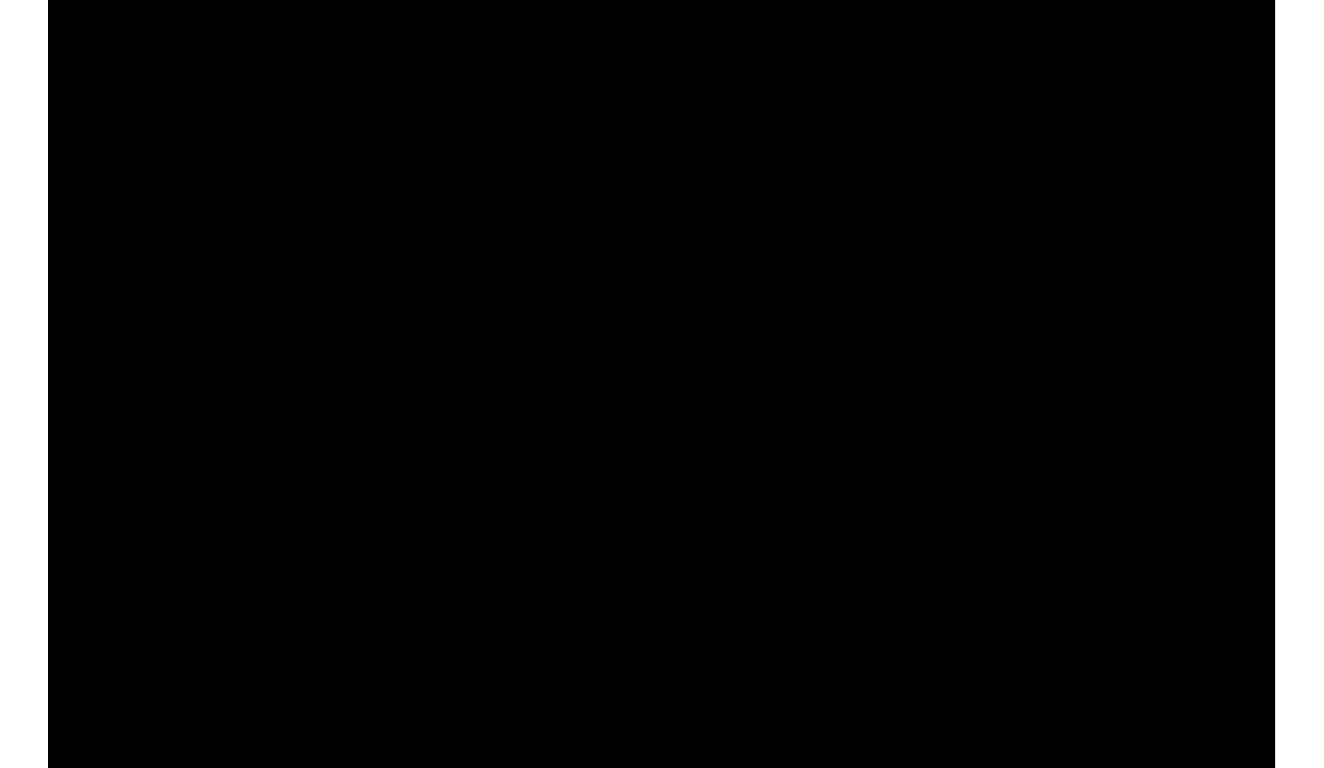 scroll, scrollTop: 262, scrollLeft: 0, axis: vertical 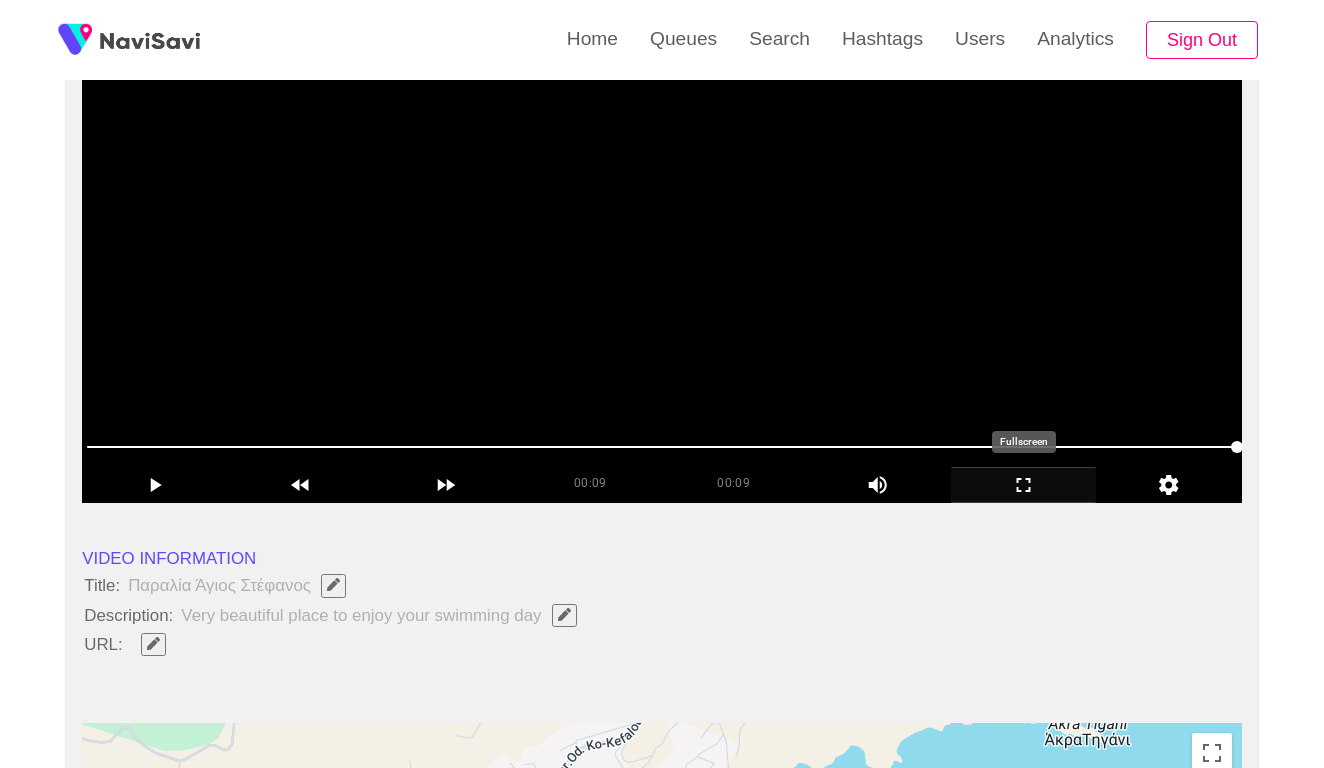 click at bounding box center [662, 253] 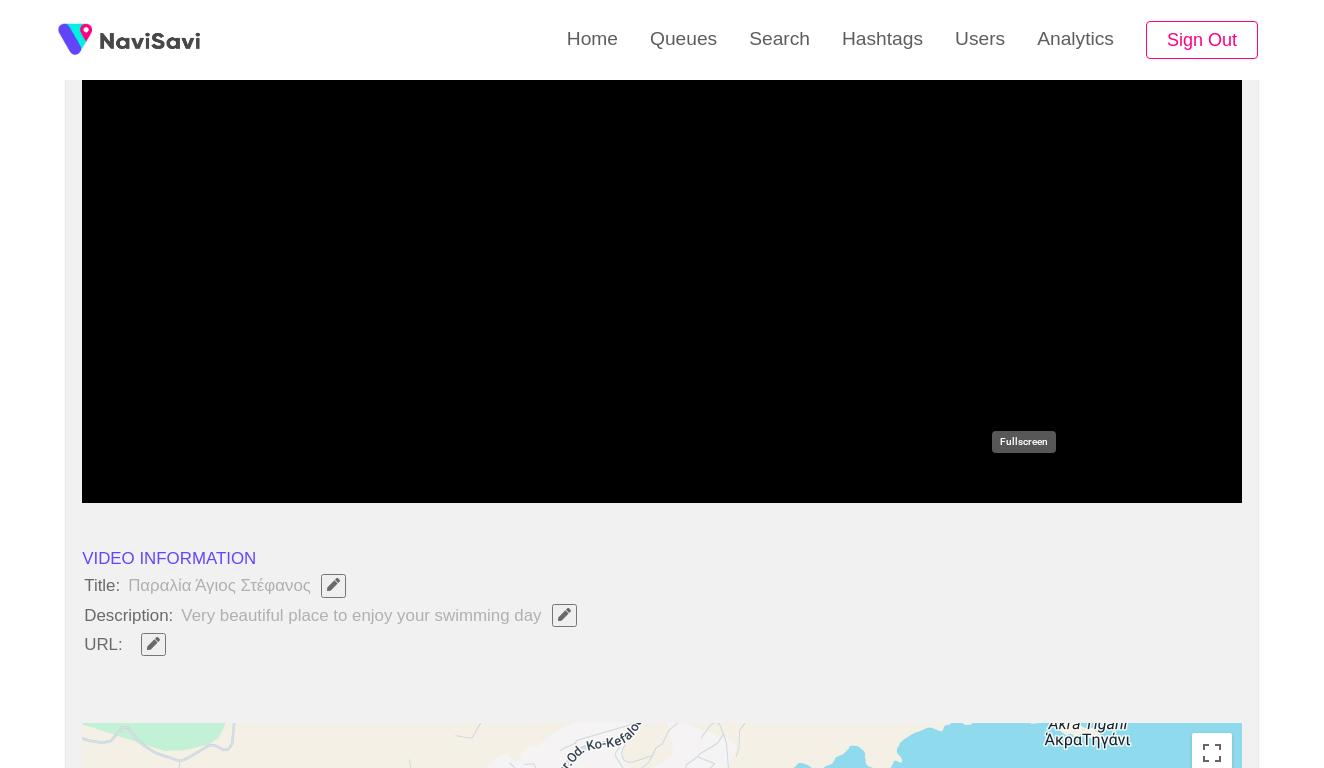 click at bounding box center [153, 643] 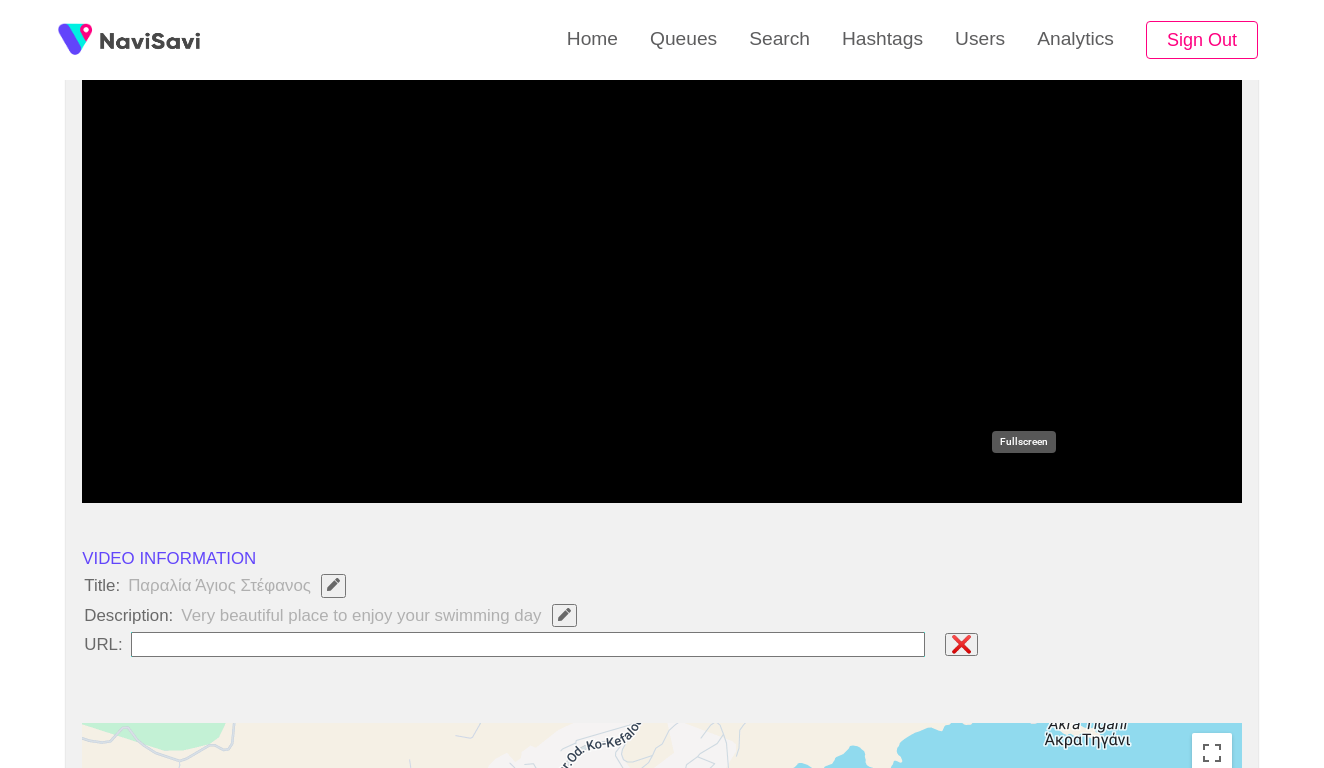 type on "**********" 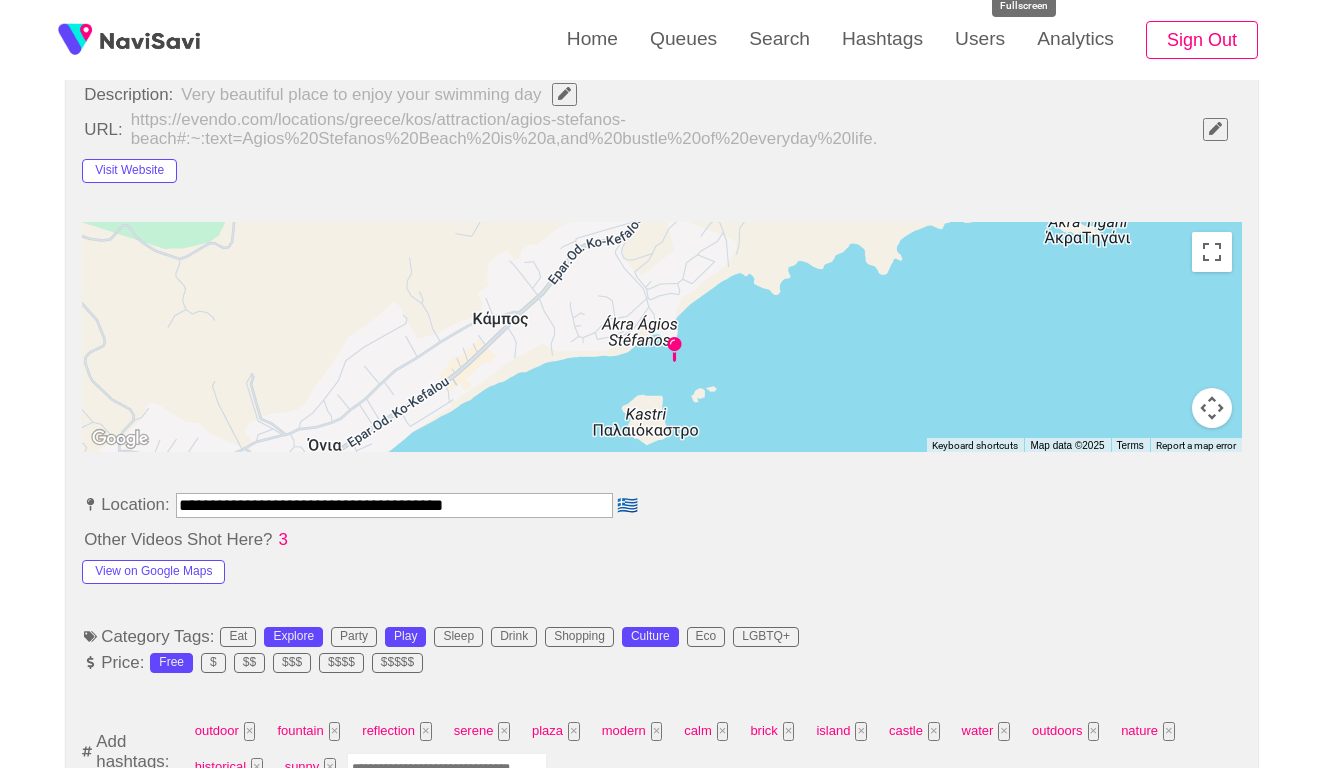 scroll, scrollTop: 840, scrollLeft: 0, axis: vertical 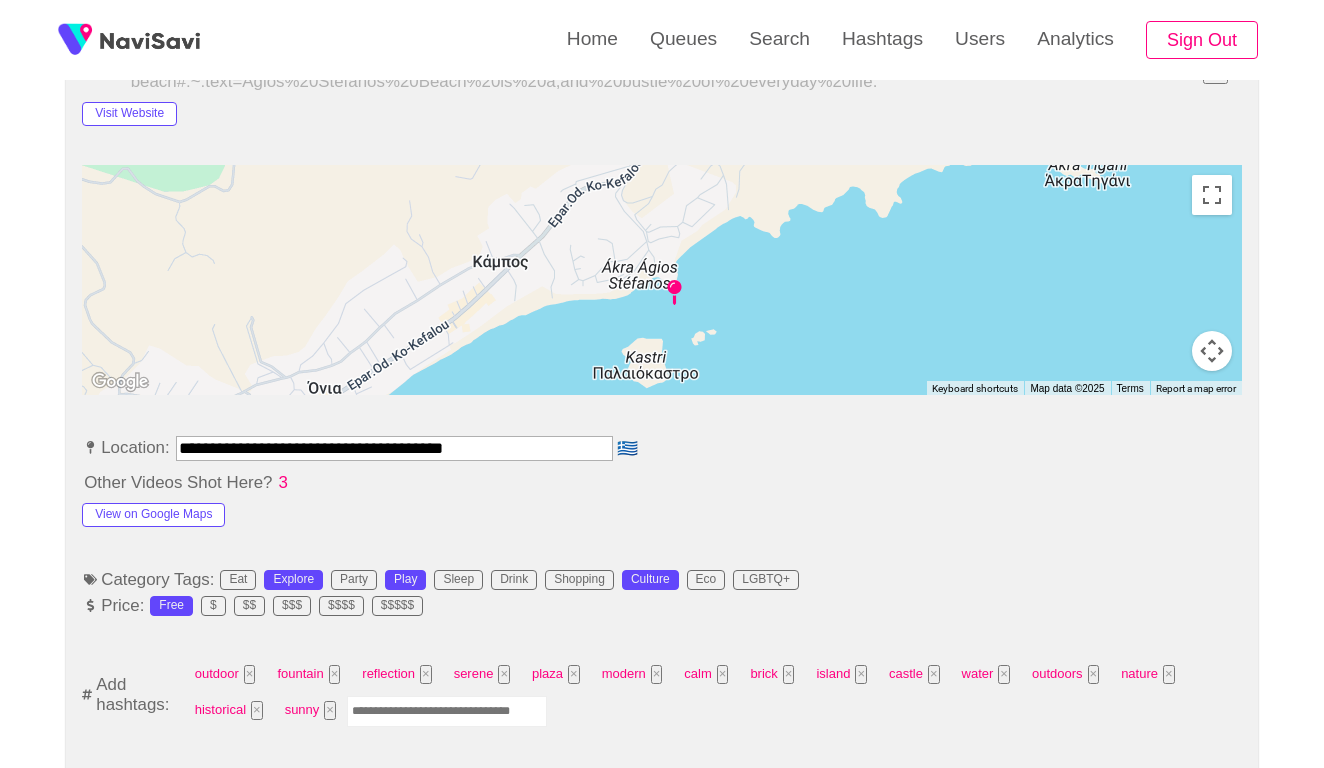 drag, startPoint x: 380, startPoint y: 439, endPoint x: 126, endPoint y: 432, distance: 254.09644 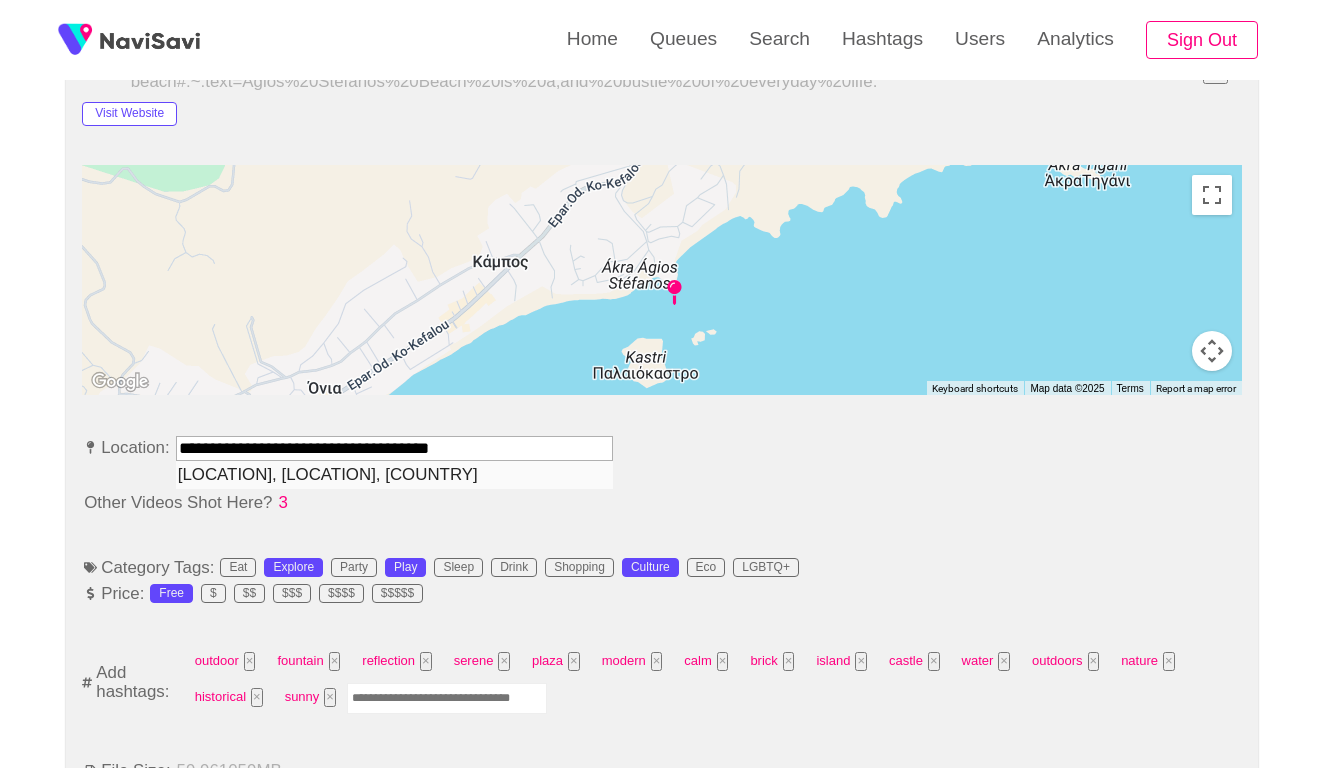 click on "Agios Stefanos Beach, Kampos, Greece" at bounding box center (394, 474) 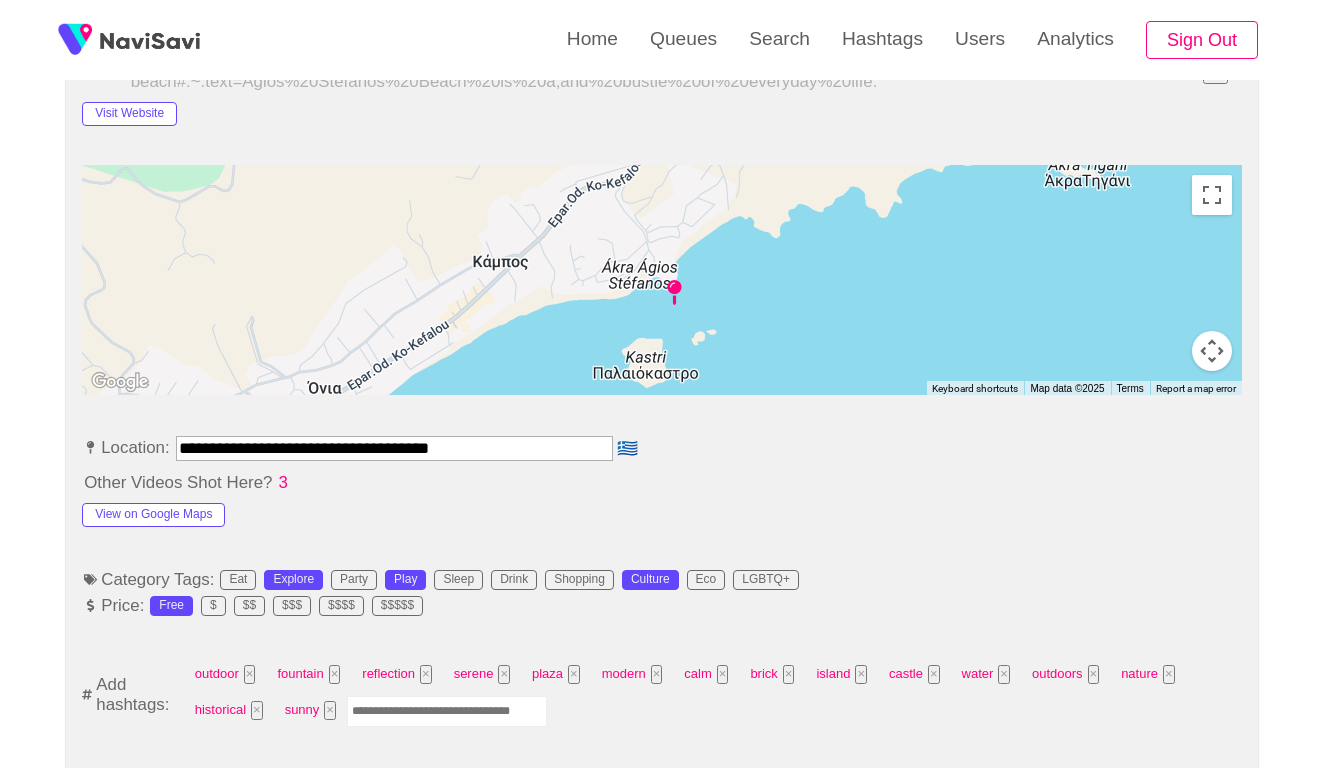 type on "**********" 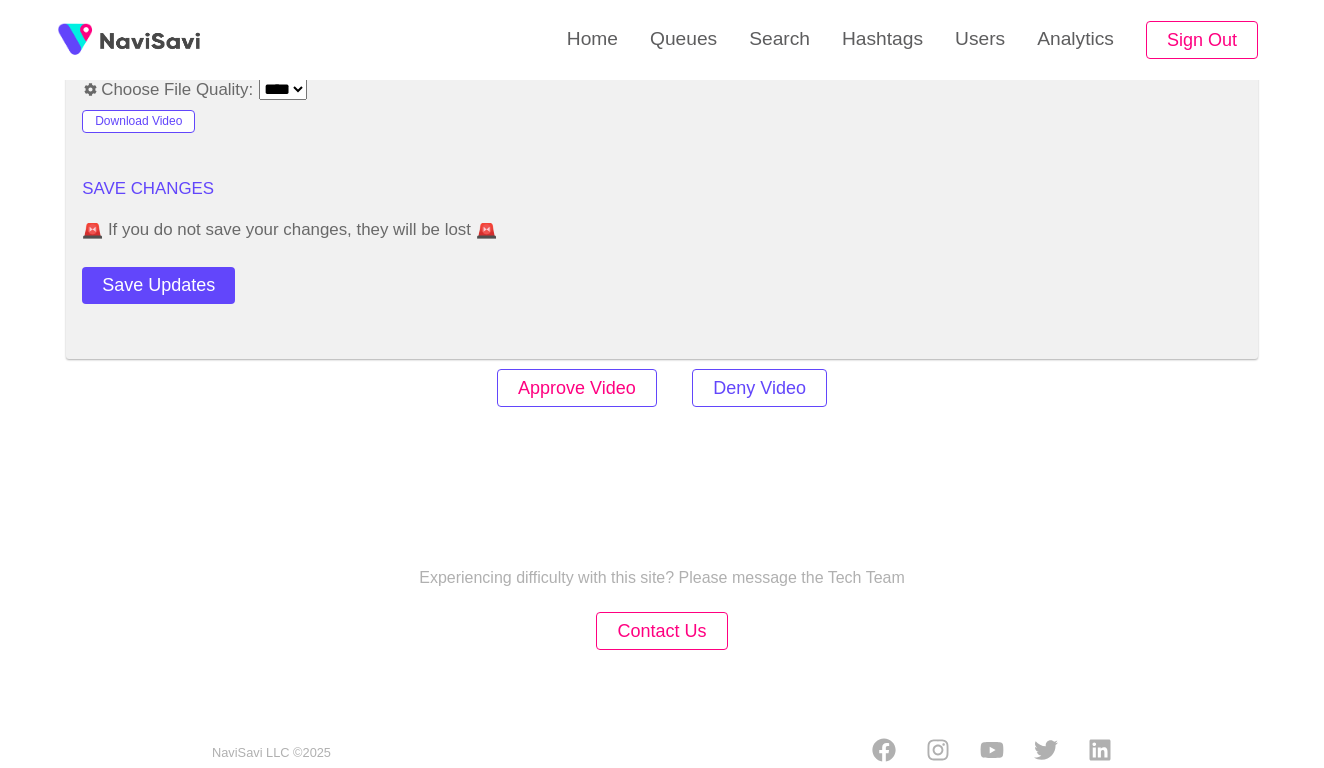 scroll, scrollTop: 2767, scrollLeft: 0, axis: vertical 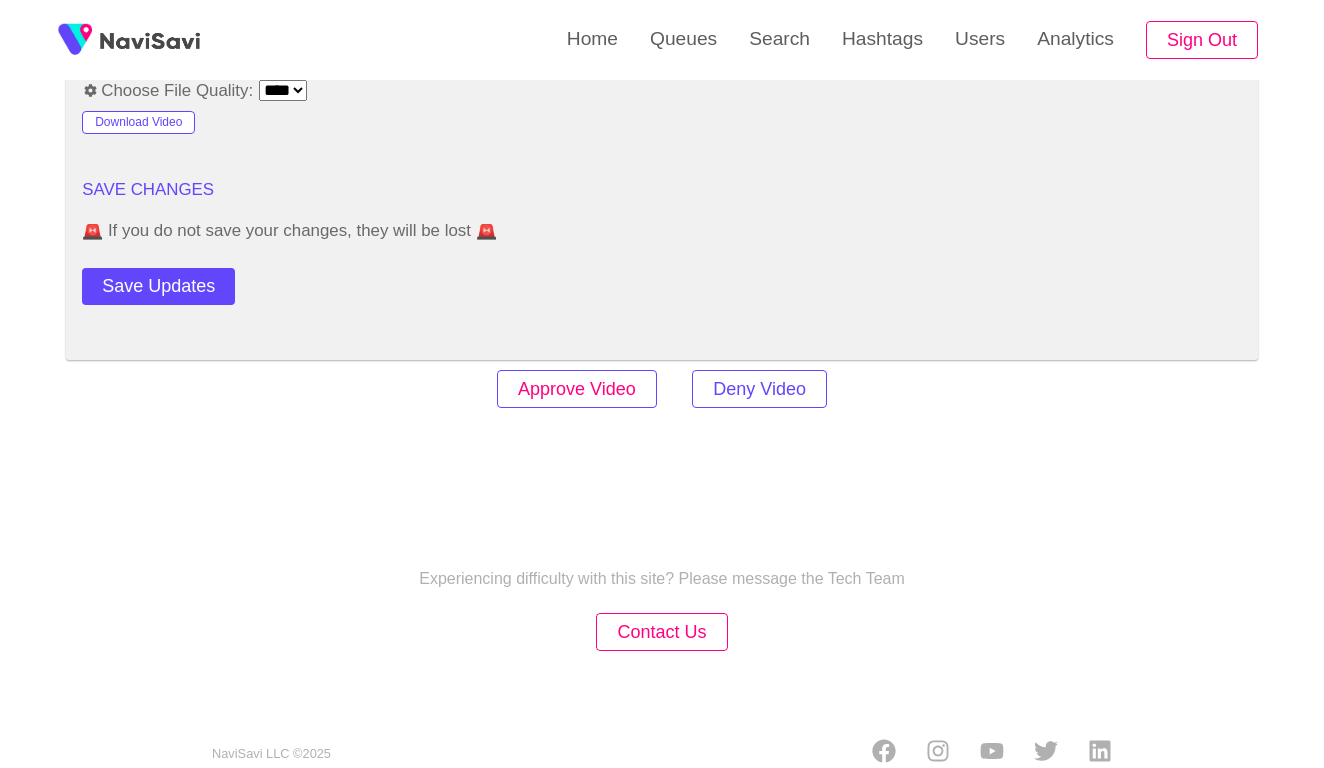 click on "Approve Video" at bounding box center (577, 389) 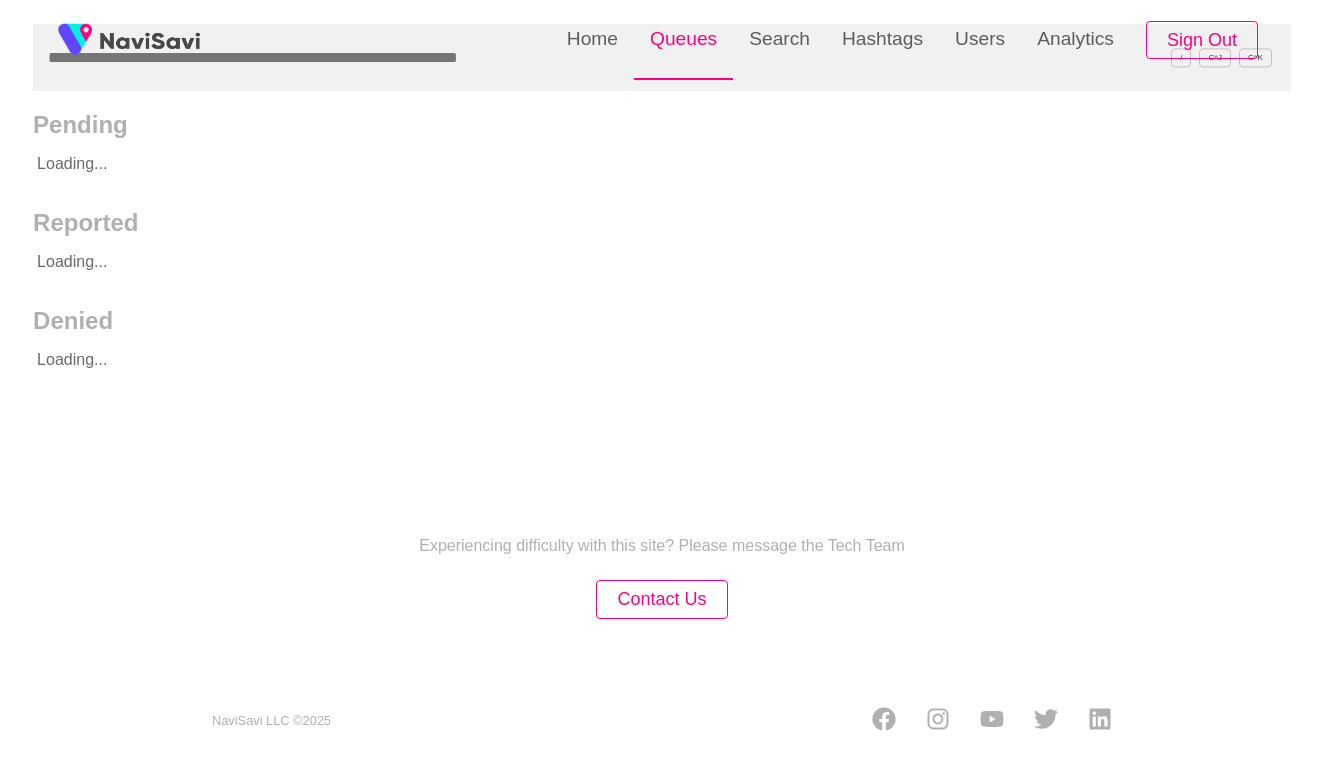 scroll, scrollTop: 0, scrollLeft: 0, axis: both 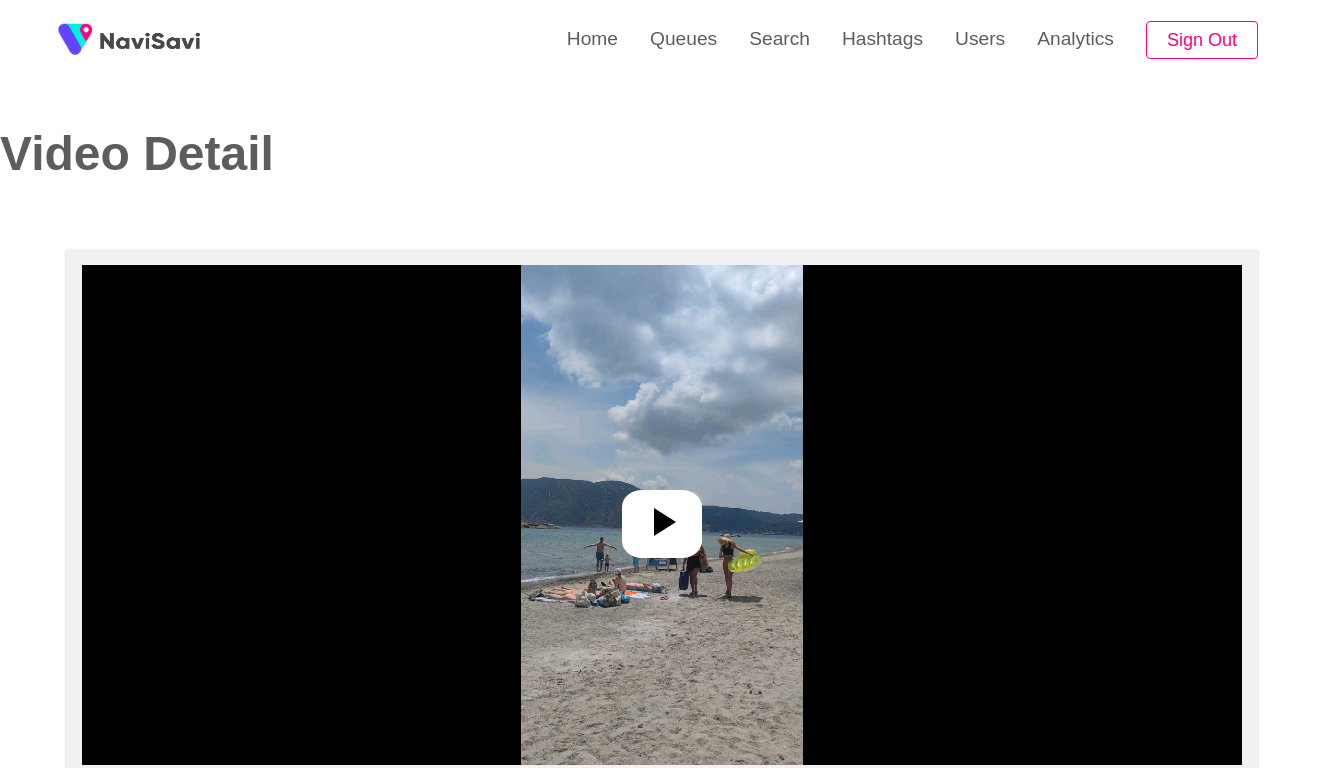 select on "**********" 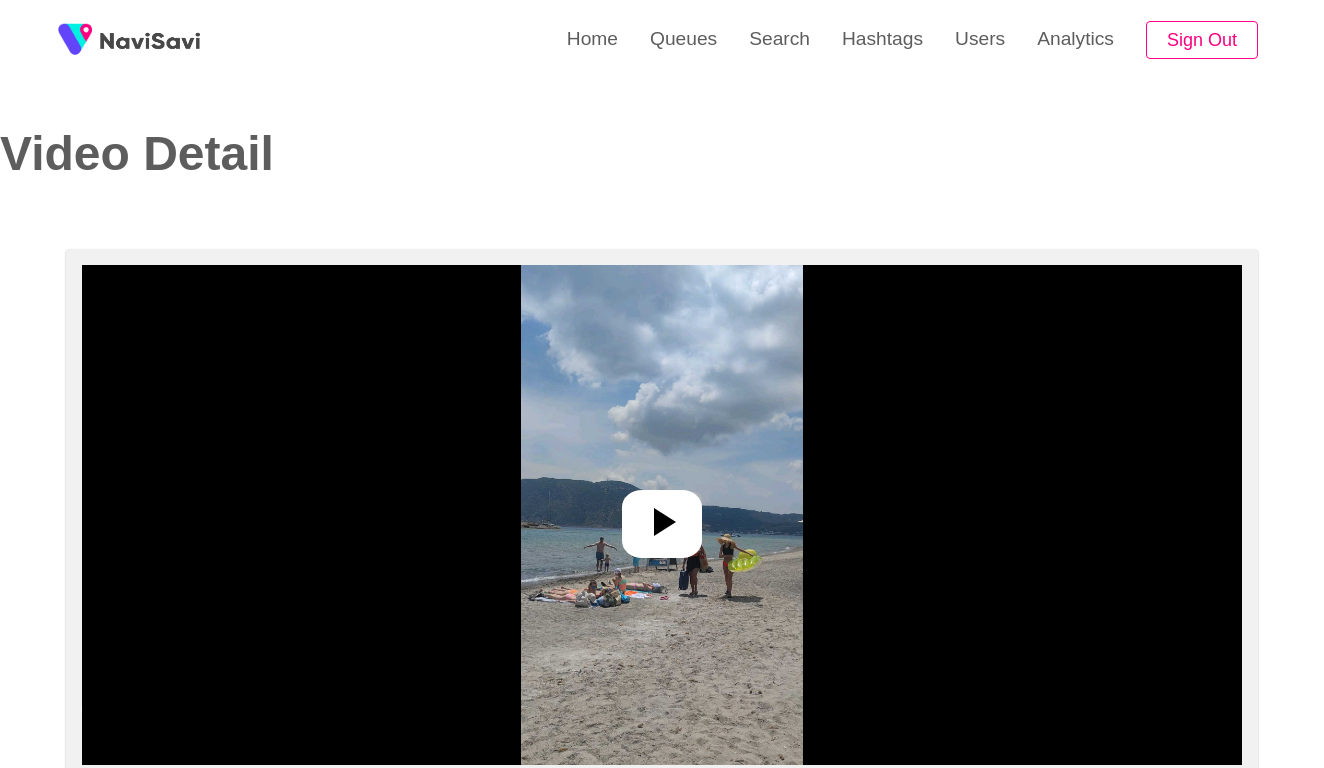 click at bounding box center (661, 515) 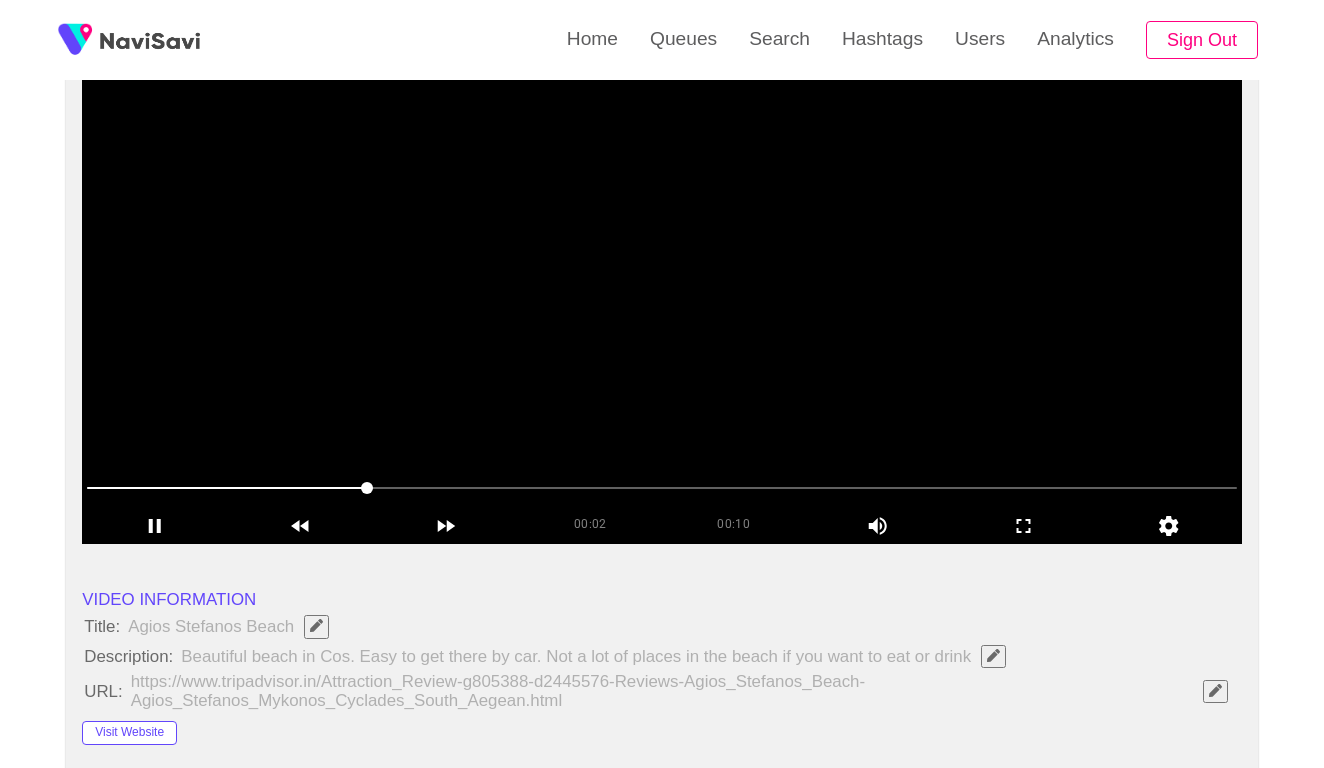 scroll, scrollTop: 238, scrollLeft: 0, axis: vertical 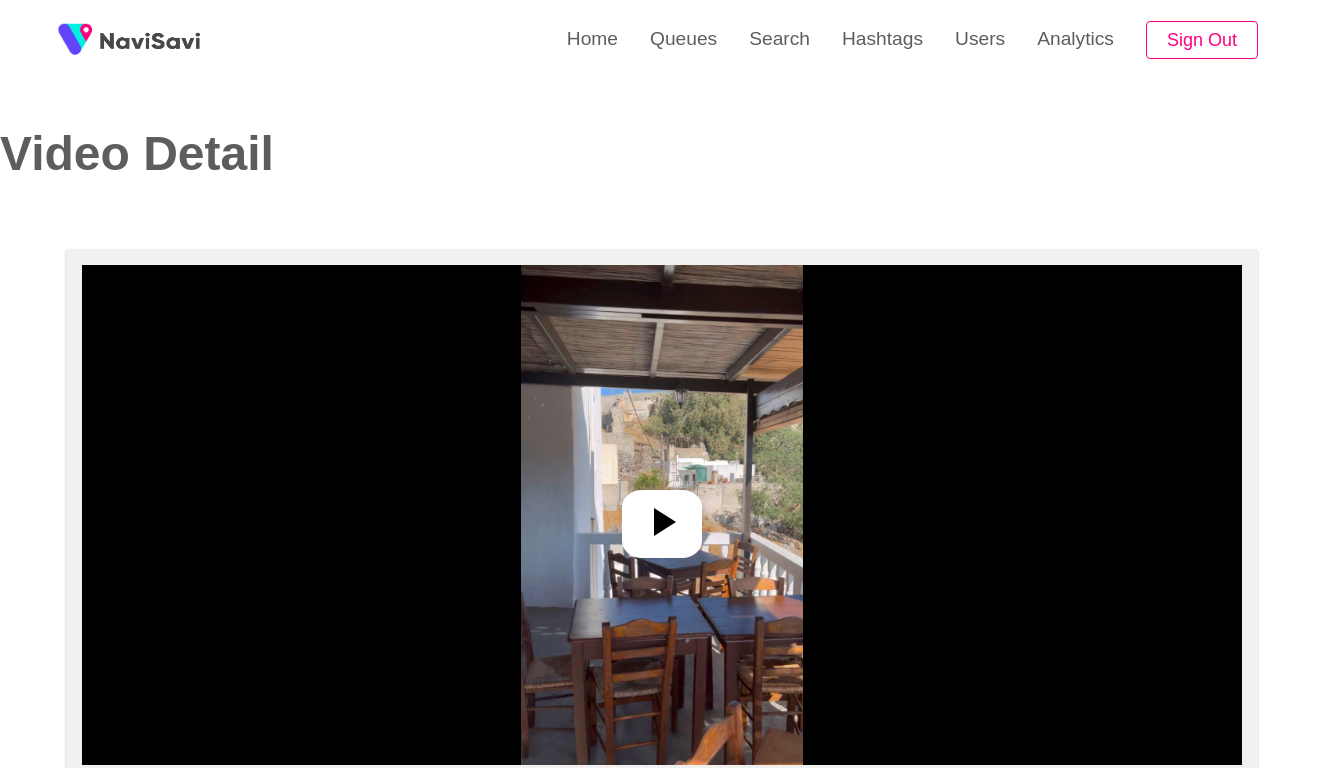 select on "****" 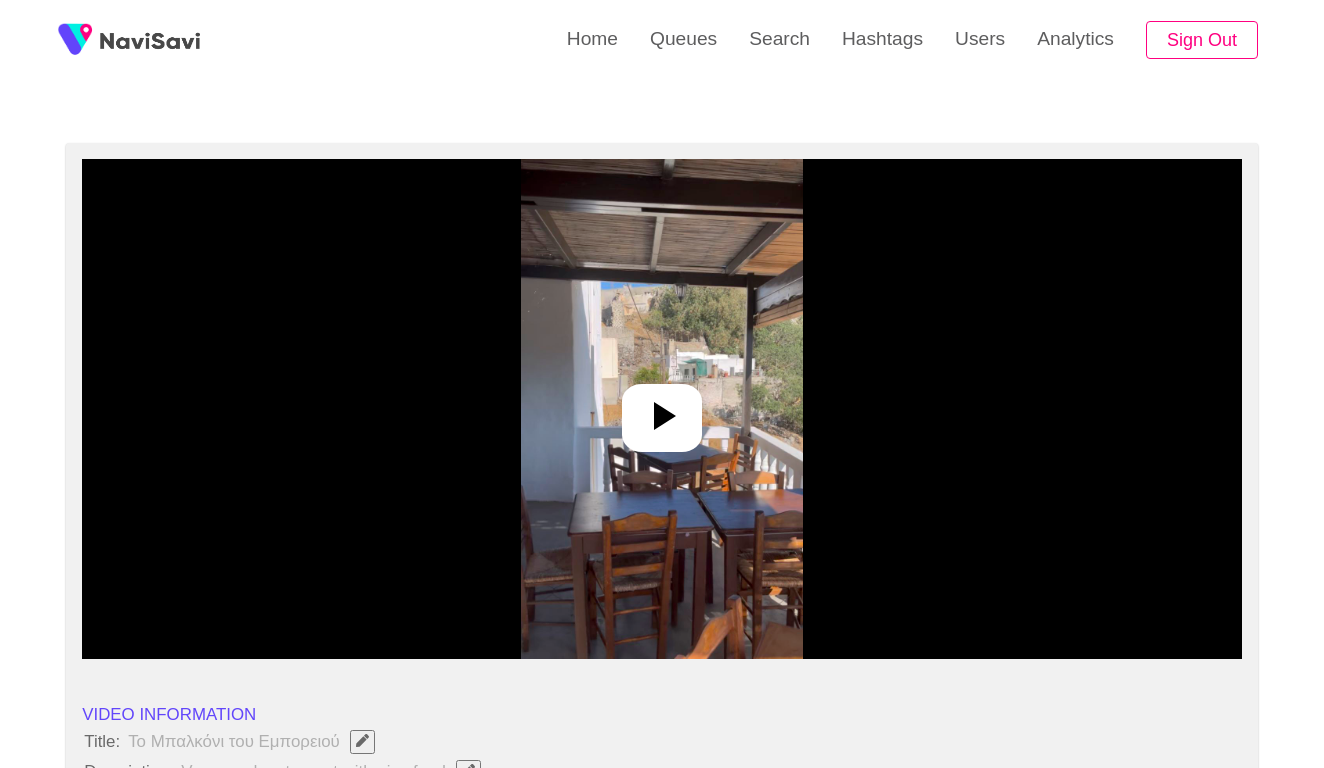 scroll, scrollTop: 159, scrollLeft: 0, axis: vertical 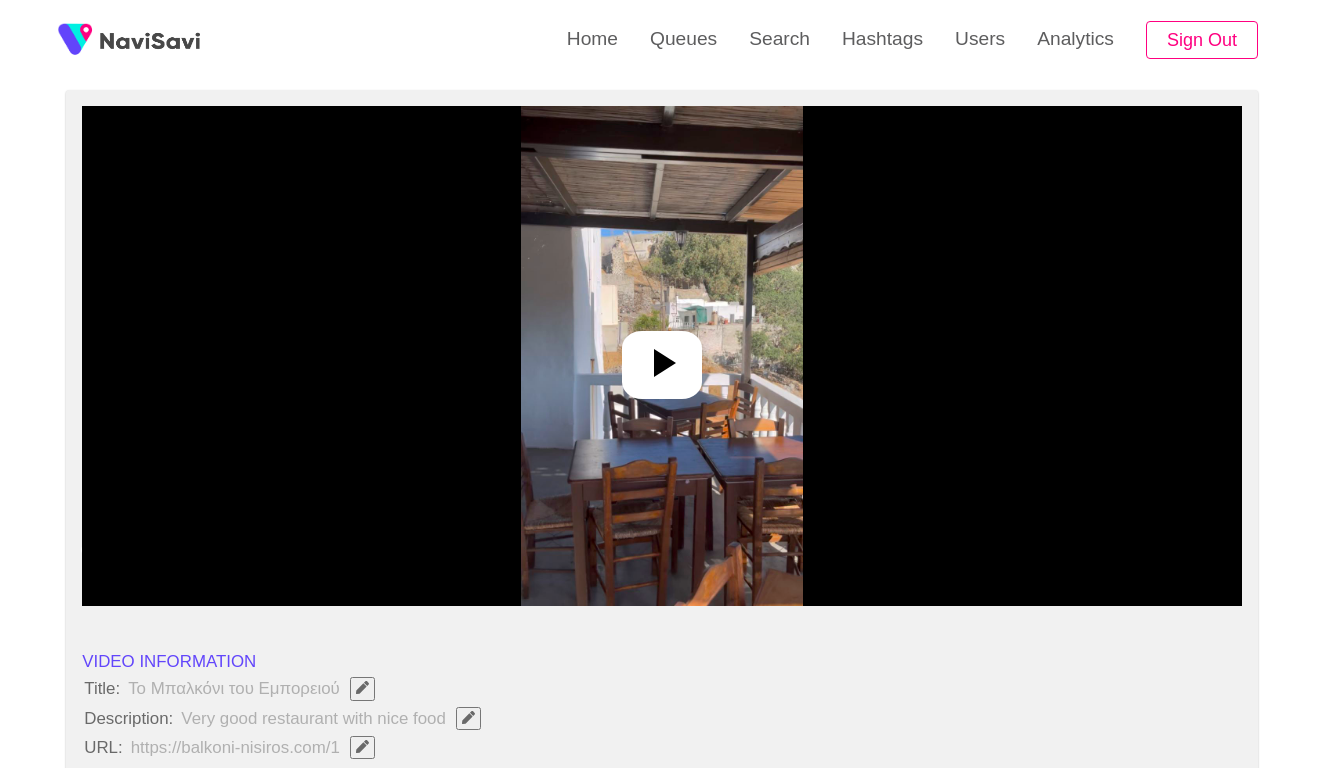 click at bounding box center [662, 356] 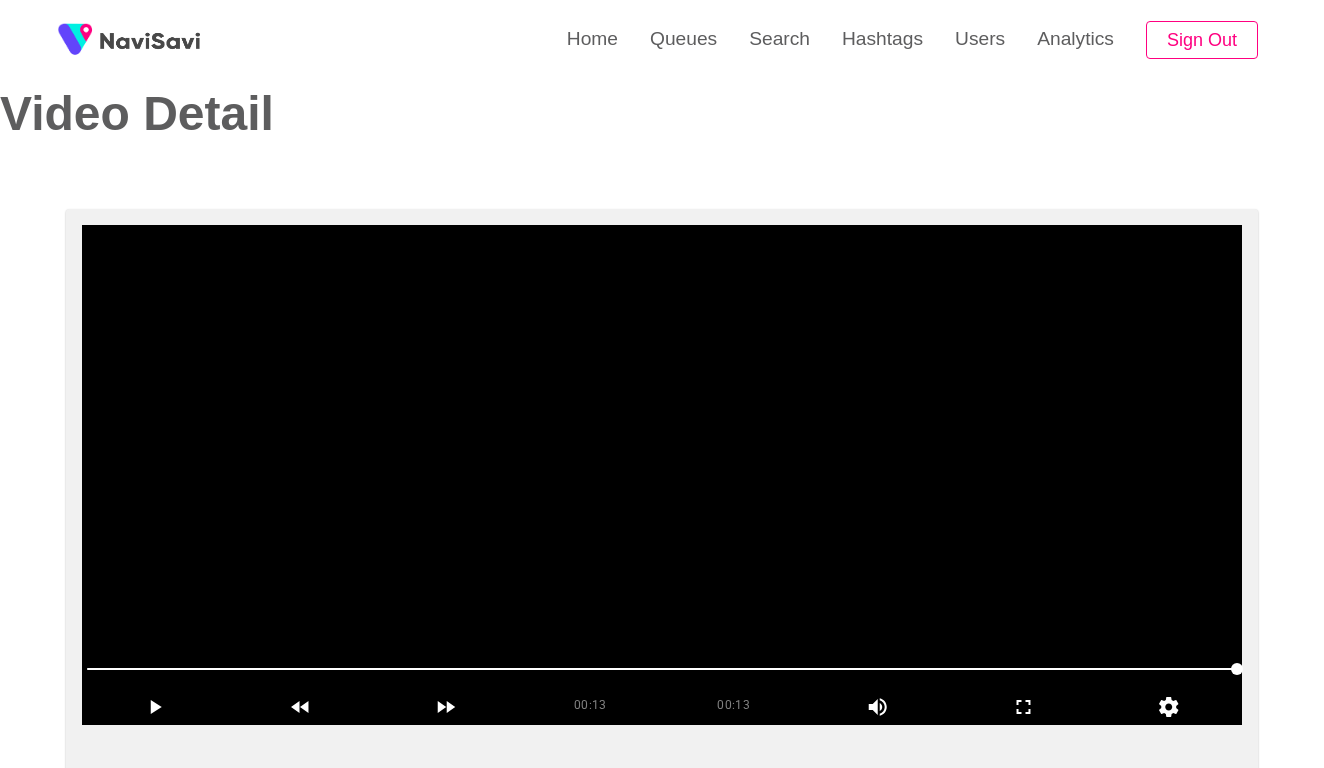 scroll, scrollTop: 39, scrollLeft: 0, axis: vertical 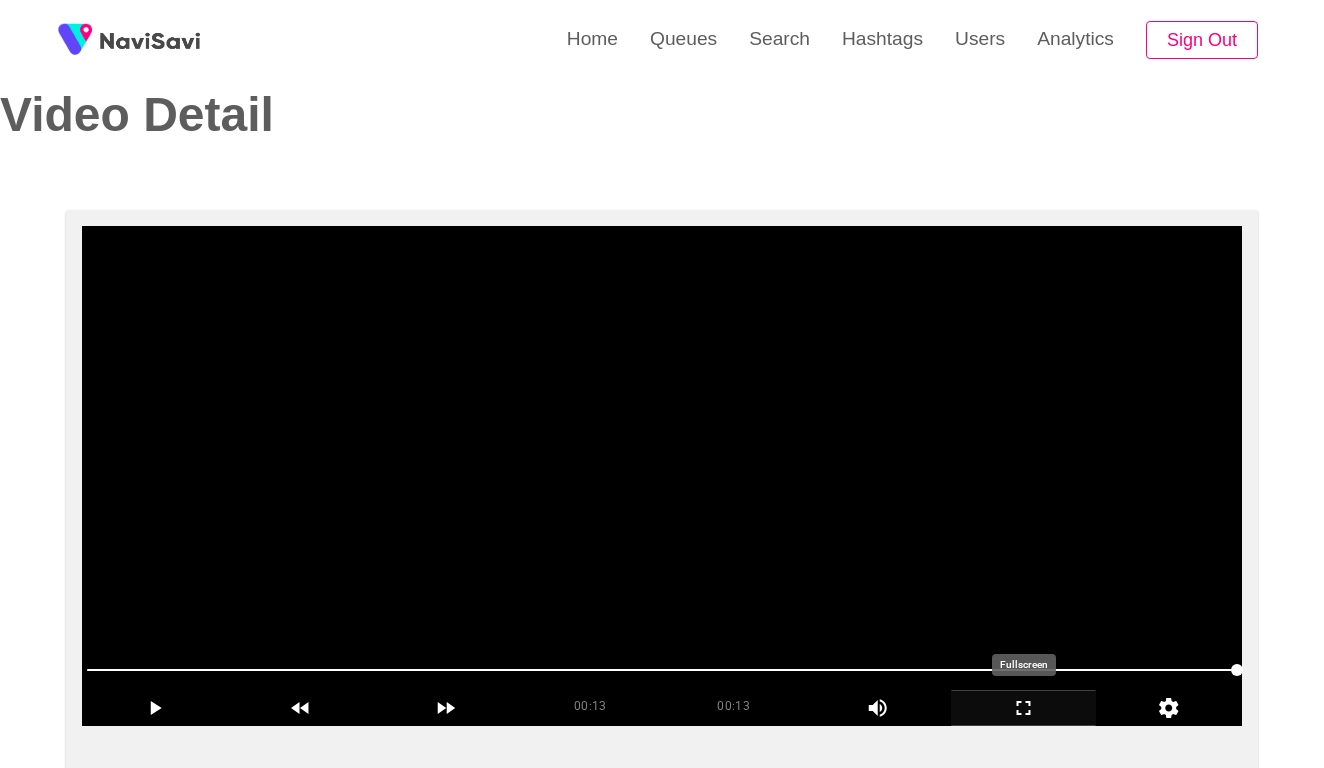 click 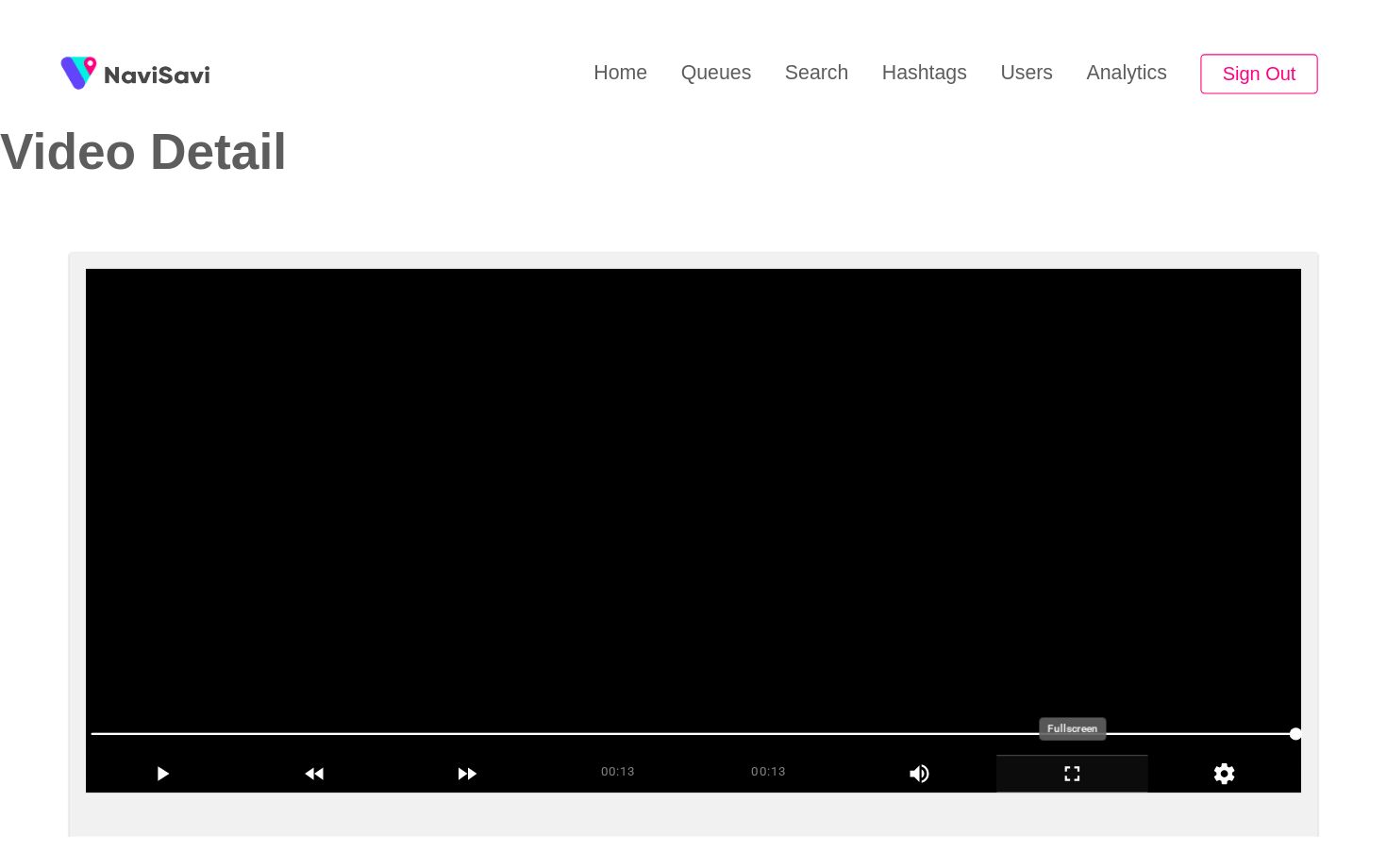 scroll, scrollTop: 0, scrollLeft: 0, axis: both 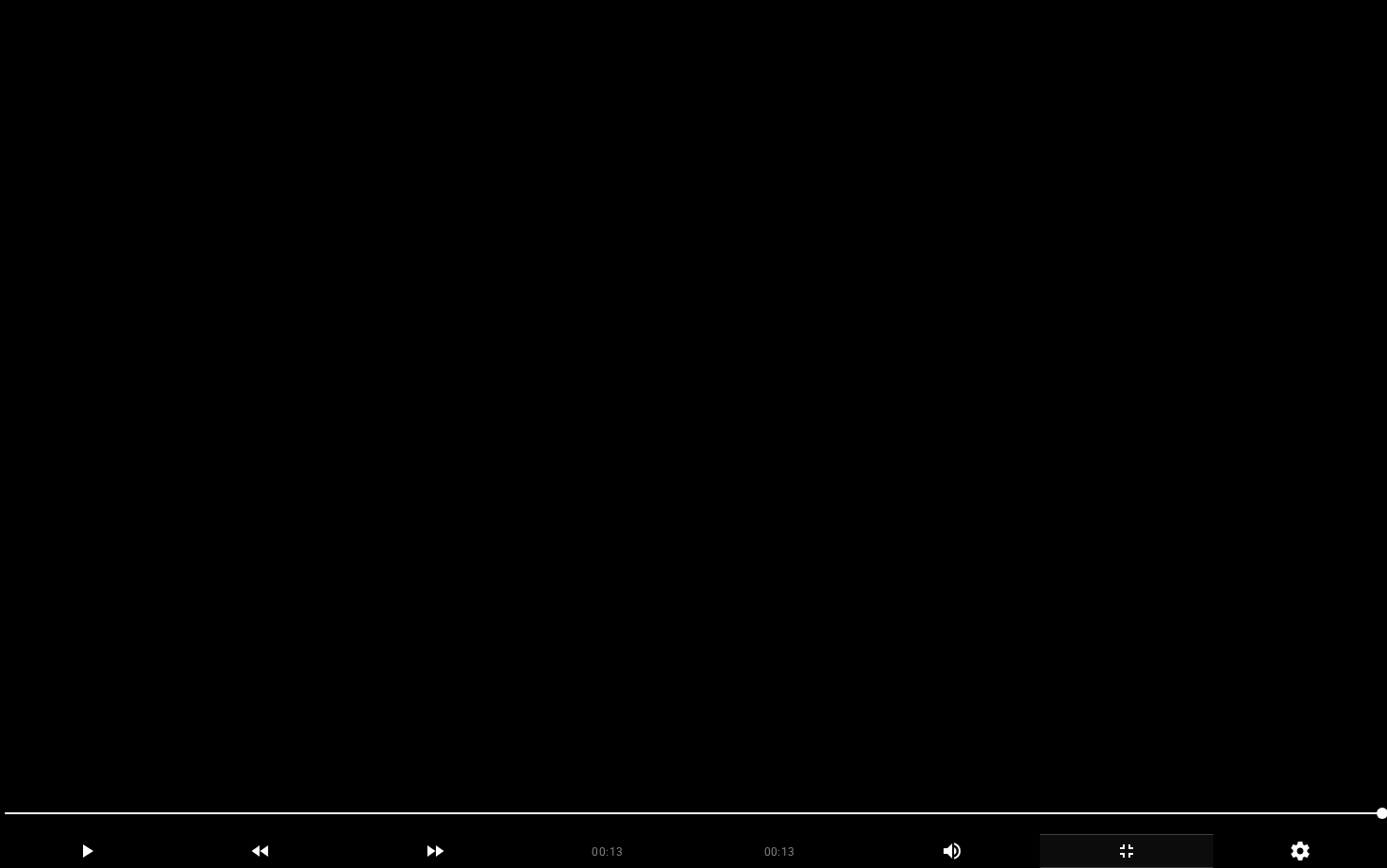 click 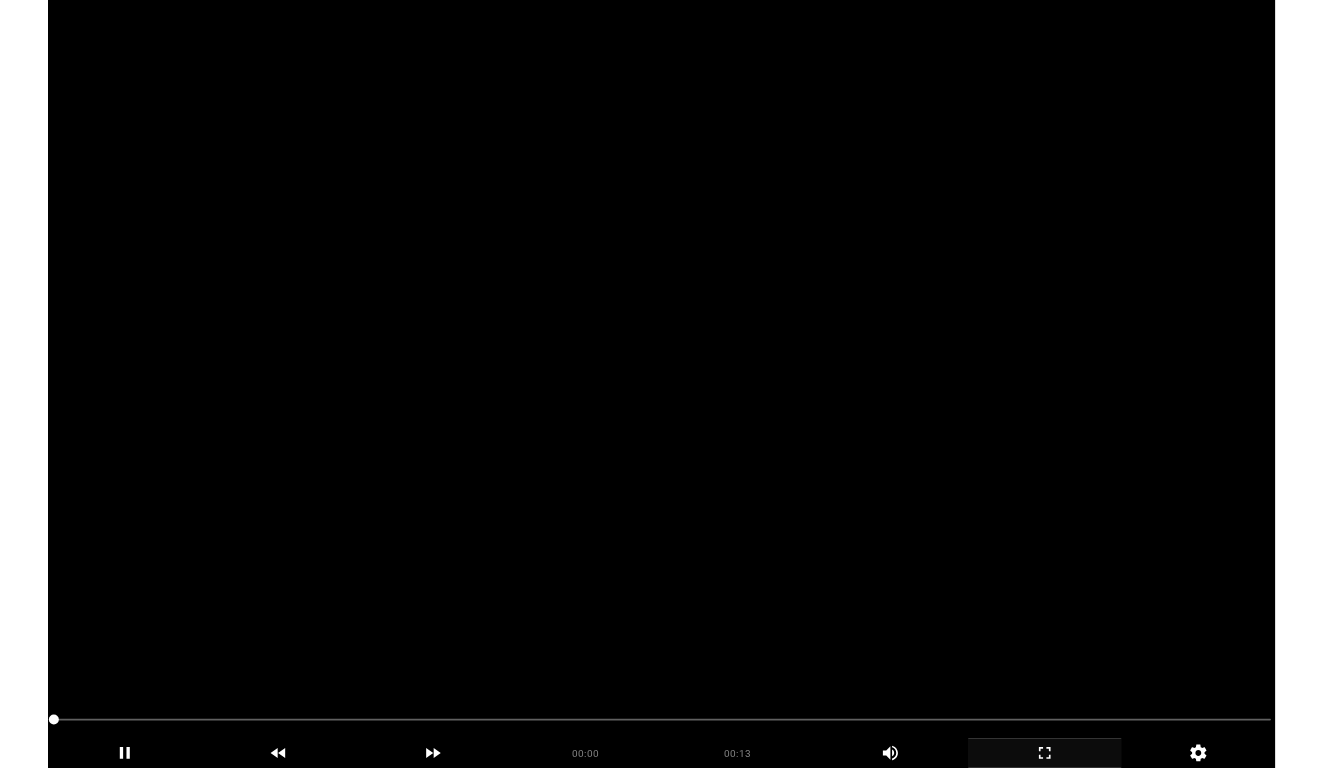 scroll, scrollTop: 39, scrollLeft: 0, axis: vertical 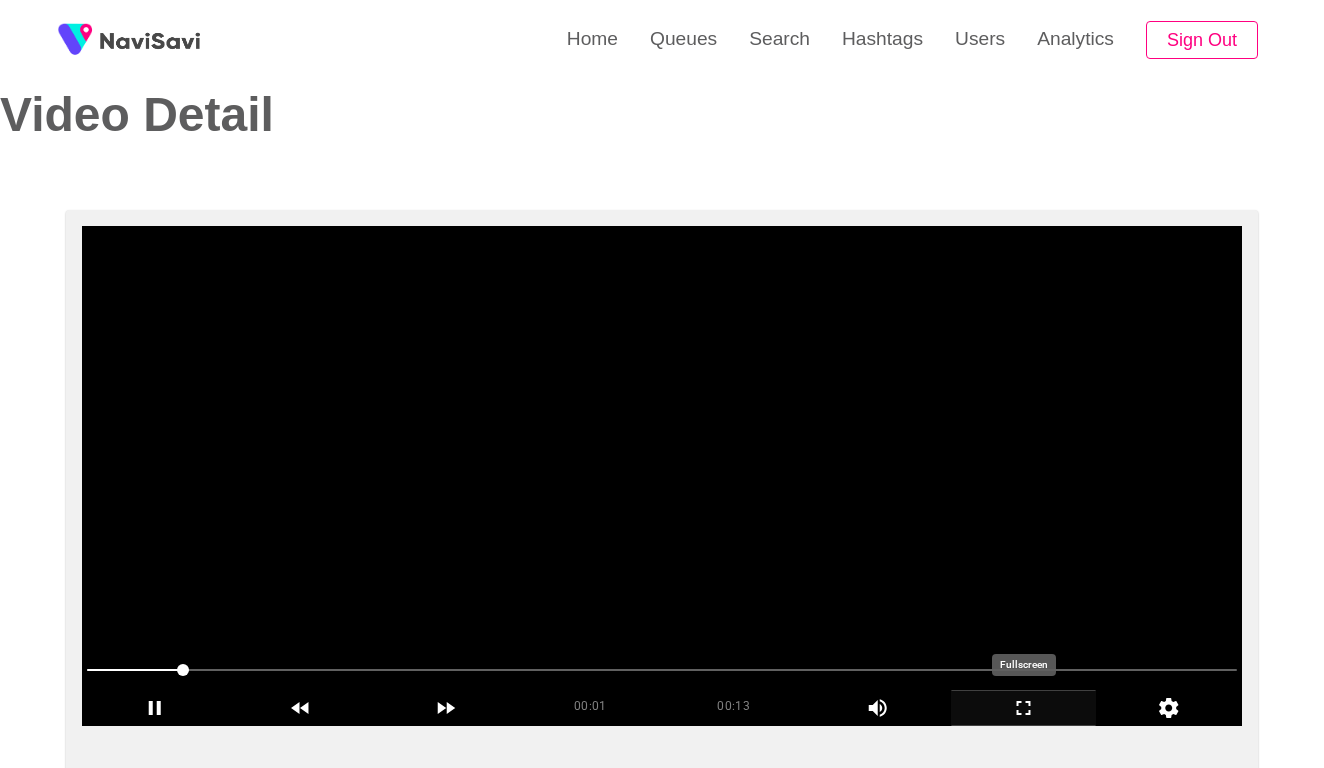 click at bounding box center [662, 476] 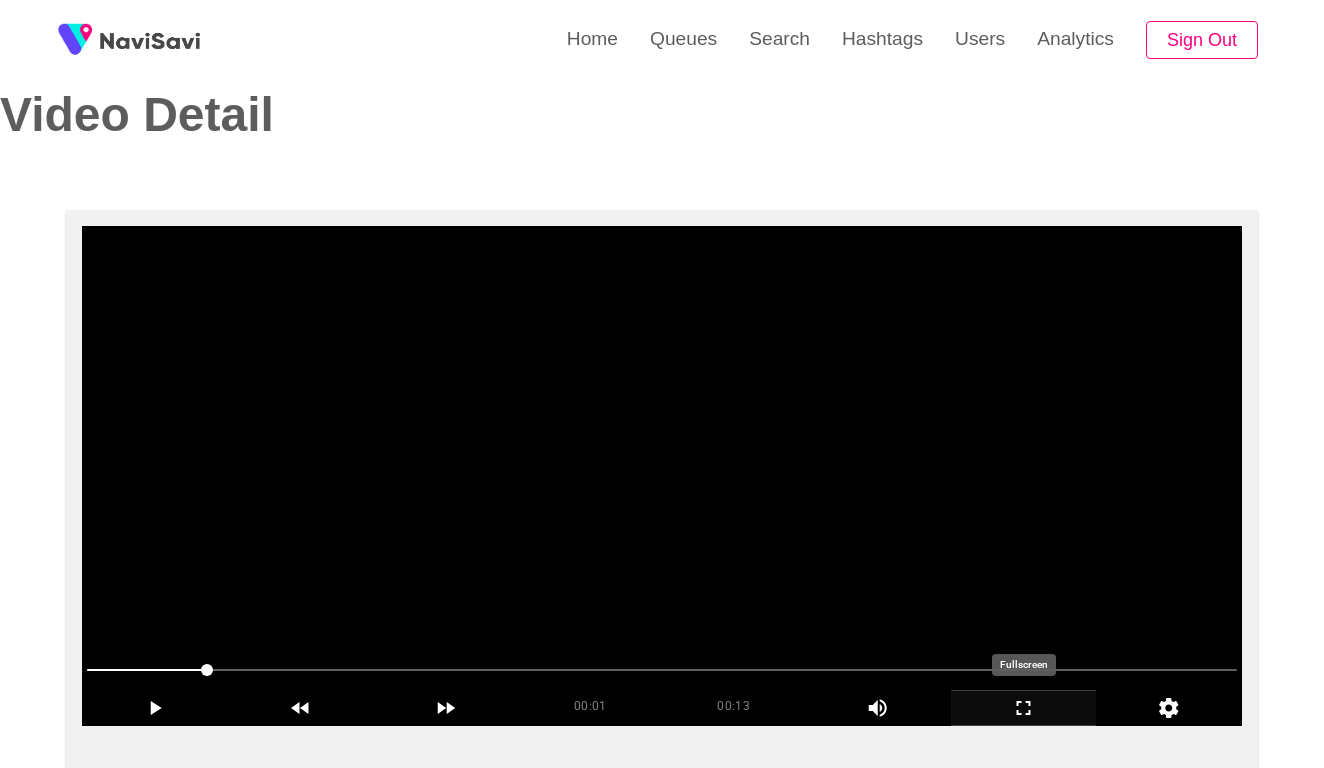 click at bounding box center (662, 476) 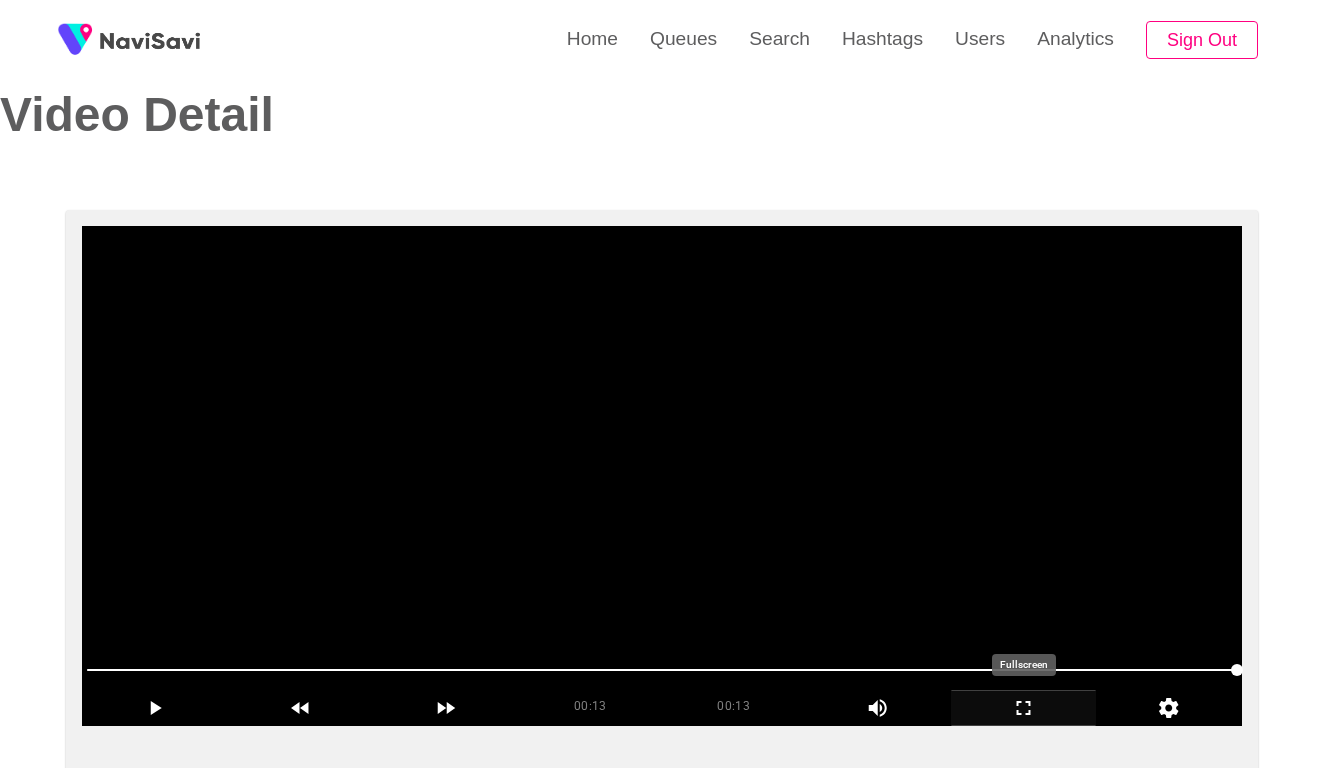 click at bounding box center (662, 476) 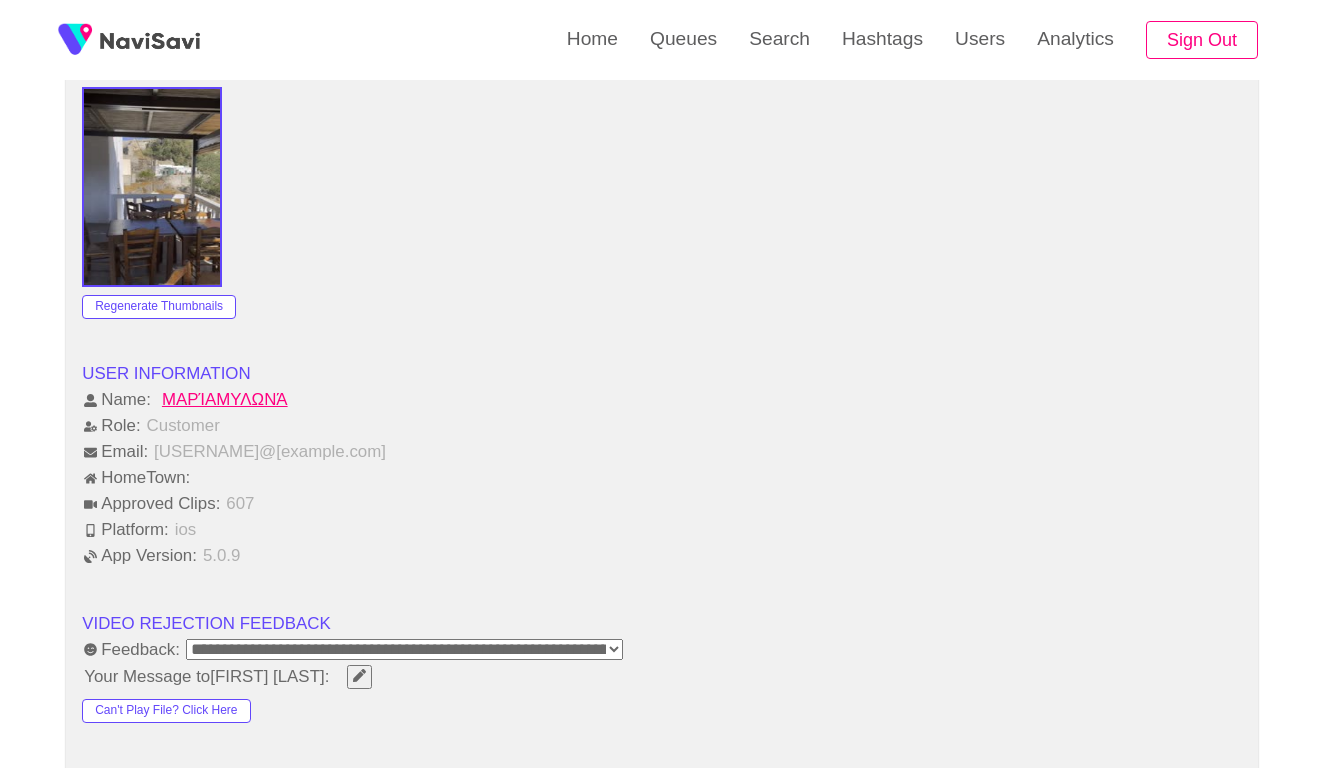 scroll, scrollTop: 2102, scrollLeft: 0, axis: vertical 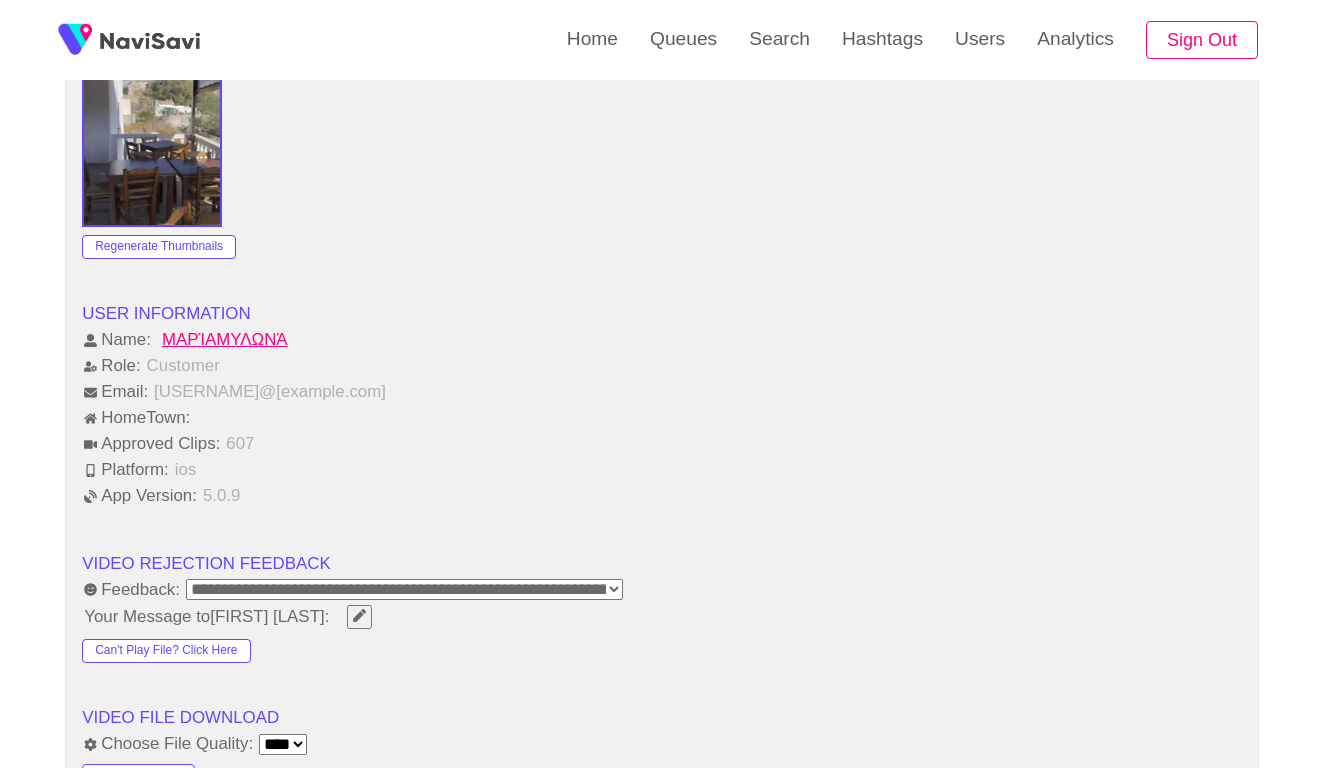click on "**********" at bounding box center [404, 589] 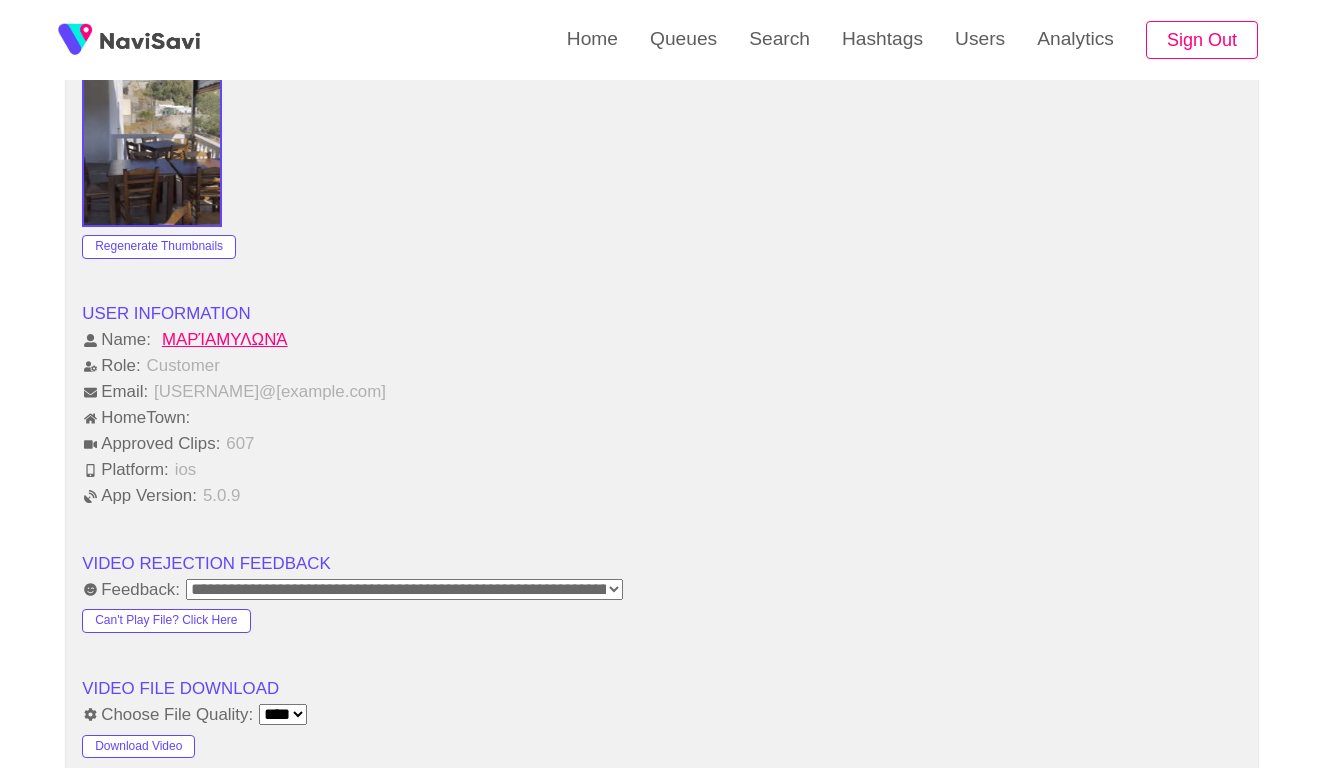 click on "**********" at bounding box center (662, -195) 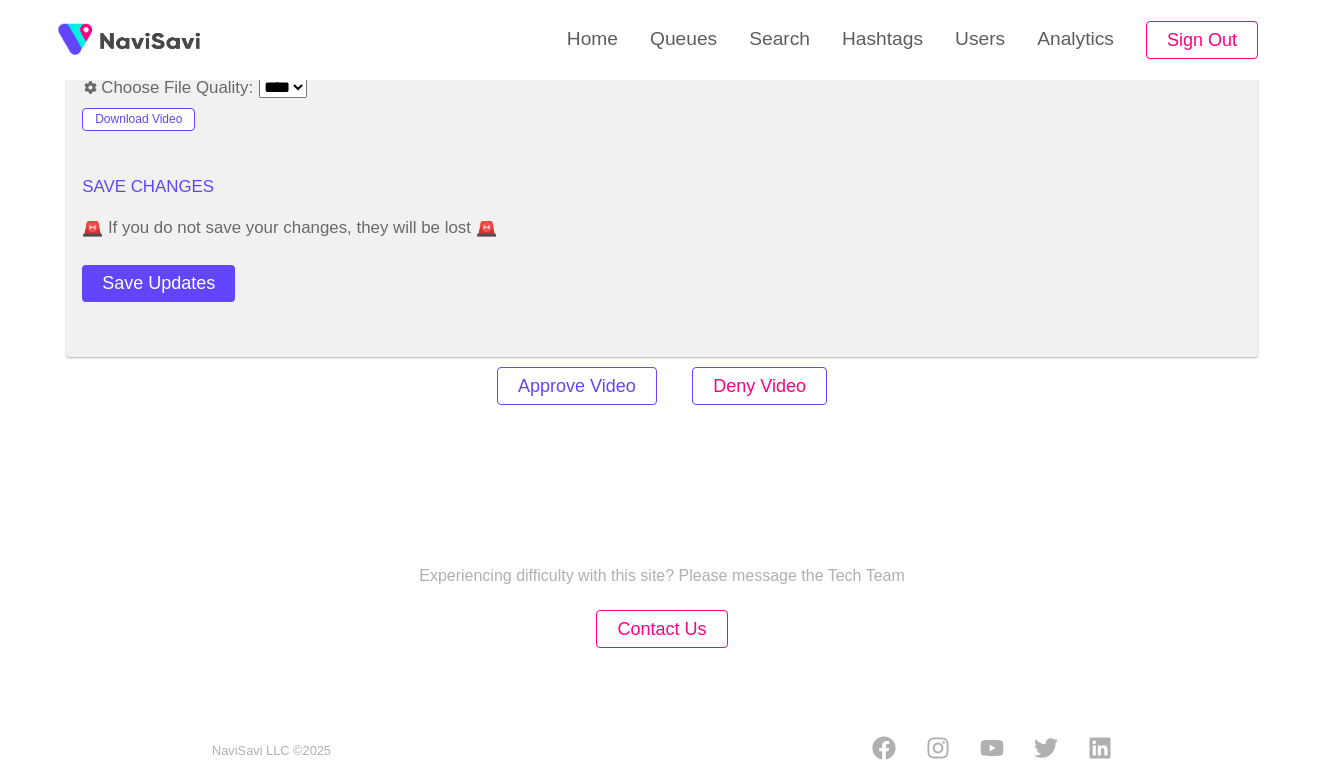 scroll, scrollTop: 2727, scrollLeft: 0, axis: vertical 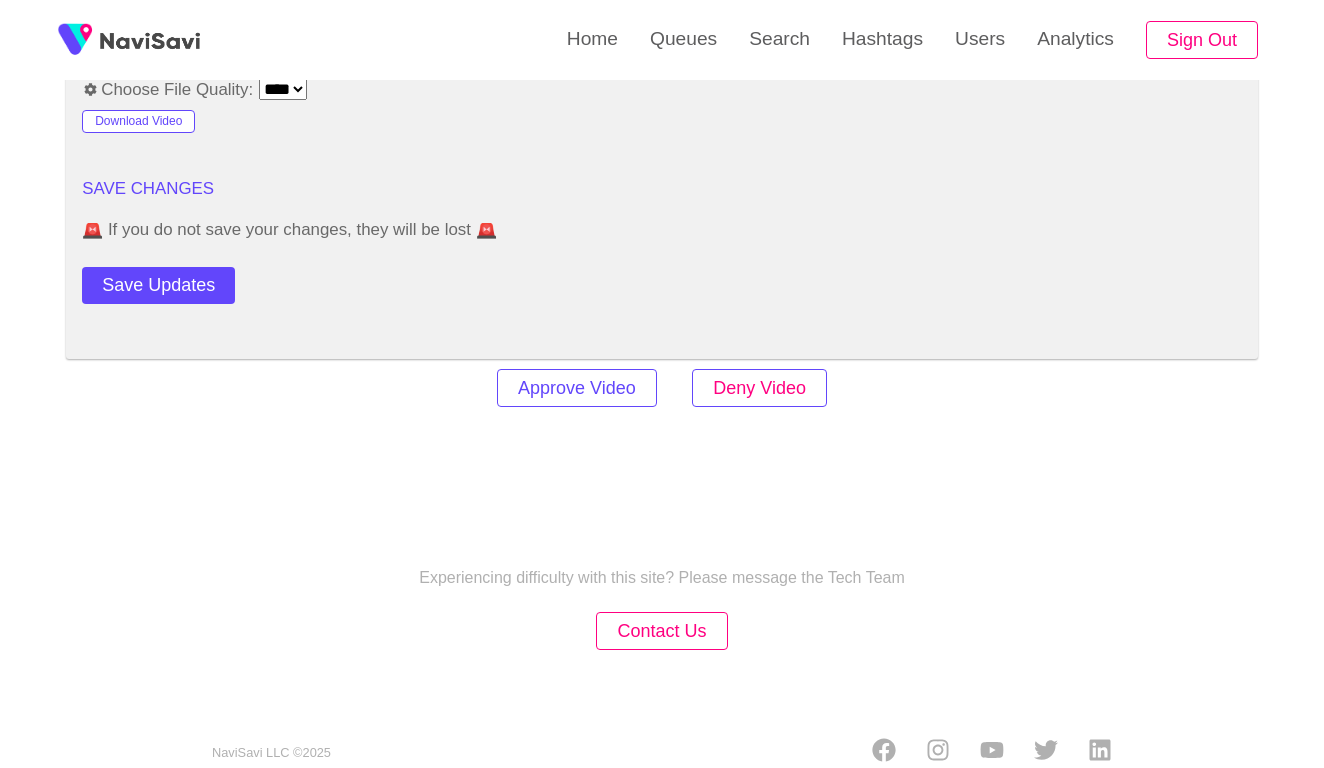 click on "Deny Video" at bounding box center [759, 388] 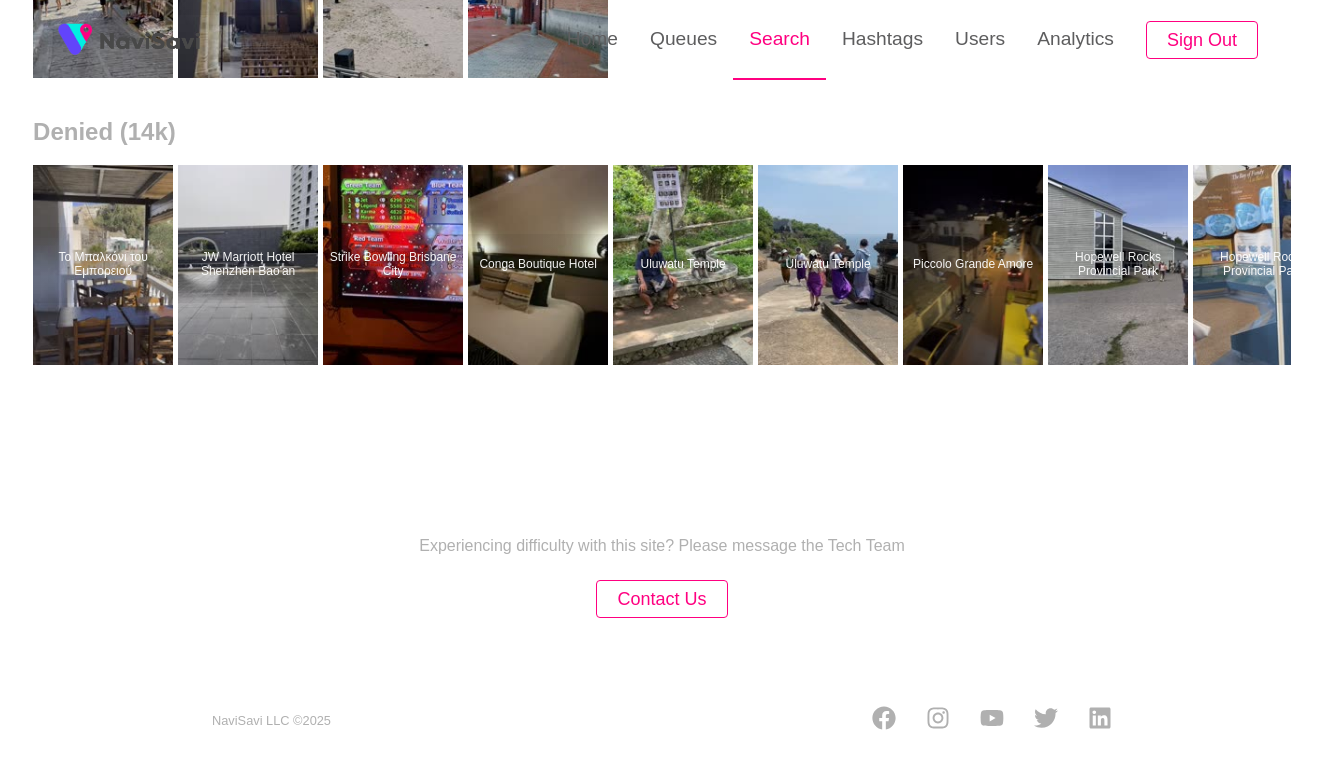 scroll, scrollTop: 0, scrollLeft: 0, axis: both 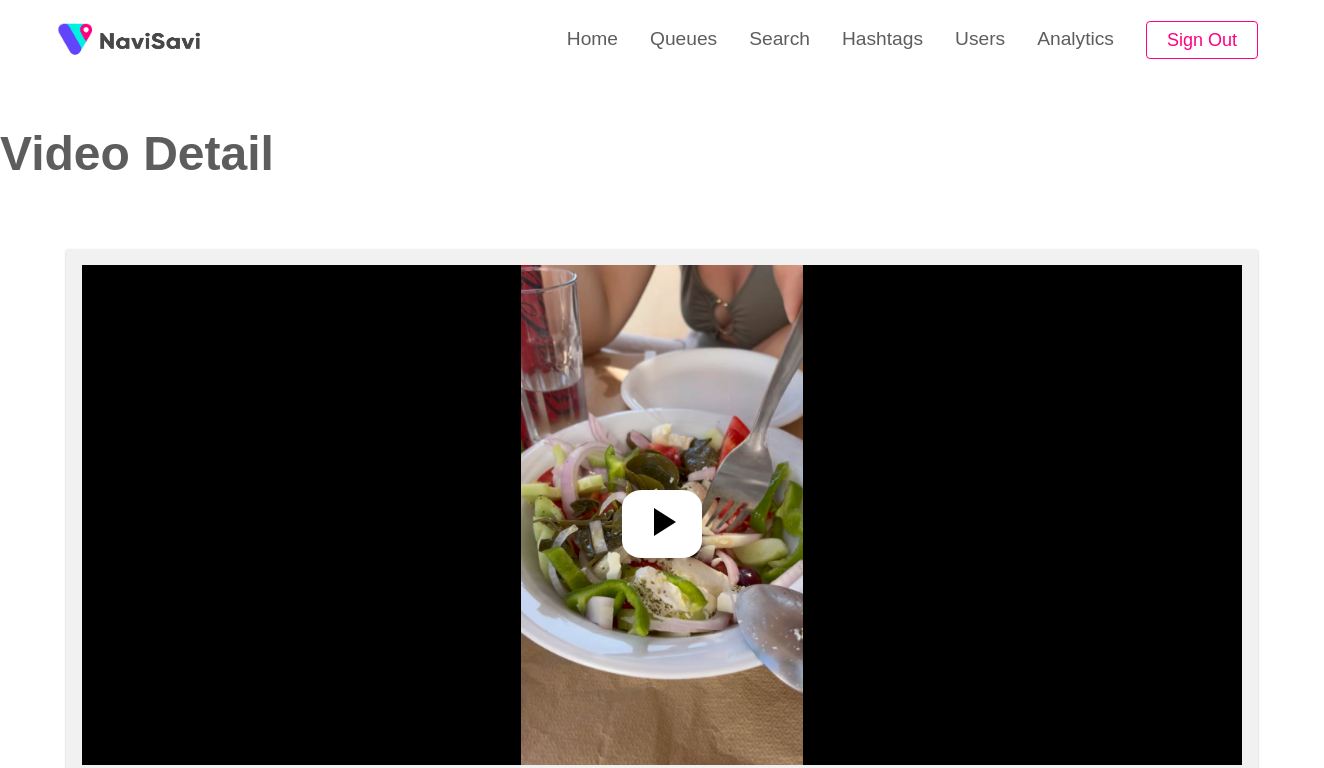 select on "**********" 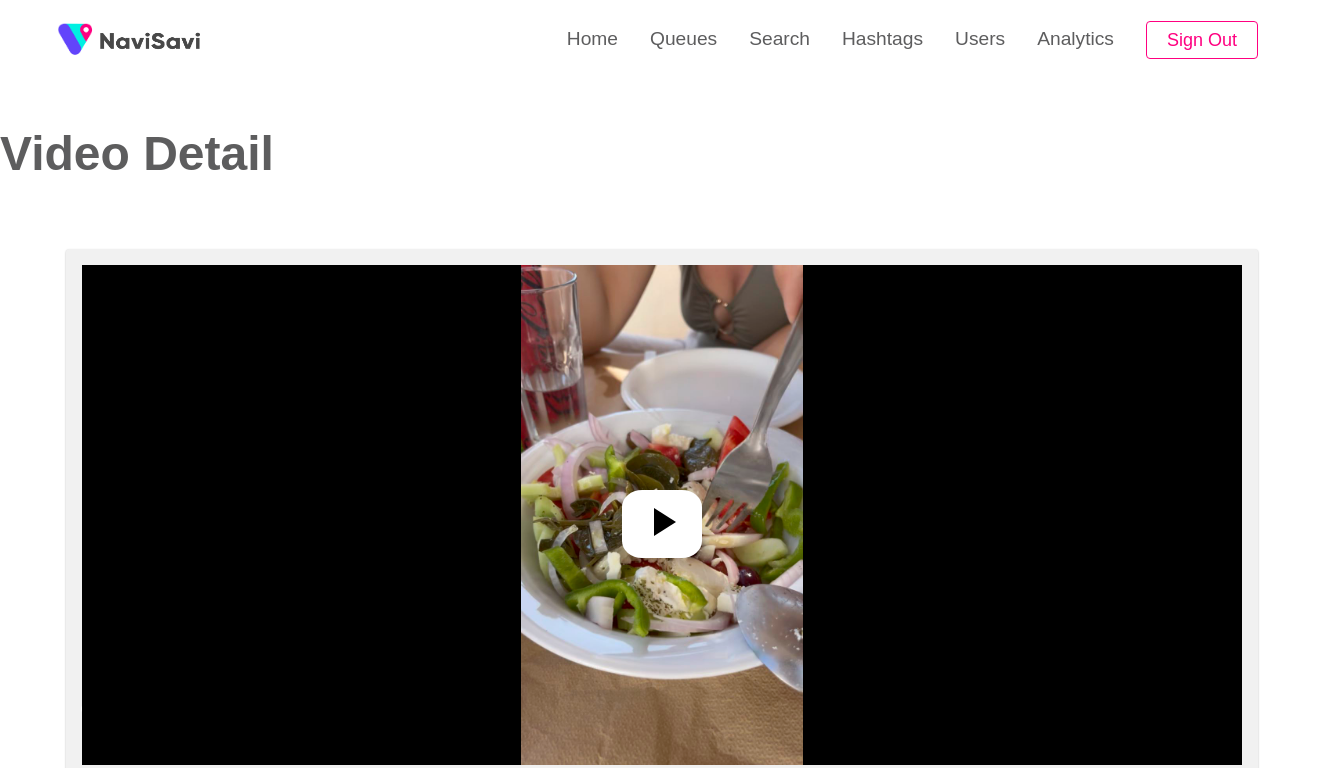 click at bounding box center (661, 515) 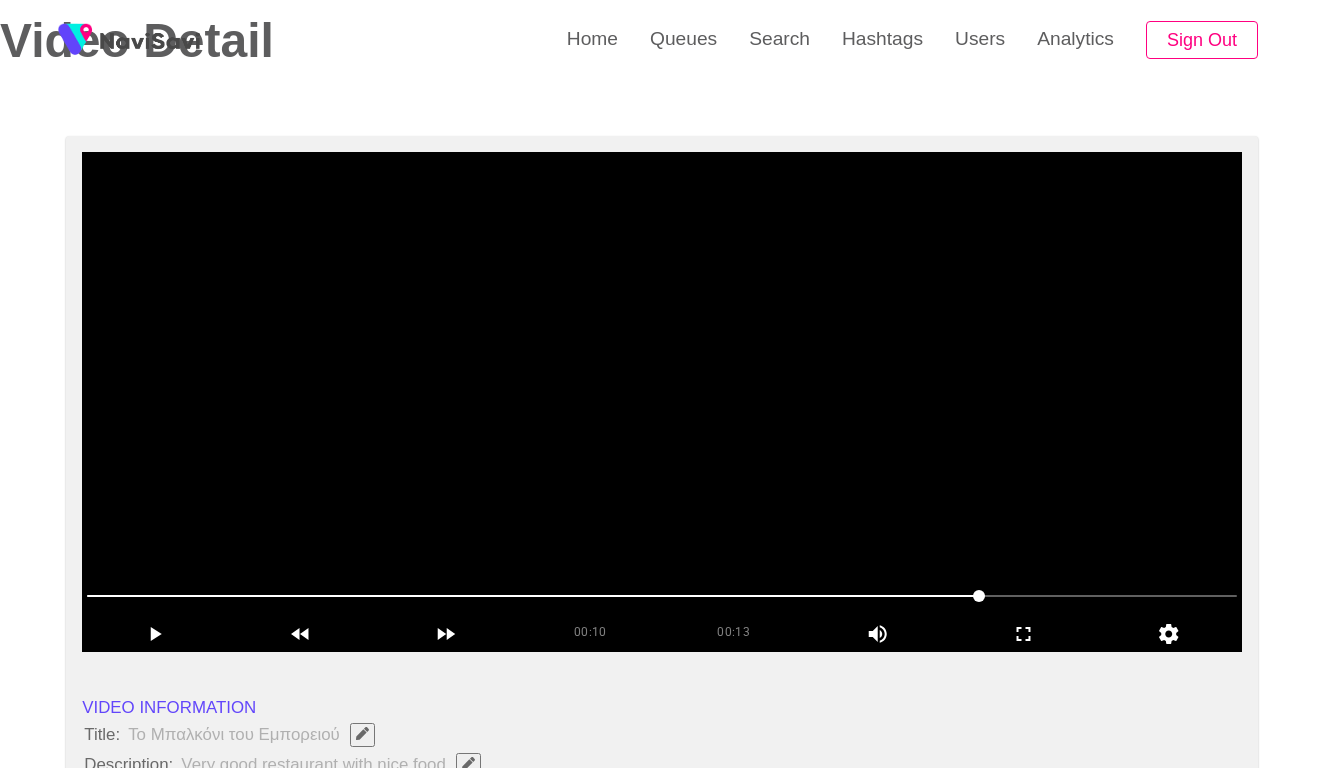 scroll, scrollTop: 296, scrollLeft: 0, axis: vertical 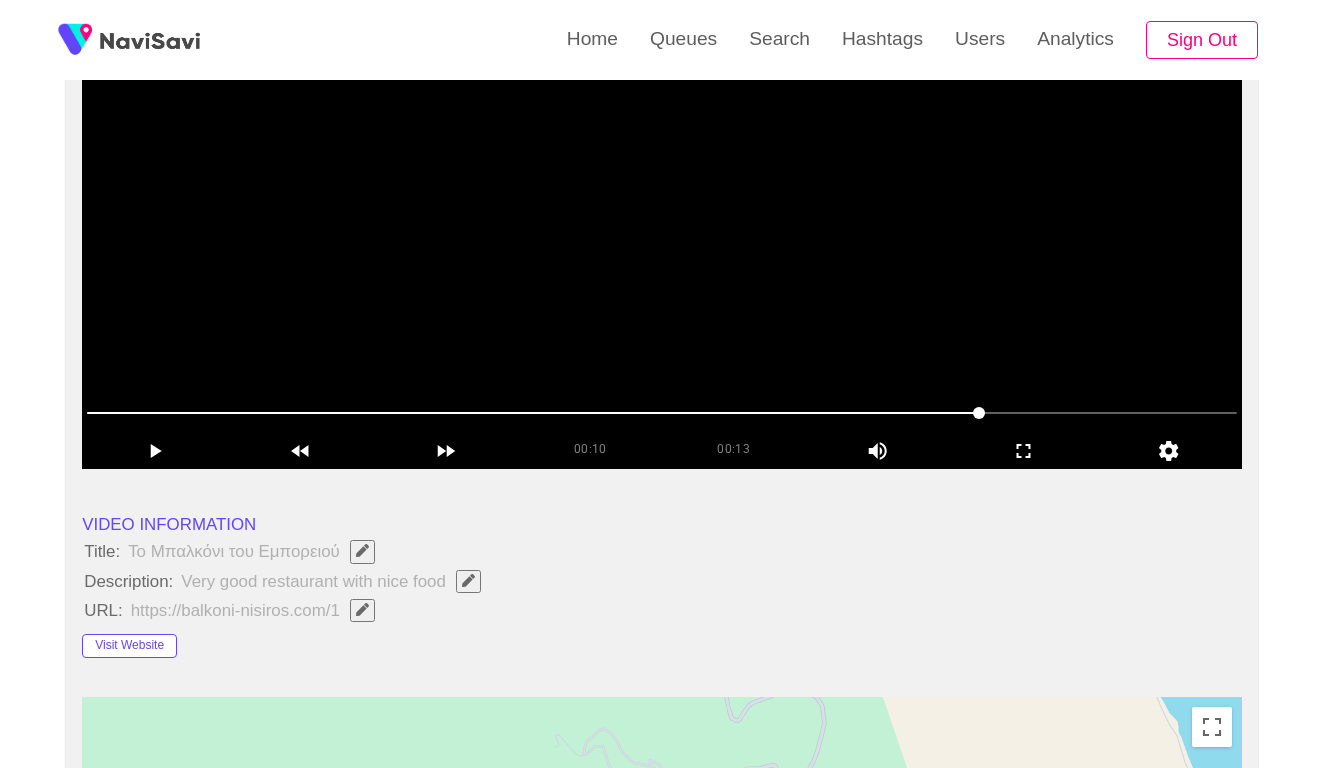 click at bounding box center [662, 219] 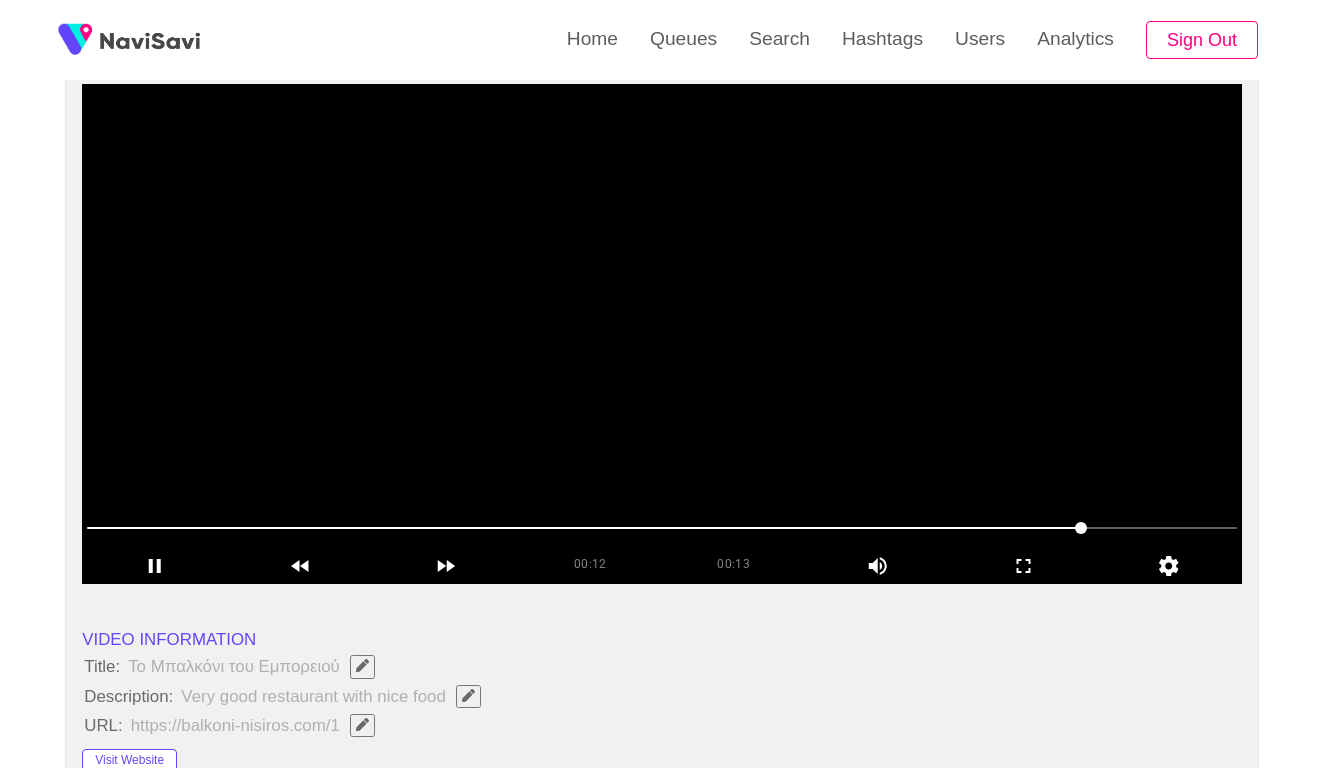 scroll, scrollTop: 162, scrollLeft: 0, axis: vertical 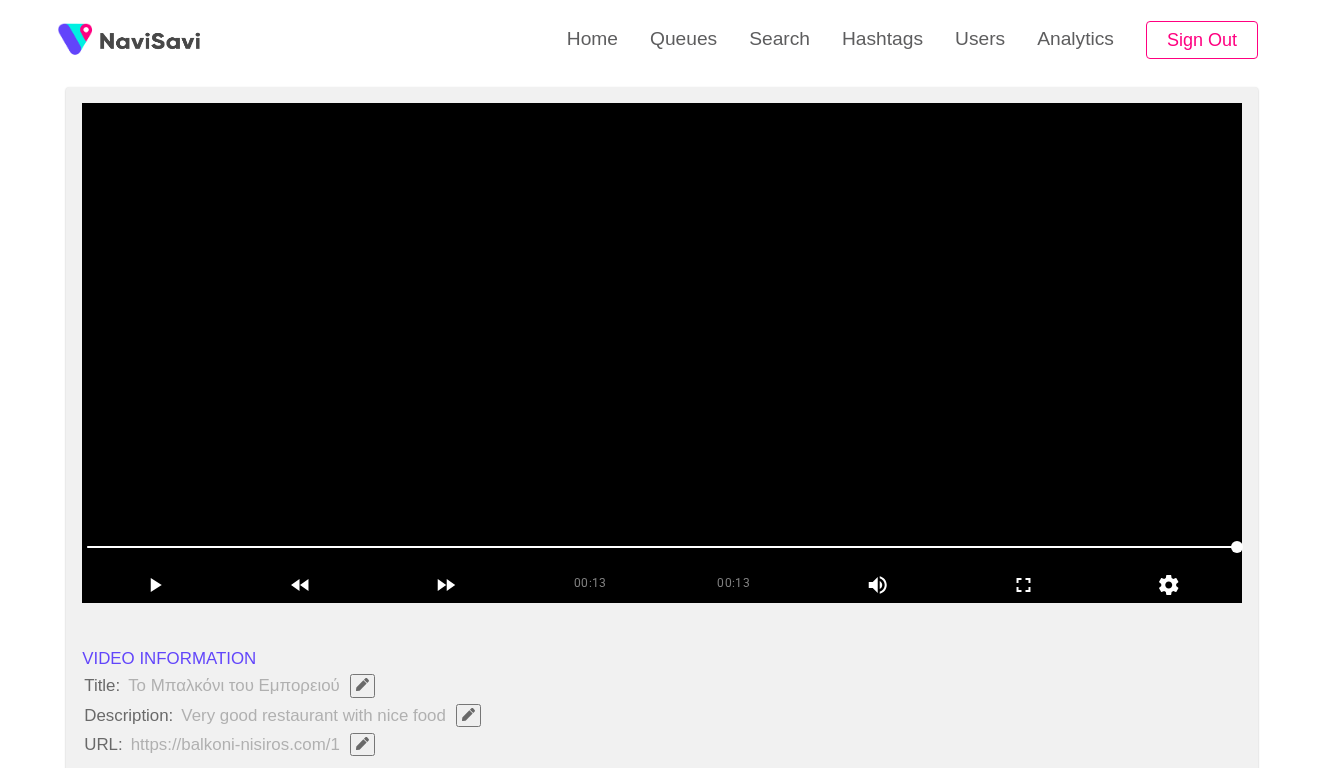 click at bounding box center (662, 353) 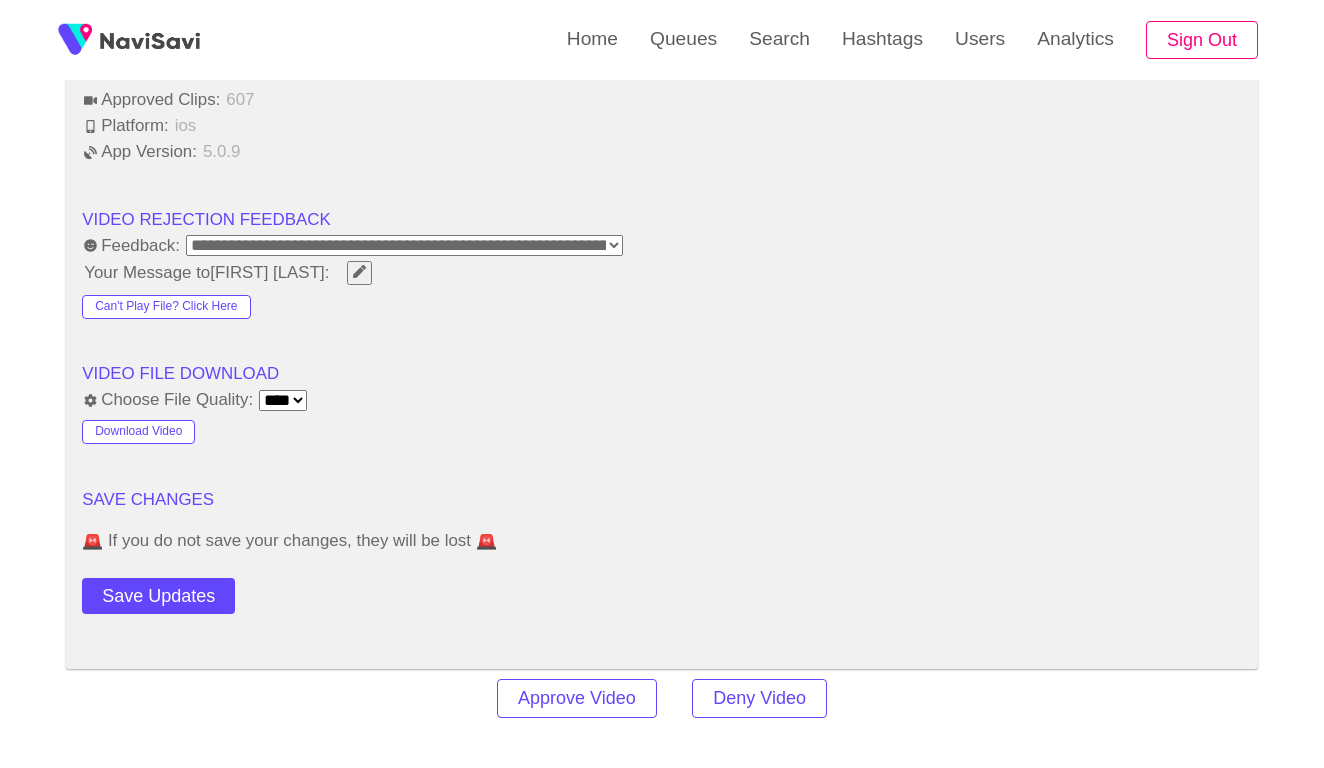 scroll, scrollTop: 2132, scrollLeft: 0, axis: vertical 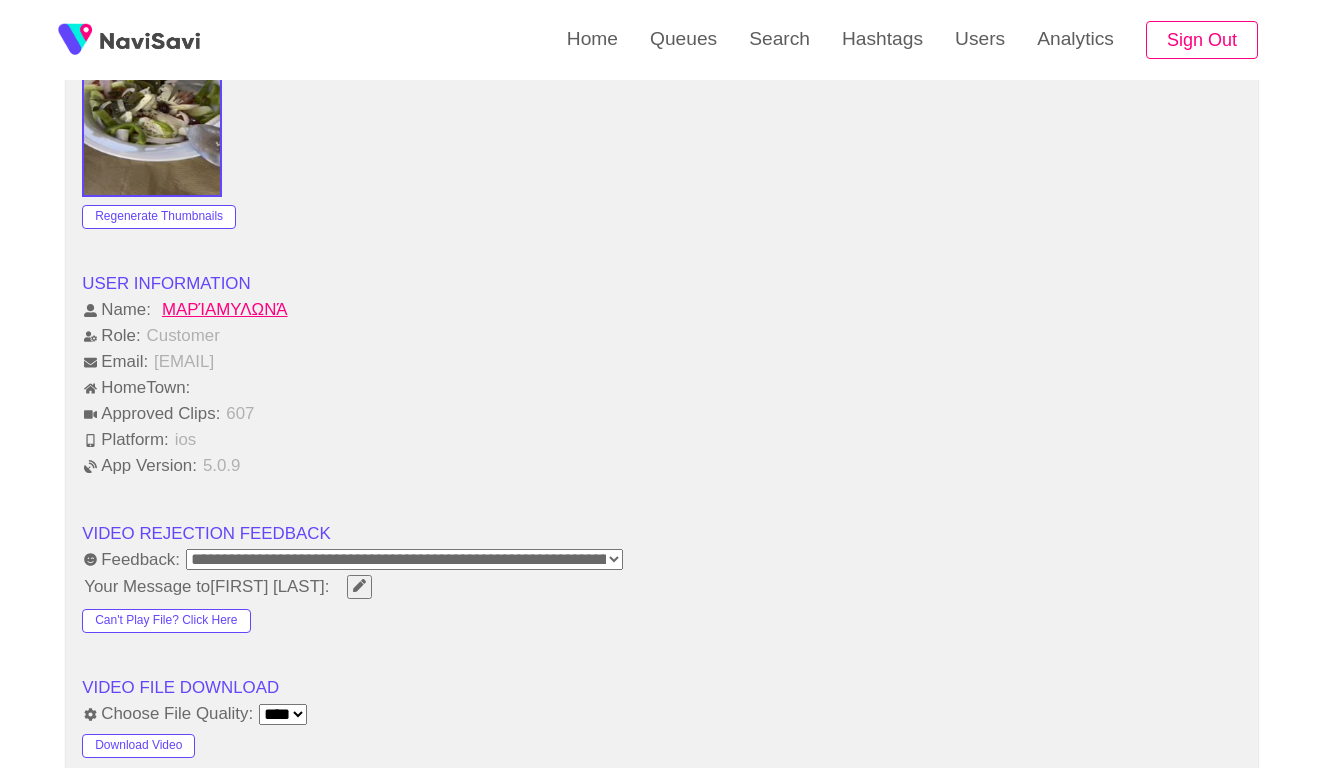 click at bounding box center (359, 585) 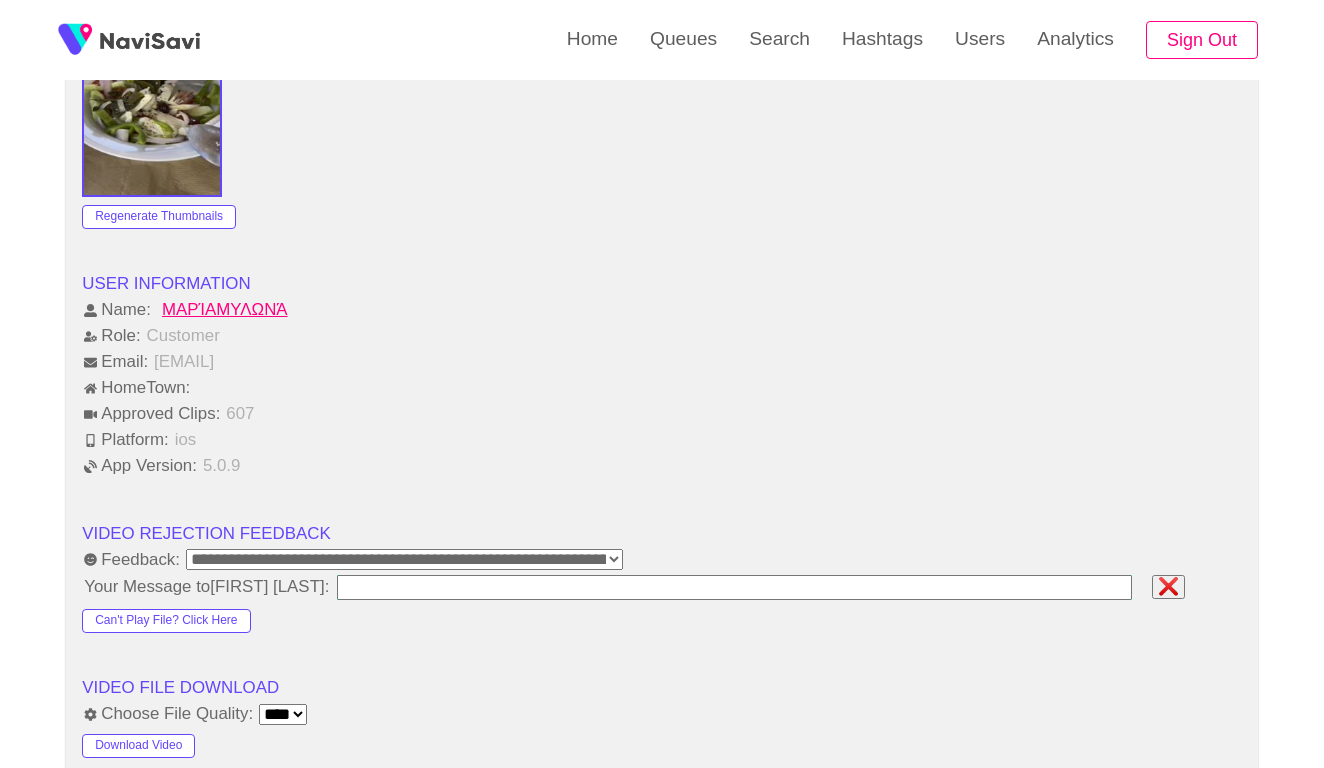type on "**********" 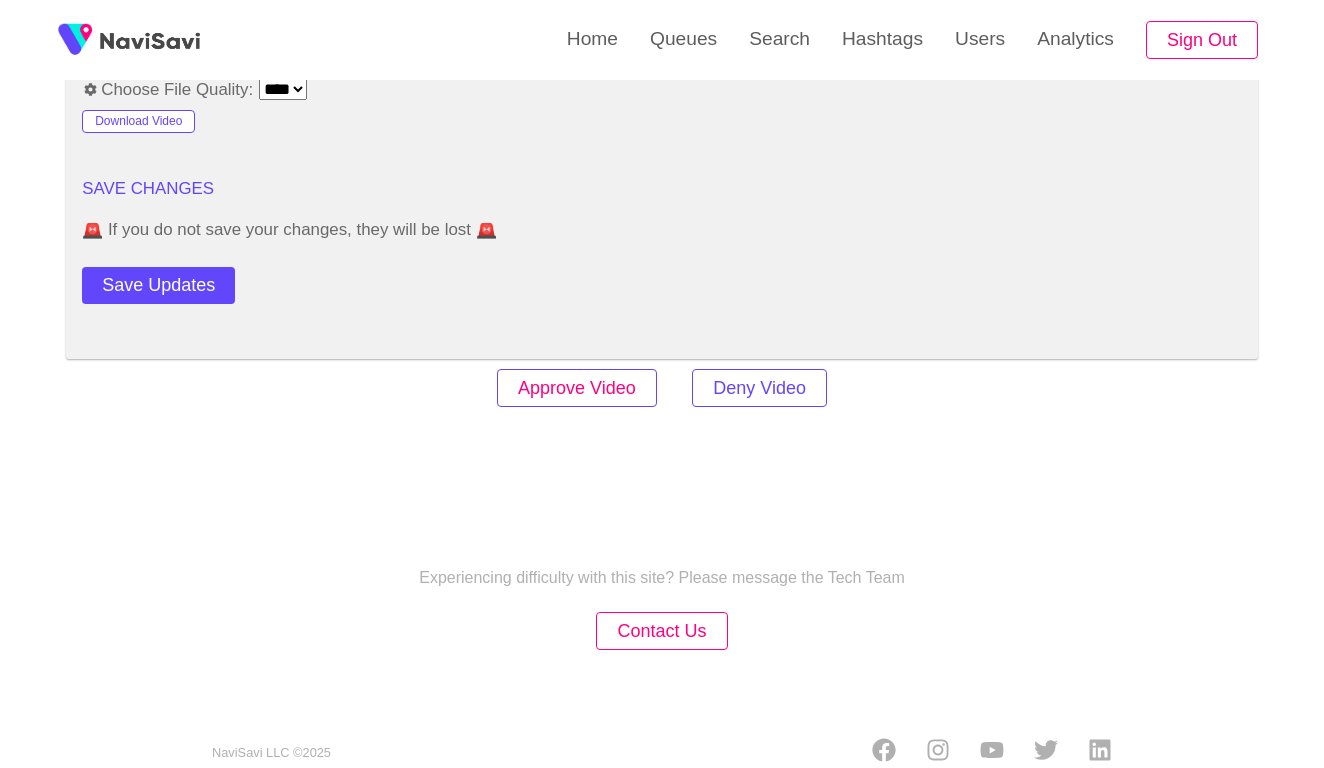 scroll, scrollTop: 2767, scrollLeft: 0, axis: vertical 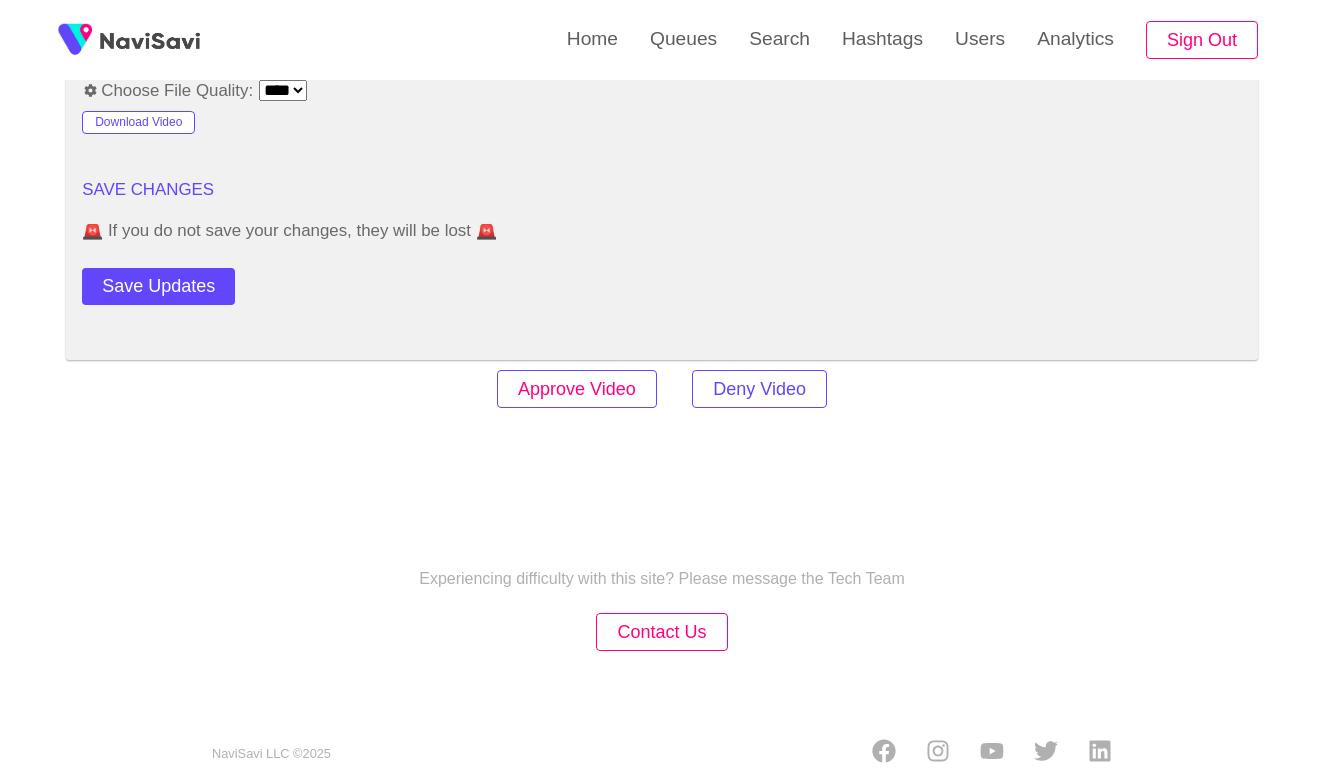 click on "Approve Video" at bounding box center (577, 389) 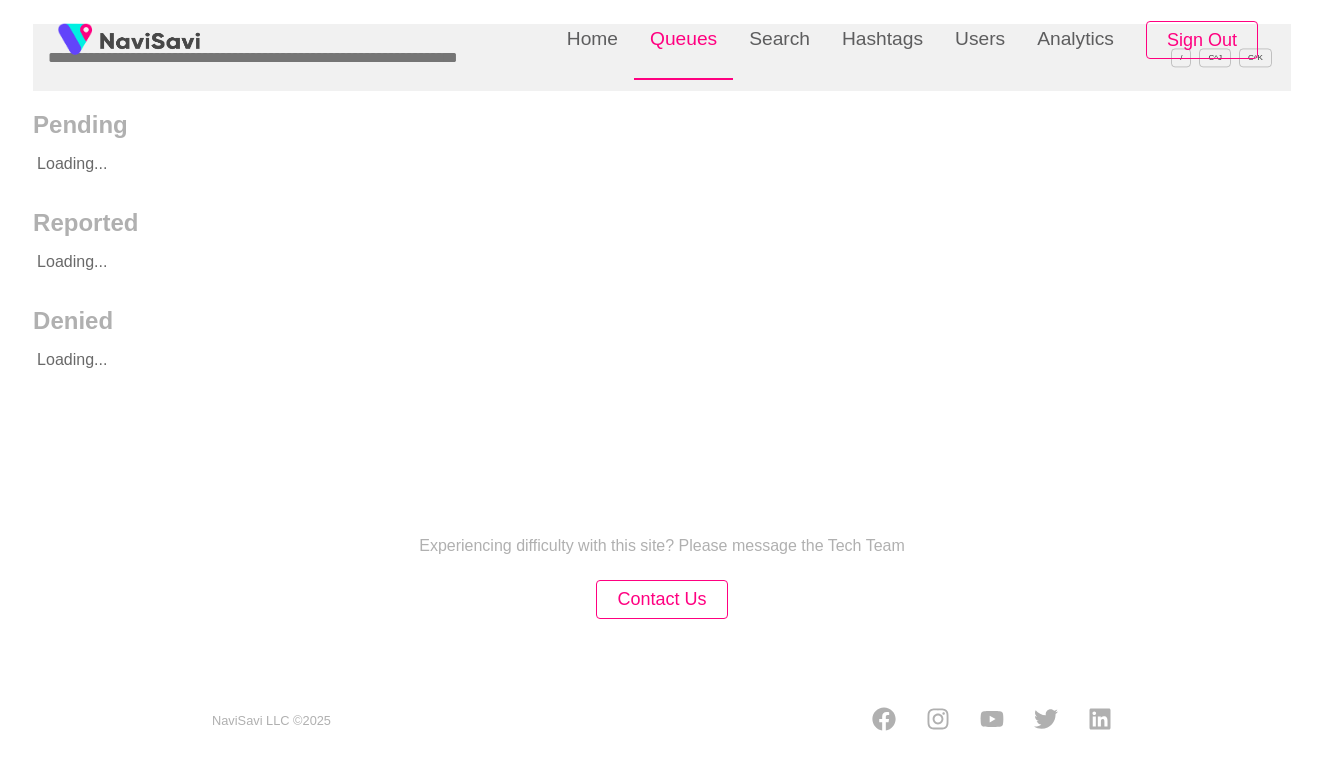 scroll, scrollTop: 0, scrollLeft: 0, axis: both 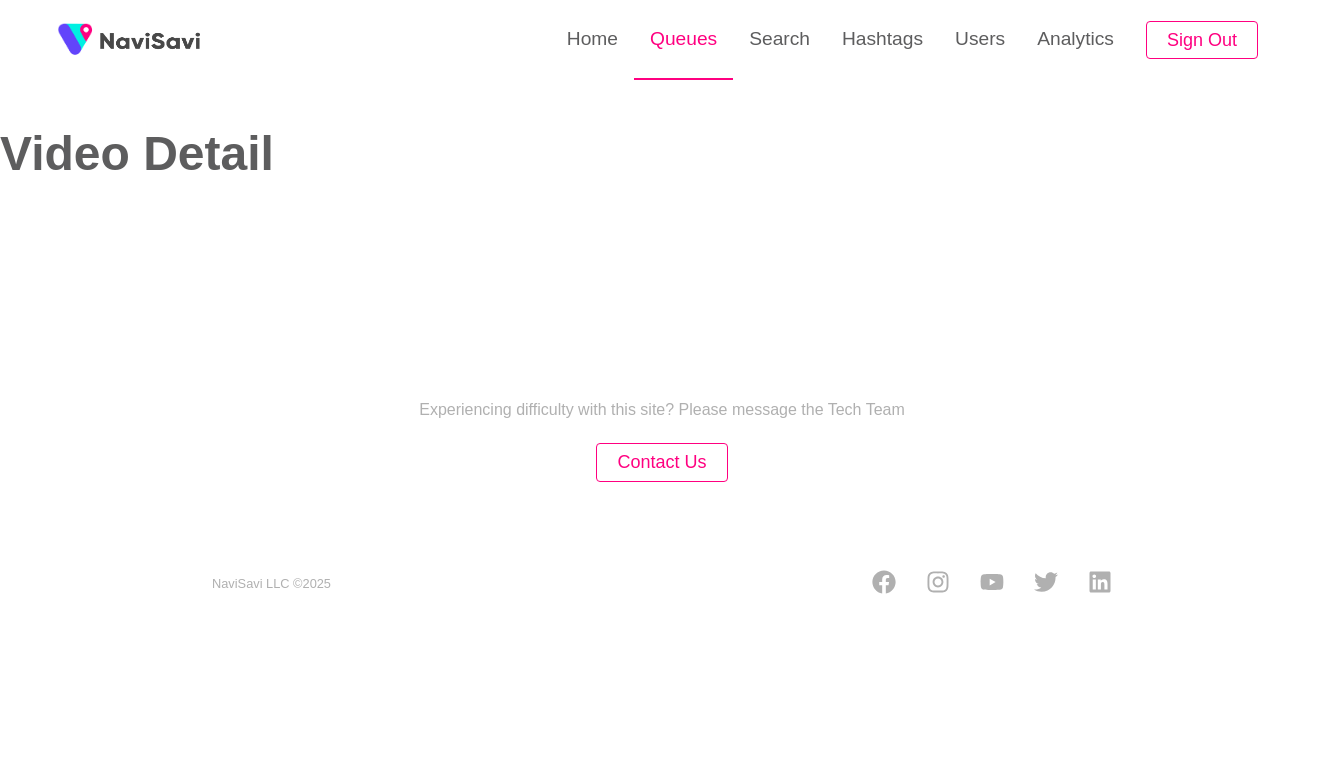 select on "**********" 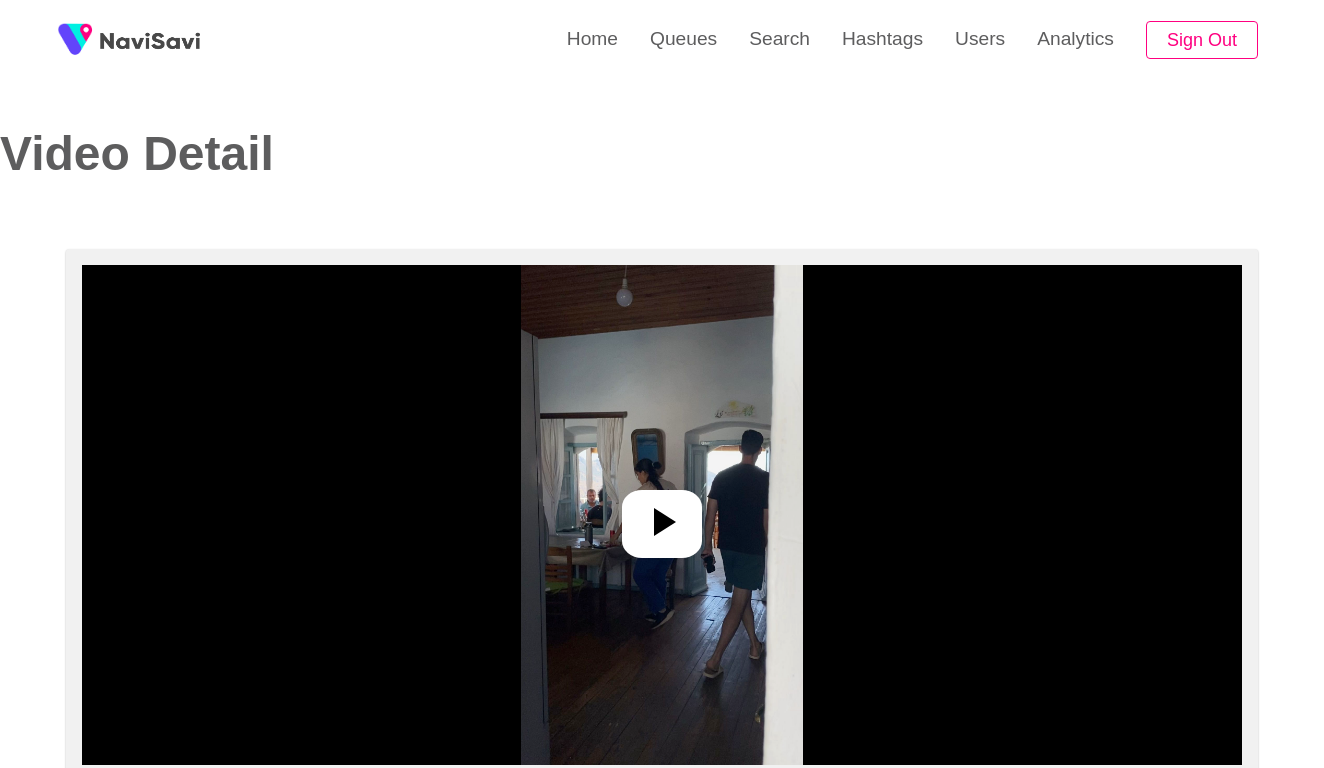 select on "**********" 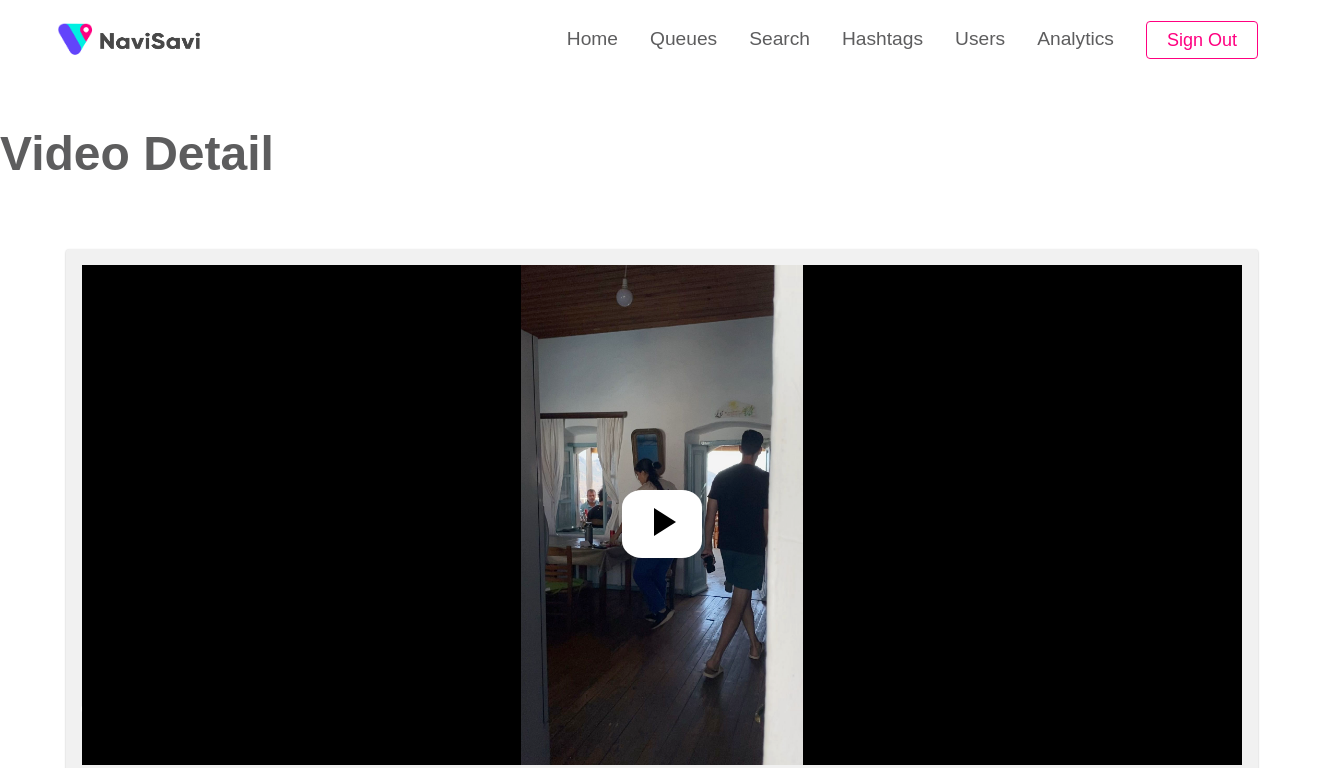 click at bounding box center [661, 515] 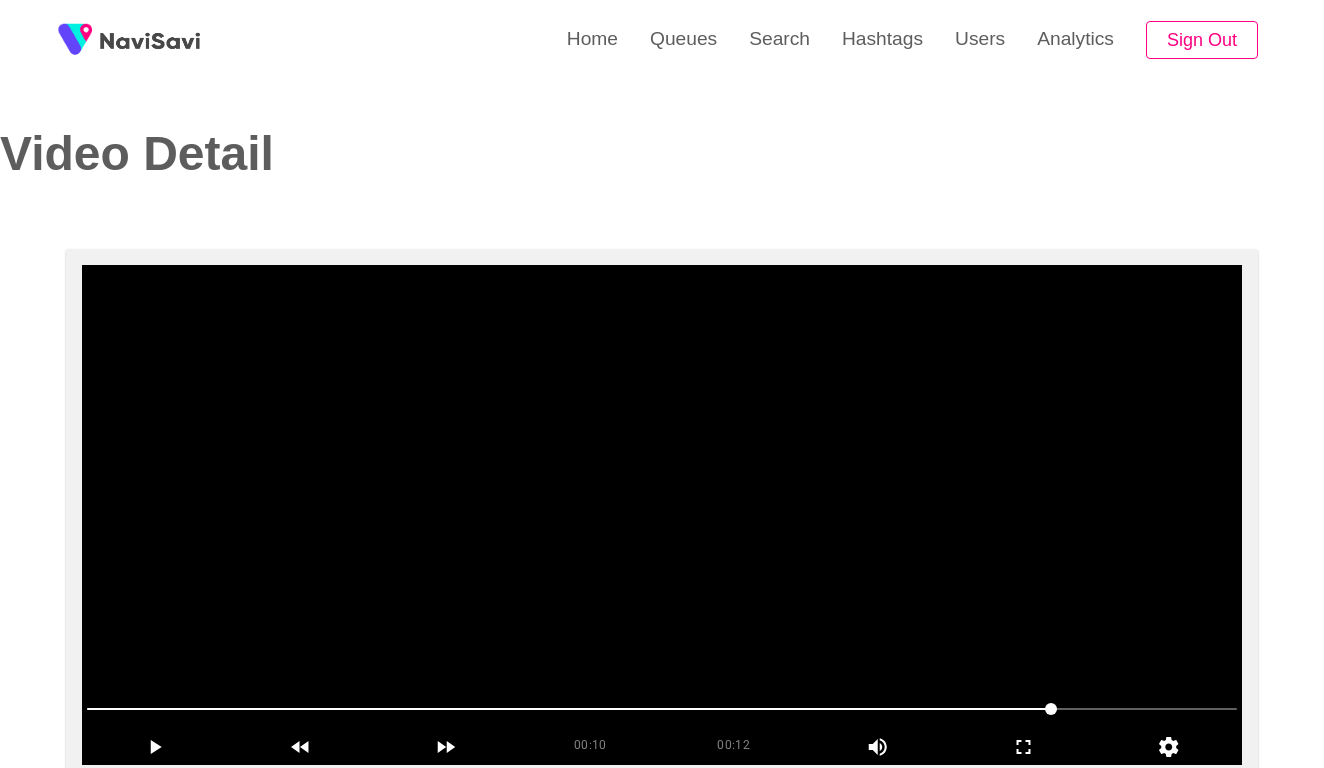 click on "Video Detail" at bounding box center [647, 182] 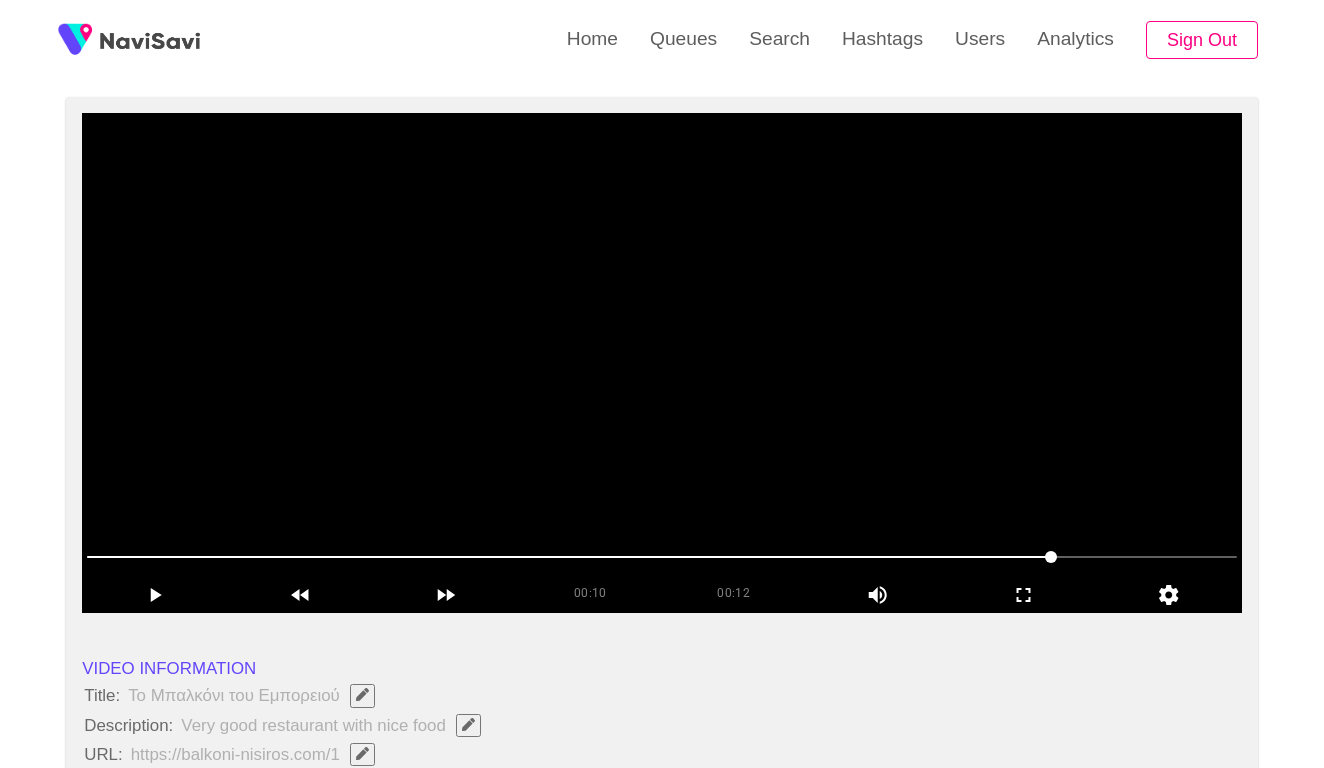 scroll, scrollTop: 192, scrollLeft: 0, axis: vertical 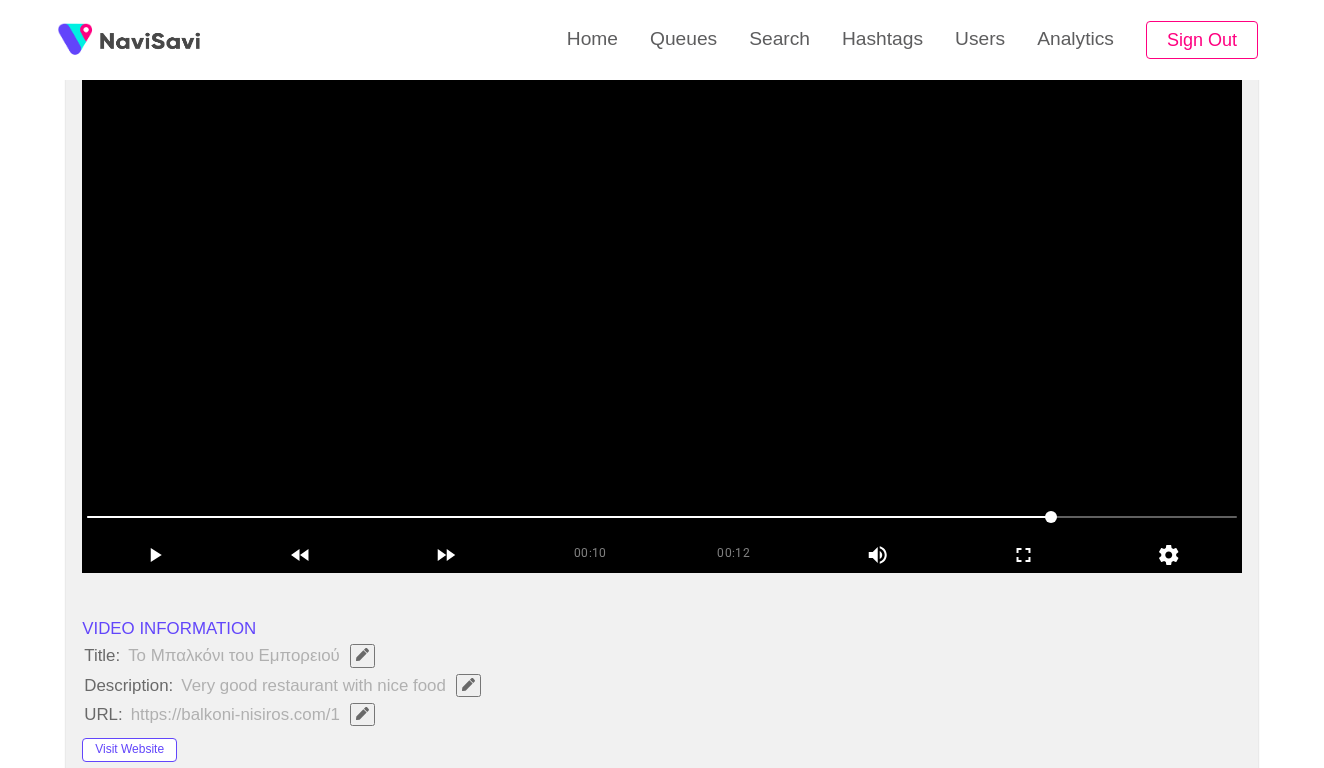 click at bounding box center (662, 323) 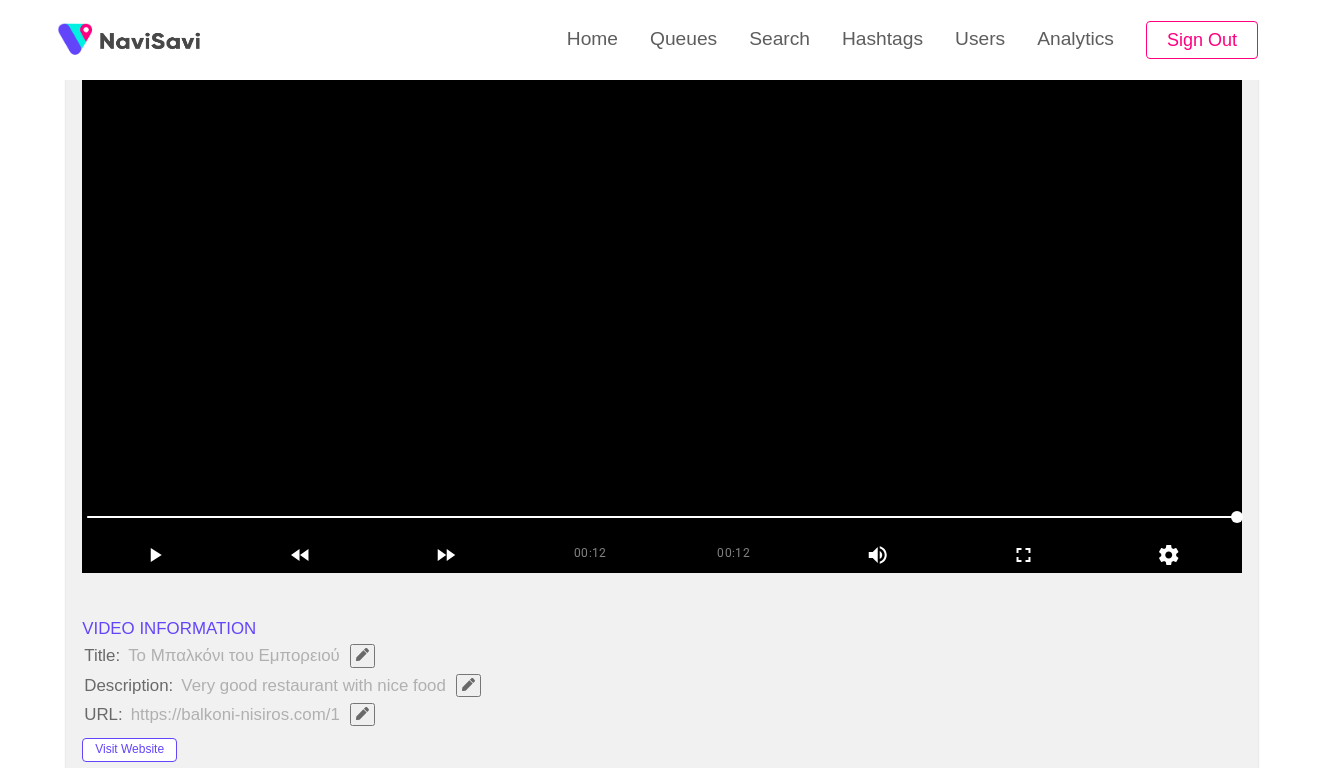 click at bounding box center [662, 323] 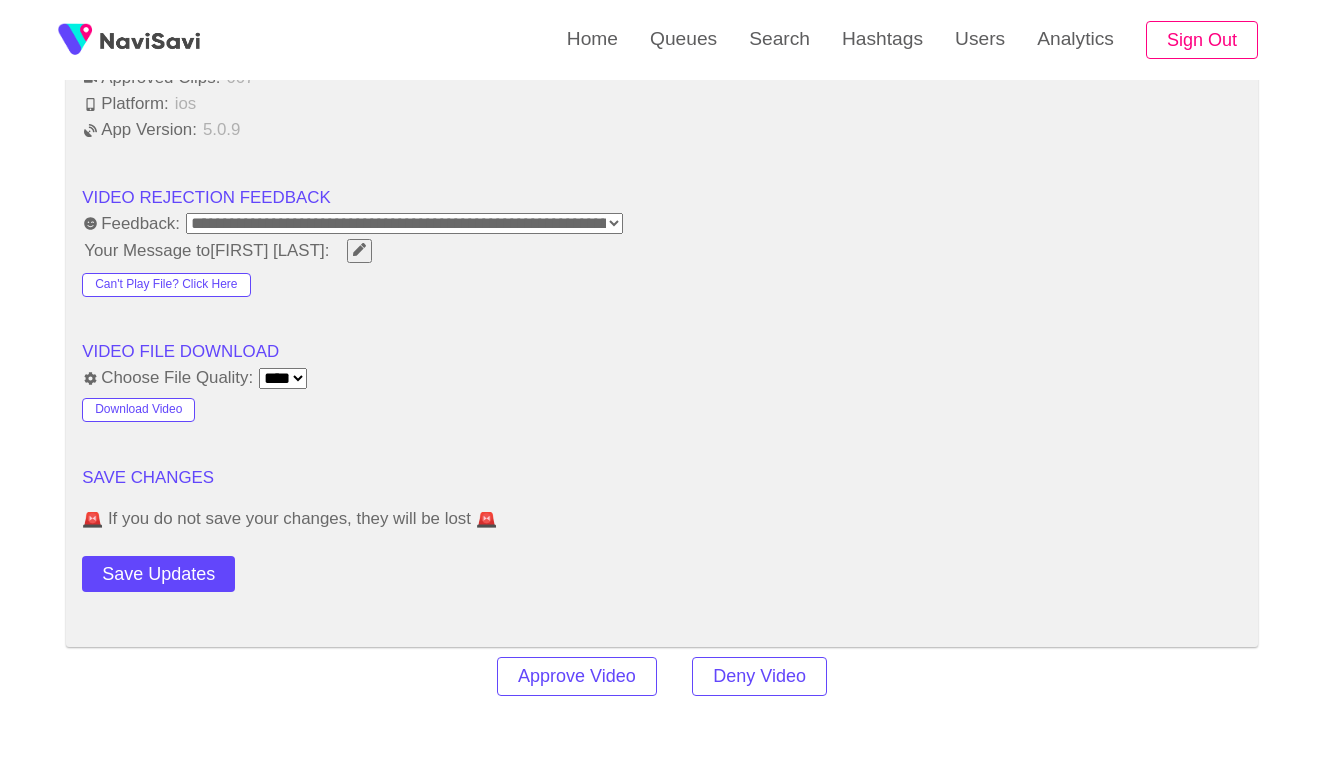 scroll, scrollTop: 2504, scrollLeft: 0, axis: vertical 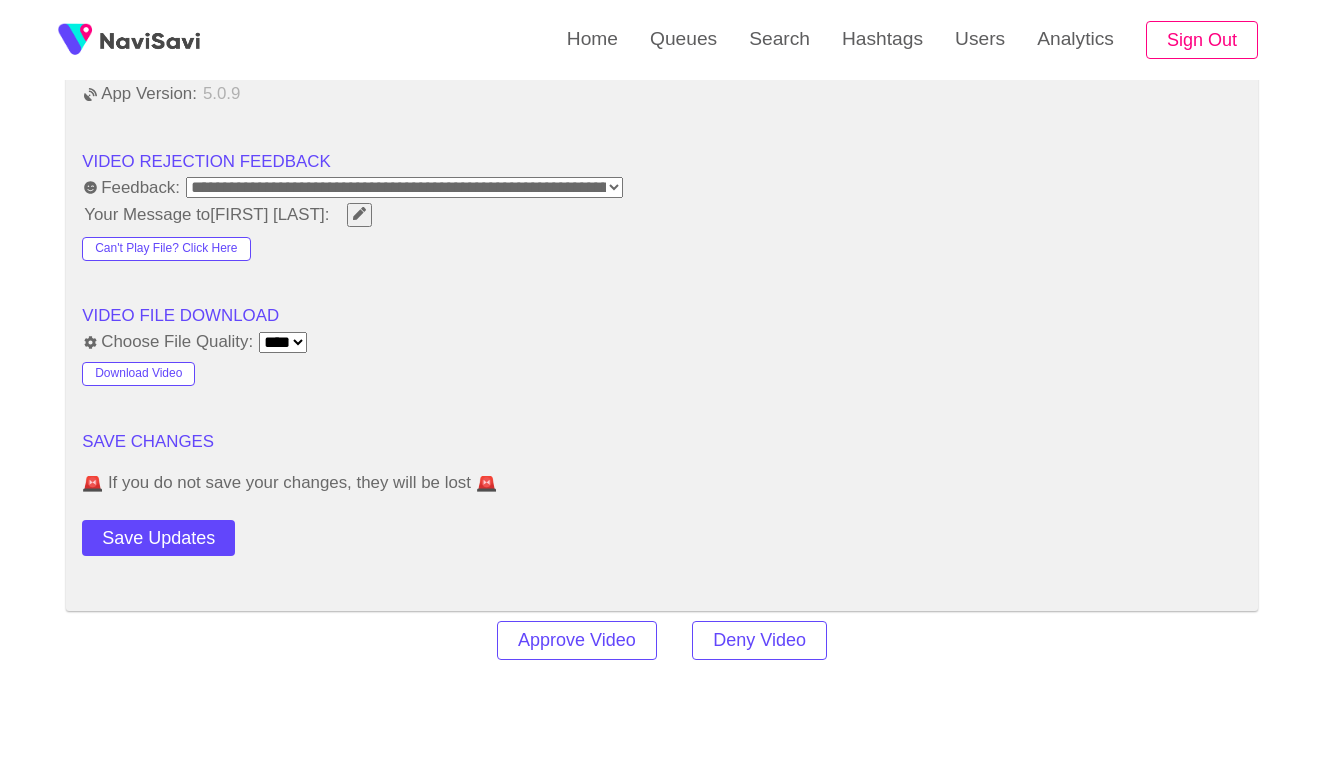 click at bounding box center [359, 213] 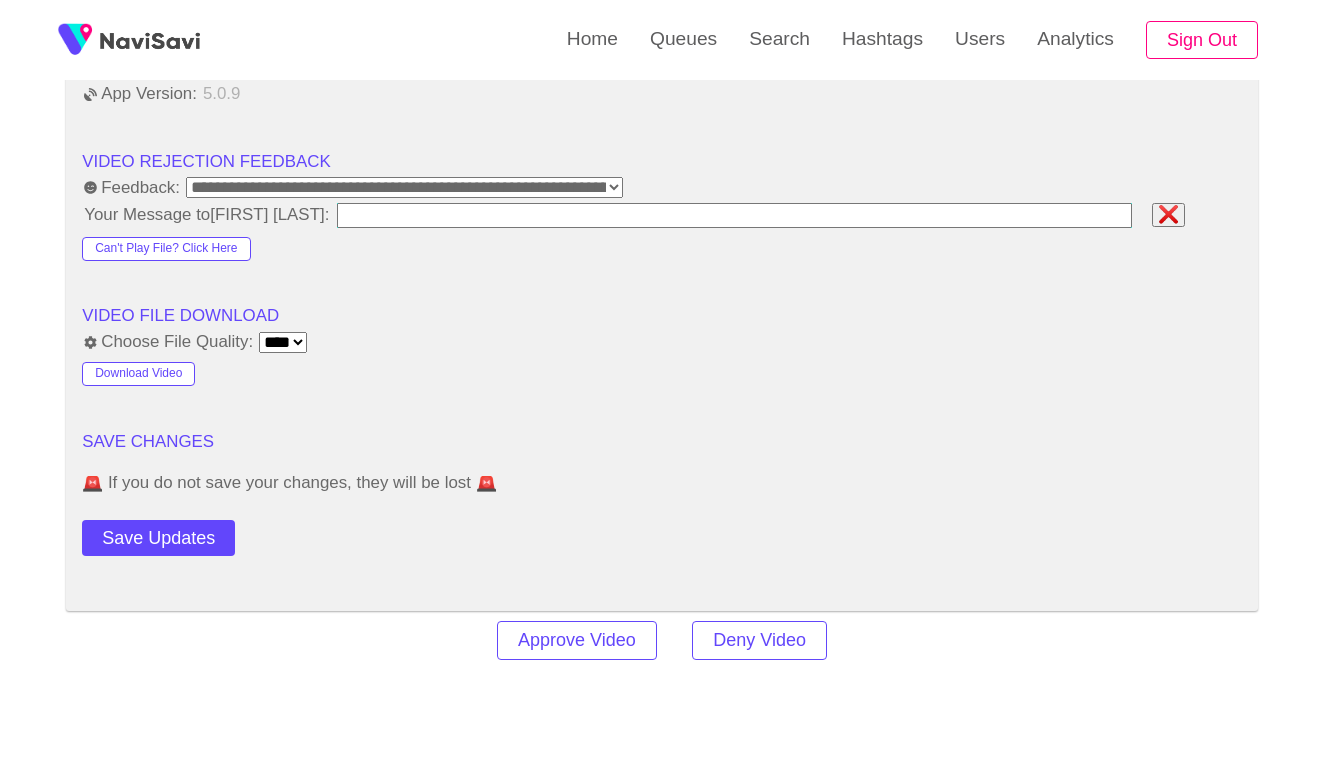 type on "**********" 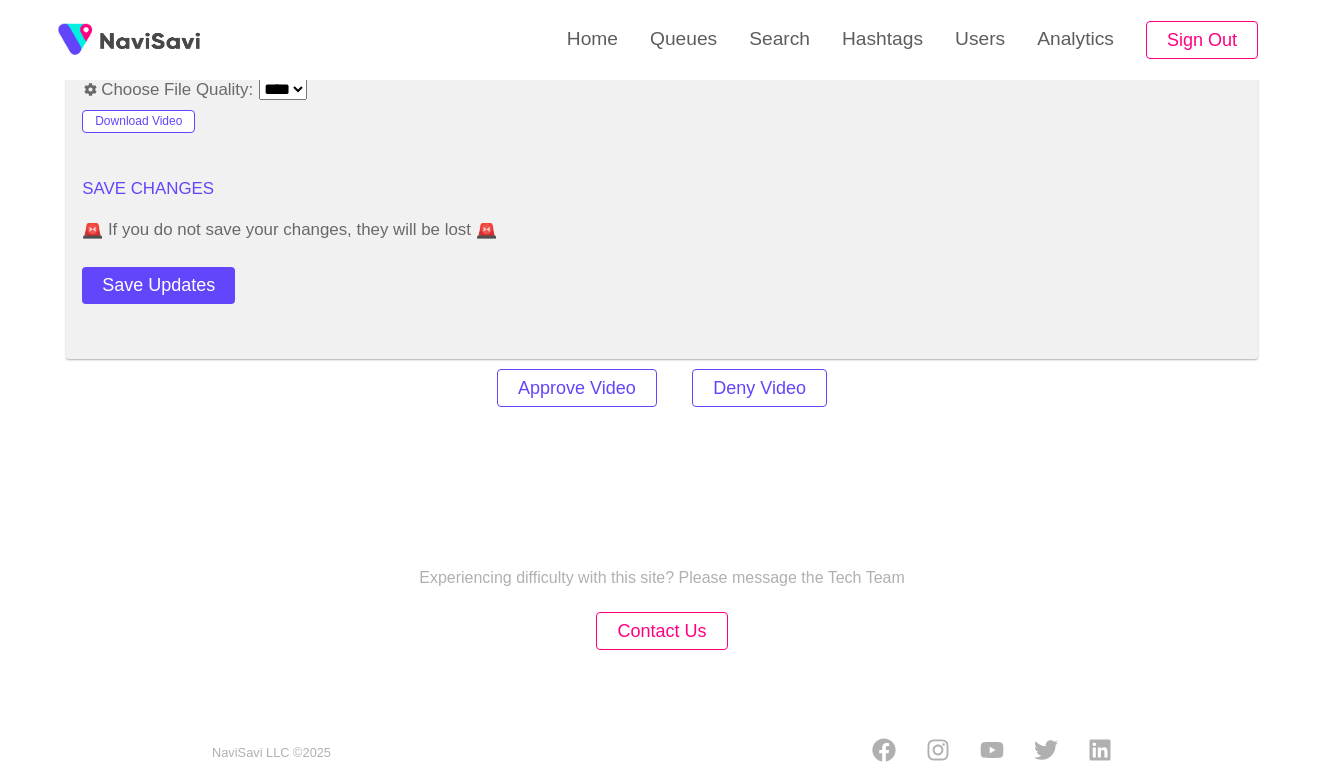 scroll, scrollTop: 2767, scrollLeft: 0, axis: vertical 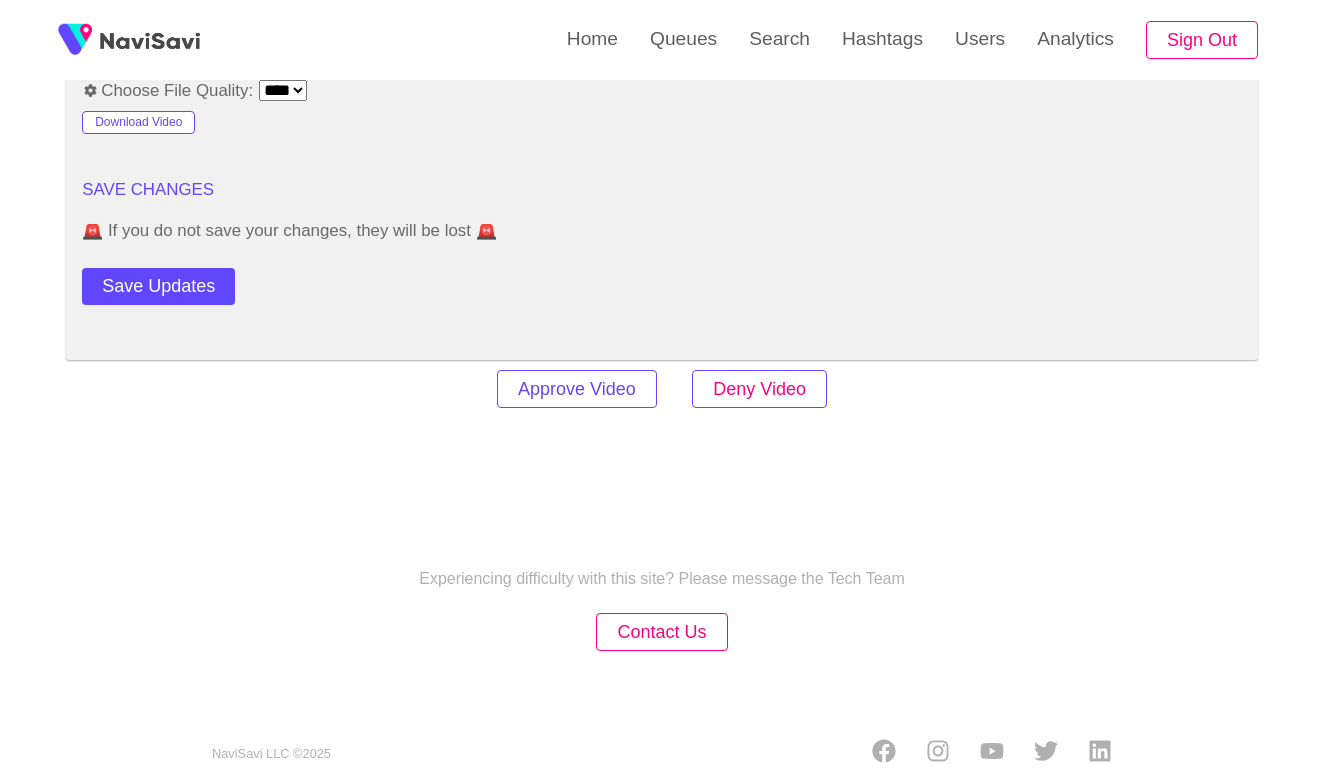 click on "Deny Video" at bounding box center (759, 389) 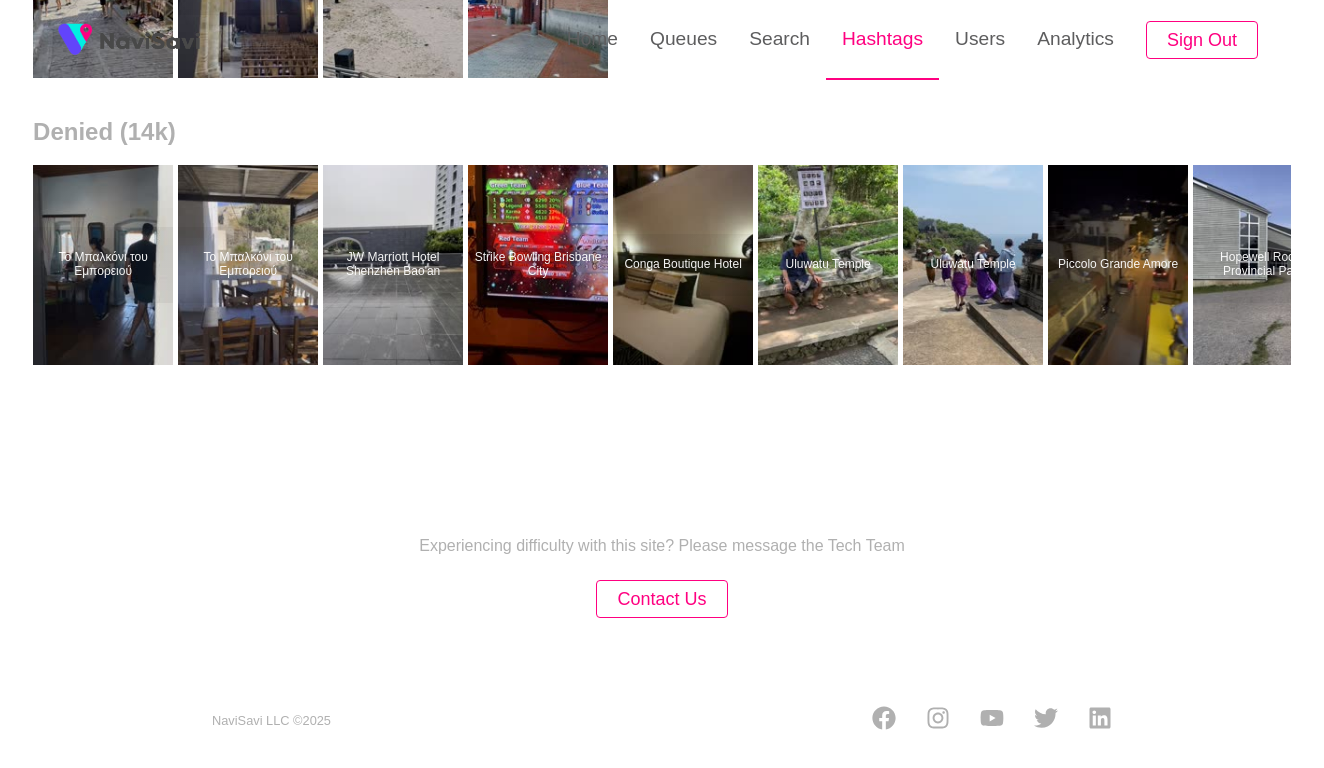 scroll, scrollTop: 0, scrollLeft: 0, axis: both 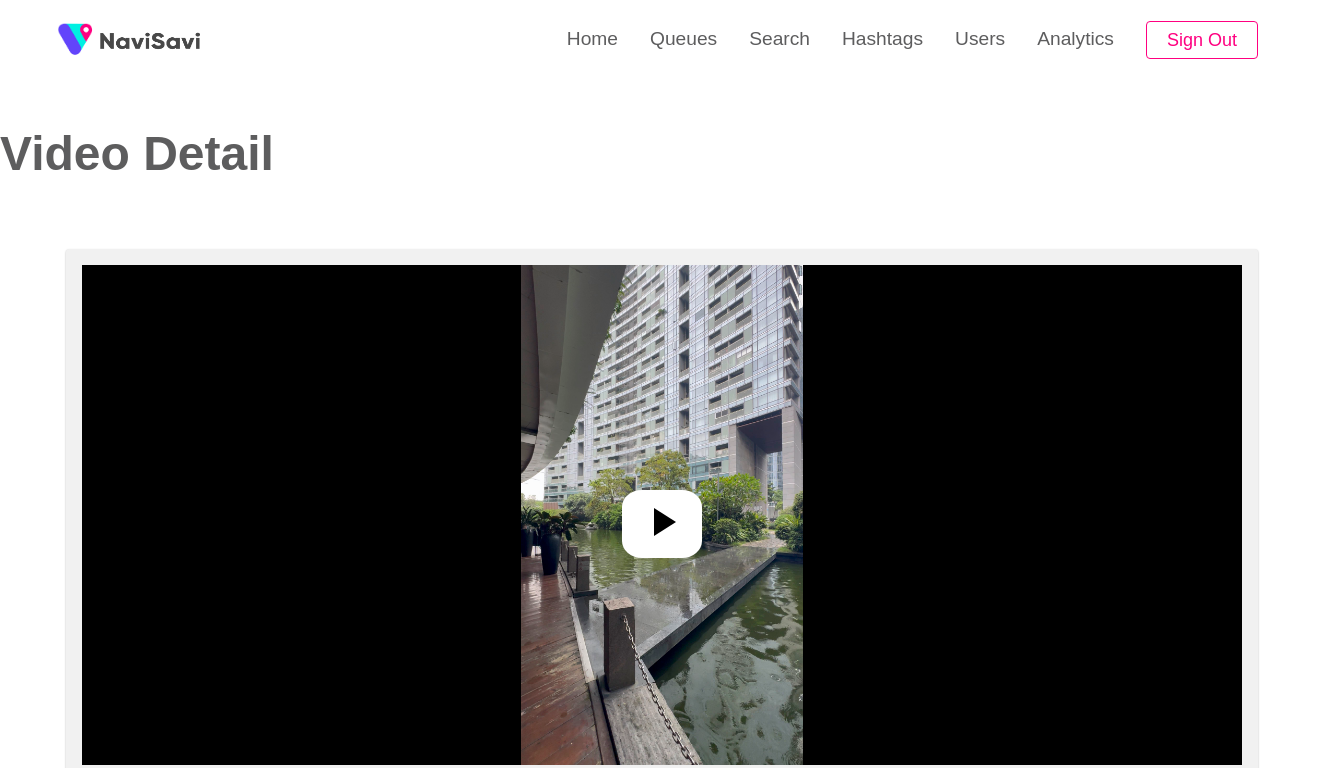 select on "**********" 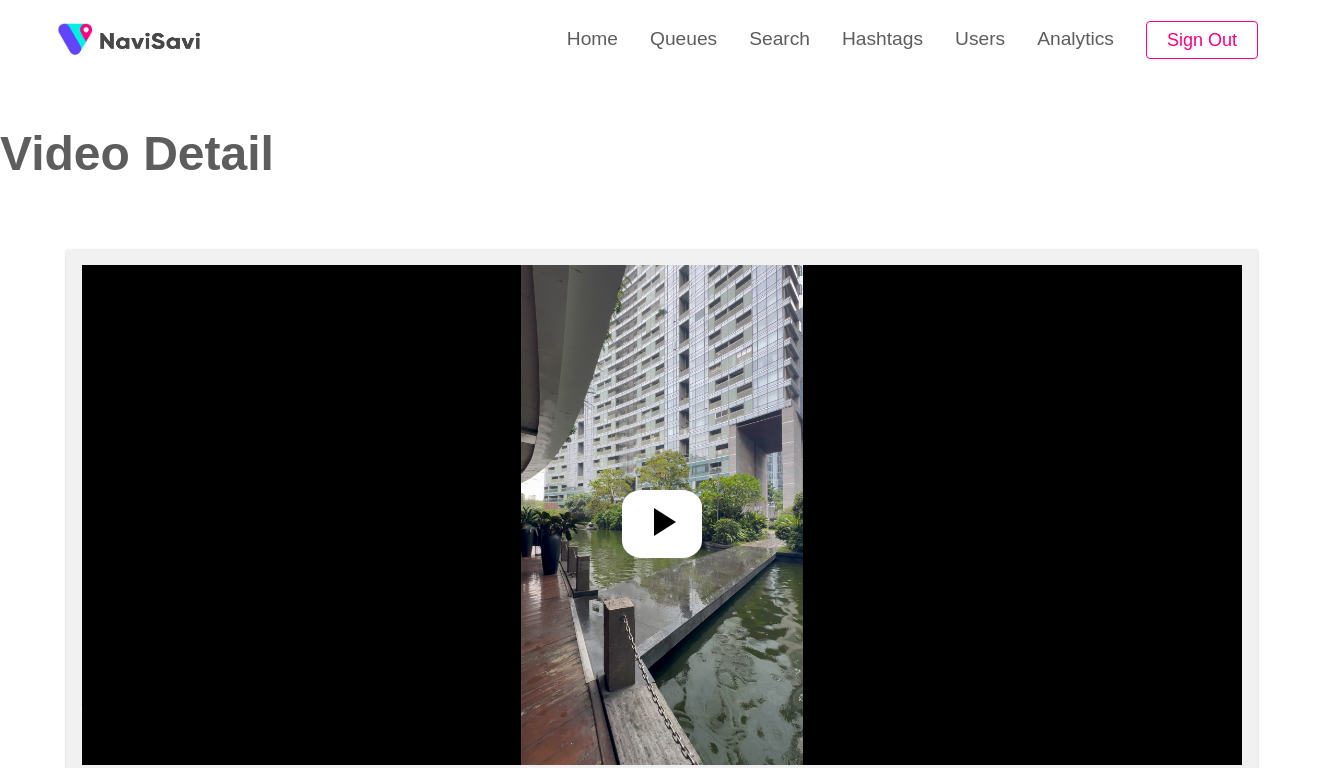 click at bounding box center (661, 515) 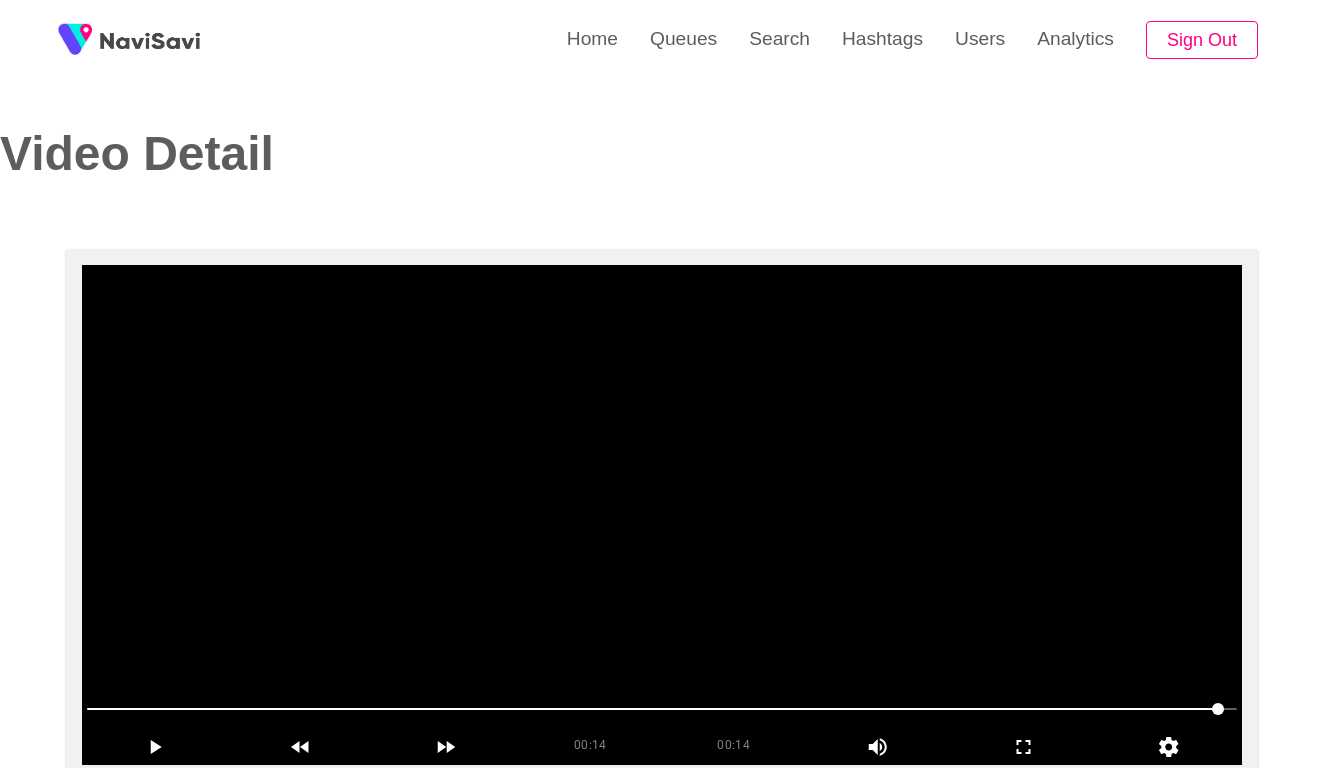 click at bounding box center (662, 515) 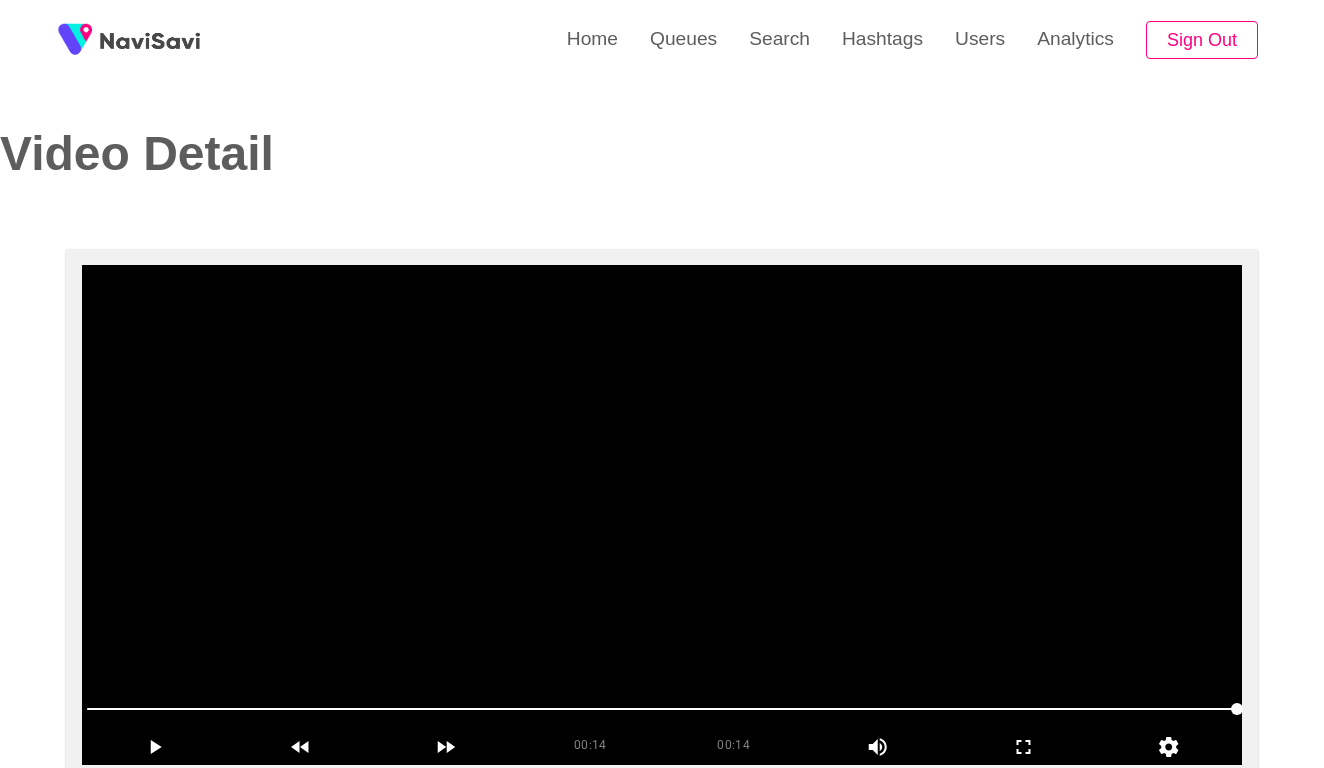 click at bounding box center (662, 515) 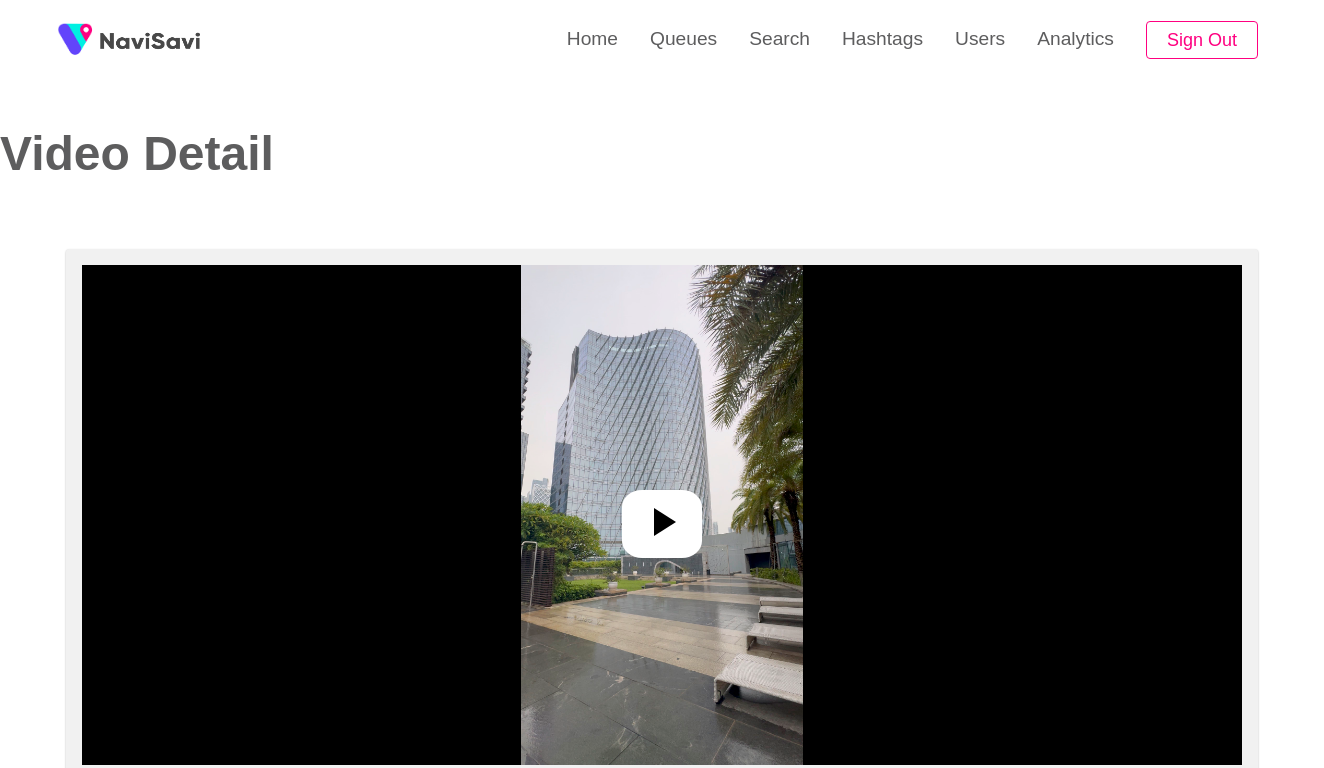 select on "**********" 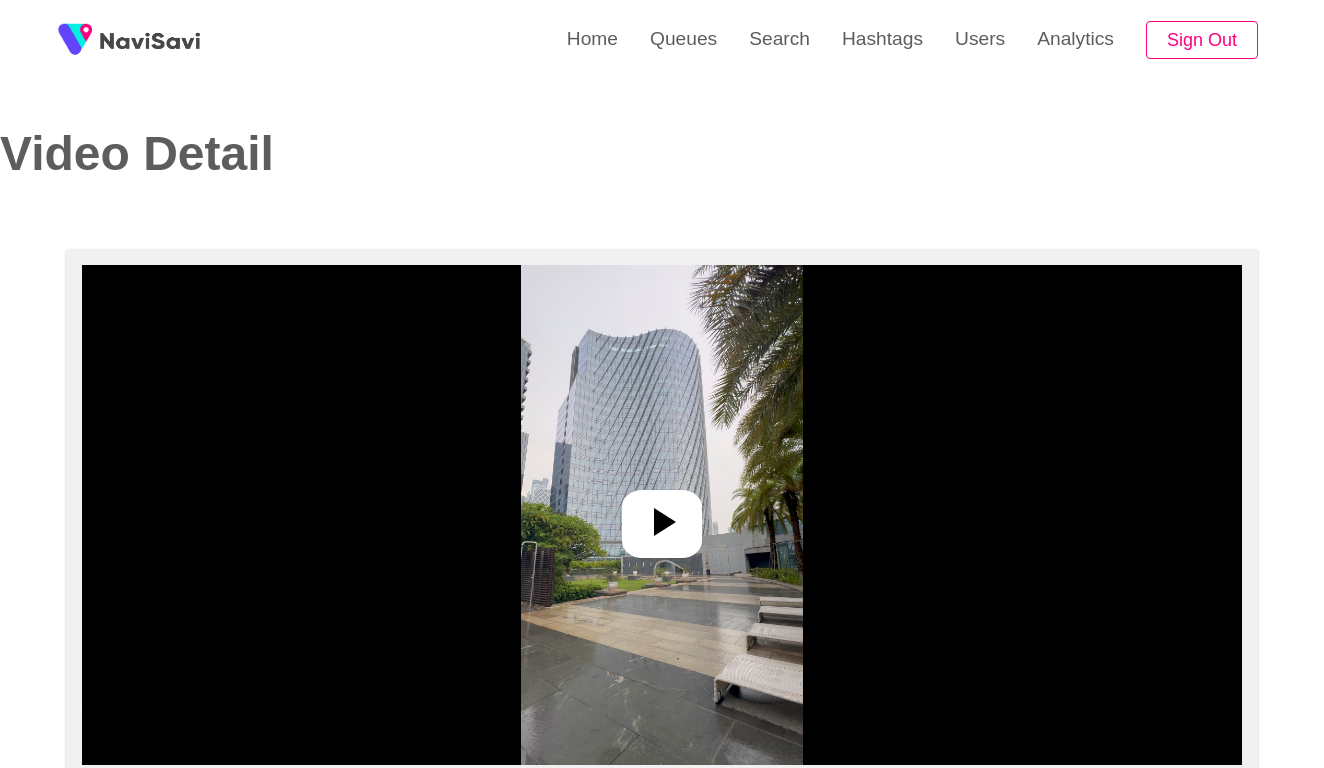 click at bounding box center (662, 515) 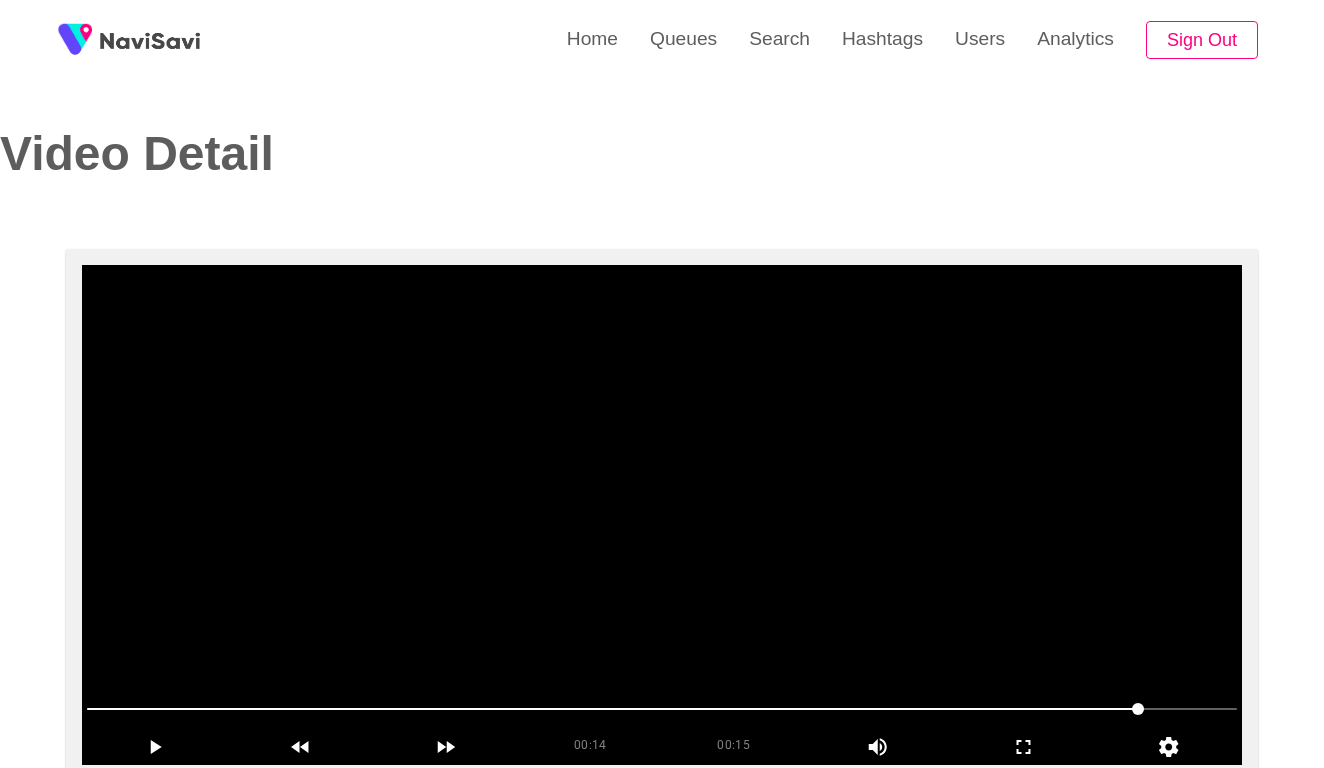 click at bounding box center [662, 515] 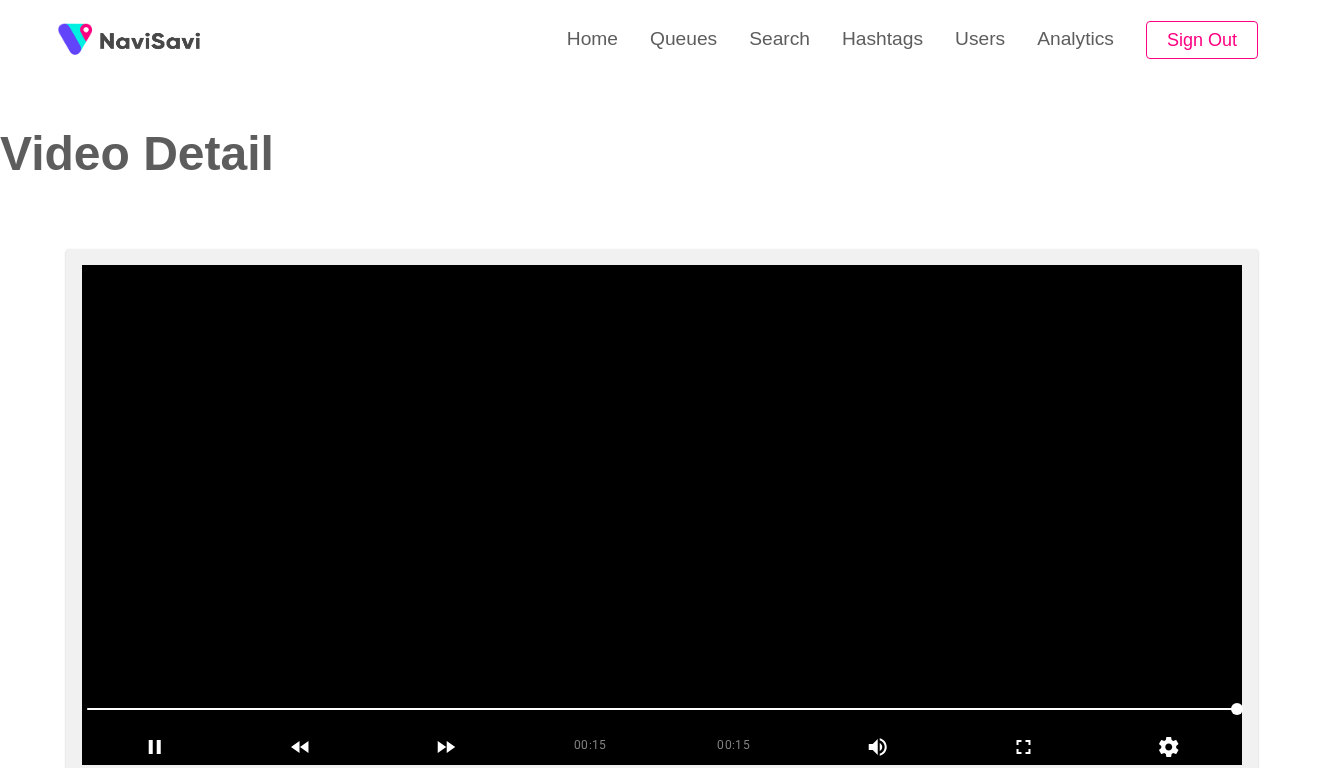 click at bounding box center [662, 515] 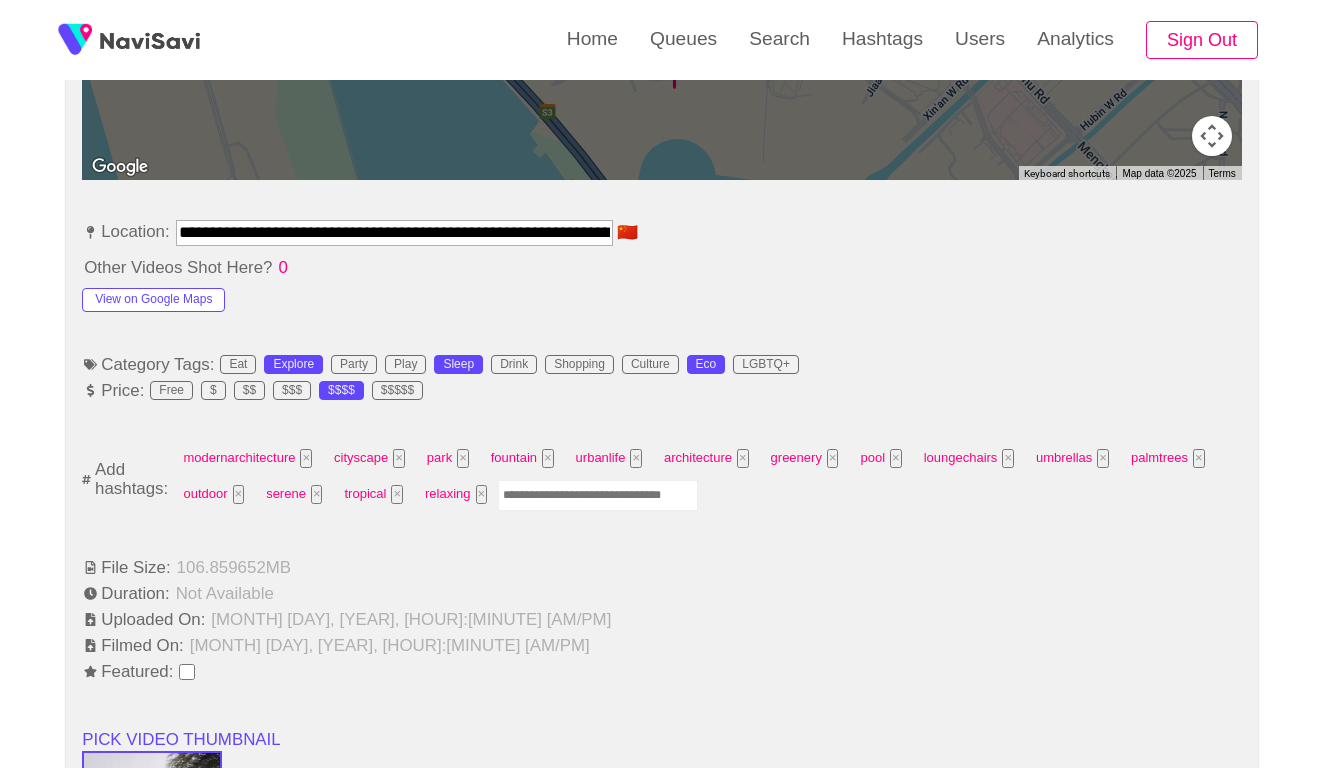 scroll, scrollTop: 1087, scrollLeft: 0, axis: vertical 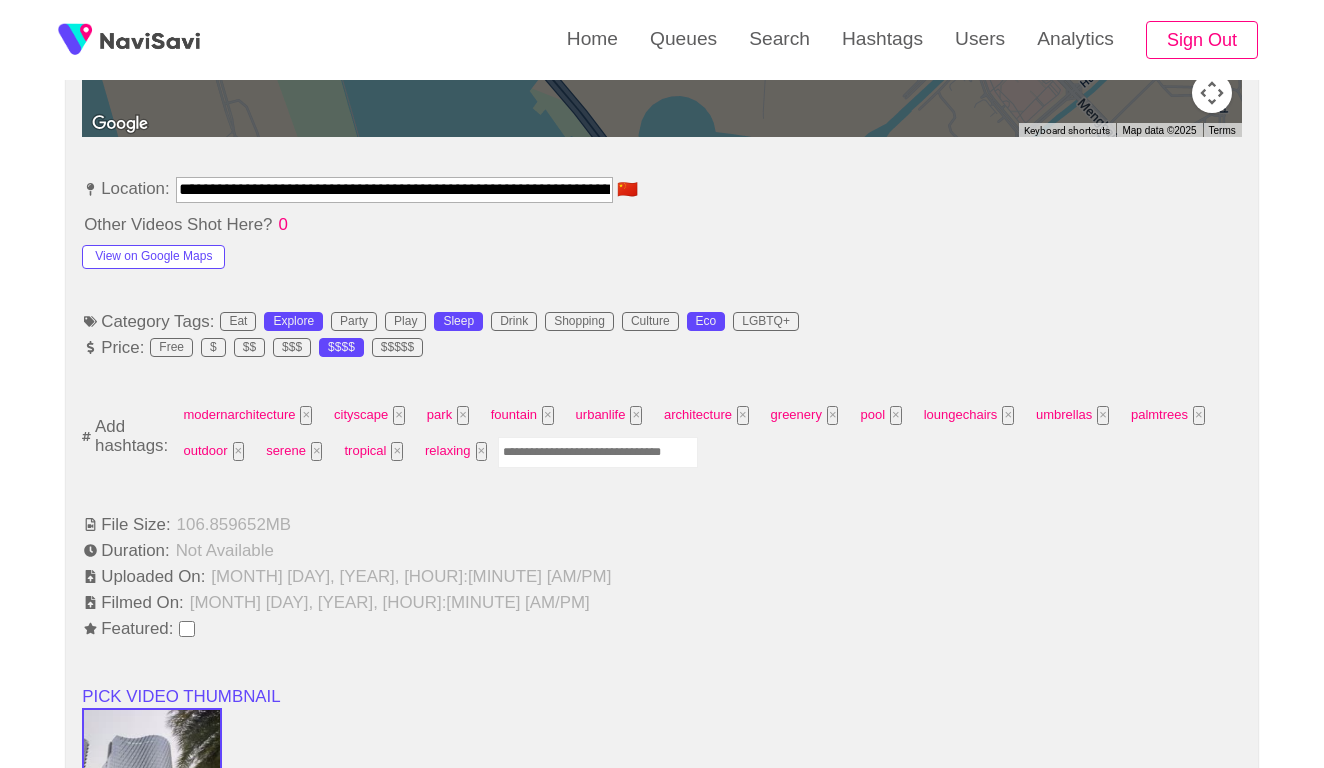 click at bounding box center (598, 452) 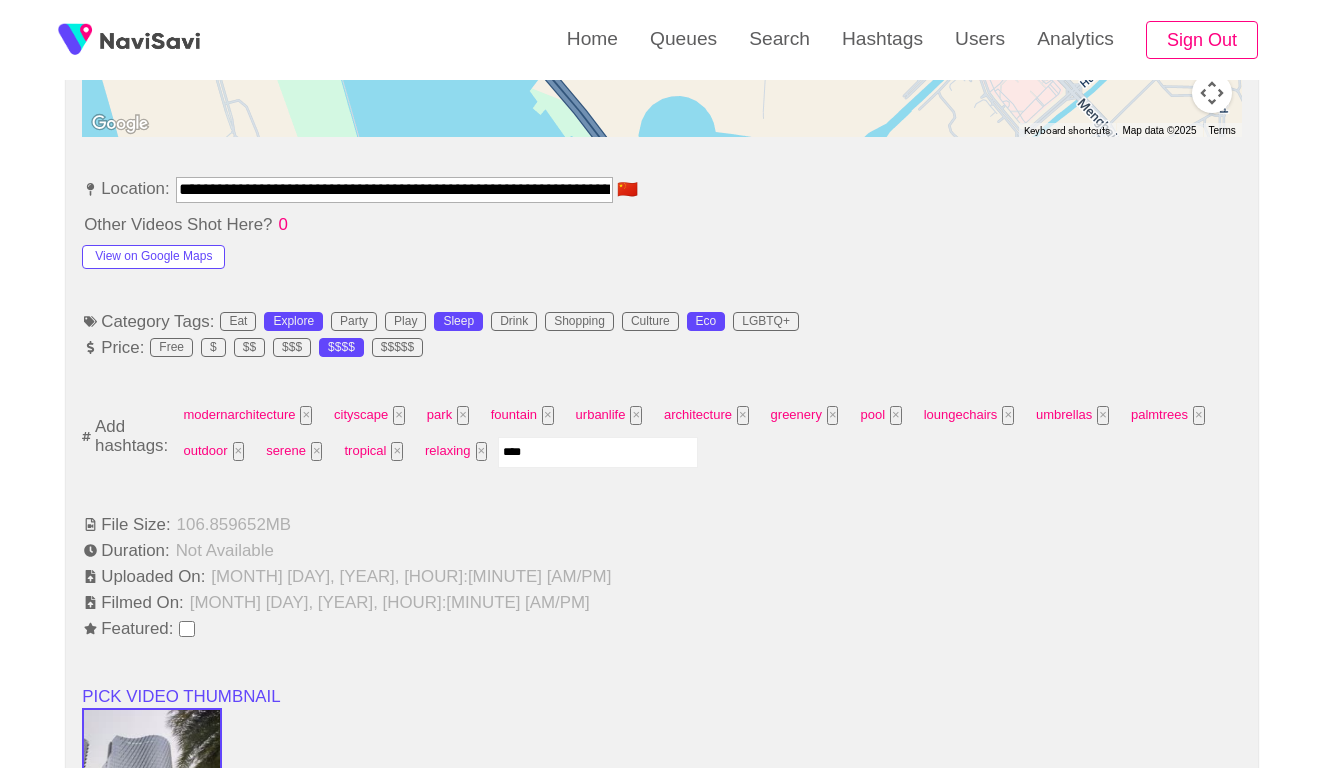 type on "*****" 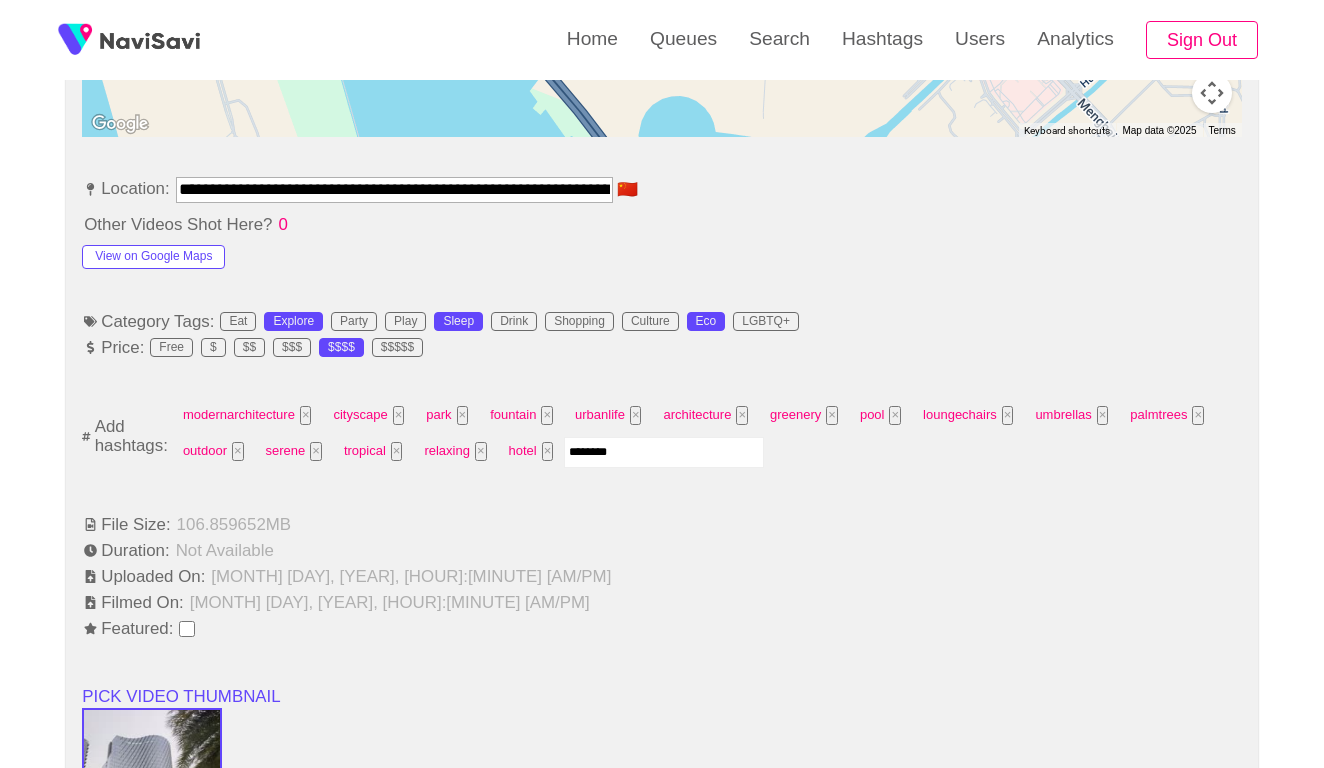 type on "*********" 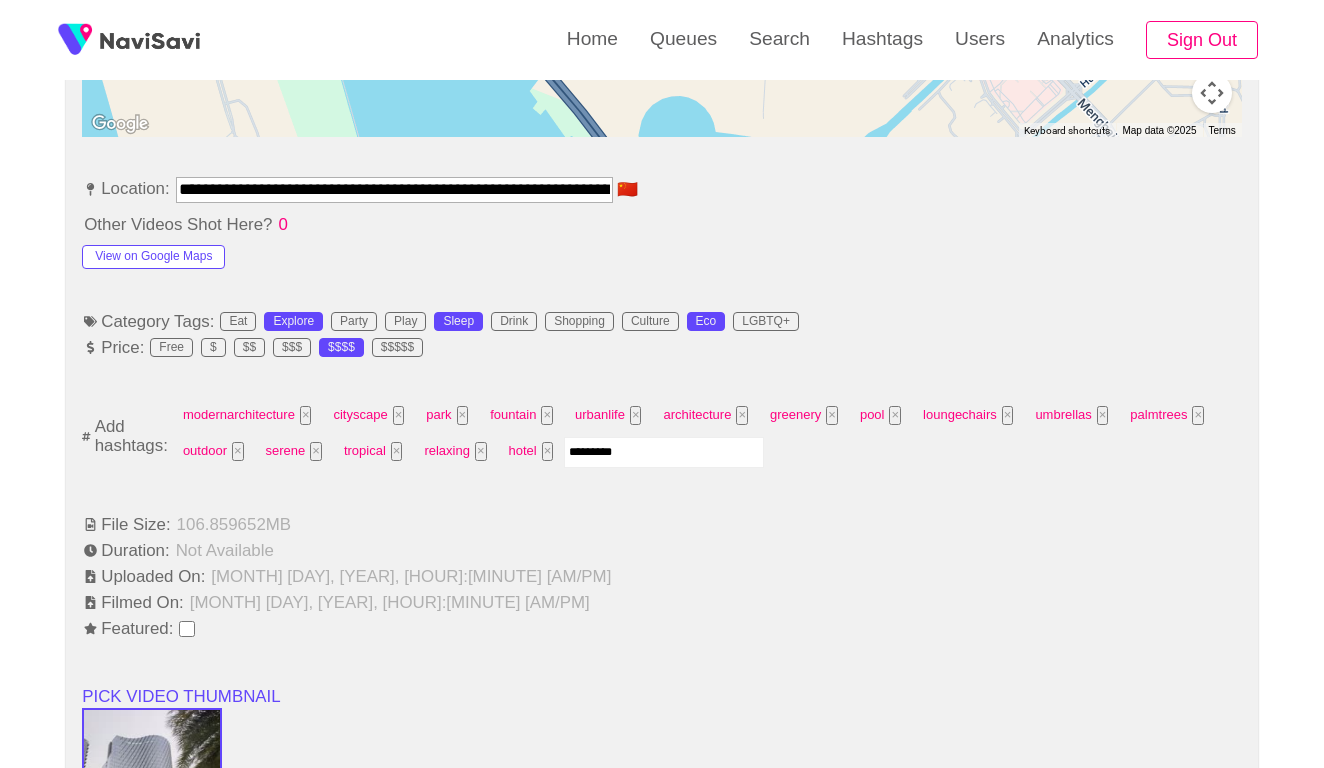 type 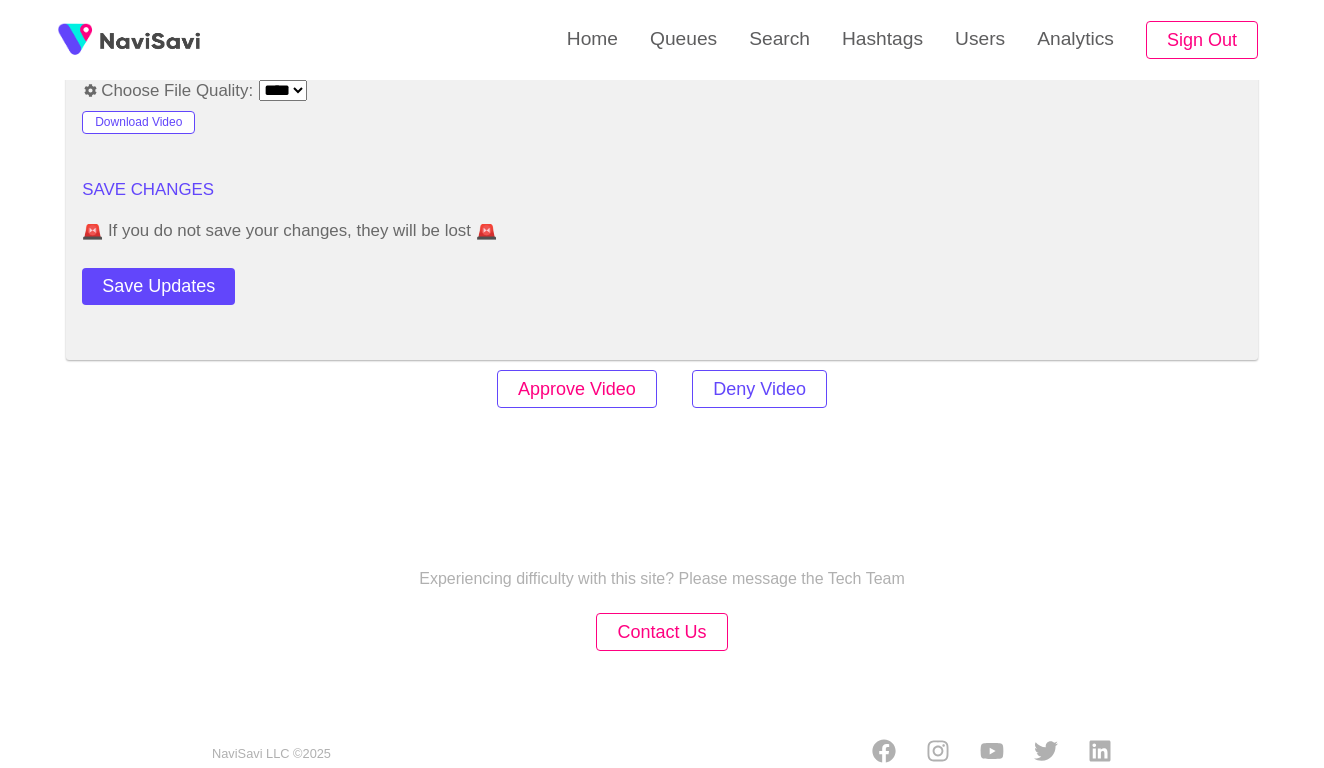 scroll, scrollTop: 2446, scrollLeft: 0, axis: vertical 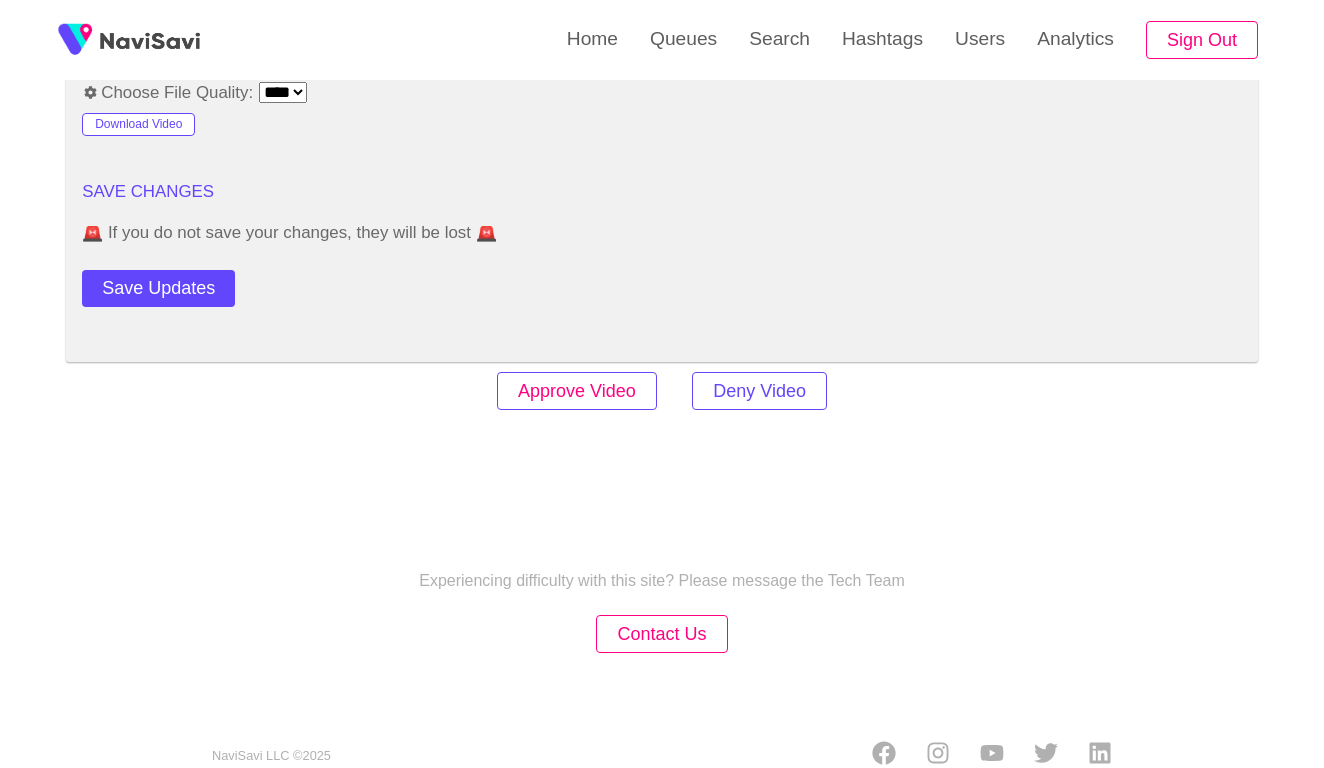 click on "Approve Video" at bounding box center (577, 391) 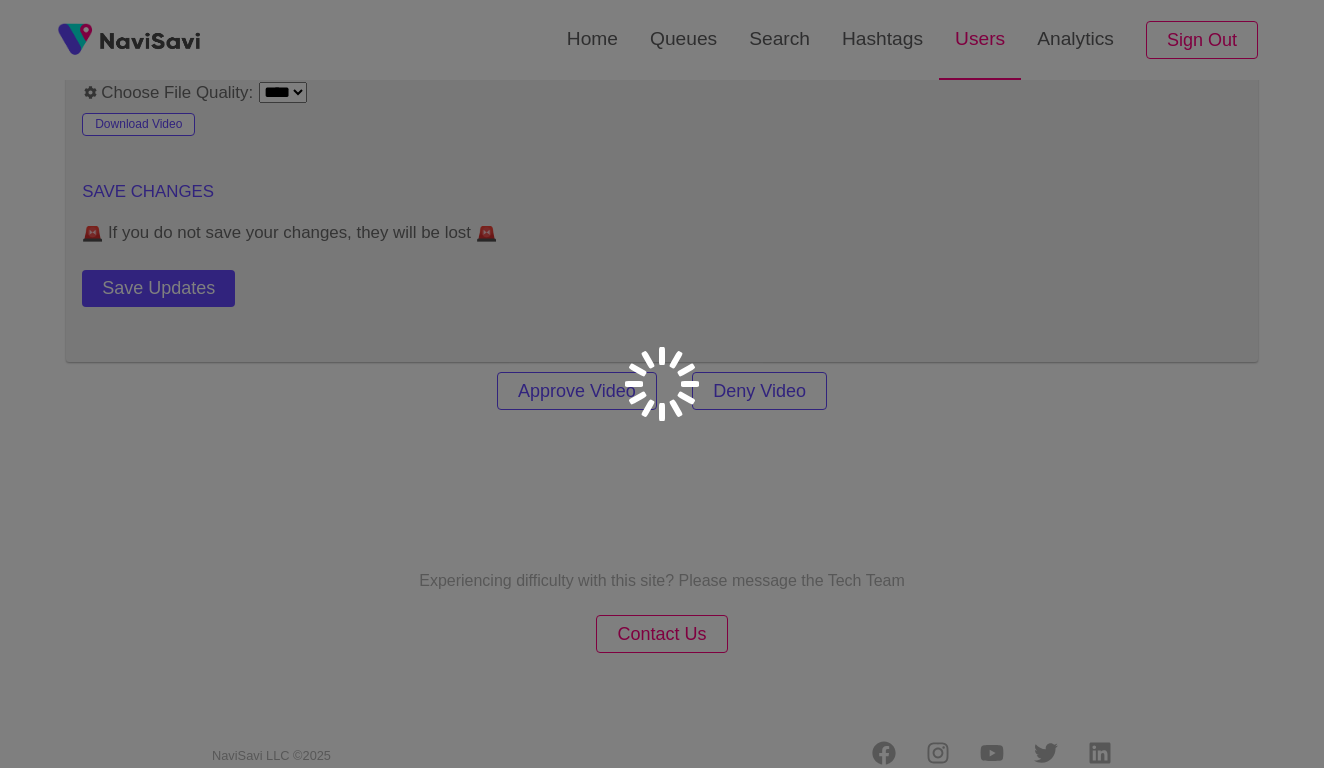 scroll, scrollTop: 0, scrollLeft: 0, axis: both 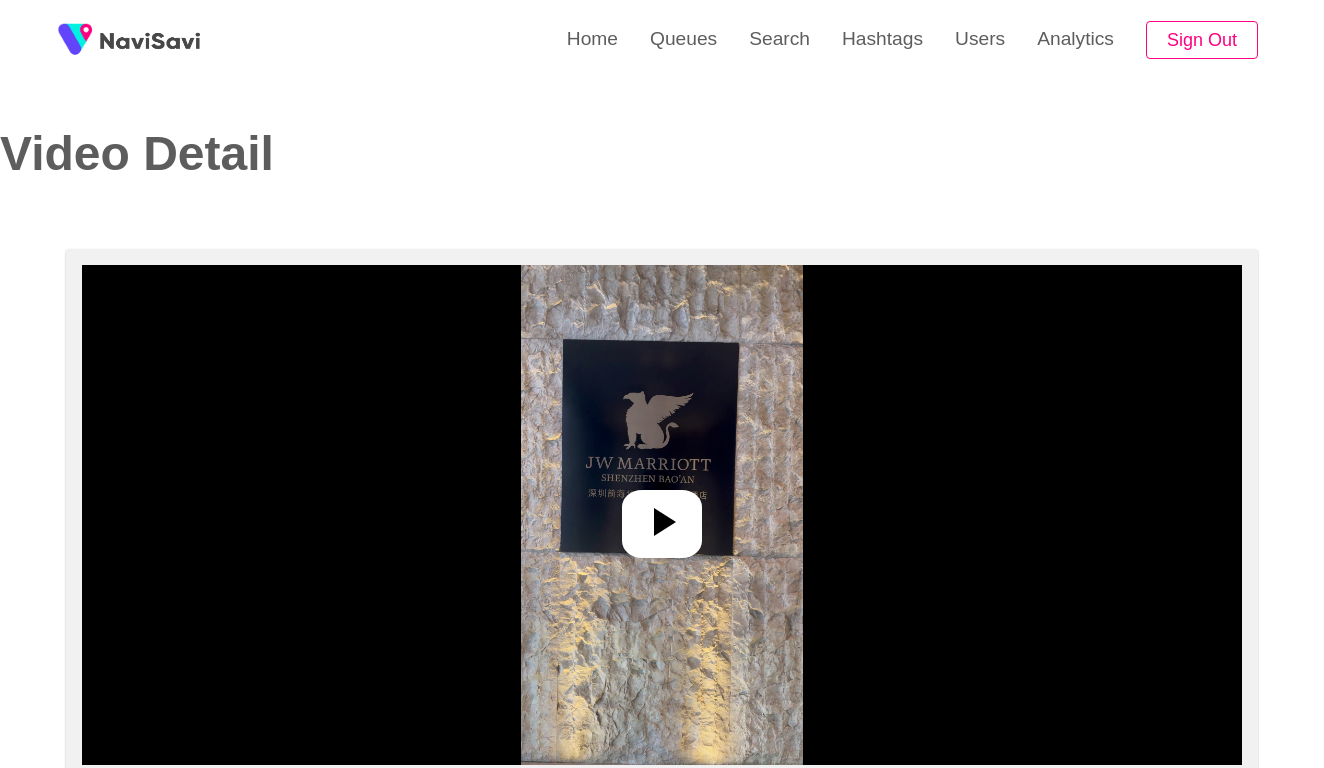 select on "**********" 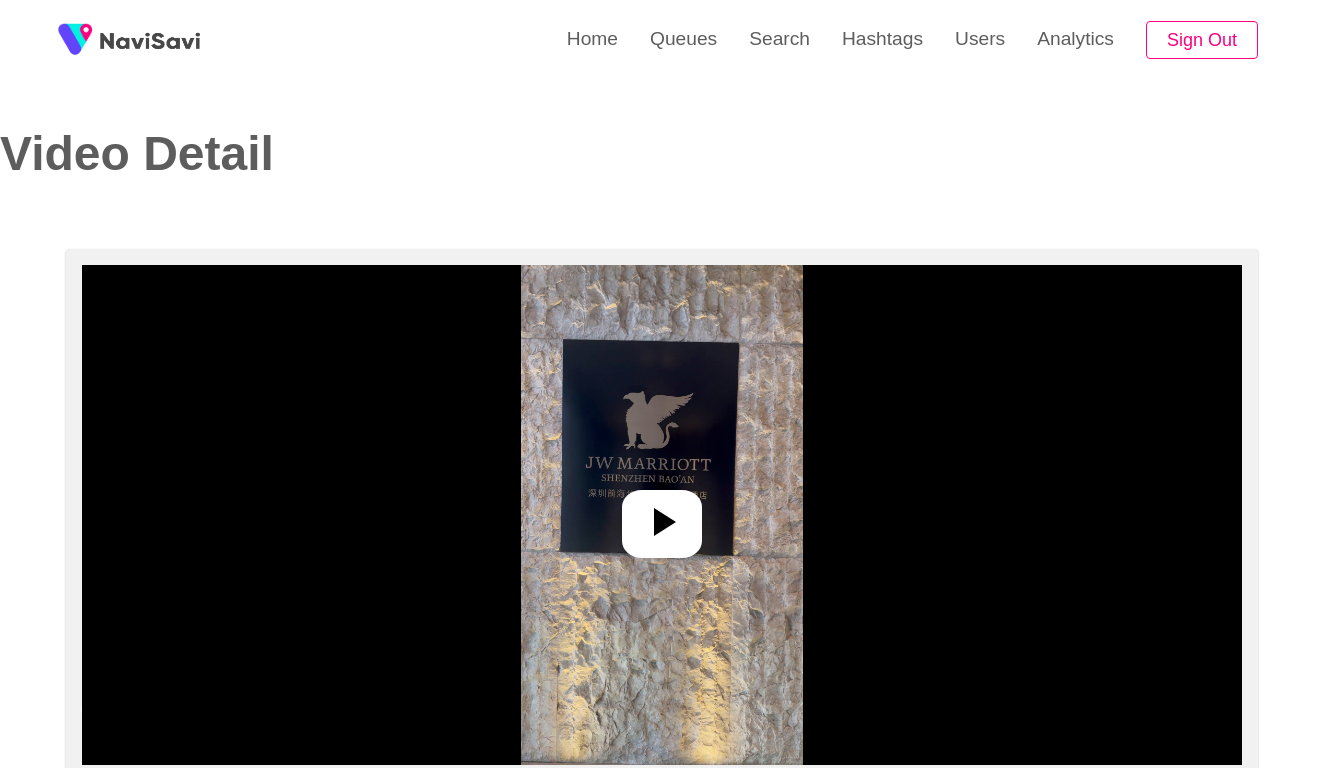 click at bounding box center (662, 515) 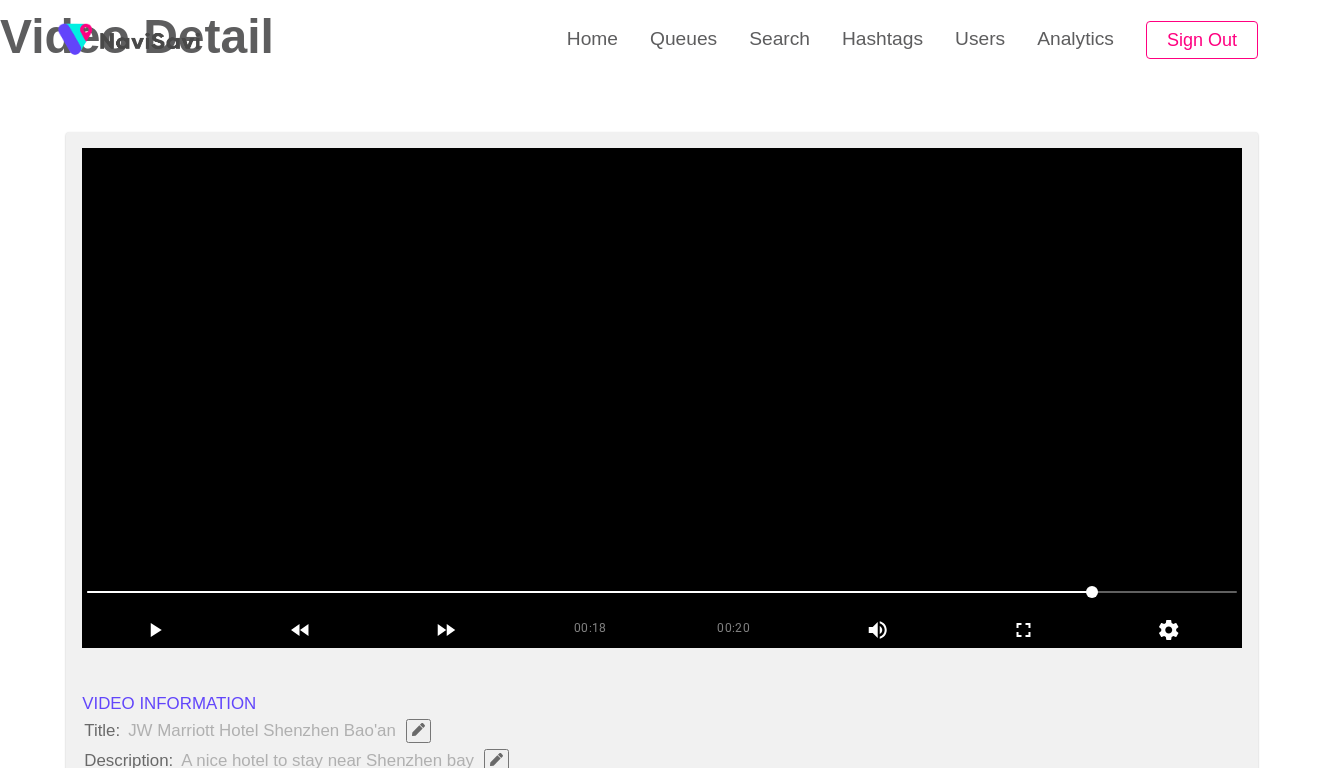scroll, scrollTop: 188, scrollLeft: 0, axis: vertical 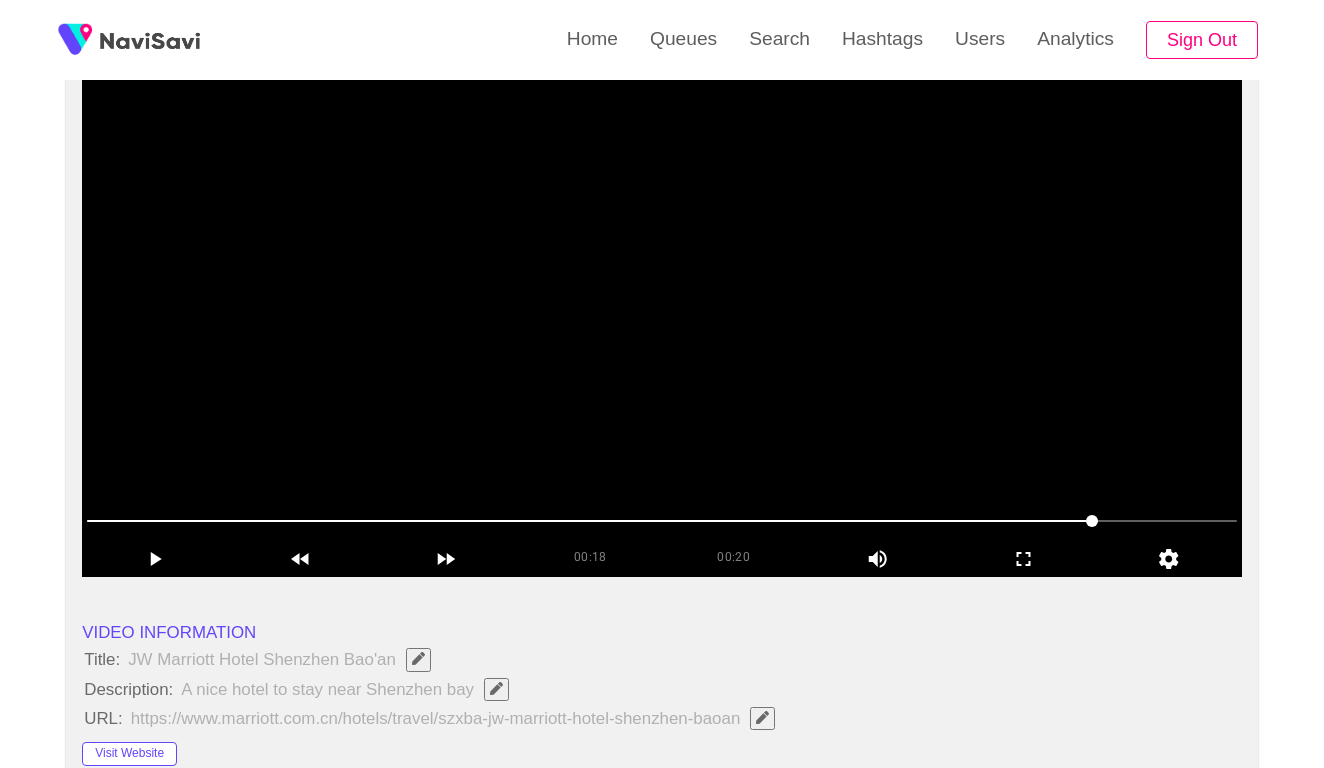 click at bounding box center (662, 327) 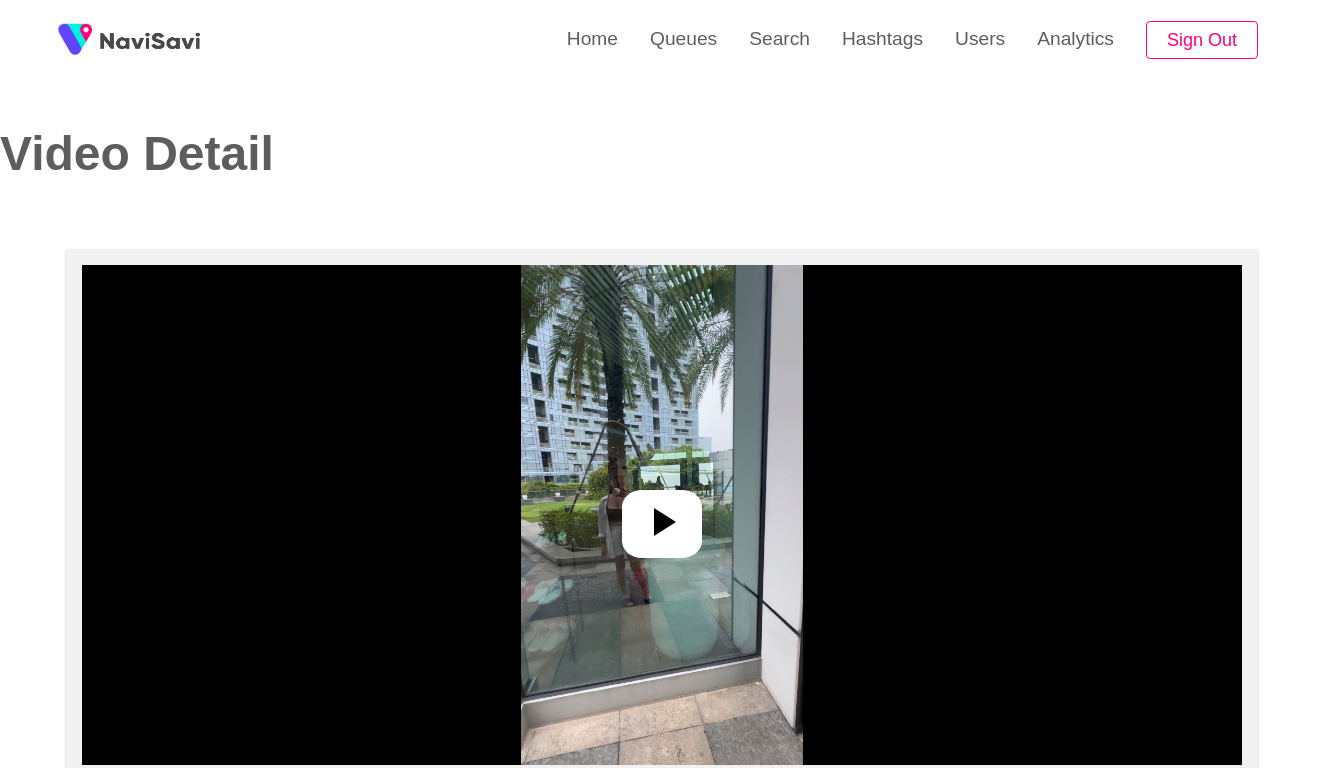 select on "**********" 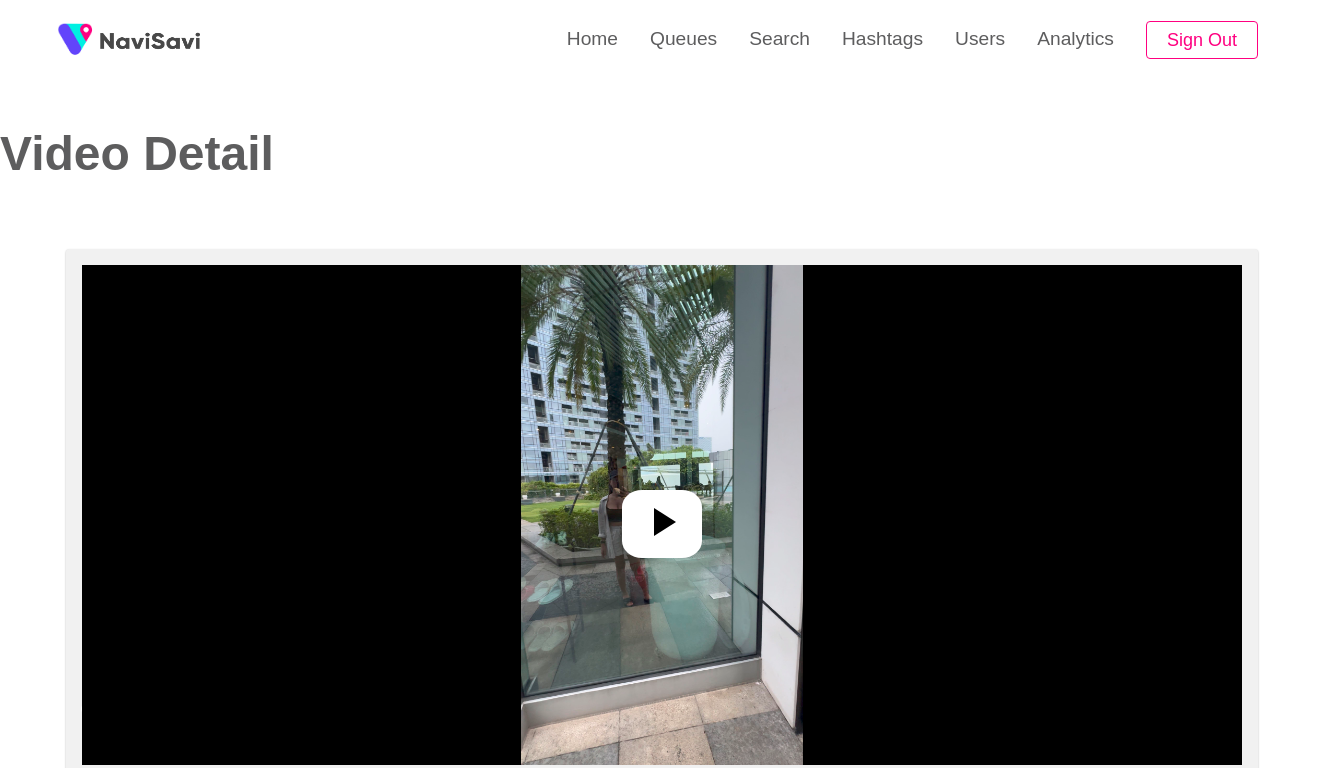 click at bounding box center [662, 515] 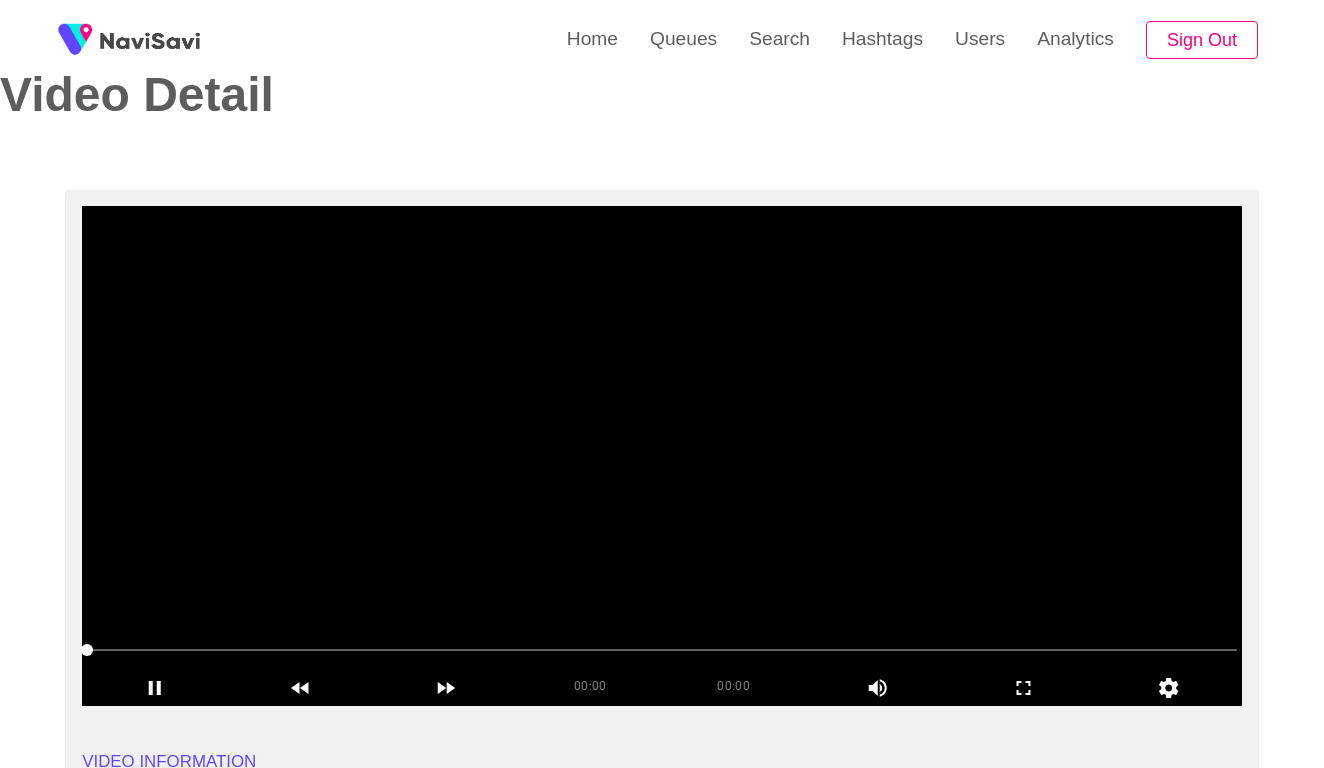 scroll, scrollTop: 58, scrollLeft: 0, axis: vertical 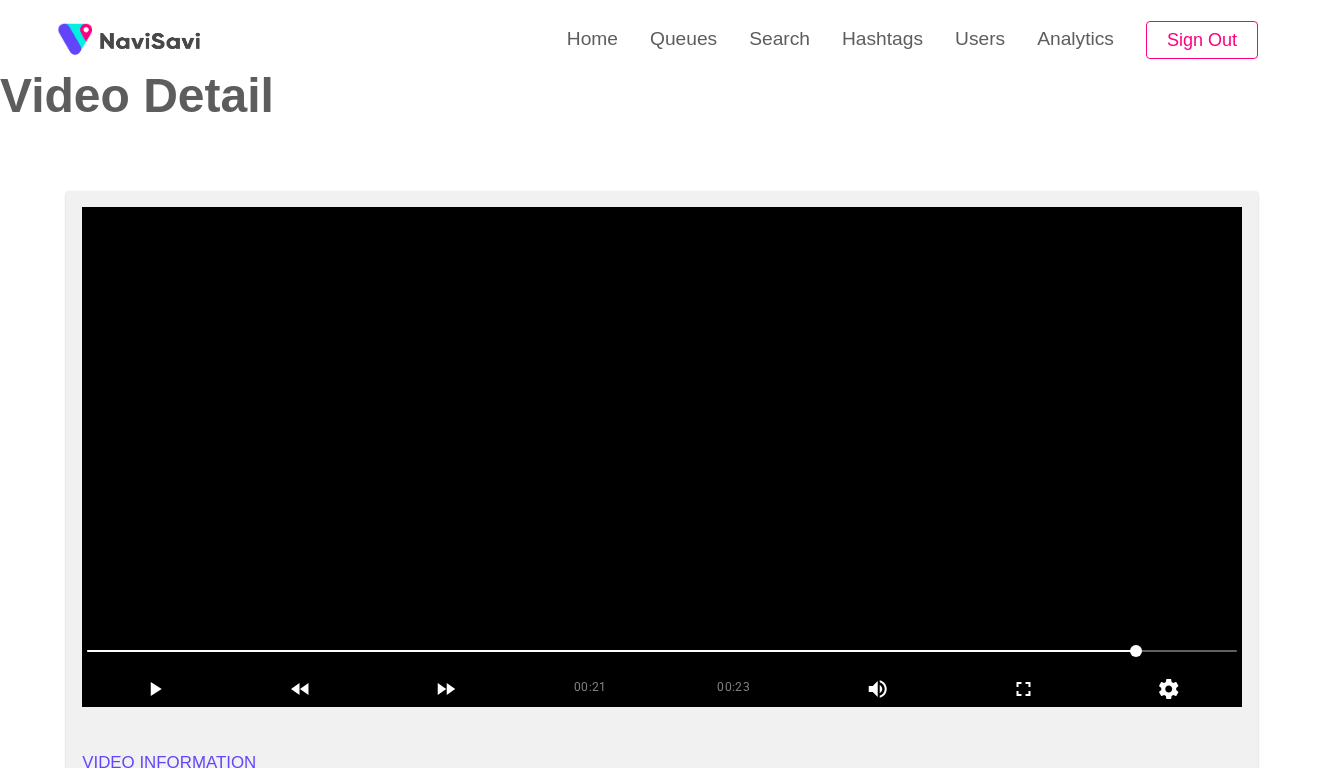click at bounding box center (662, 457) 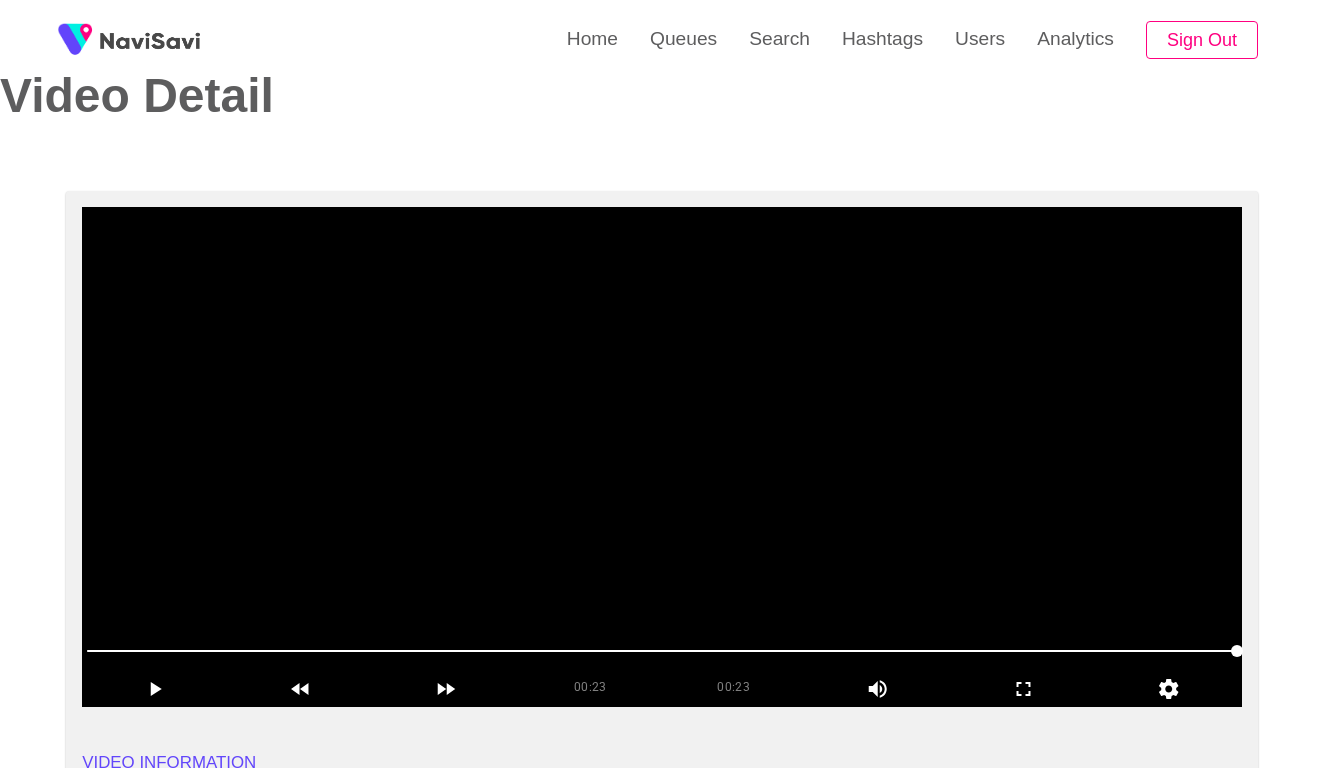 click at bounding box center [662, 651] 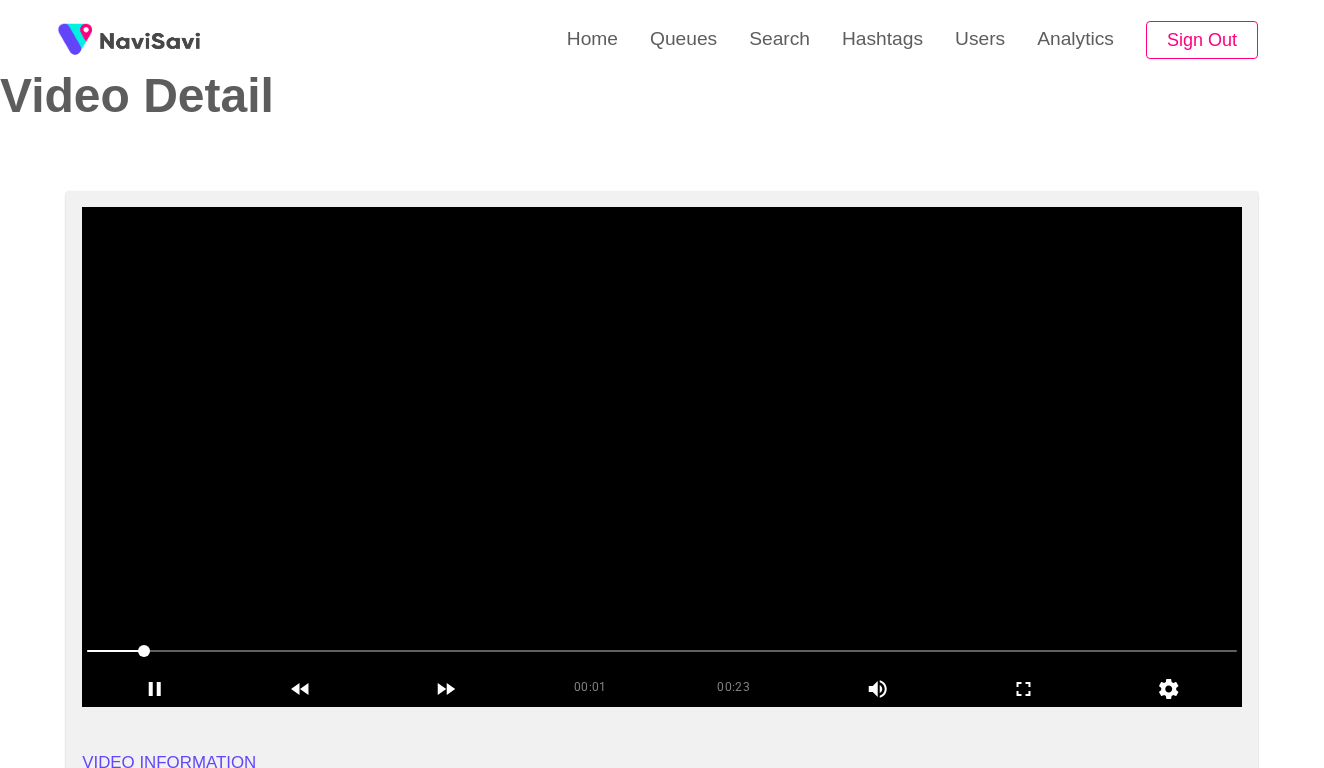 click at bounding box center [662, 457] 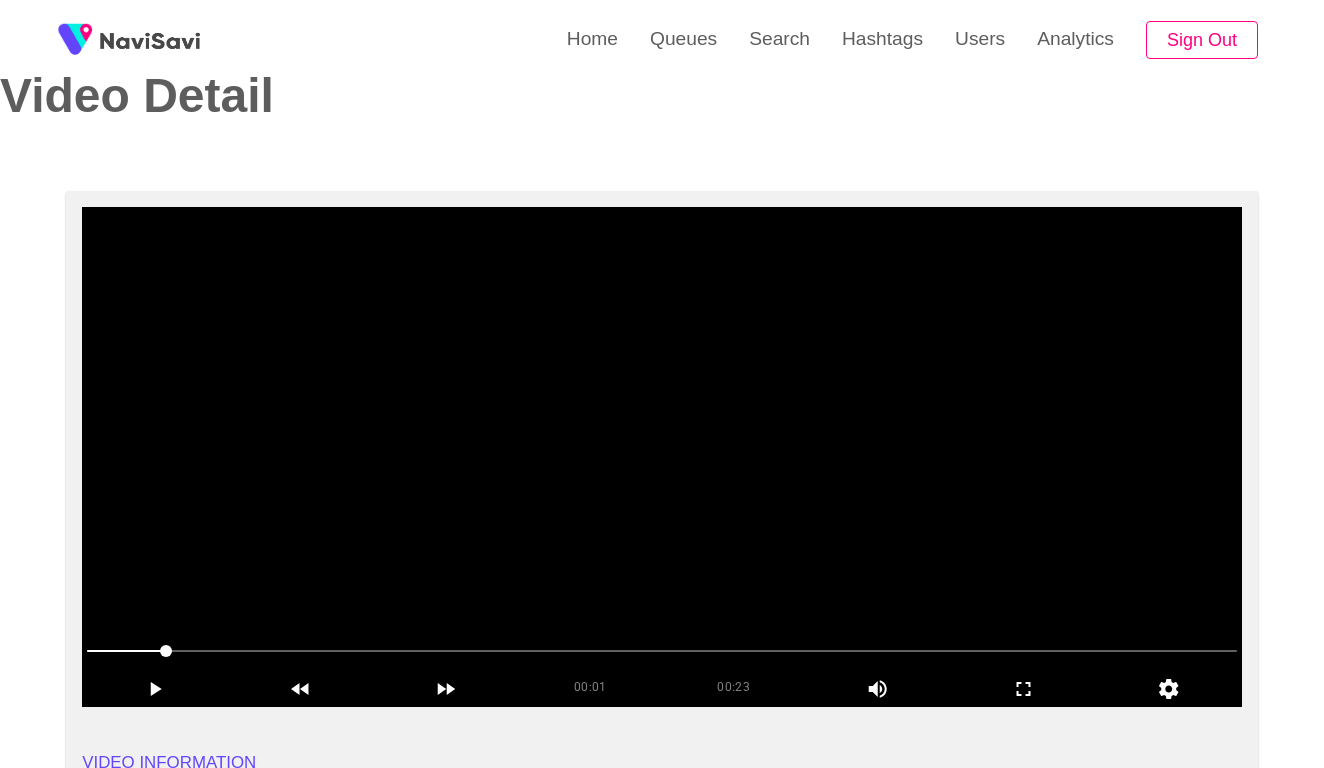 click at bounding box center (662, 457) 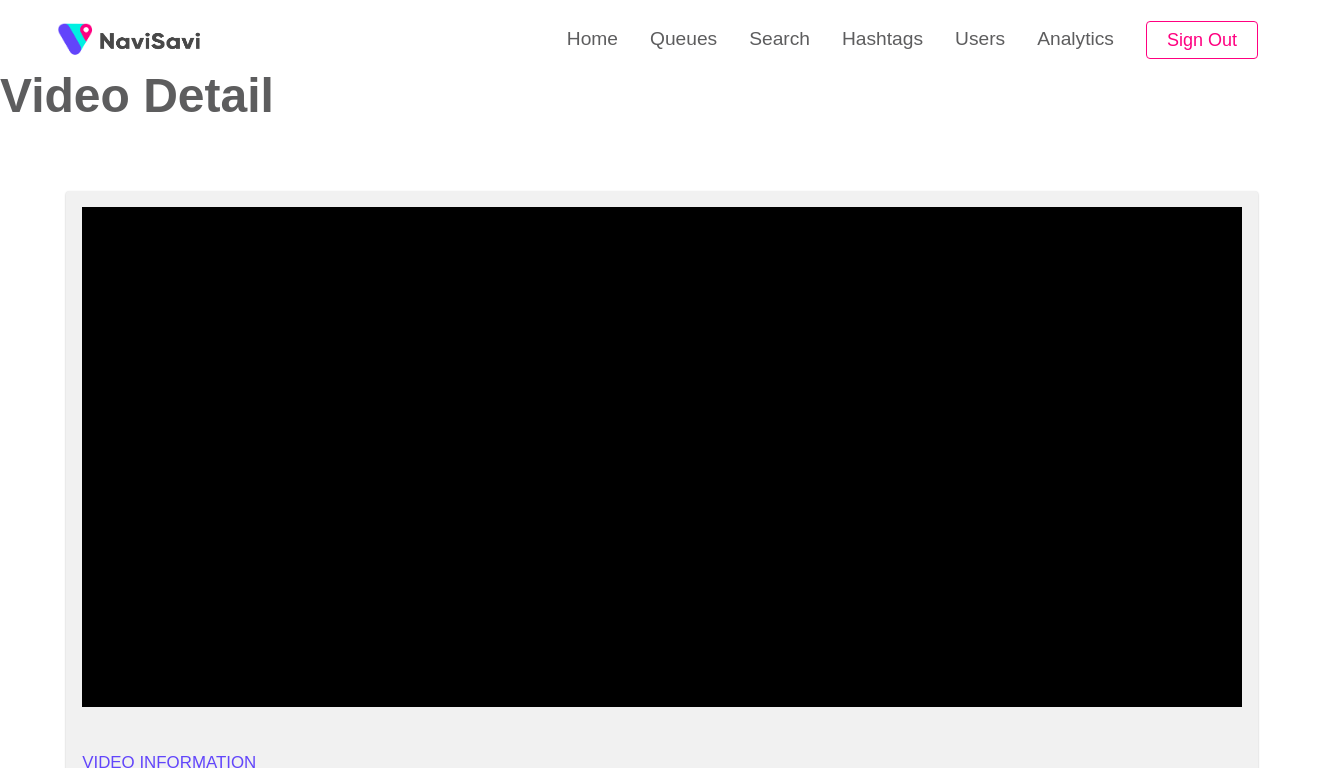 click at bounding box center (662, 651) 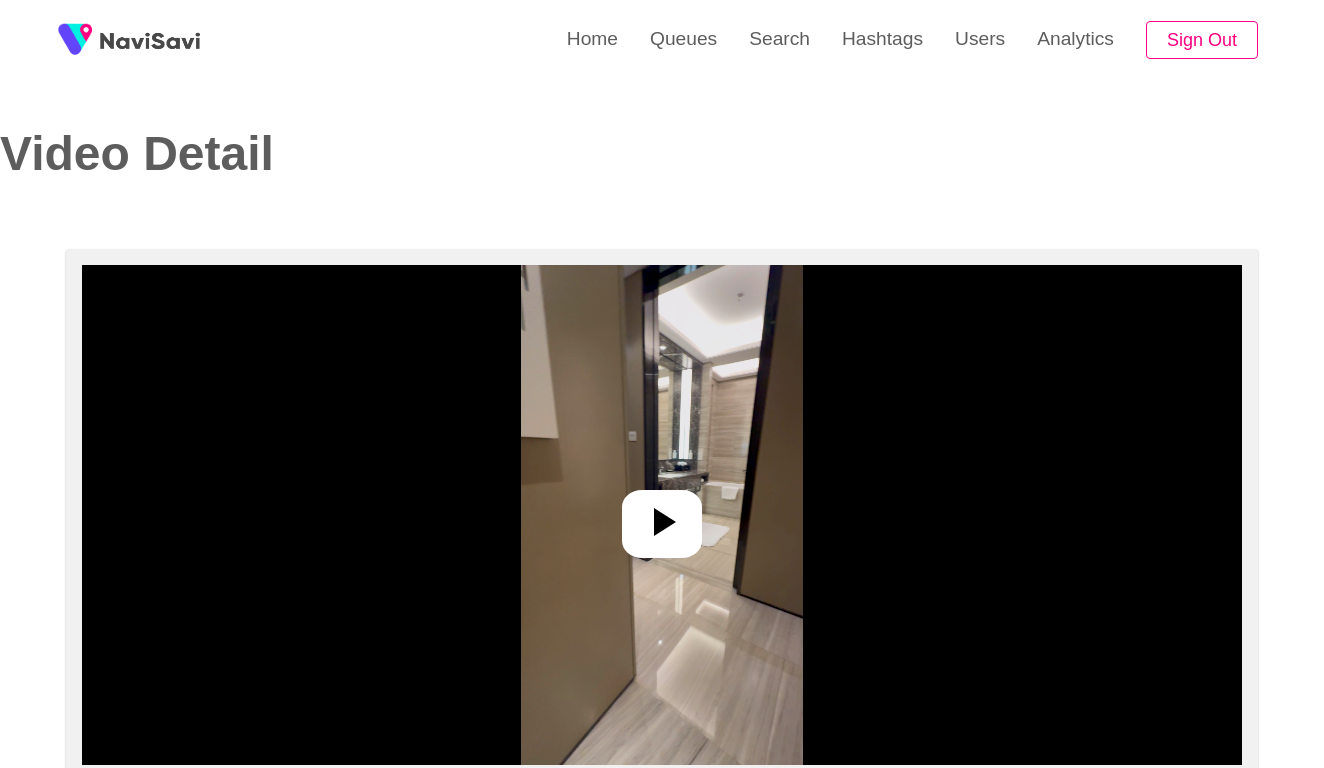 select on "**********" 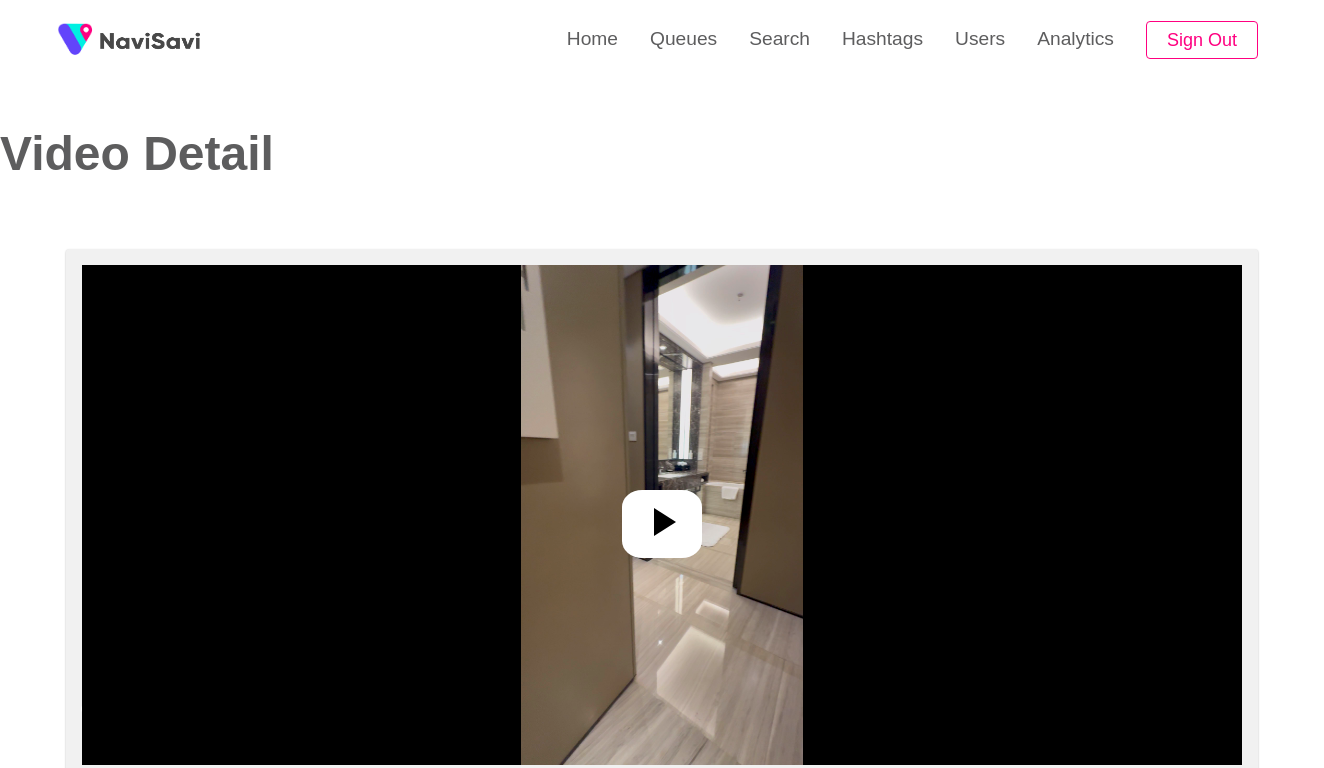 click at bounding box center [662, 515] 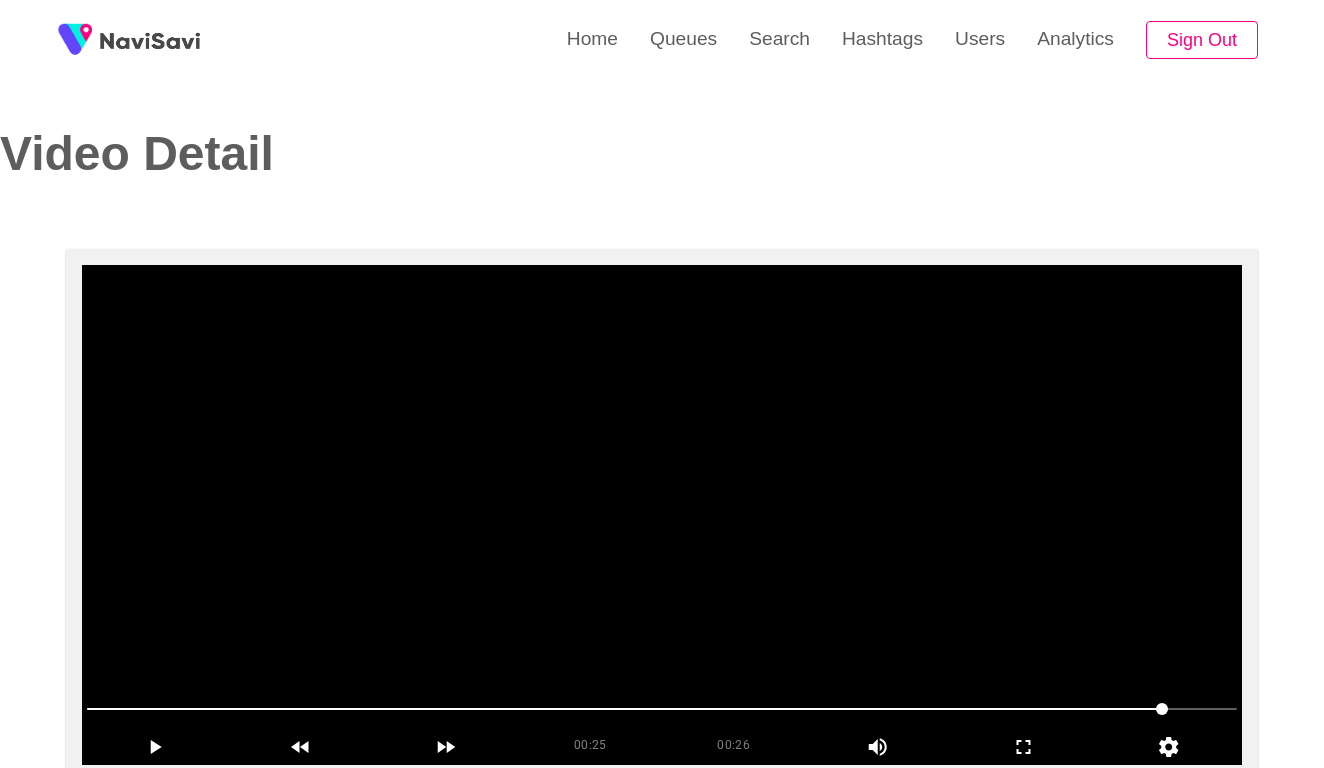 scroll, scrollTop: -1, scrollLeft: 0, axis: vertical 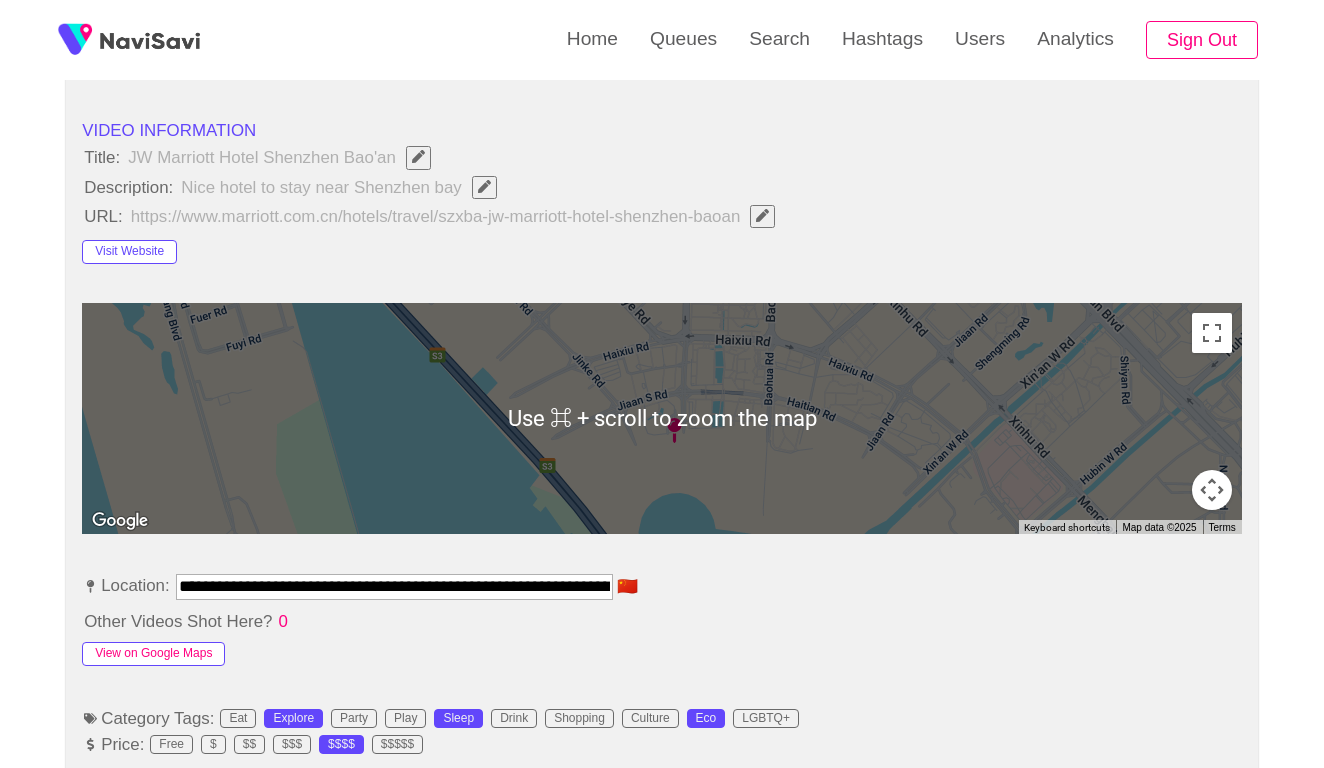 click on "View on Google Maps" at bounding box center (153, 654) 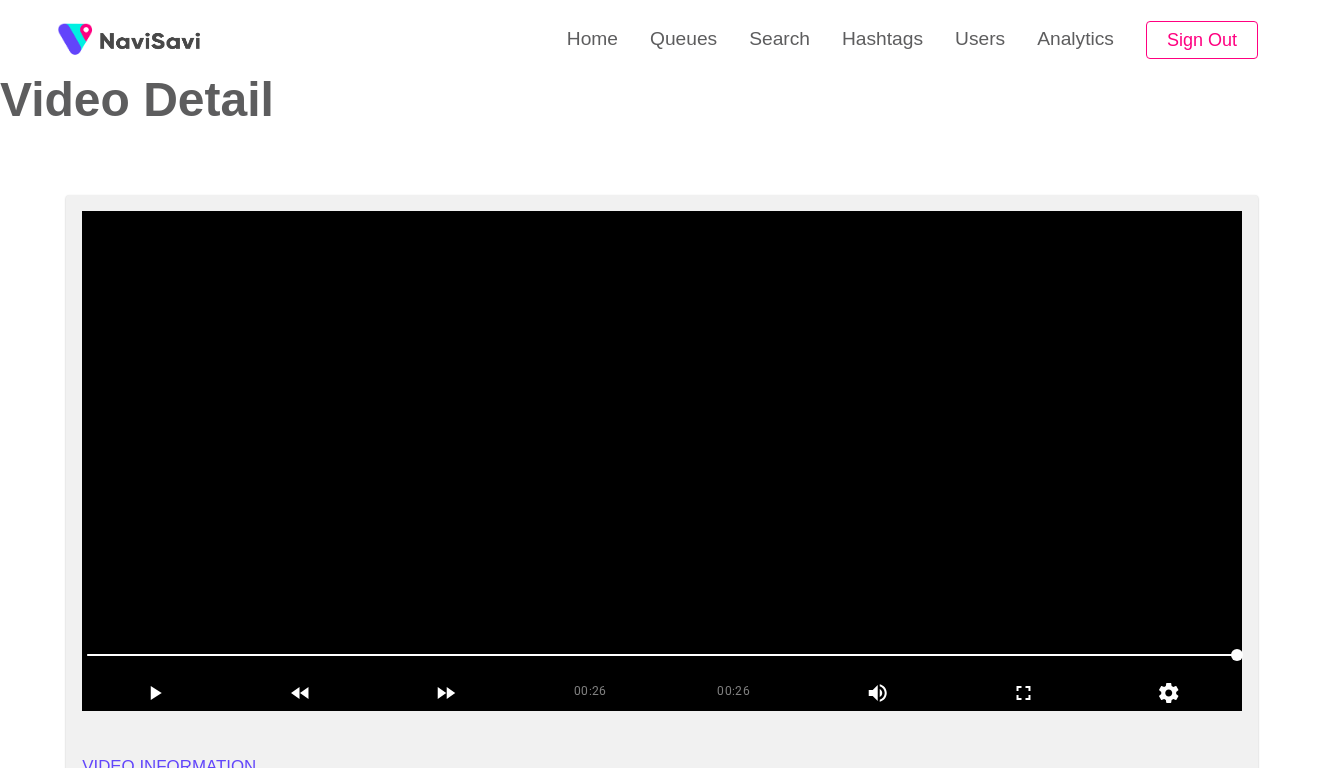 scroll, scrollTop: 18, scrollLeft: 0, axis: vertical 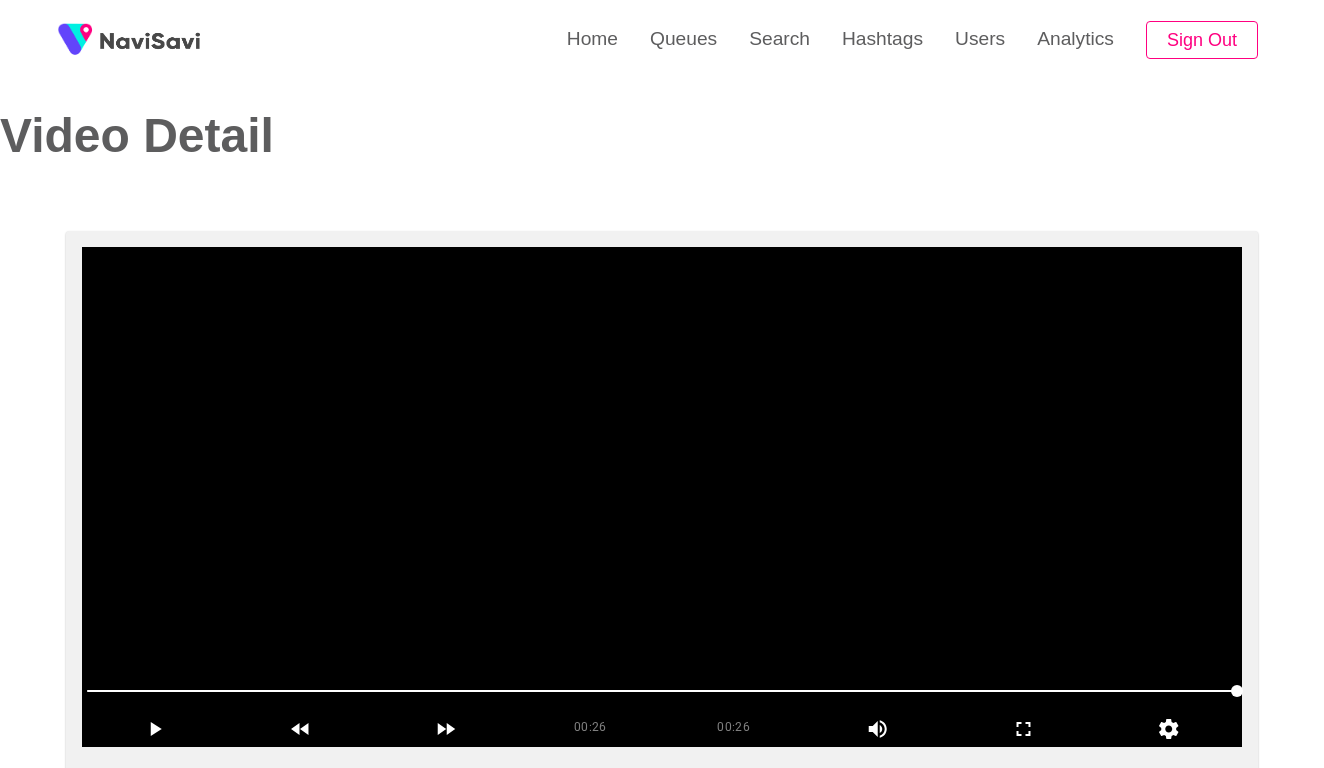 click at bounding box center [662, 497] 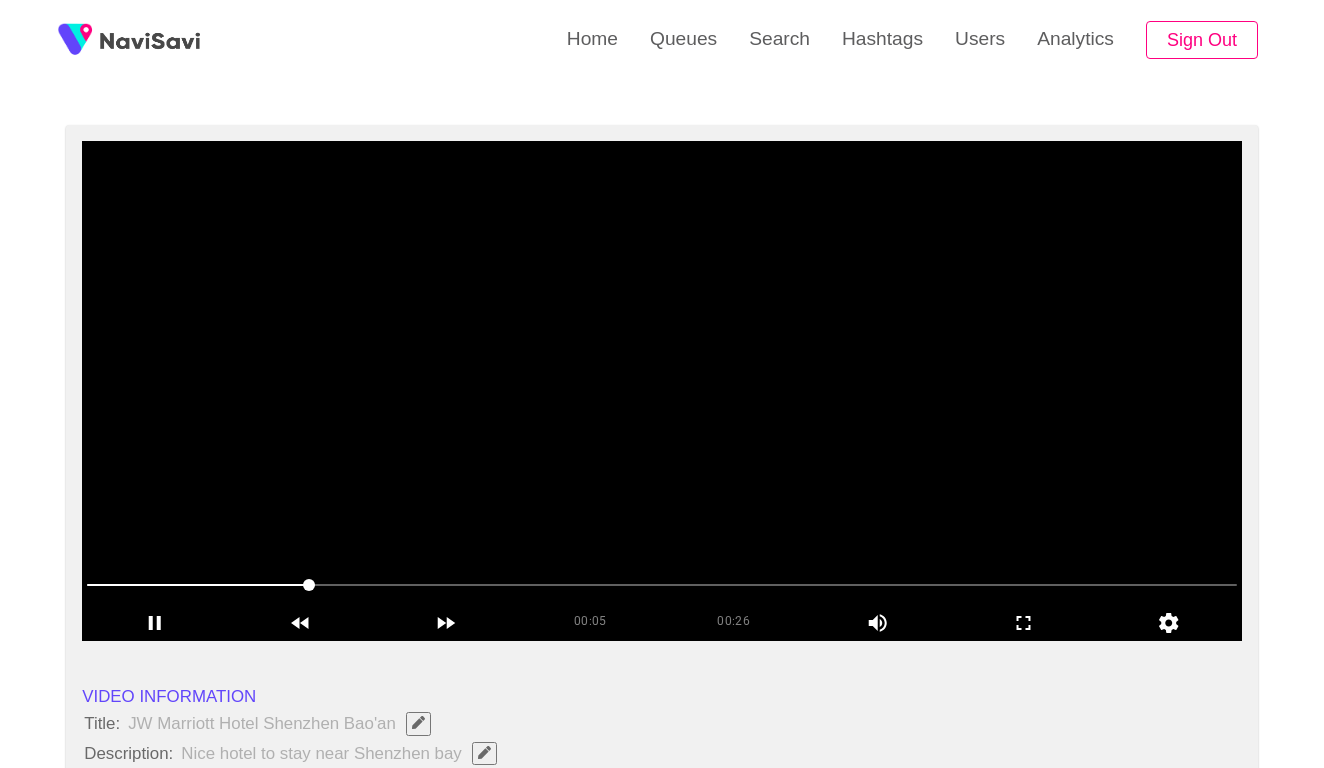 scroll, scrollTop: 125, scrollLeft: 0, axis: vertical 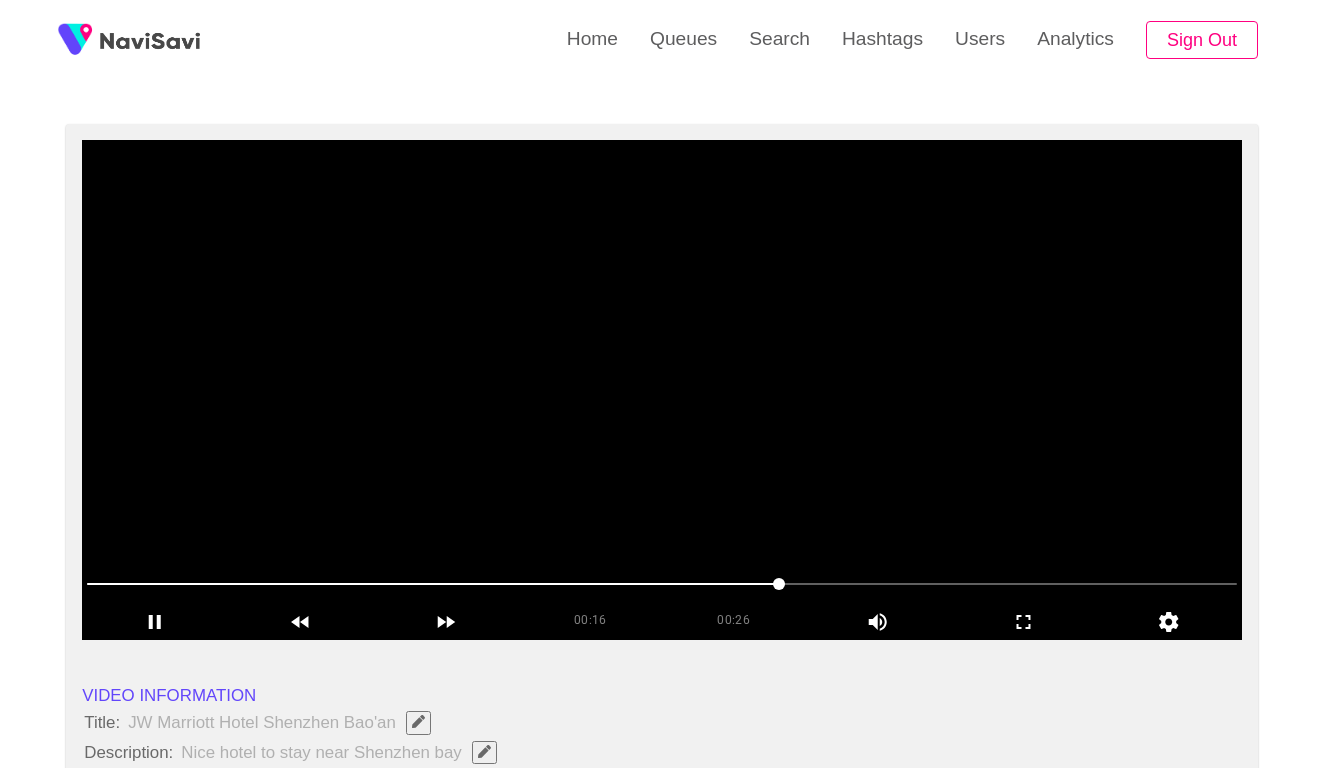 click at bounding box center (662, 584) 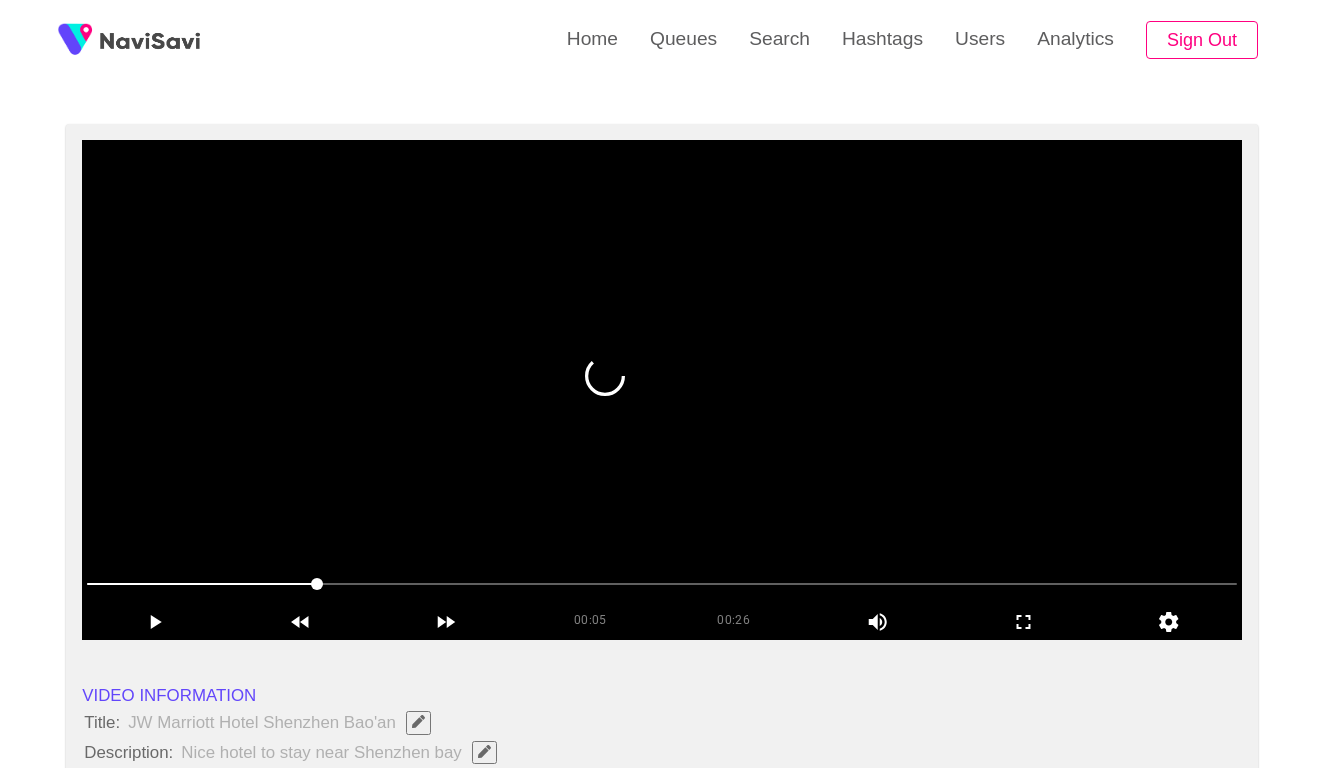 click at bounding box center [662, 390] 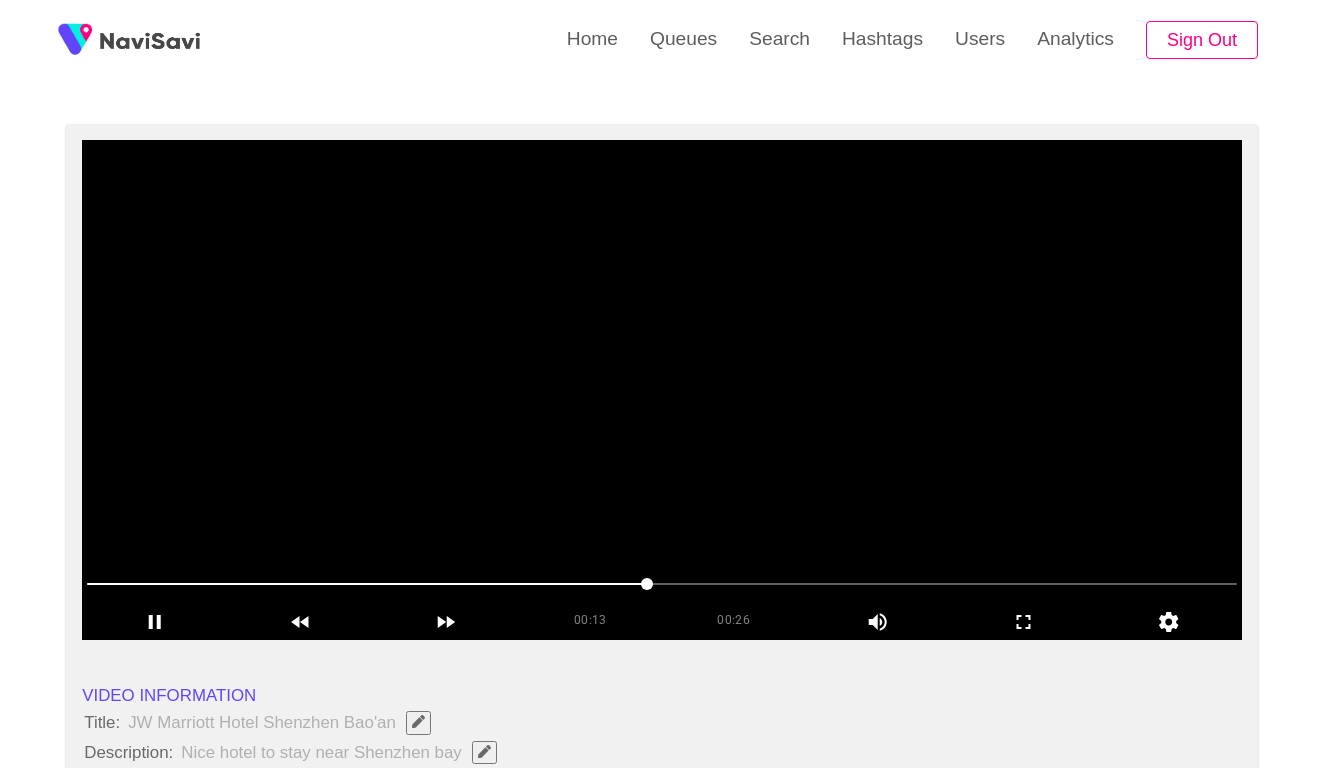 click at bounding box center [662, 390] 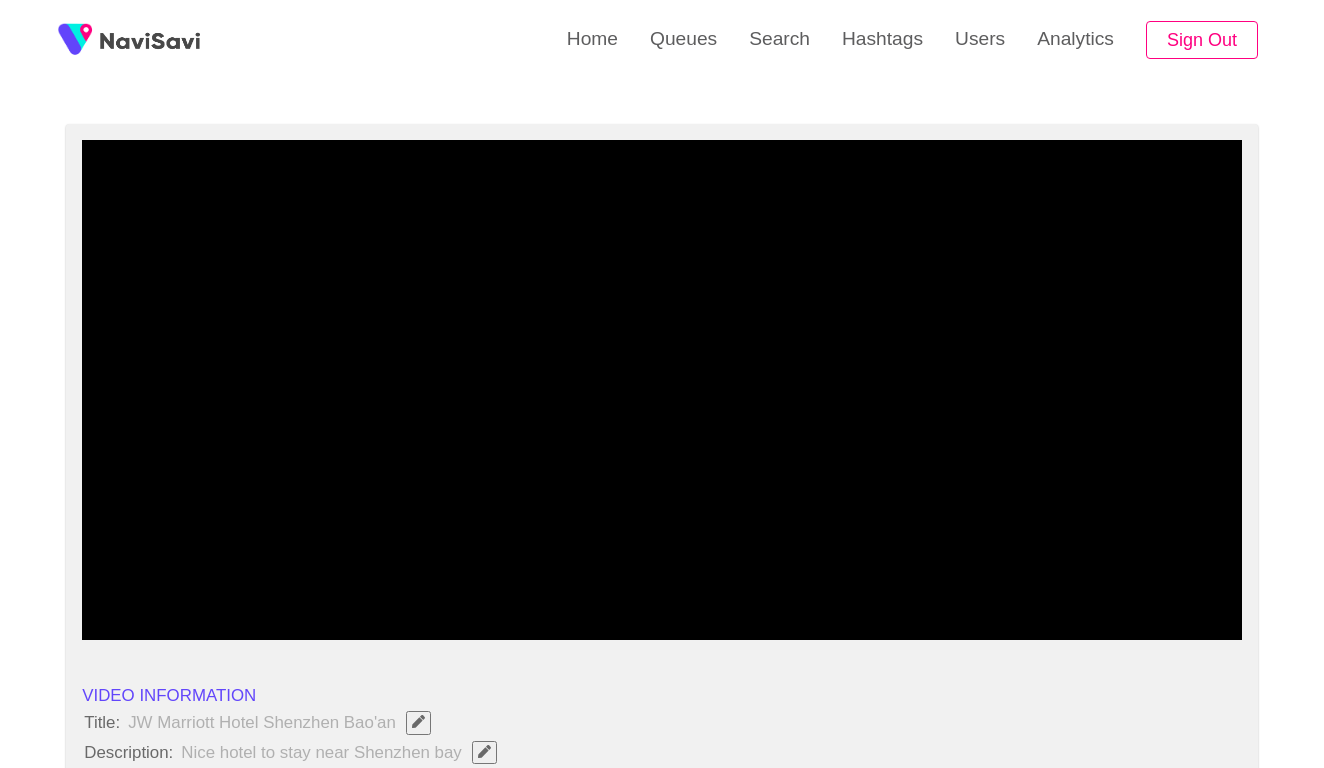 click at bounding box center (662, 584) 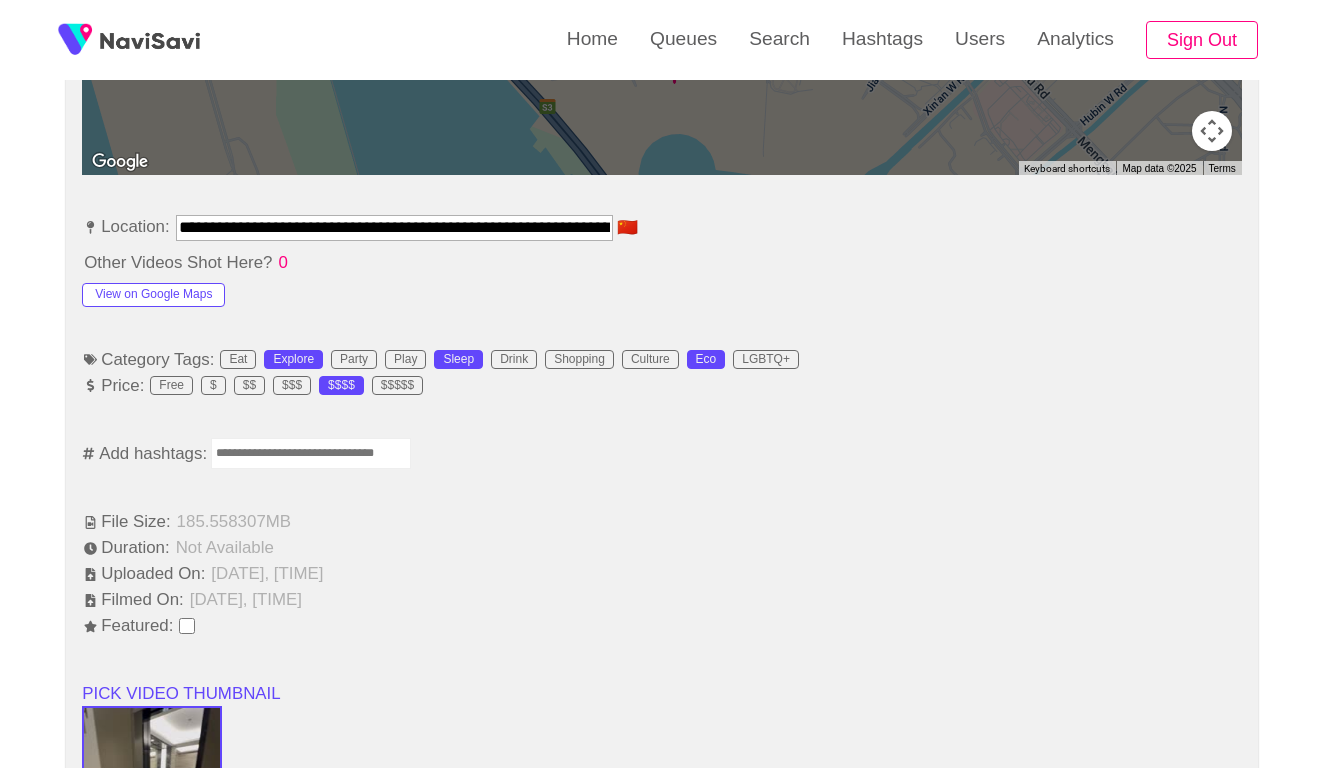 scroll, scrollTop: 1154, scrollLeft: 0, axis: vertical 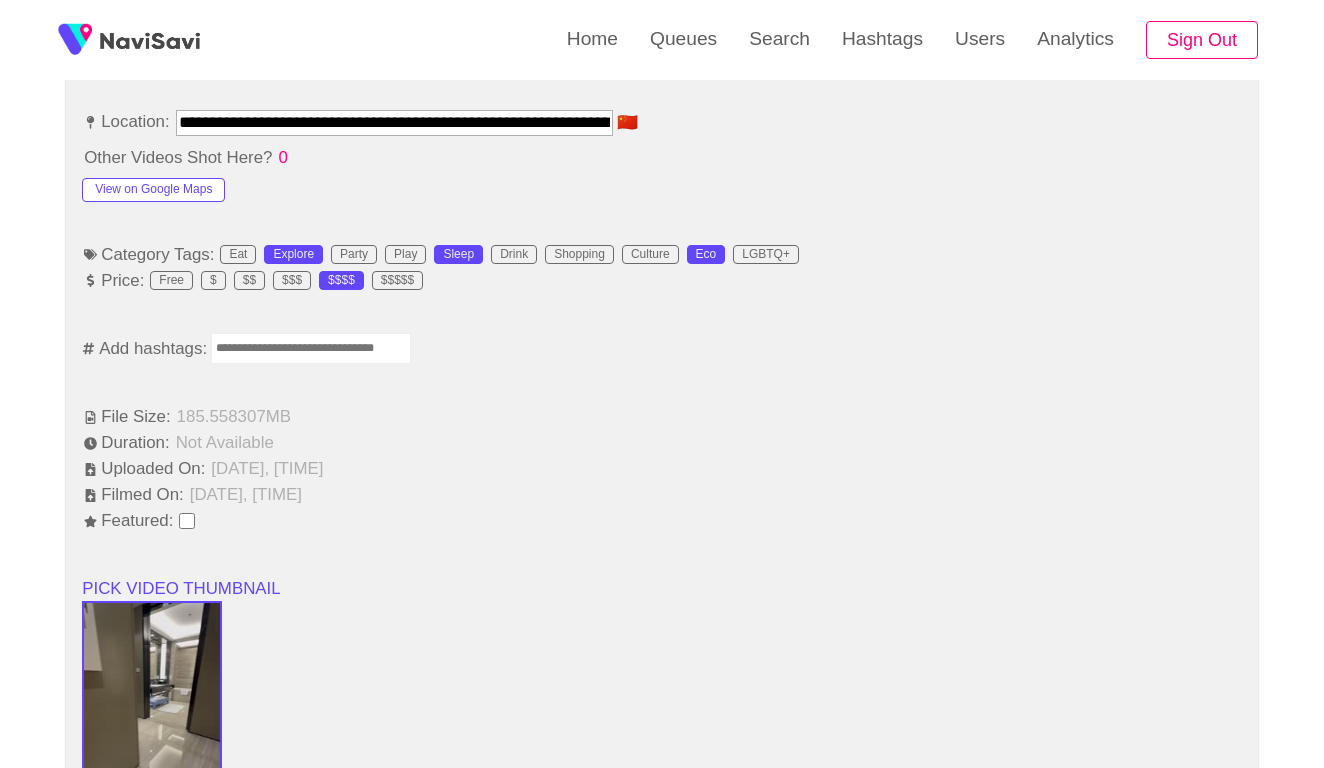 click at bounding box center [311, 348] 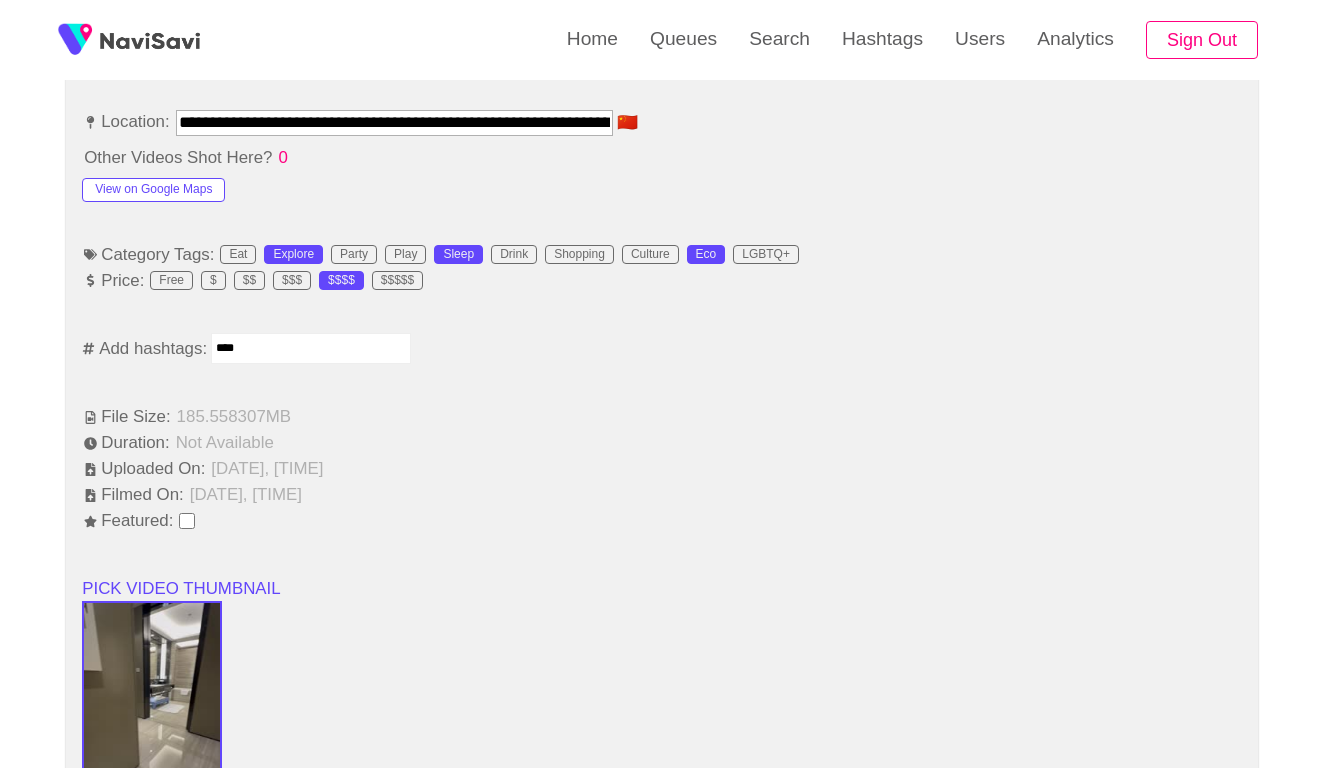 type on "*****" 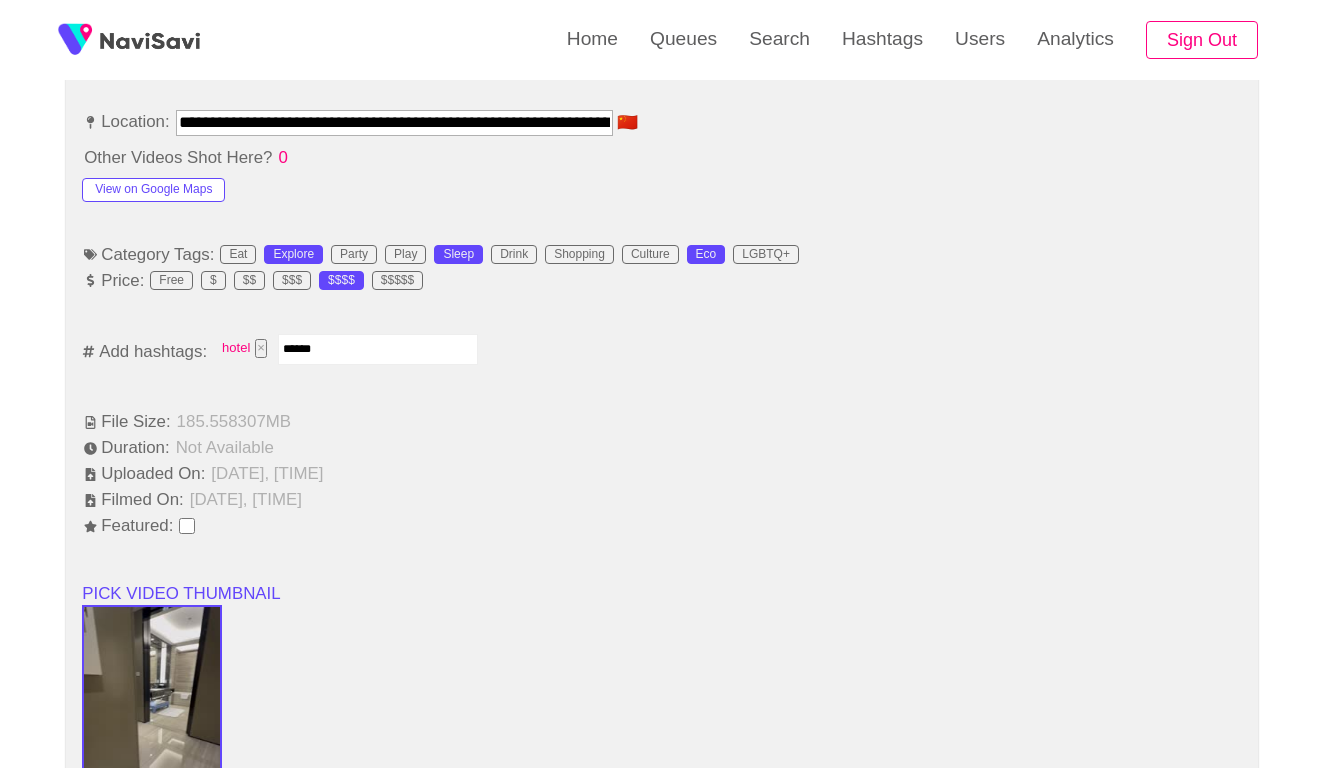type on "*******" 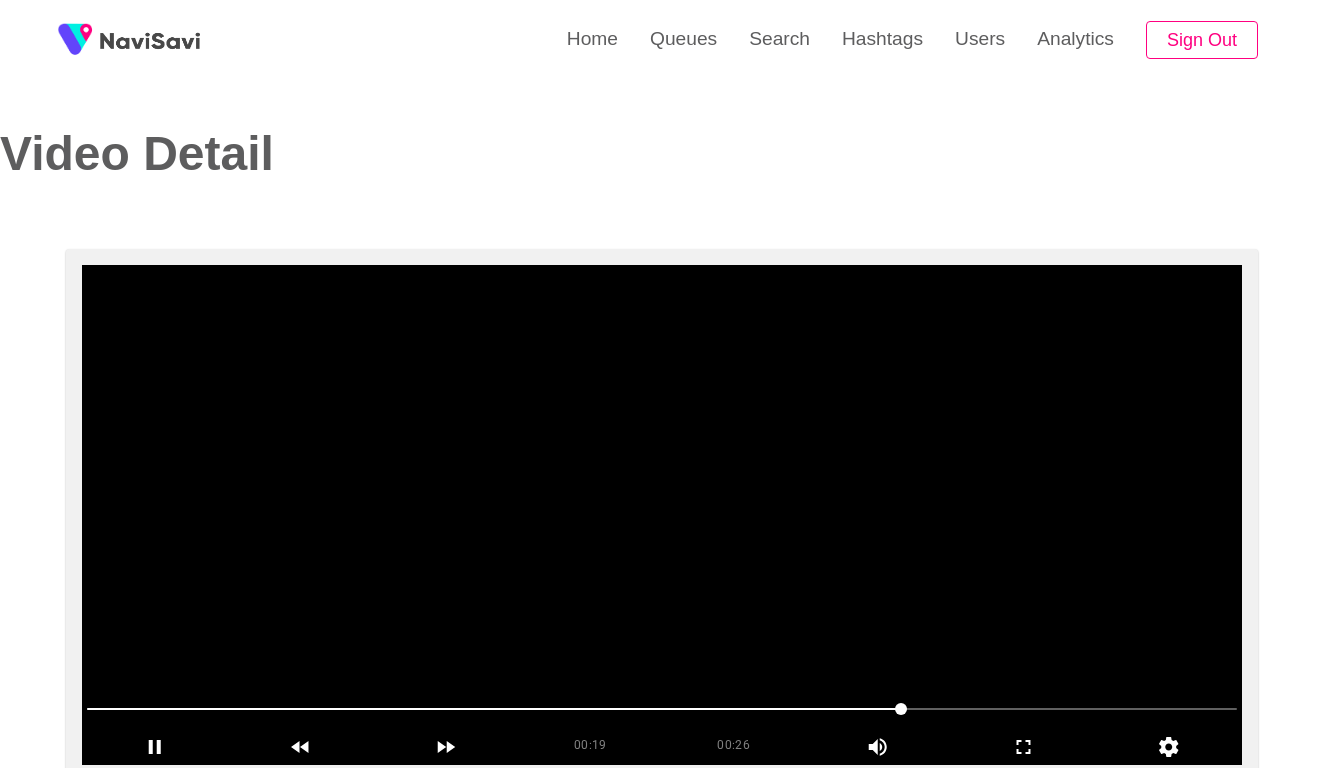 scroll, scrollTop: 0, scrollLeft: 0, axis: both 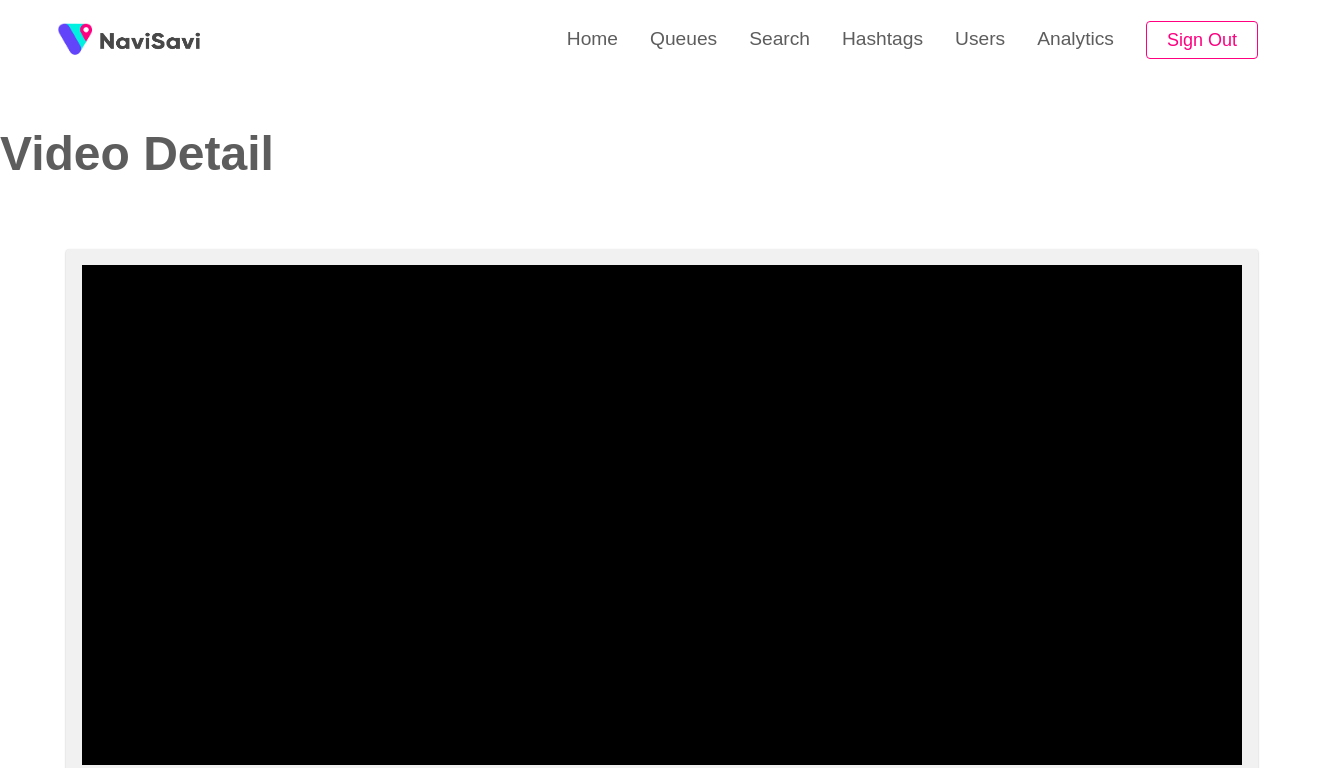 click at bounding box center [662, 709] 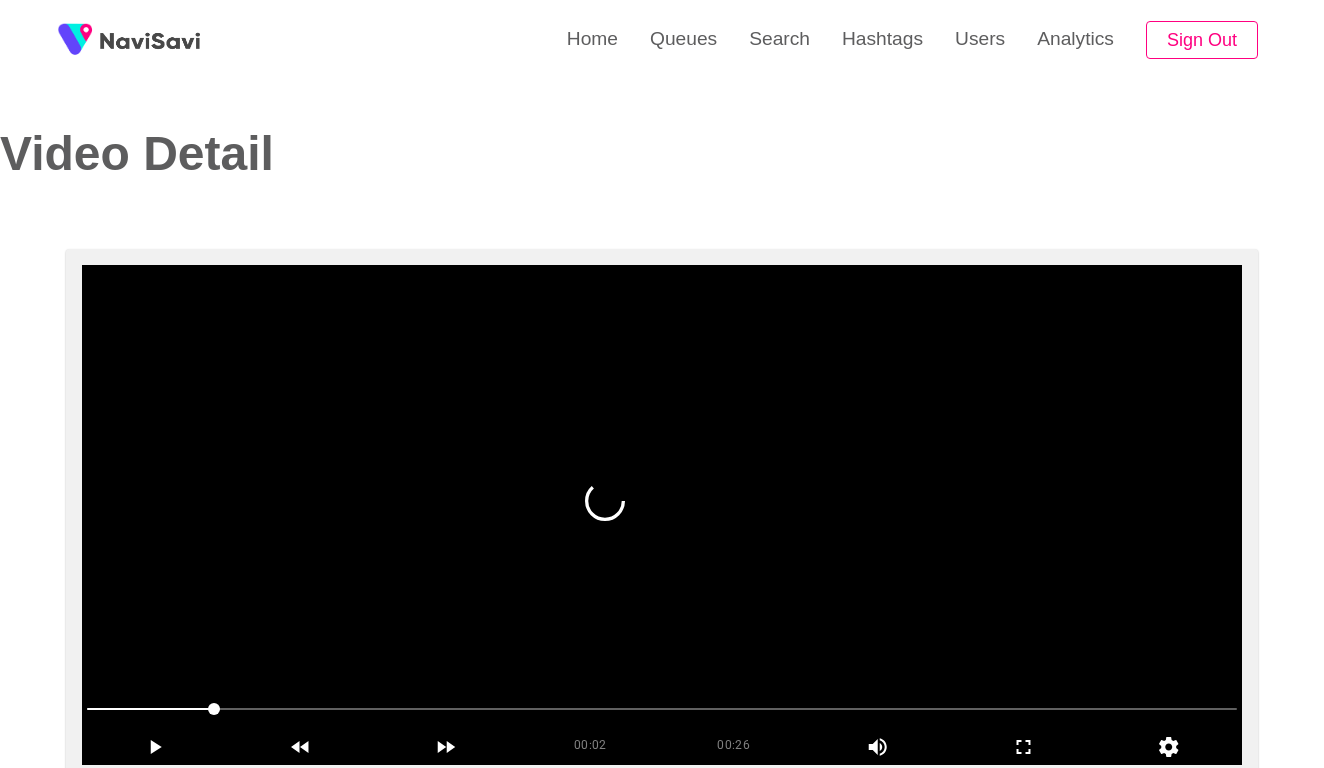 click at bounding box center (662, 515) 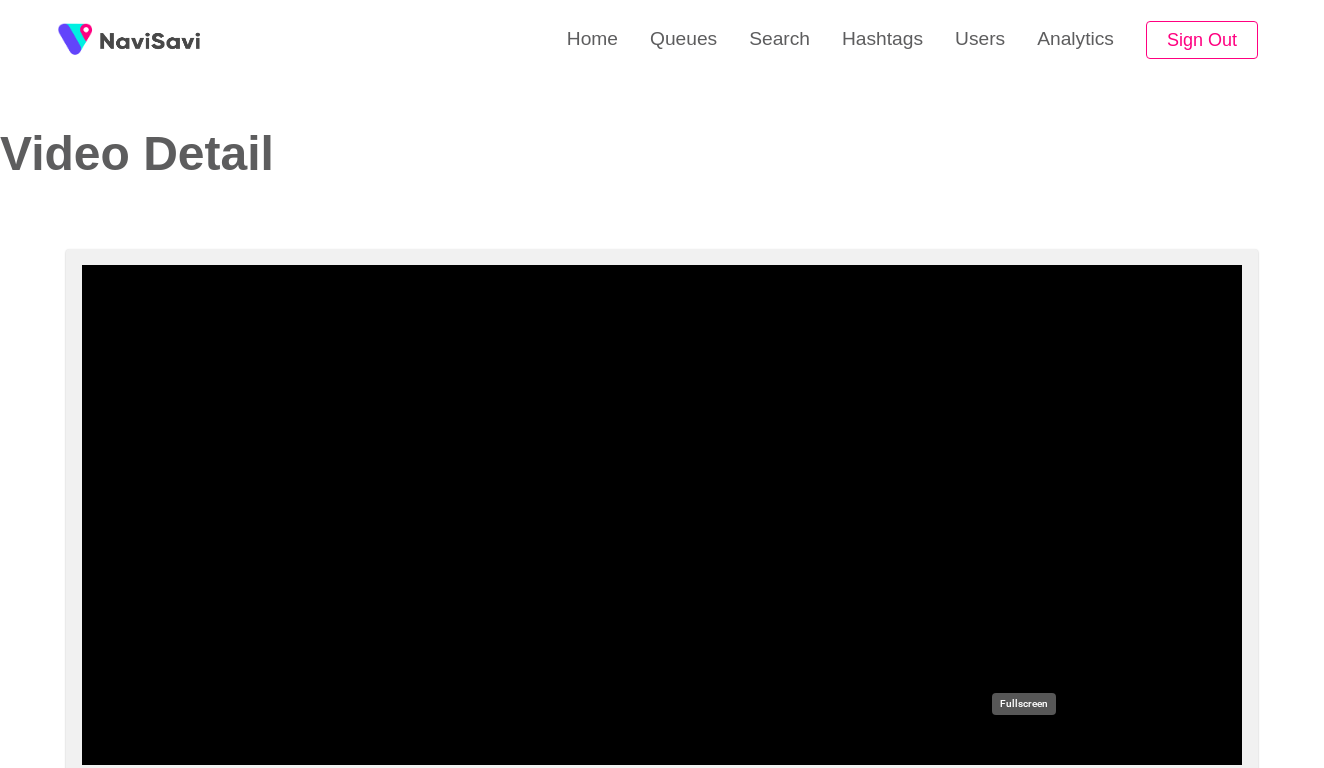 click 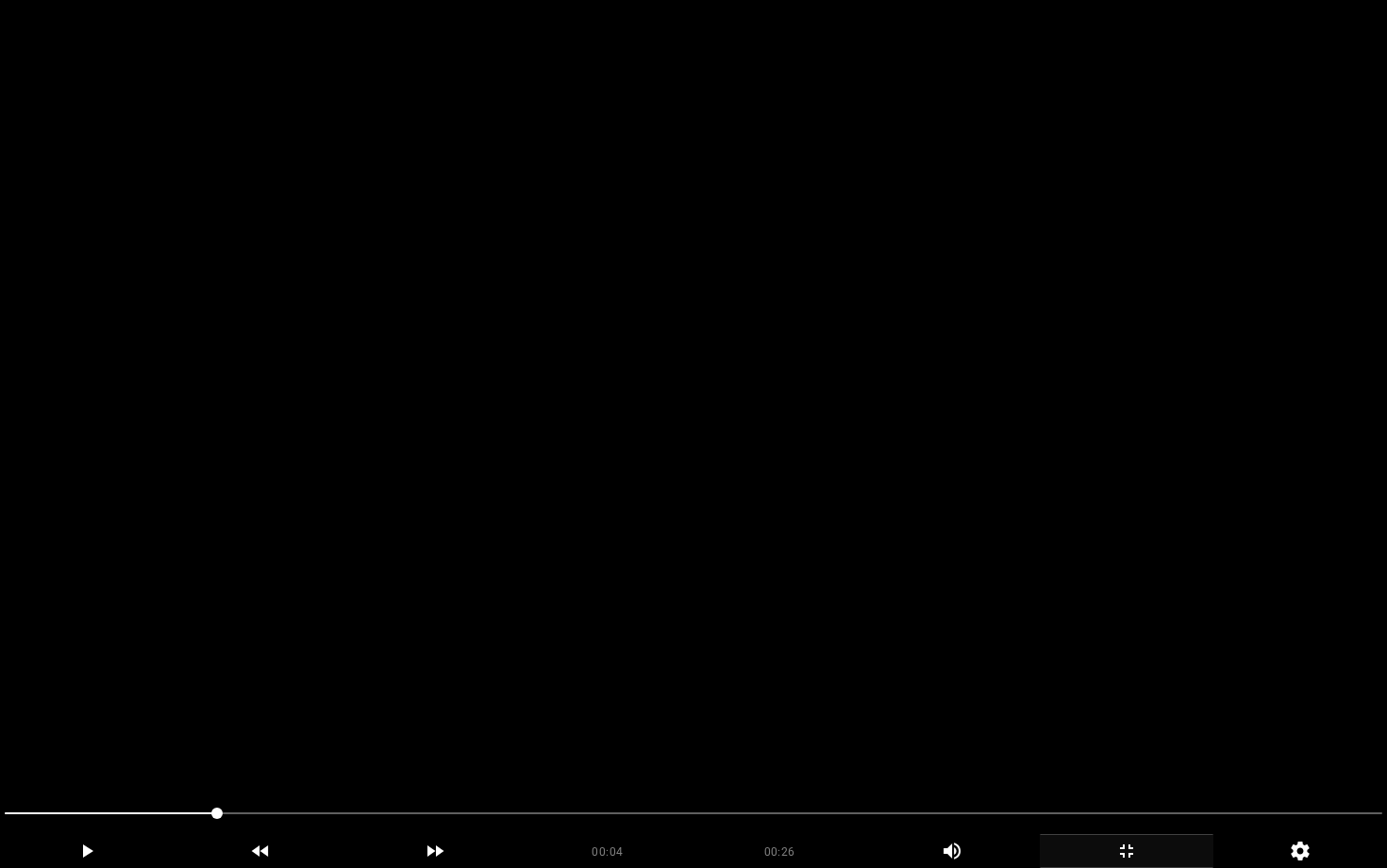 click at bounding box center (694, 434) 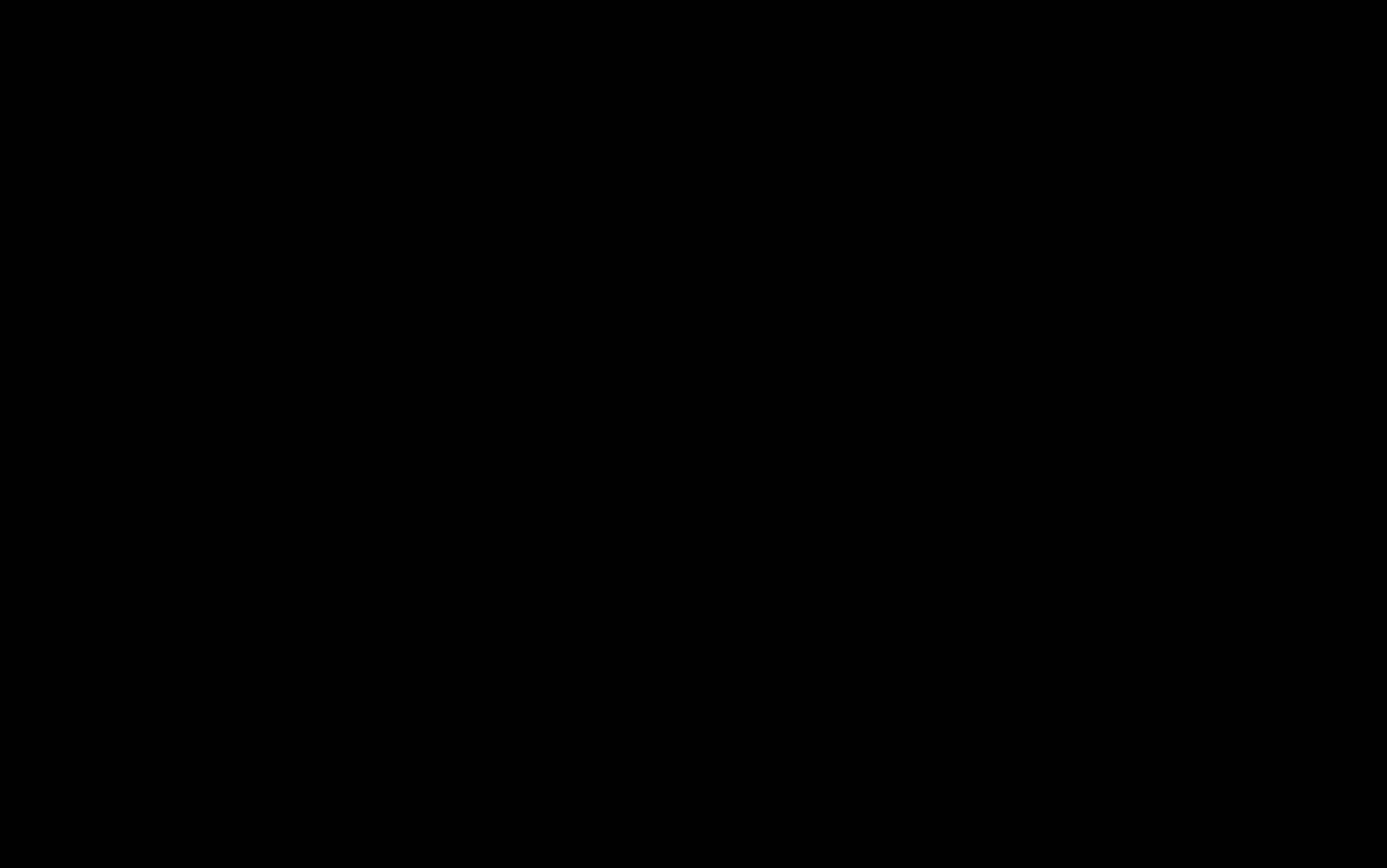 click at bounding box center (694, 813) 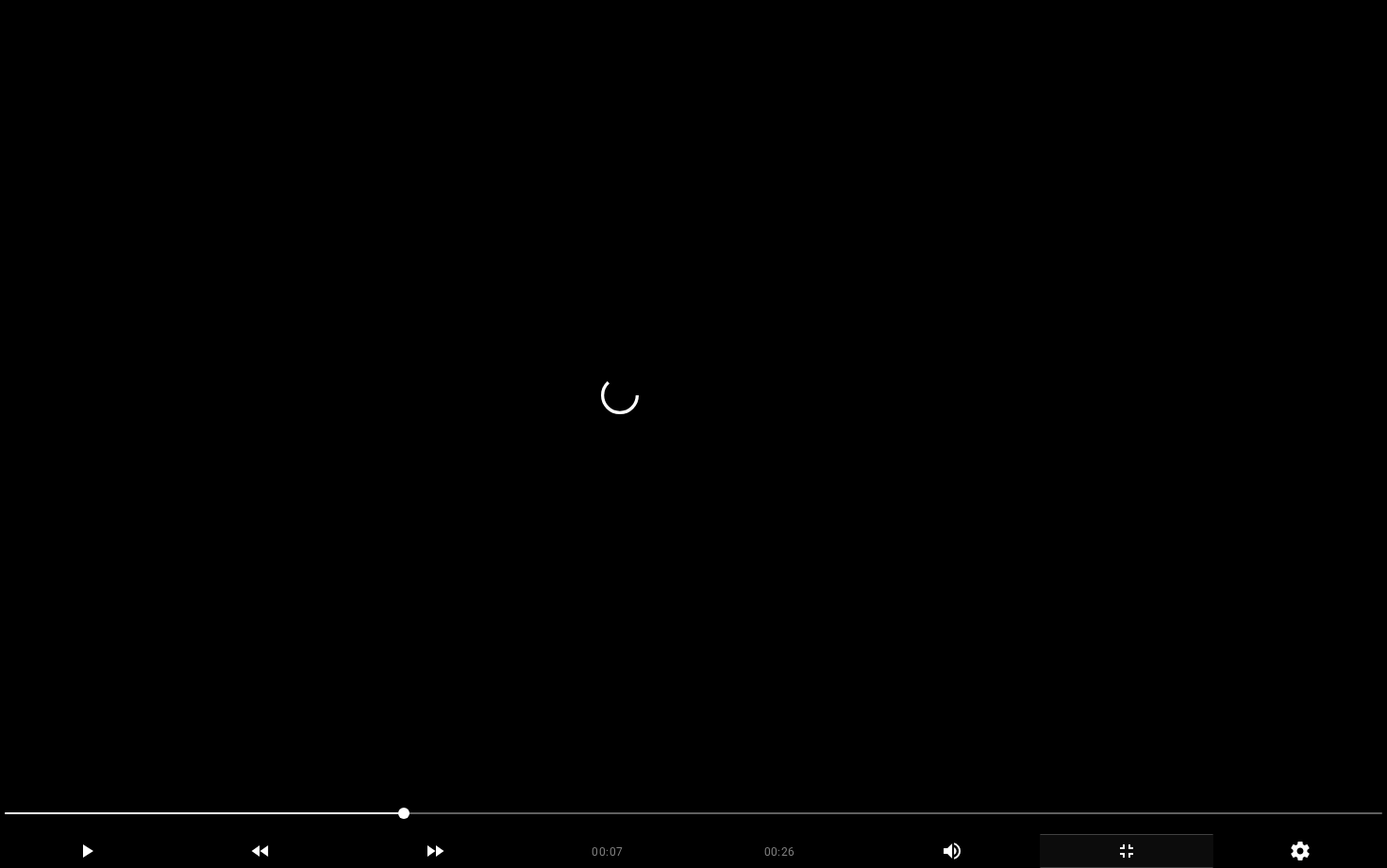 click at bounding box center (694, 434) 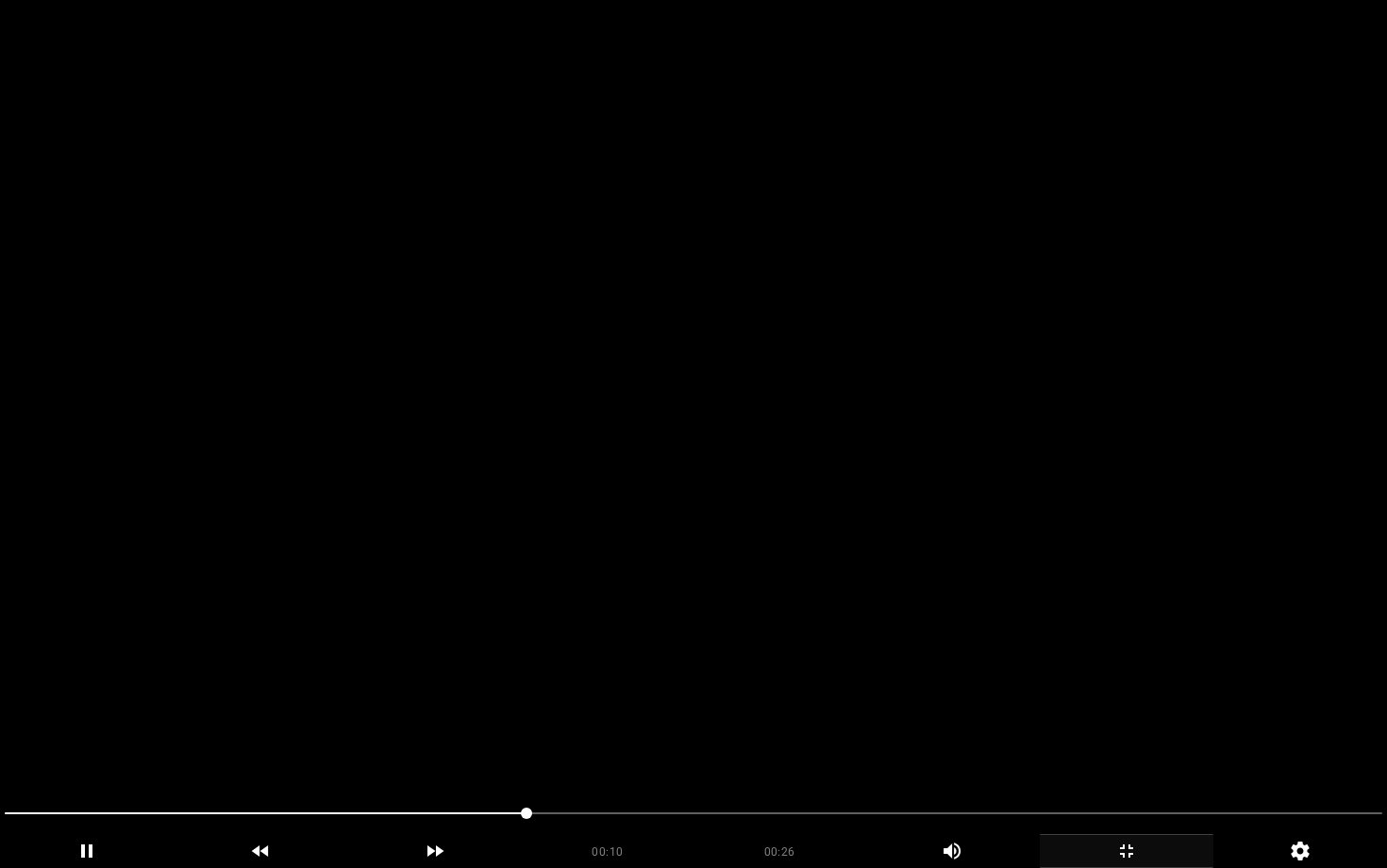 click at bounding box center [694, 434] 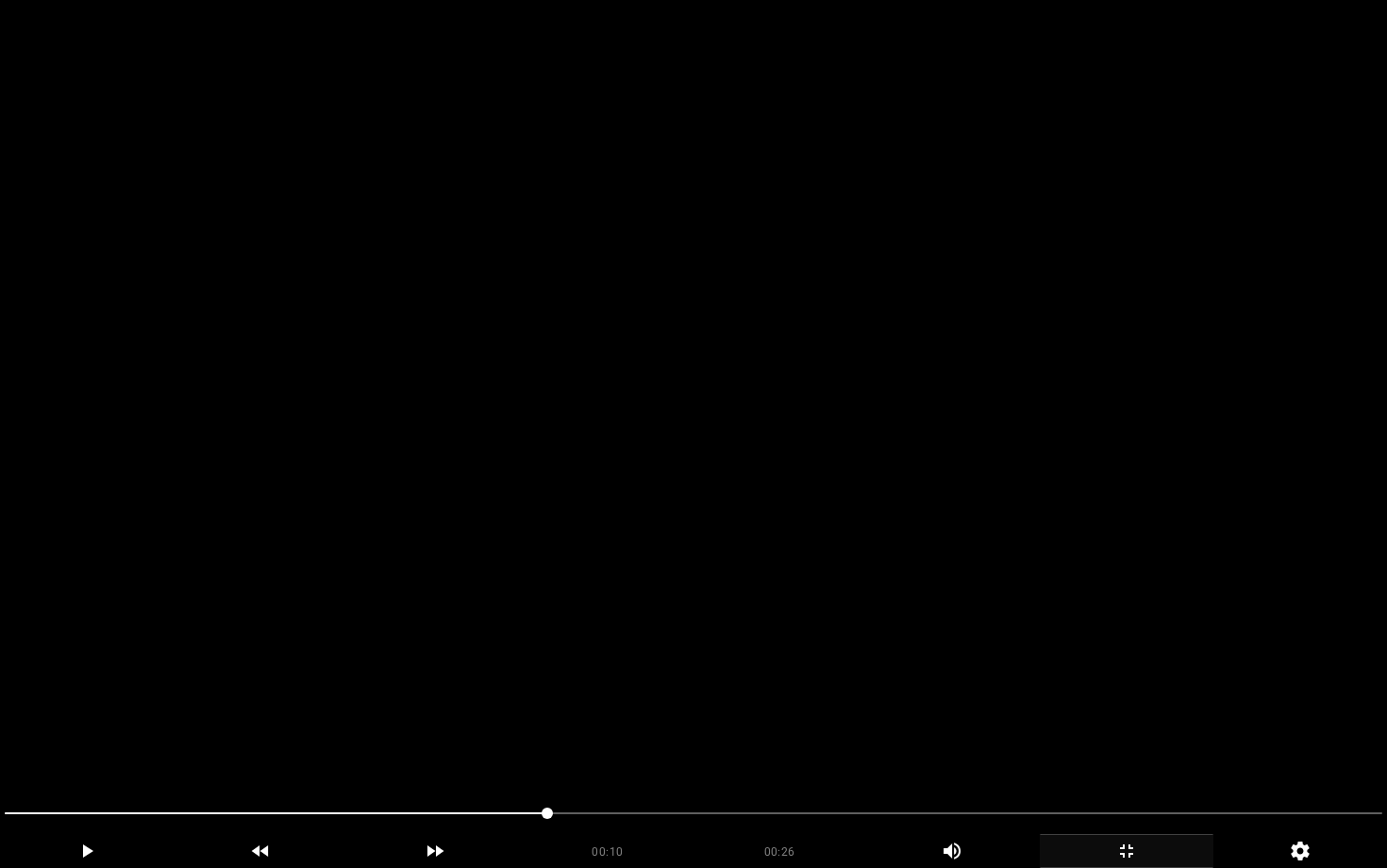 click at bounding box center (694, 434) 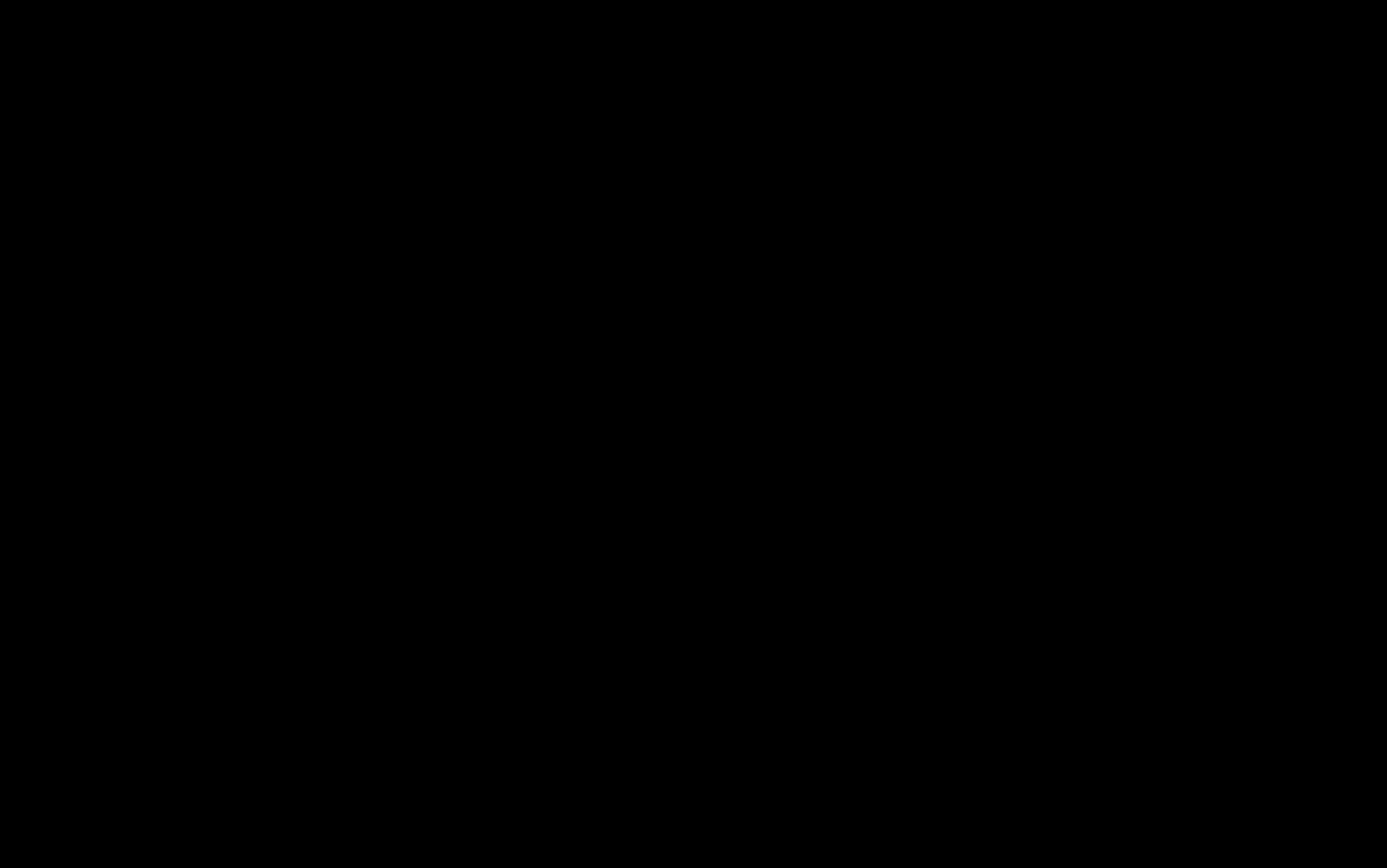 click 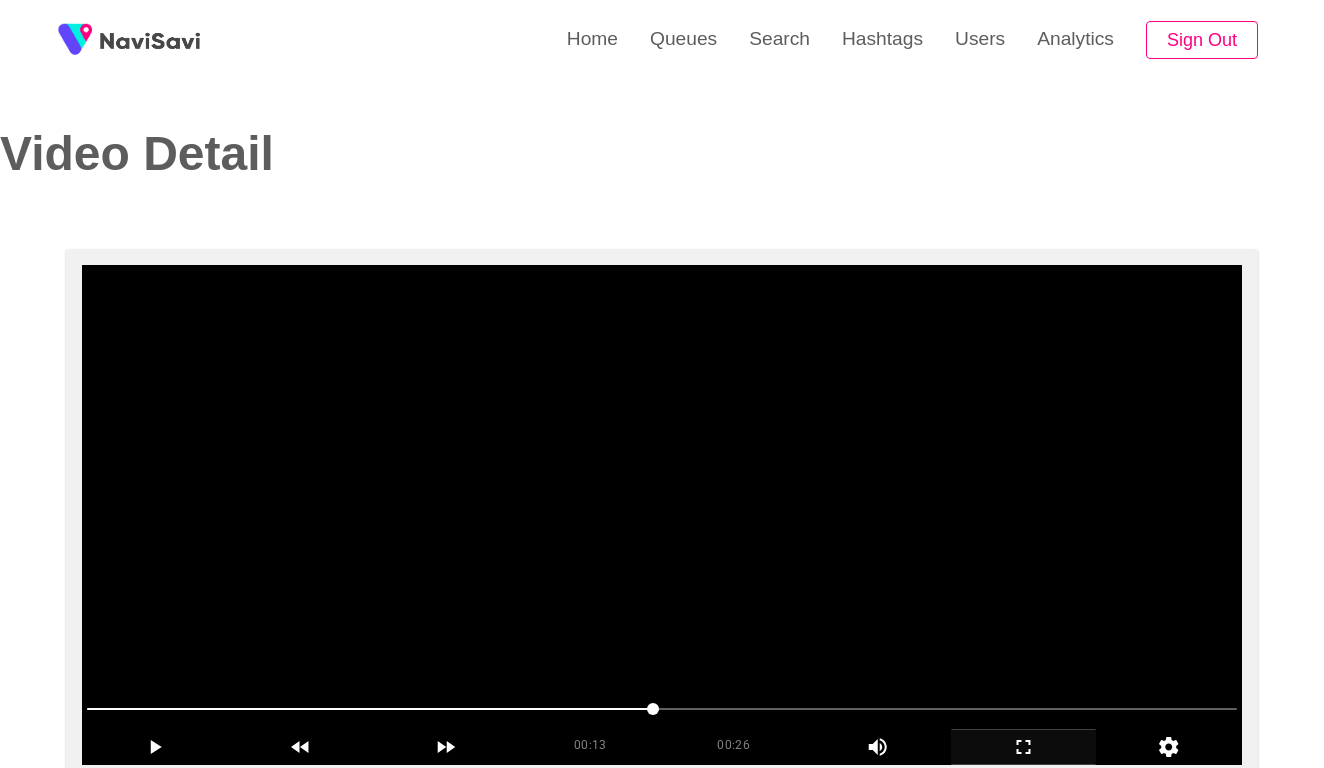 click at bounding box center [662, 515] 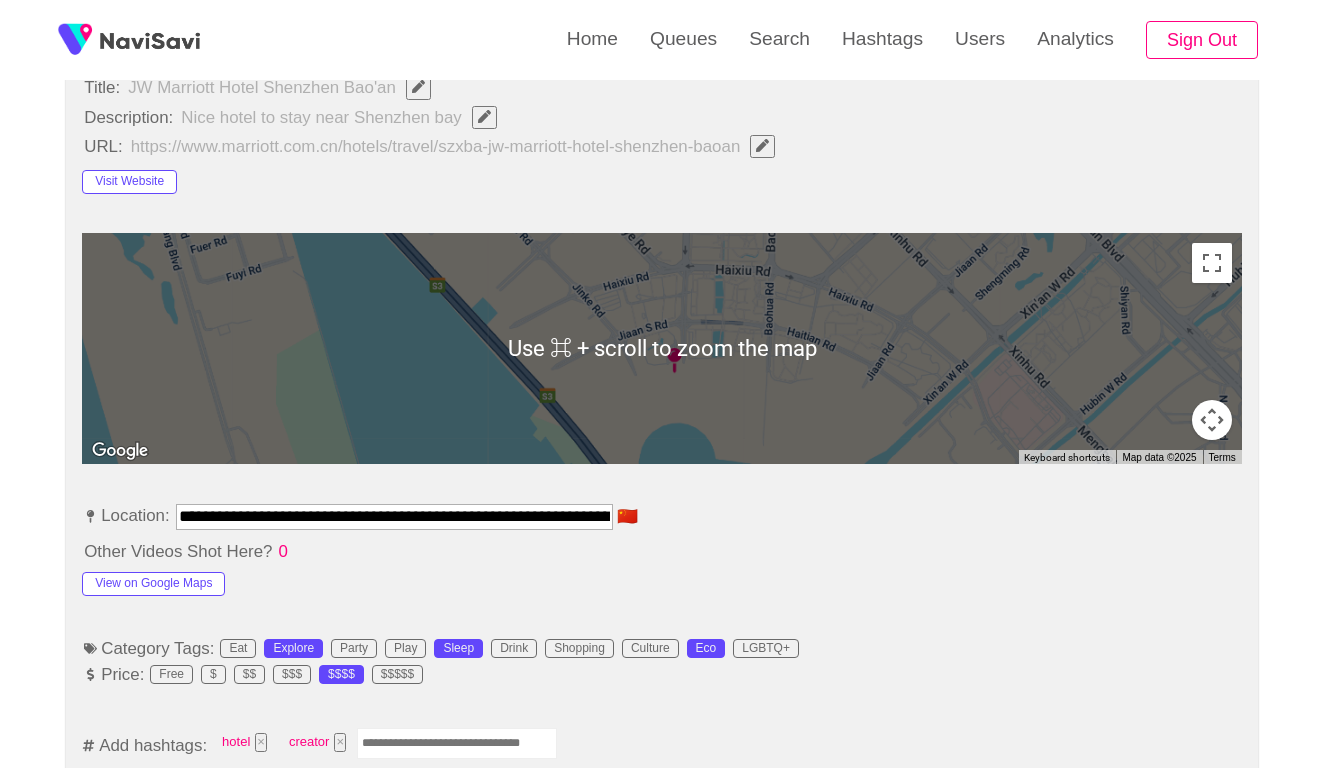 scroll, scrollTop: 1065, scrollLeft: 0, axis: vertical 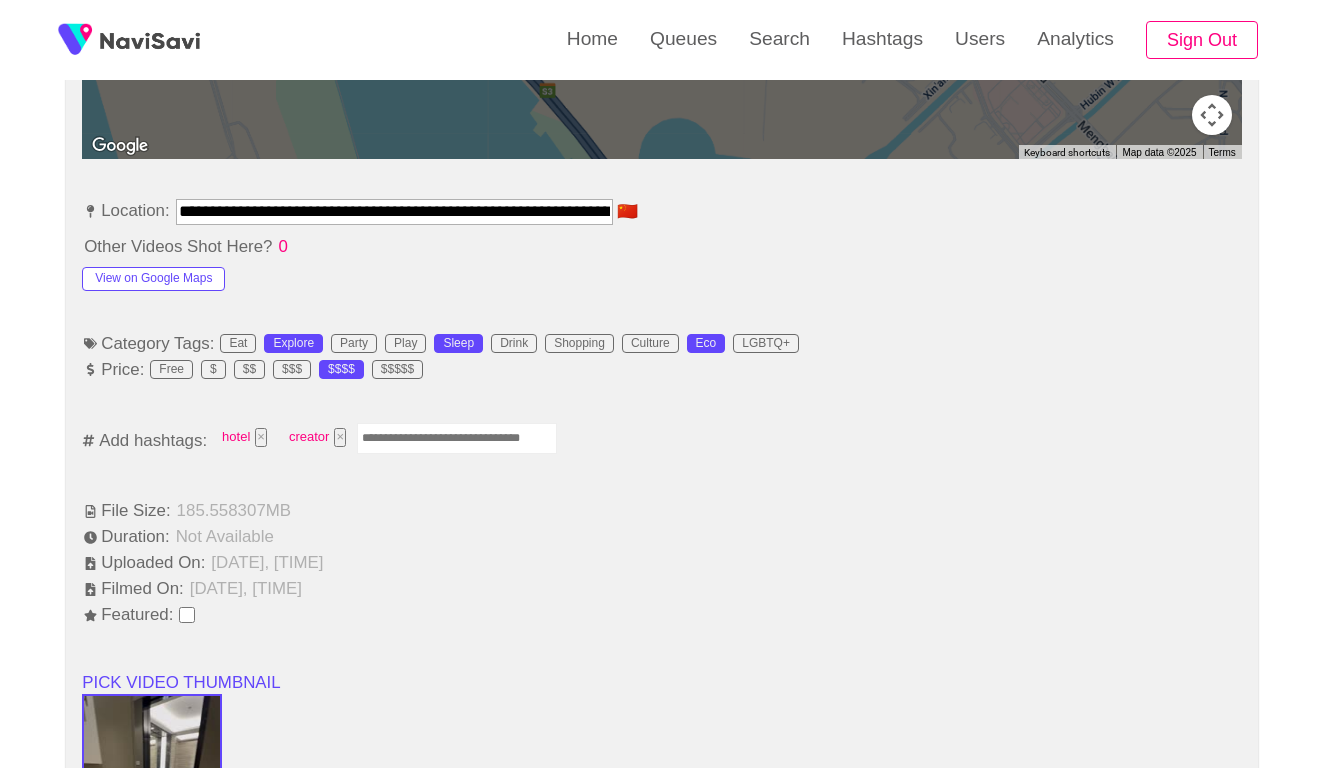 click at bounding box center [457, 438] 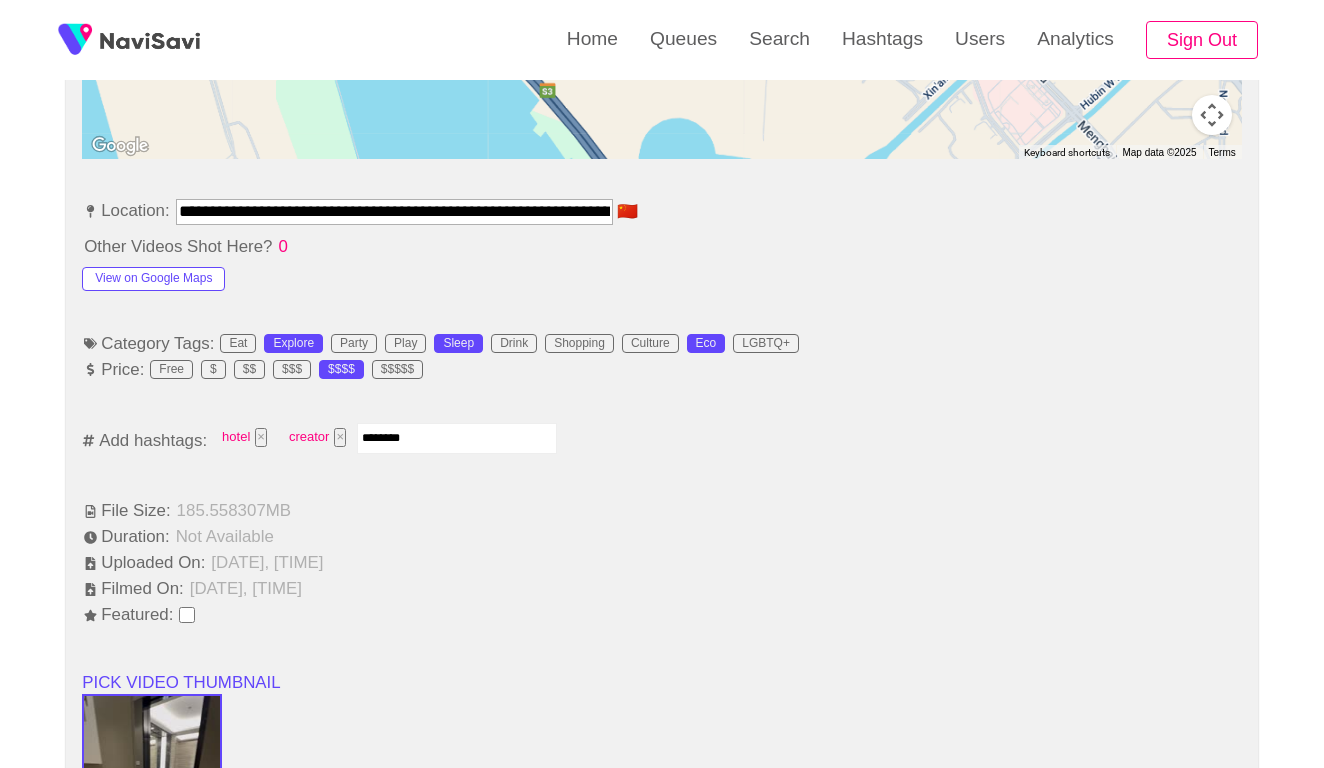 type on "*********" 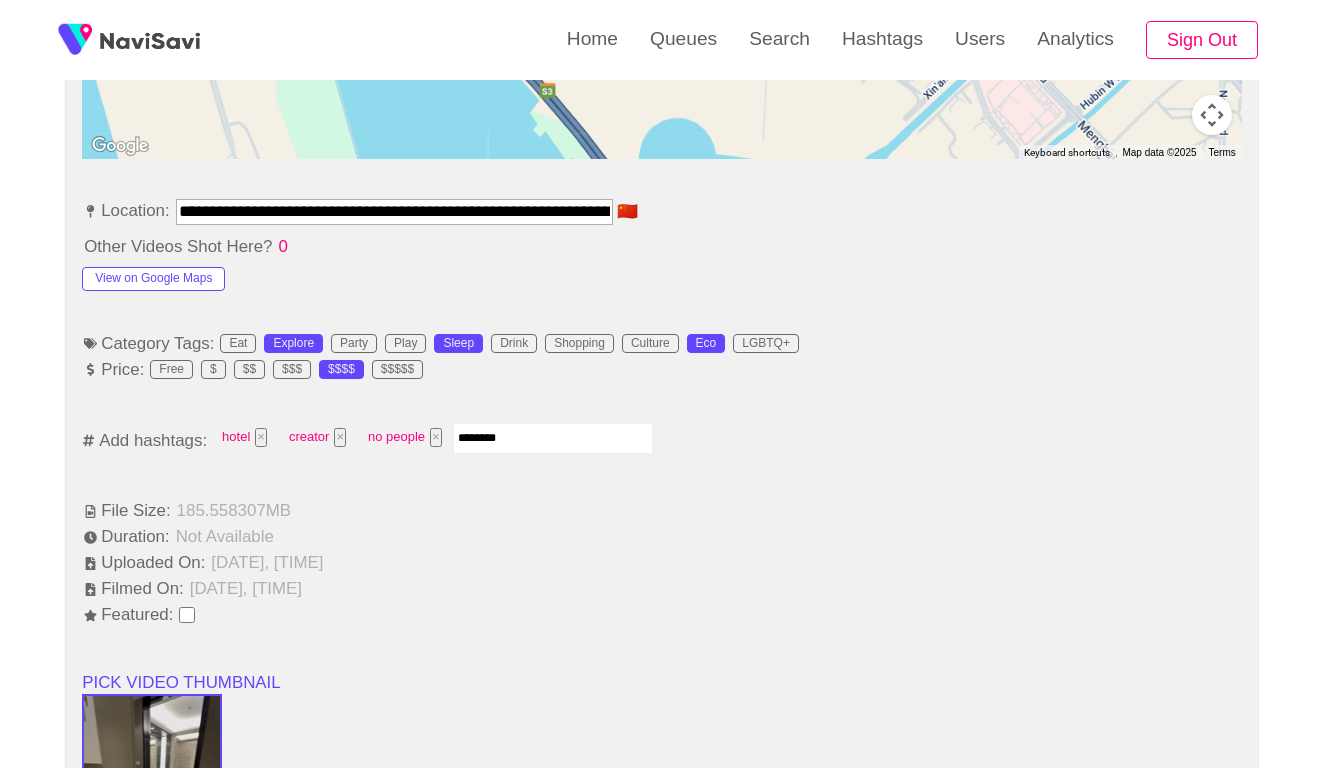 type on "*********" 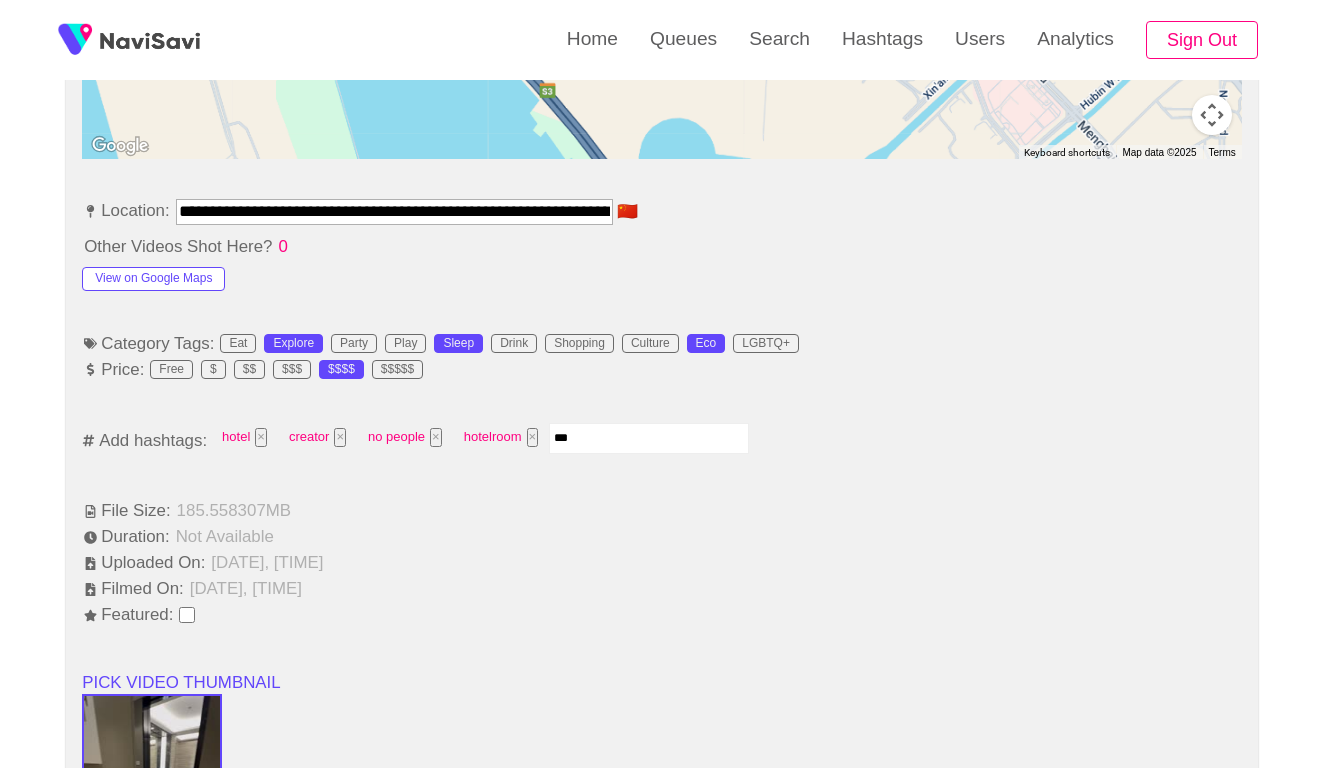 type on "****" 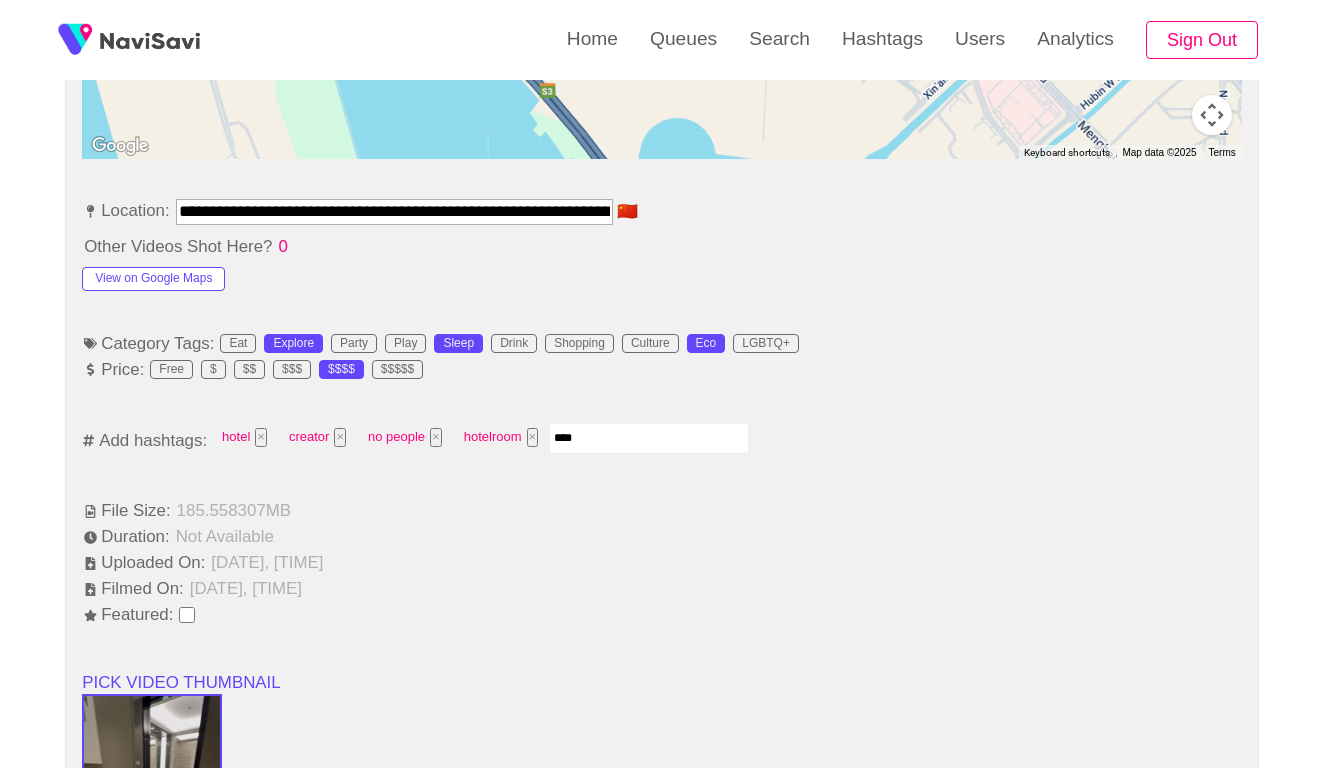 type 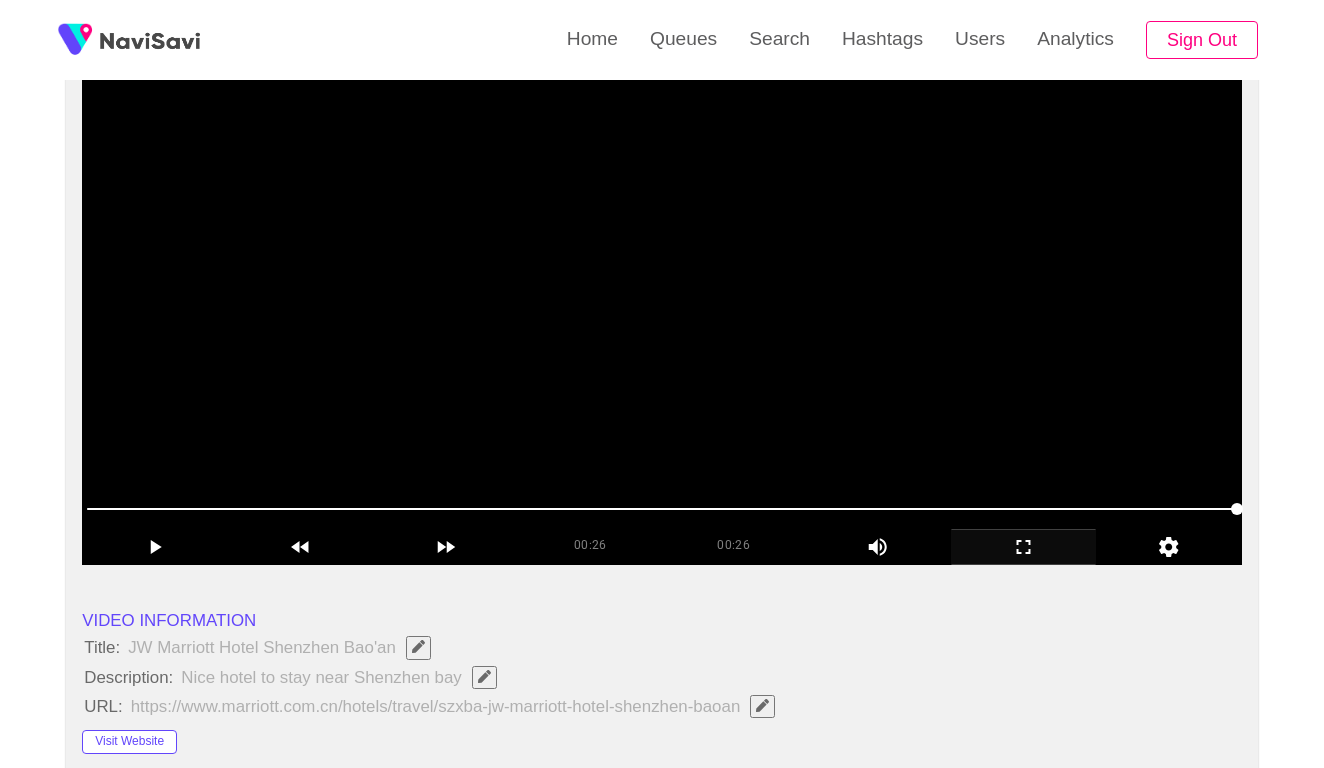 scroll, scrollTop: 83, scrollLeft: 0, axis: vertical 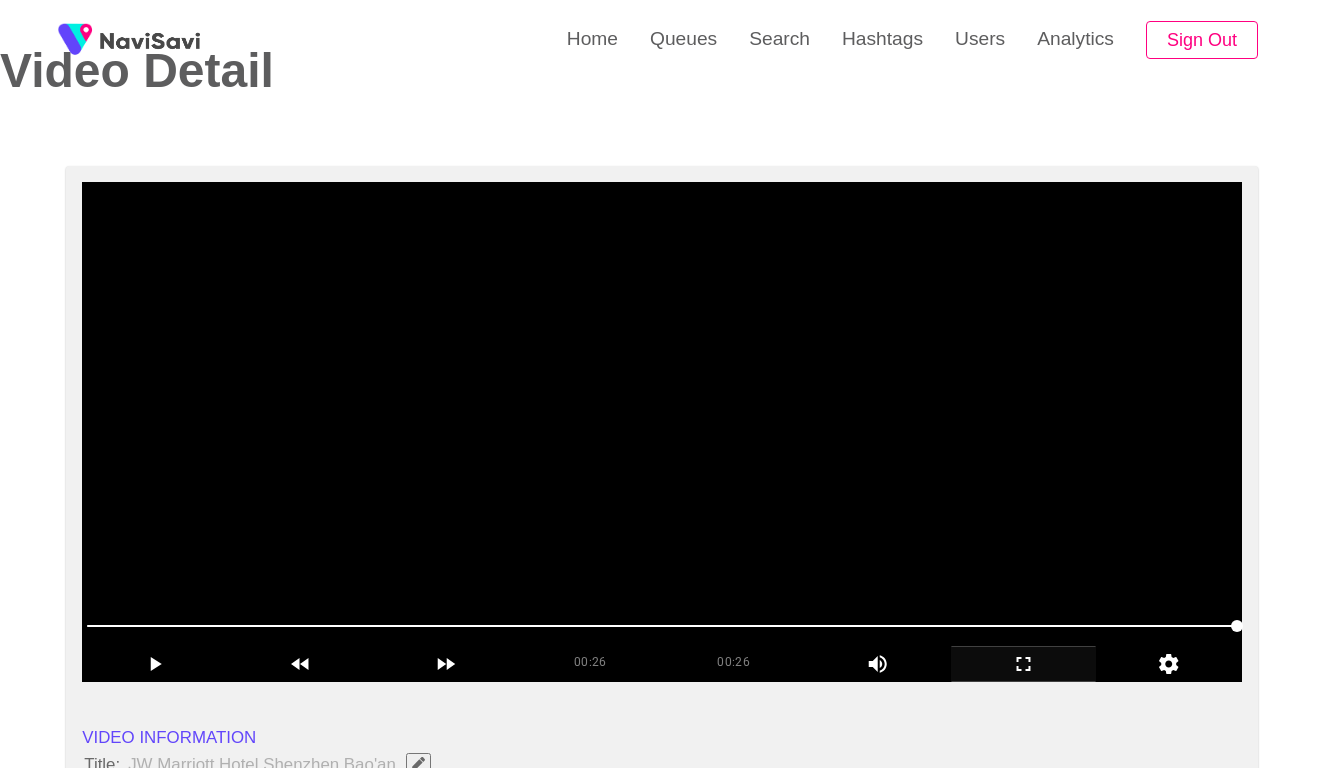 click at bounding box center [662, 432] 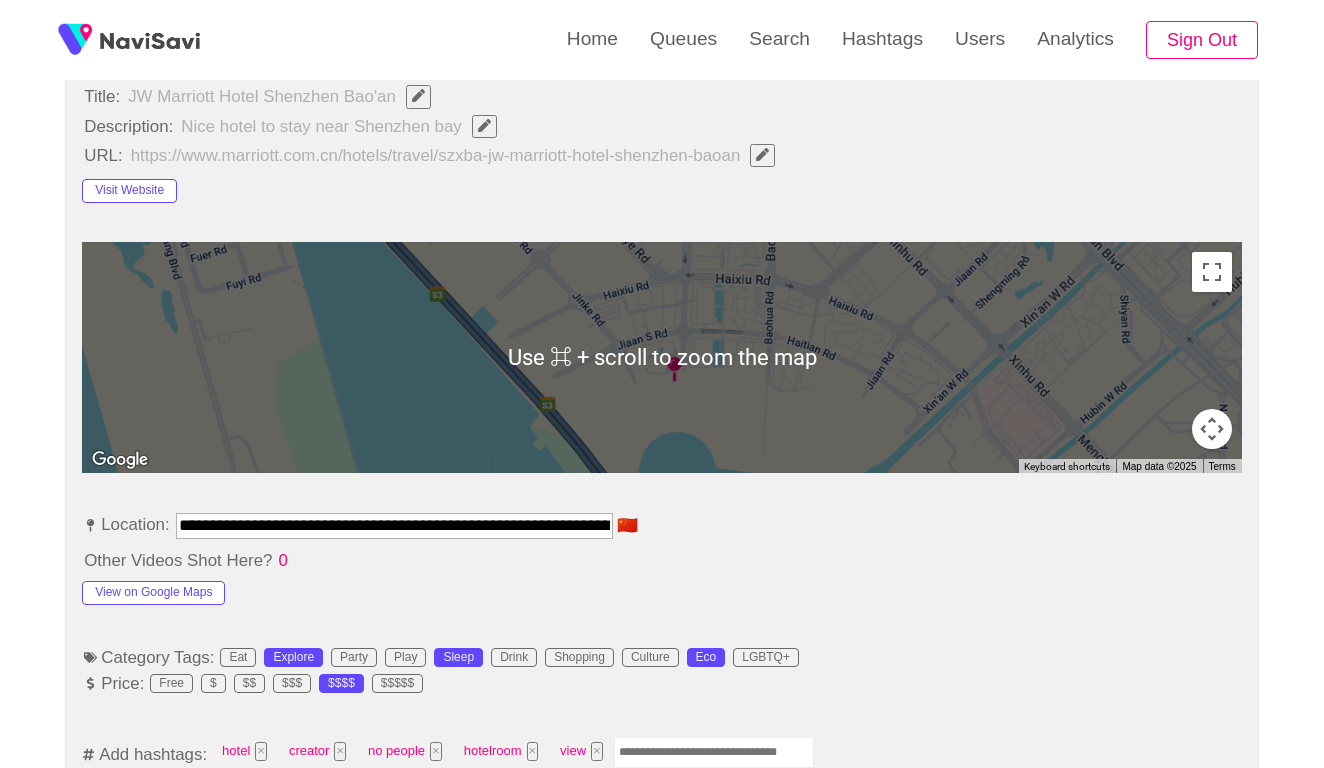 scroll, scrollTop: 374, scrollLeft: 0, axis: vertical 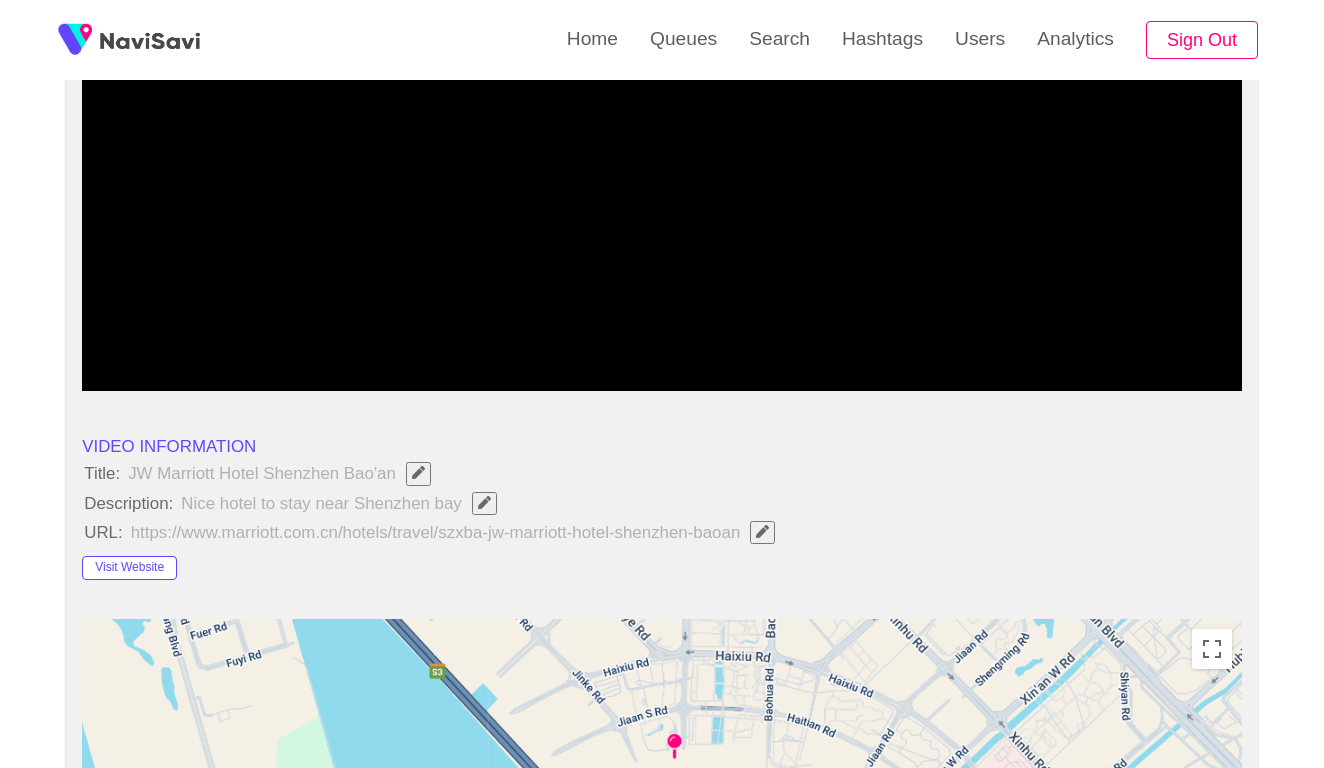 click at bounding box center (662, 141) 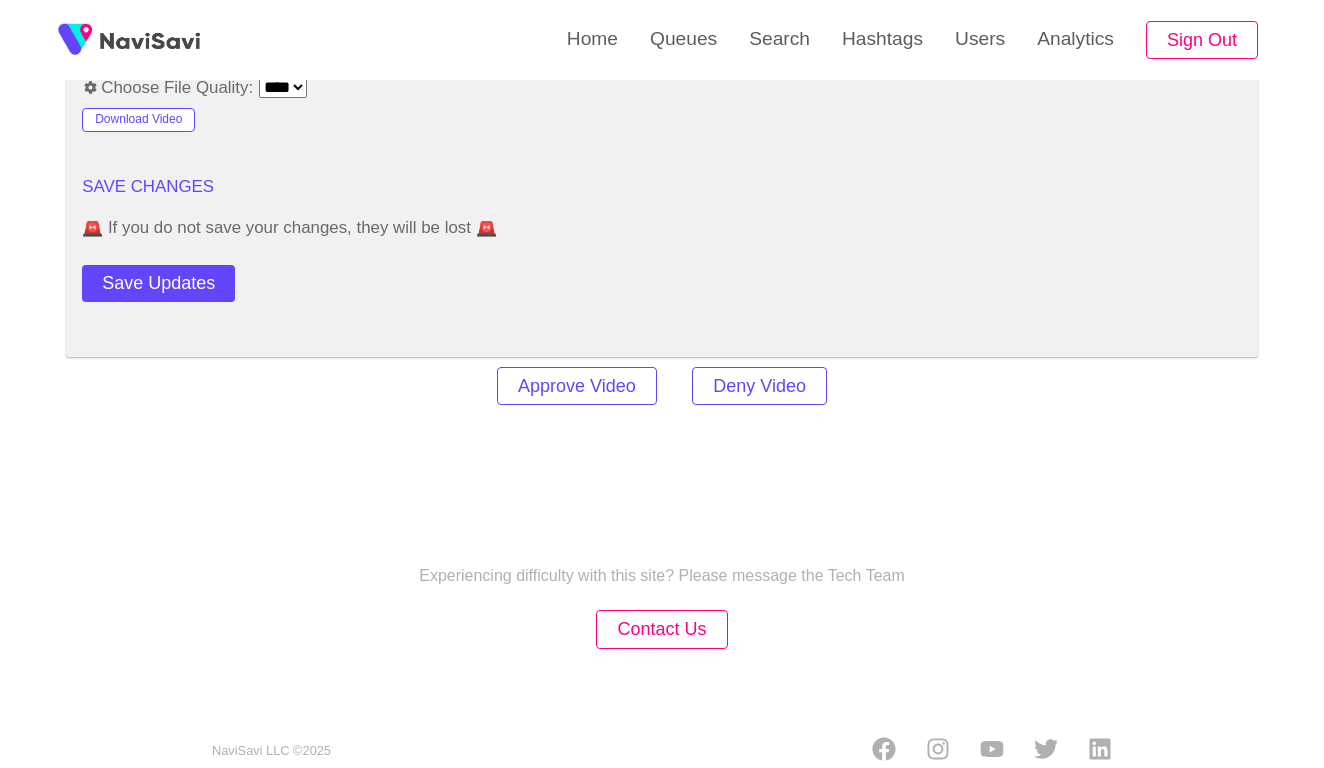 scroll, scrollTop: 2414, scrollLeft: 0, axis: vertical 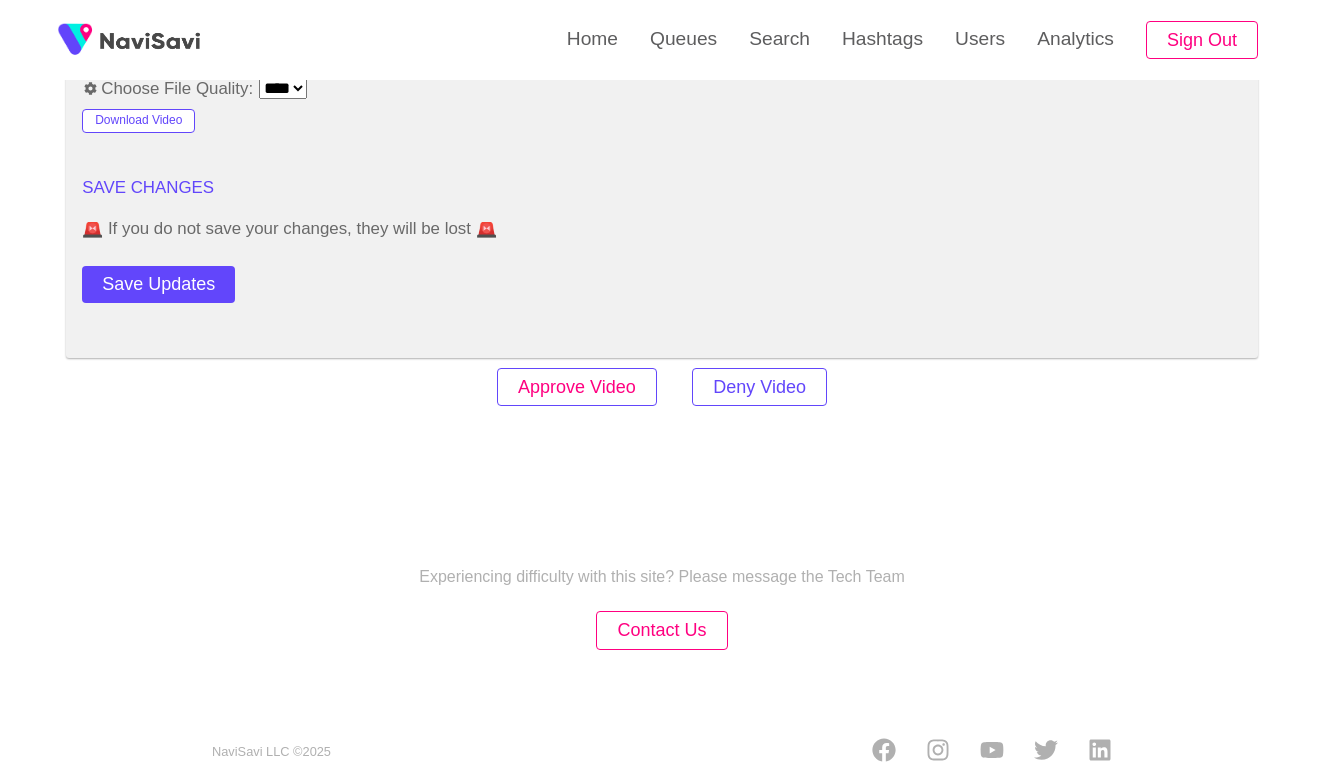 click on "Approve Video" at bounding box center (577, 387) 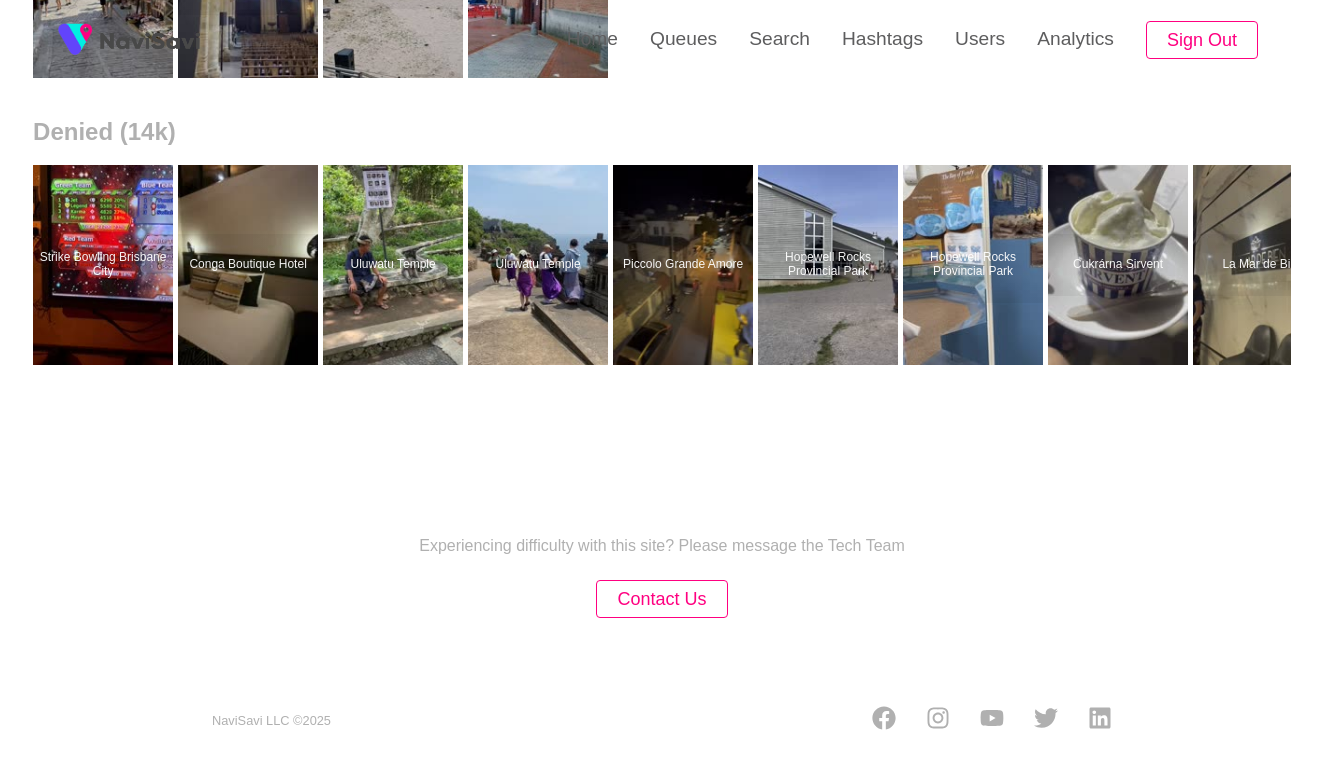 scroll, scrollTop: 0, scrollLeft: 0, axis: both 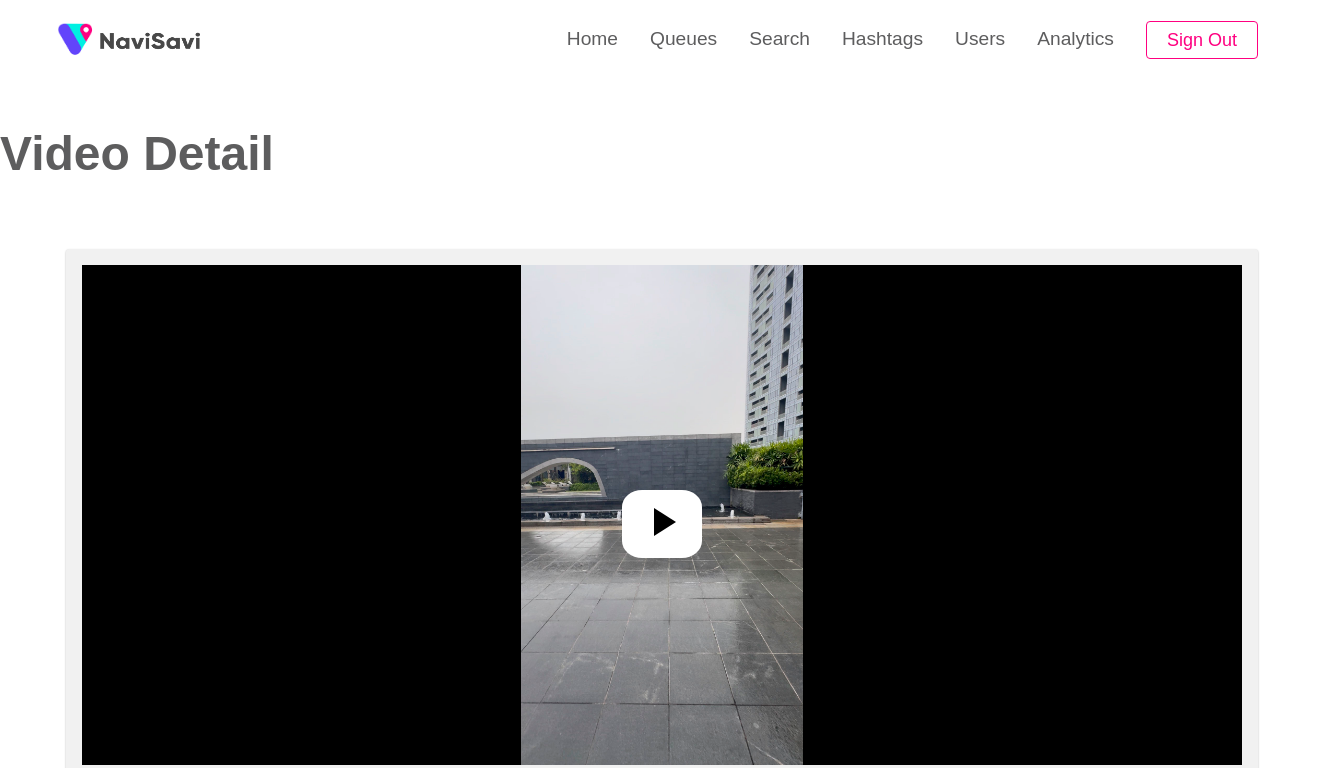 select on "**********" 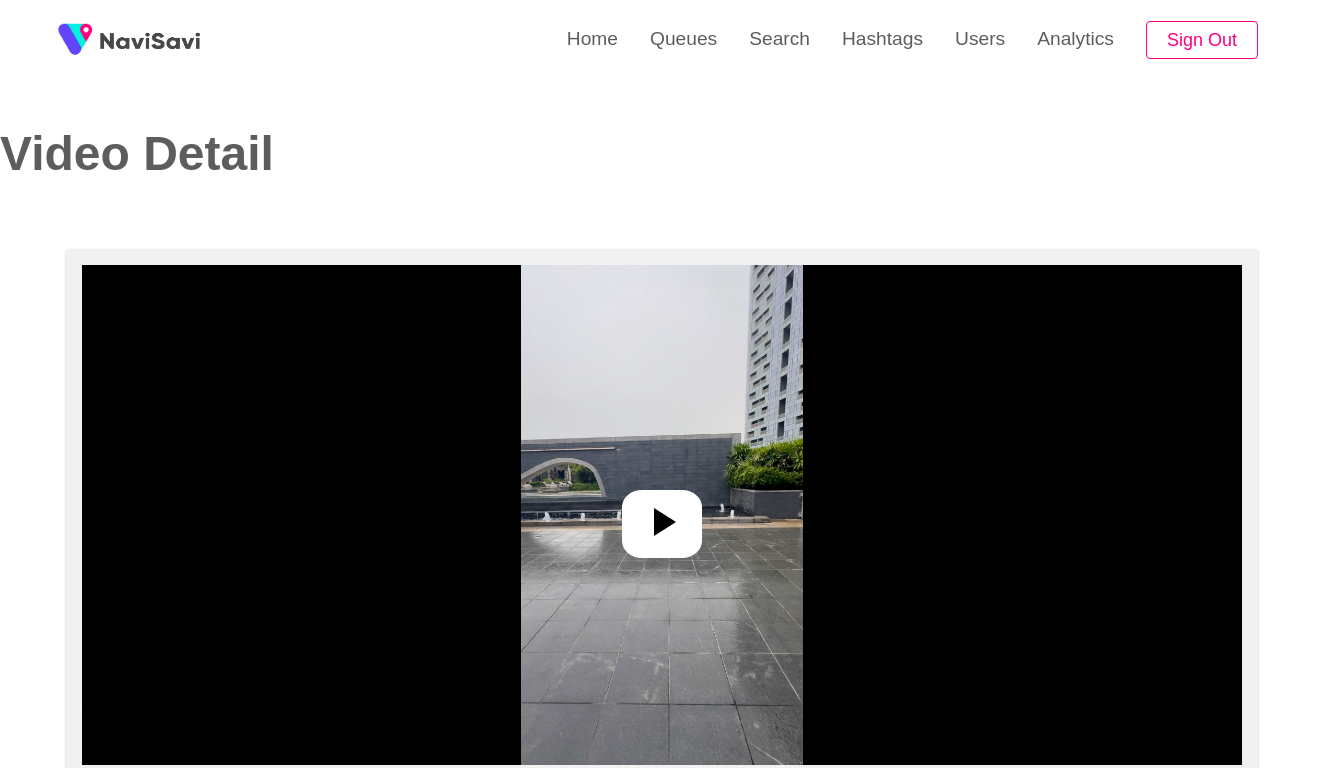 click at bounding box center [661, 515] 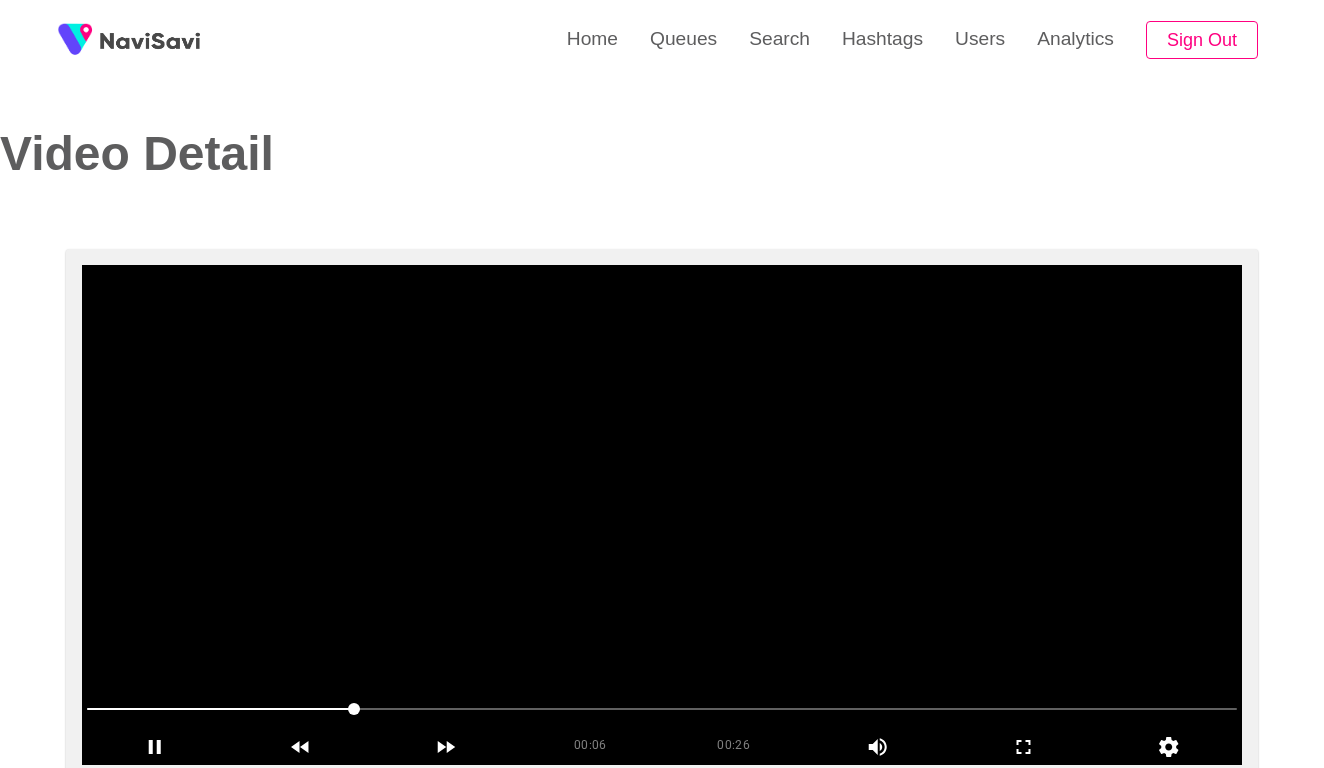 scroll, scrollTop: 0, scrollLeft: 0, axis: both 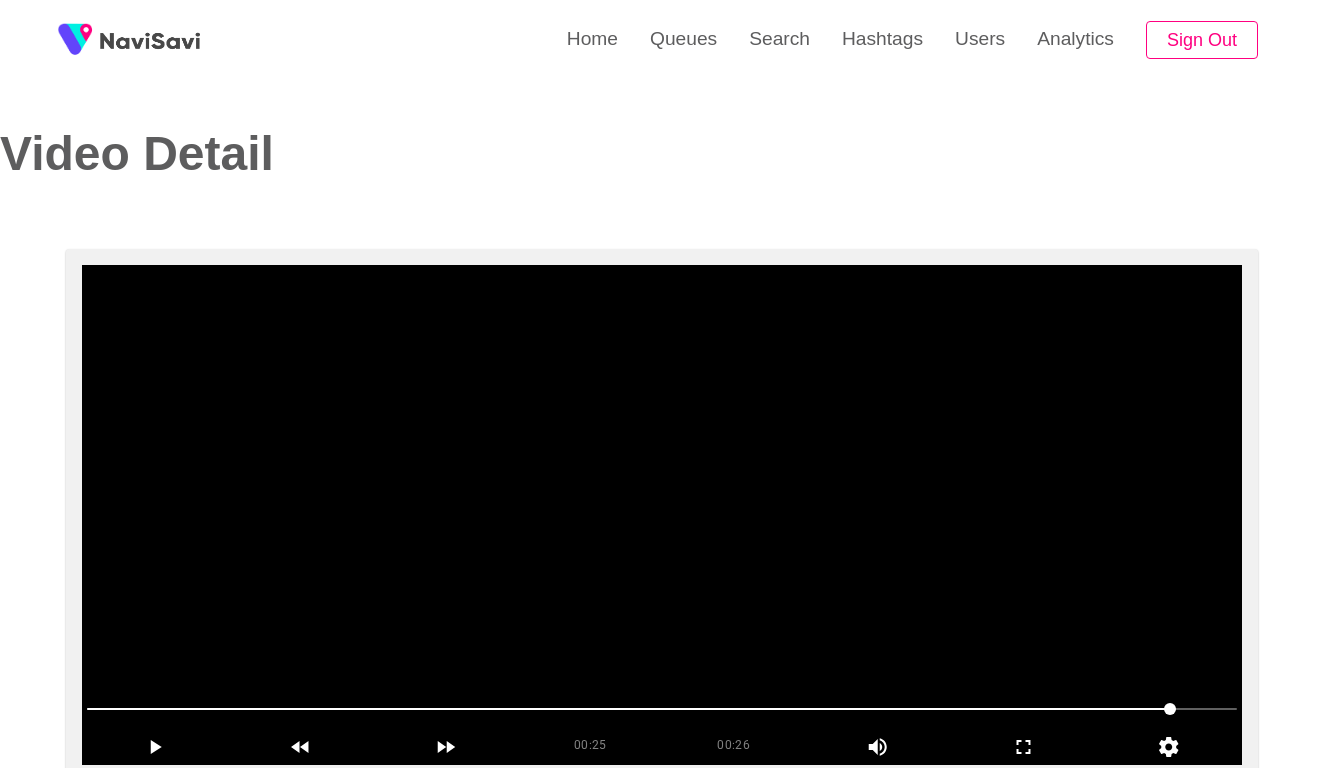 click at bounding box center (662, 515) 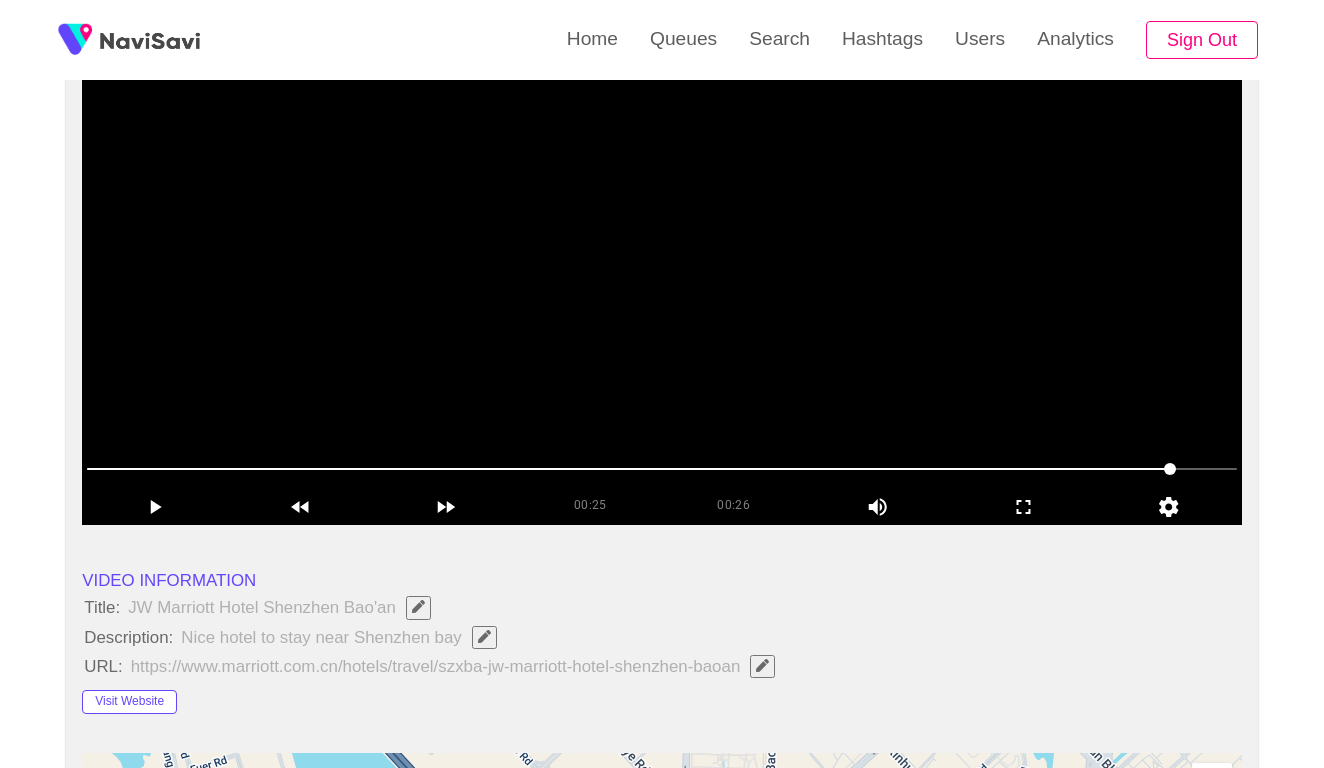 scroll, scrollTop: 374, scrollLeft: 0, axis: vertical 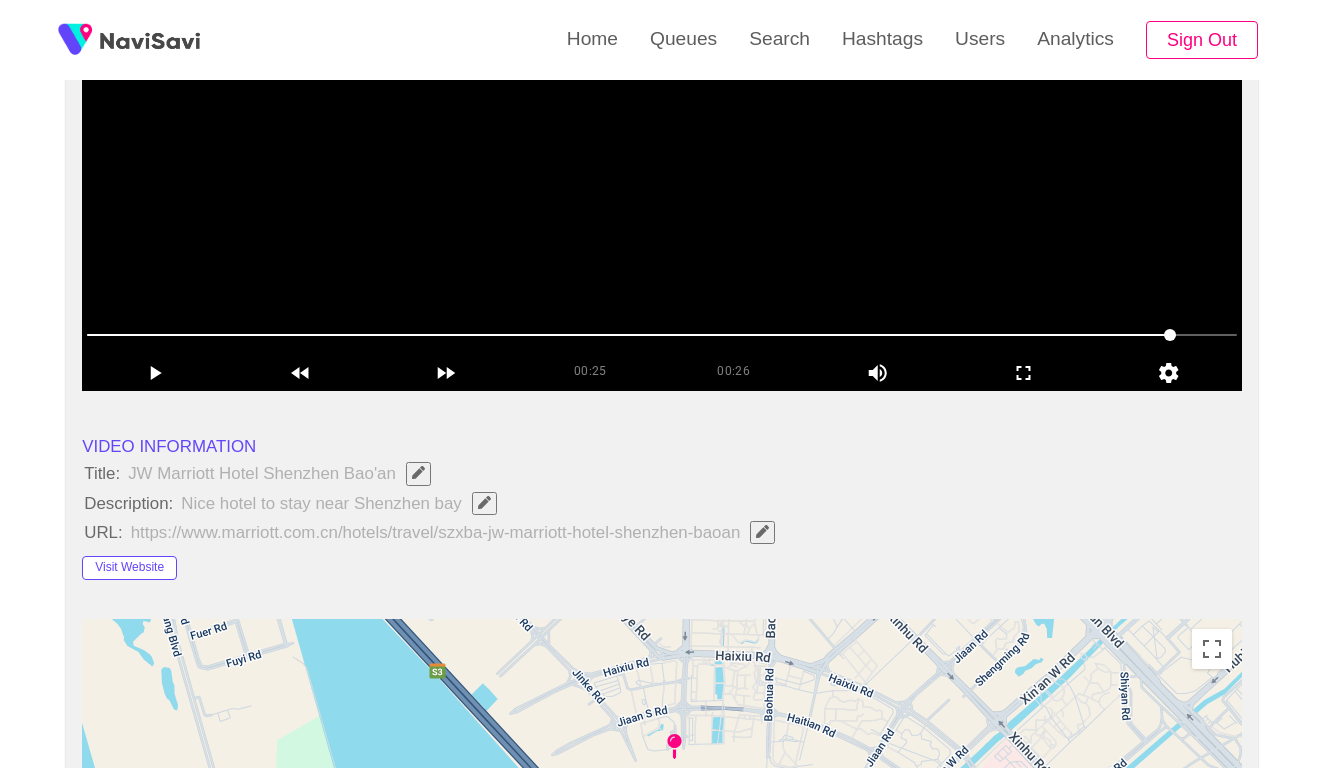 click at bounding box center (662, 141) 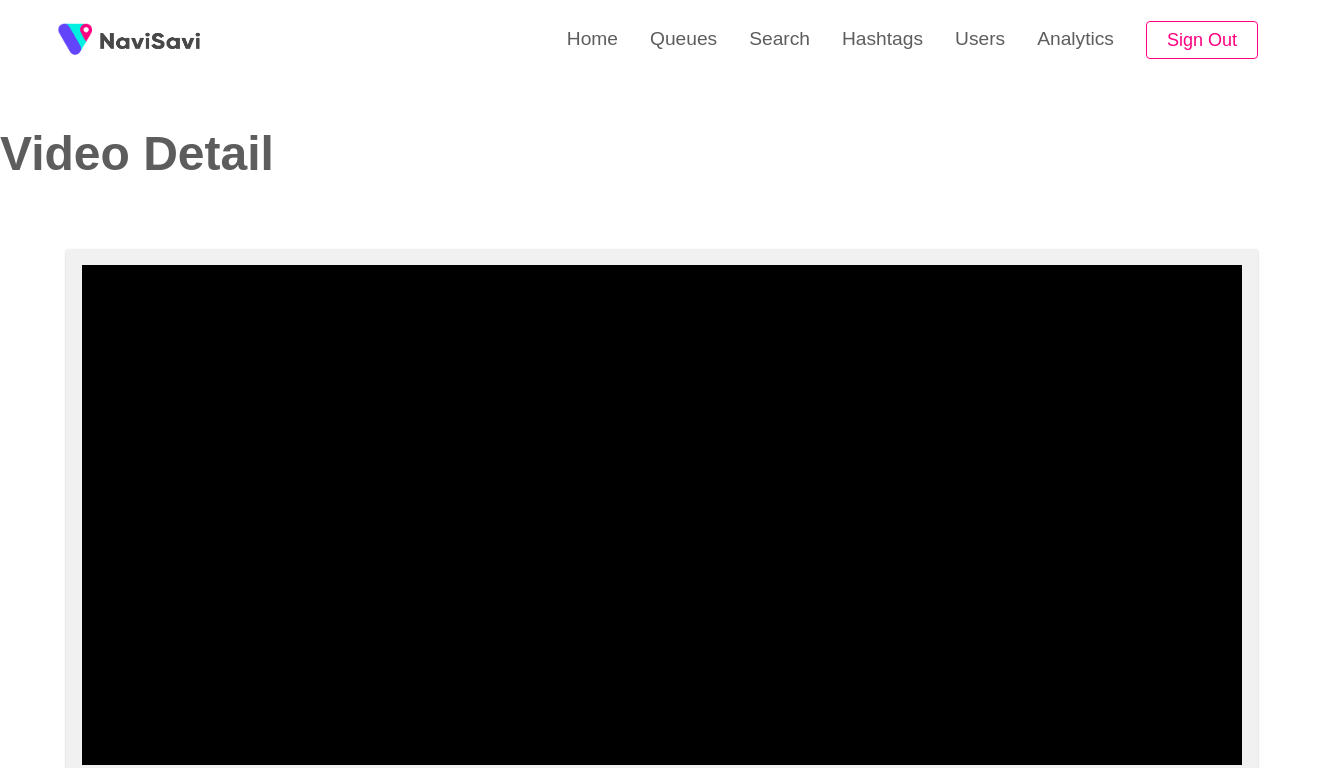 scroll, scrollTop: 0, scrollLeft: 0, axis: both 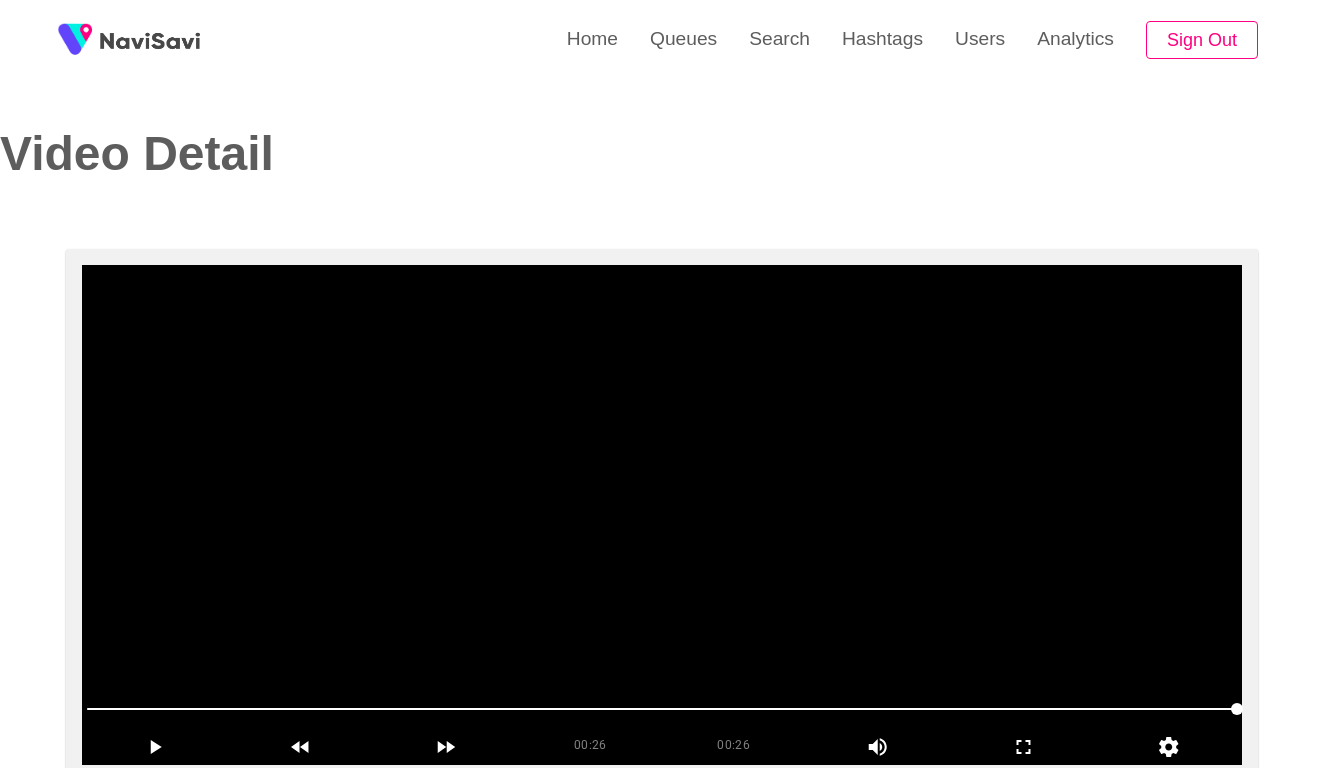 click at bounding box center [662, 515] 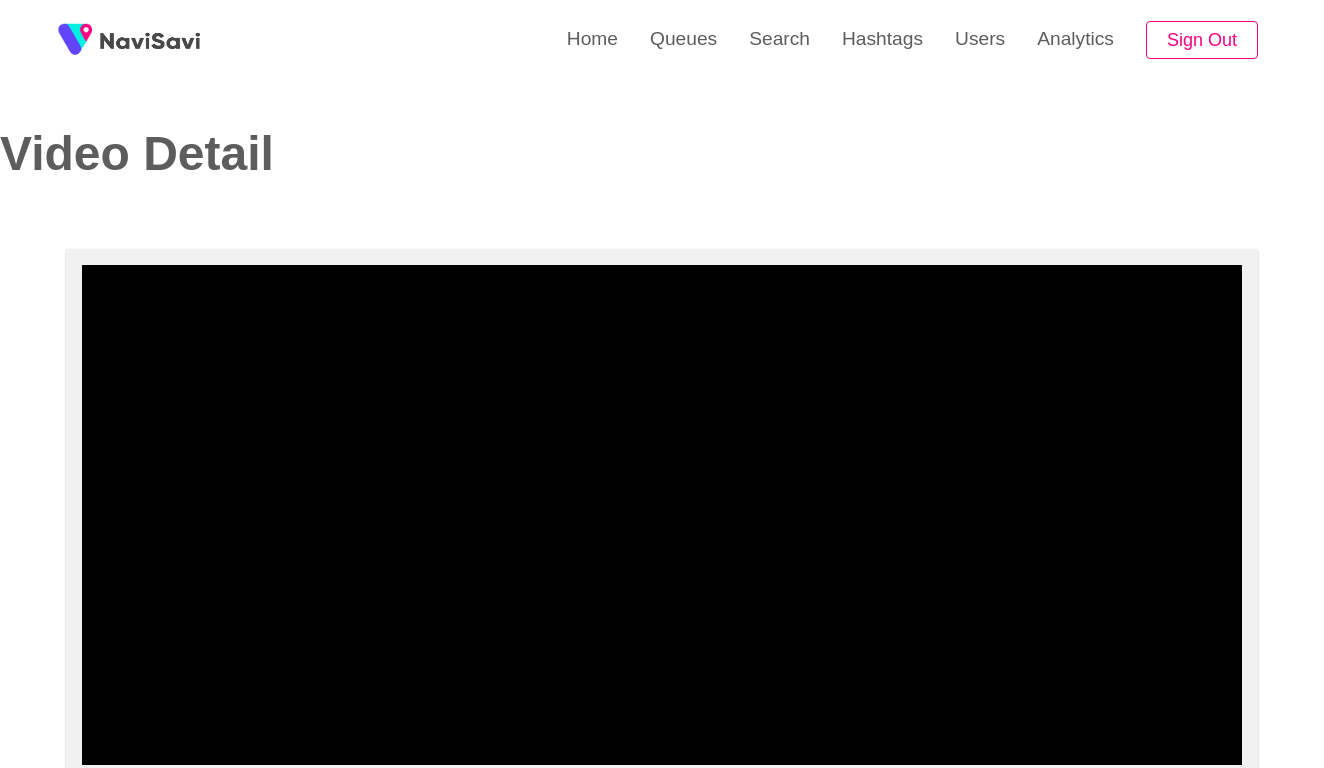 click at bounding box center (662, 709) 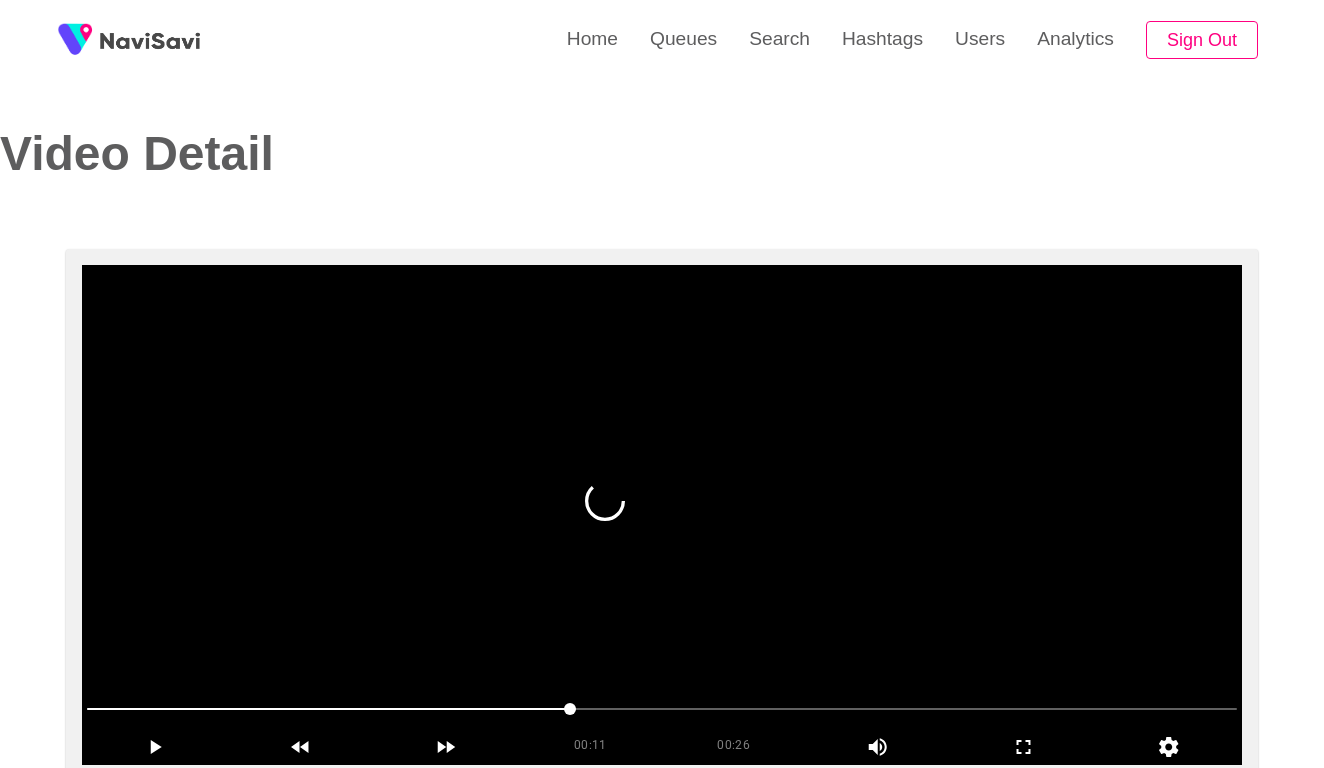 click at bounding box center [662, 709] 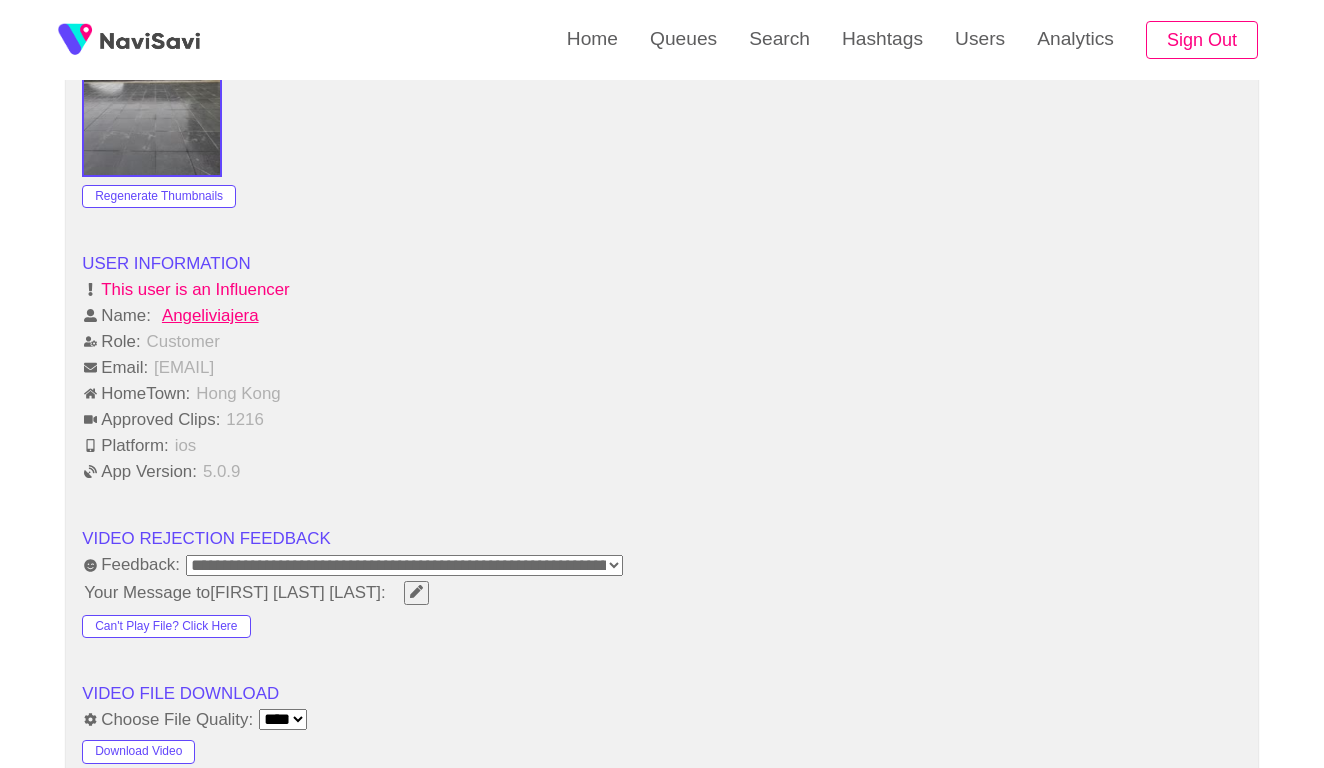 scroll, scrollTop: 1805, scrollLeft: 0, axis: vertical 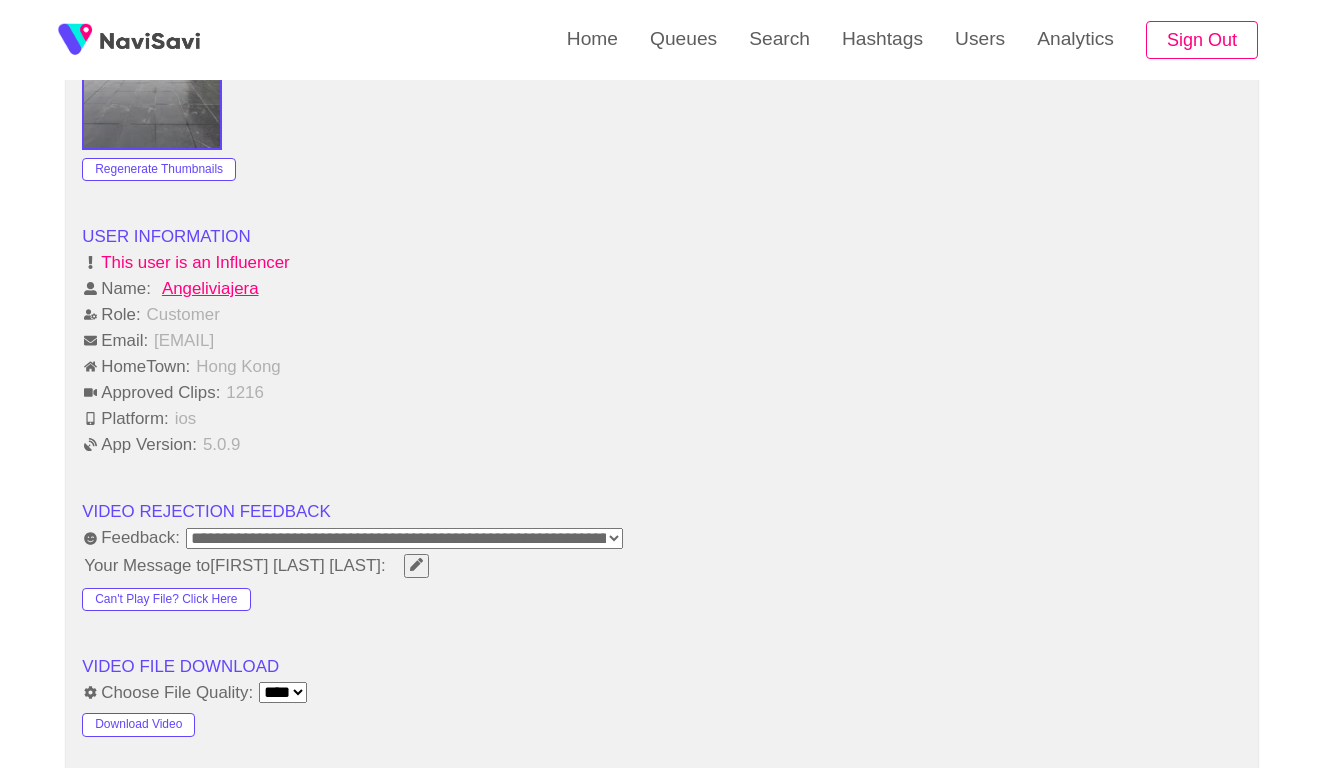 click on "**********" at bounding box center [404, 538] 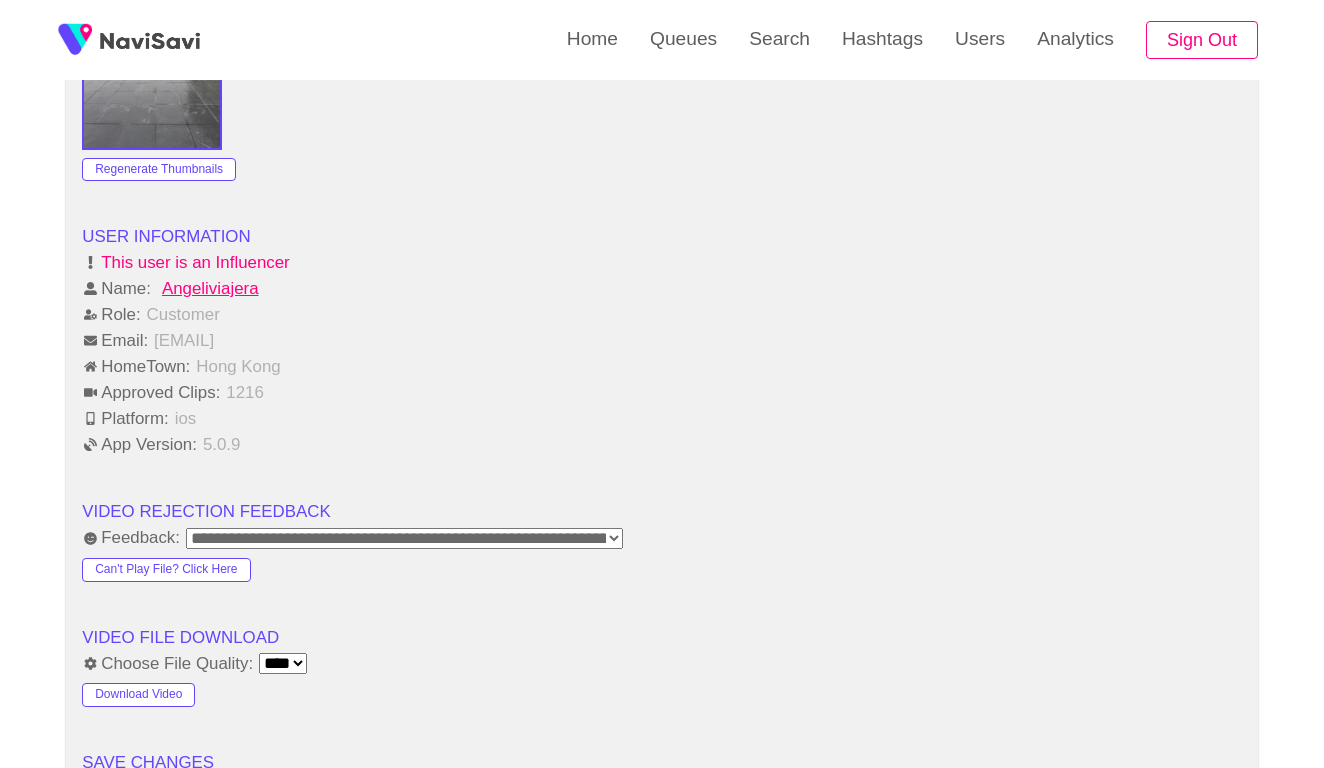 click on "Choose File Quality:   **** ****" at bounding box center [662, 663] 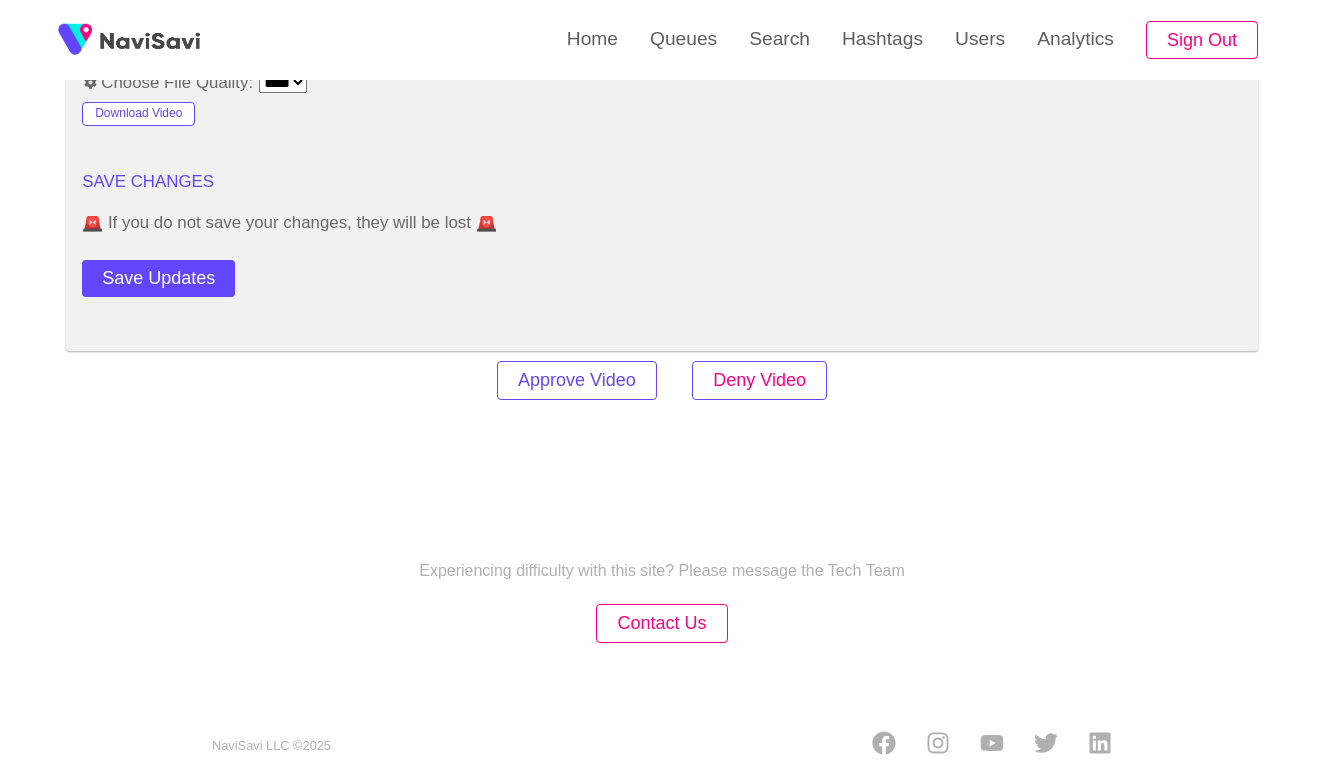 scroll, scrollTop: 2385, scrollLeft: 0, axis: vertical 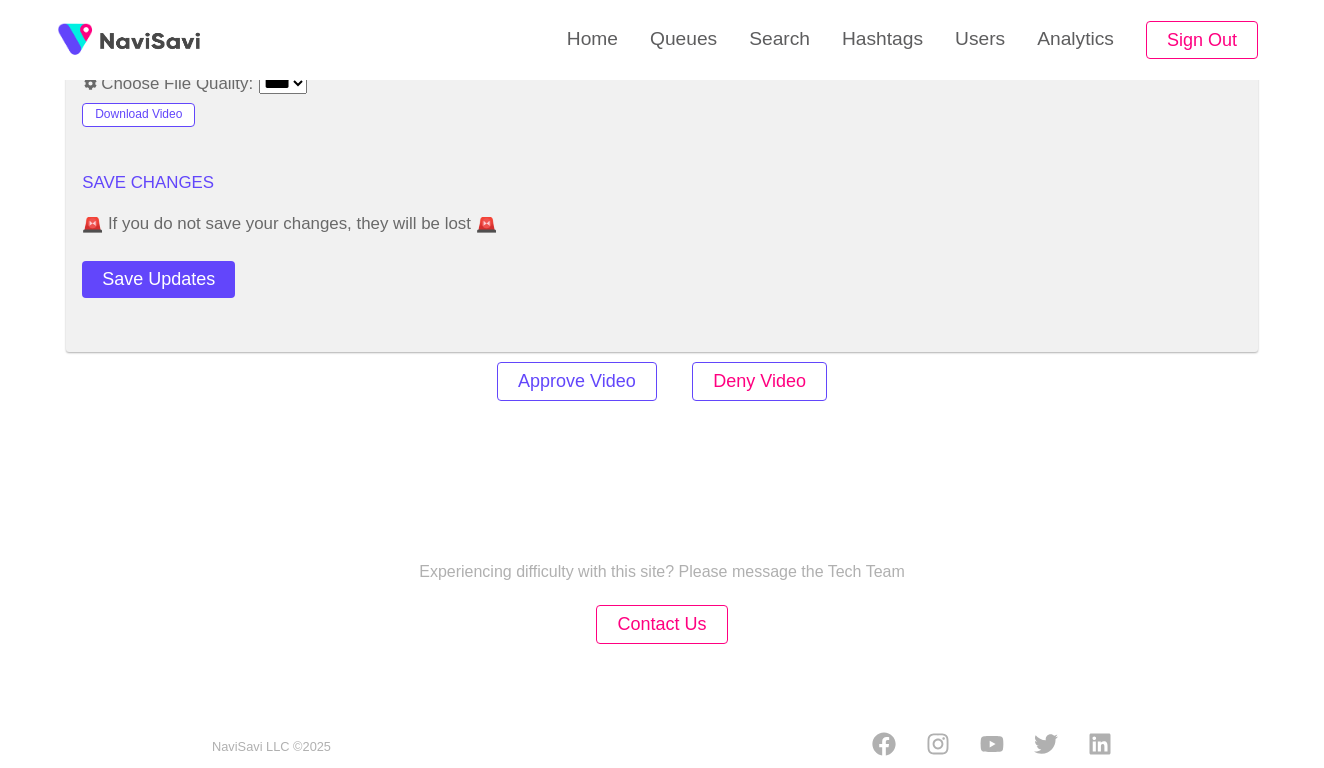 click on "Deny Video" at bounding box center (759, 381) 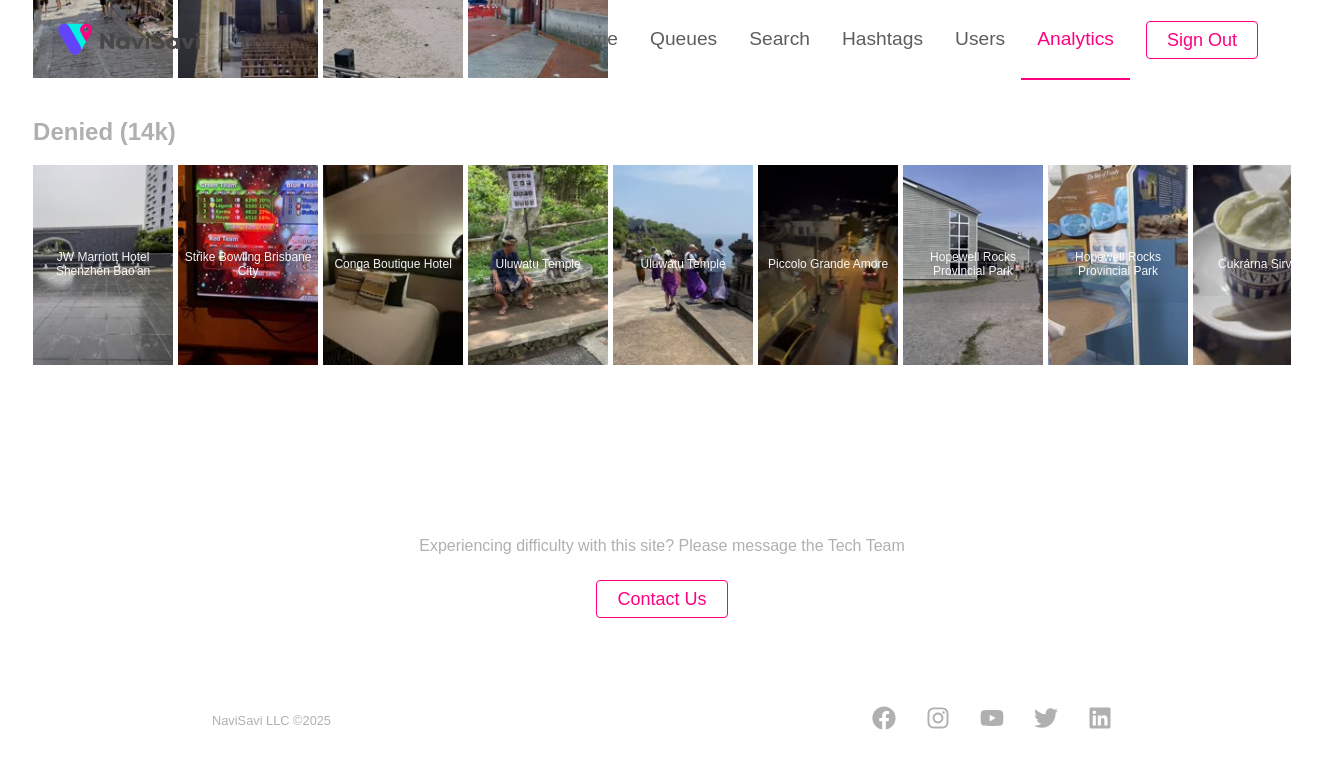 scroll, scrollTop: 0, scrollLeft: 0, axis: both 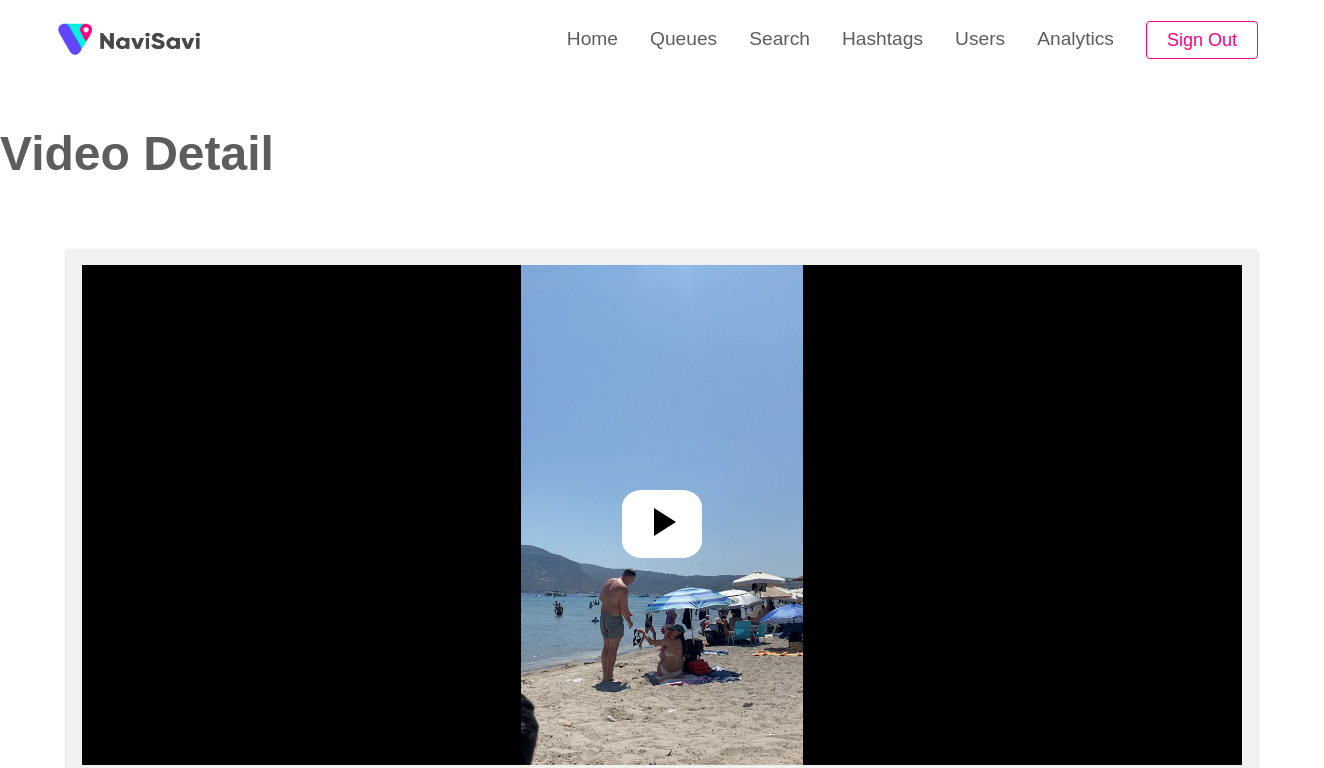 select on "**********" 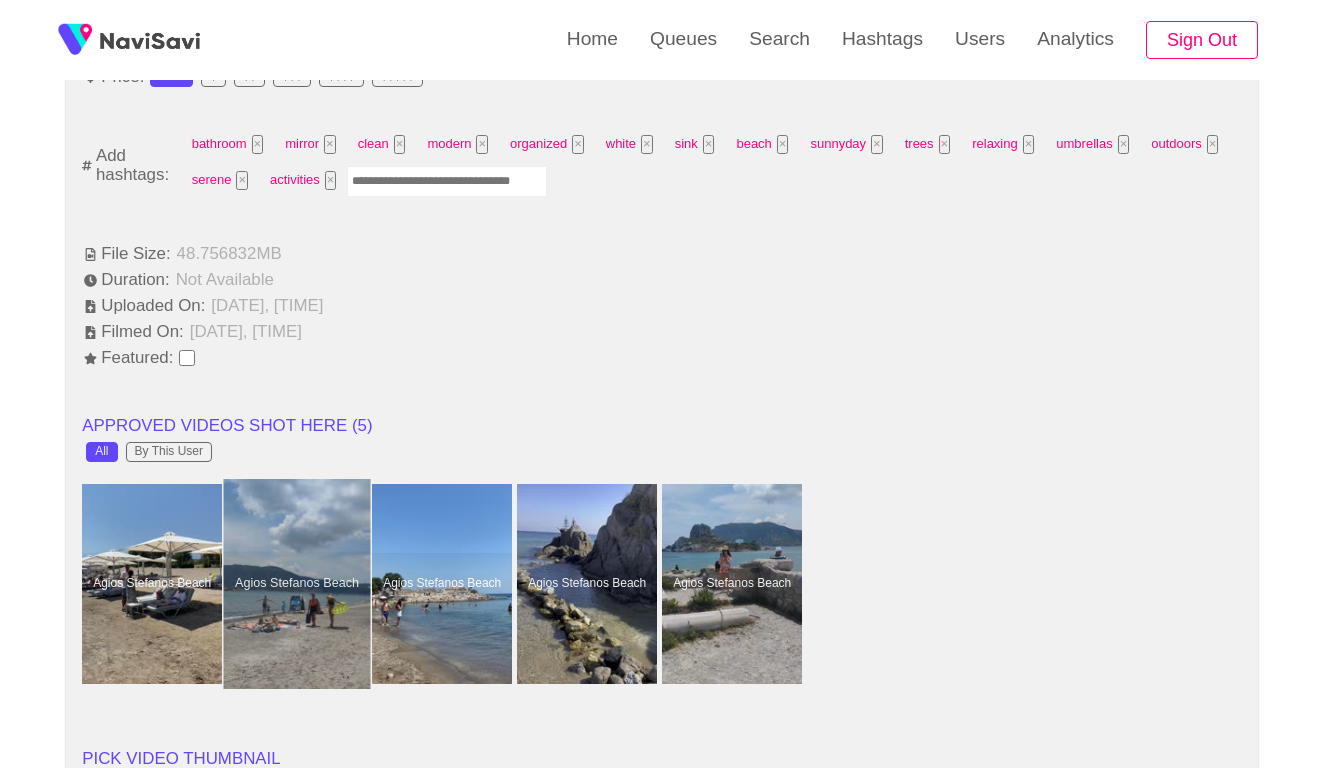 scroll, scrollTop: 1451, scrollLeft: 0, axis: vertical 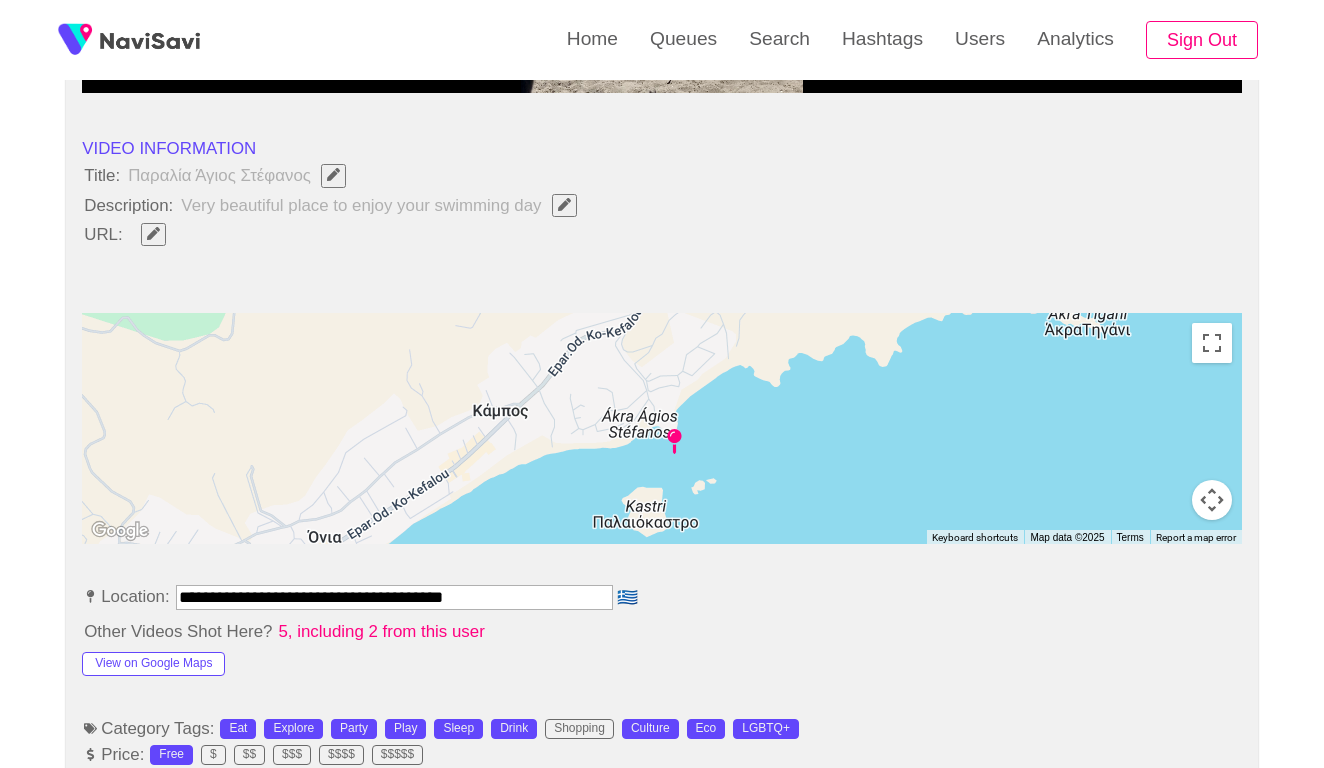 click 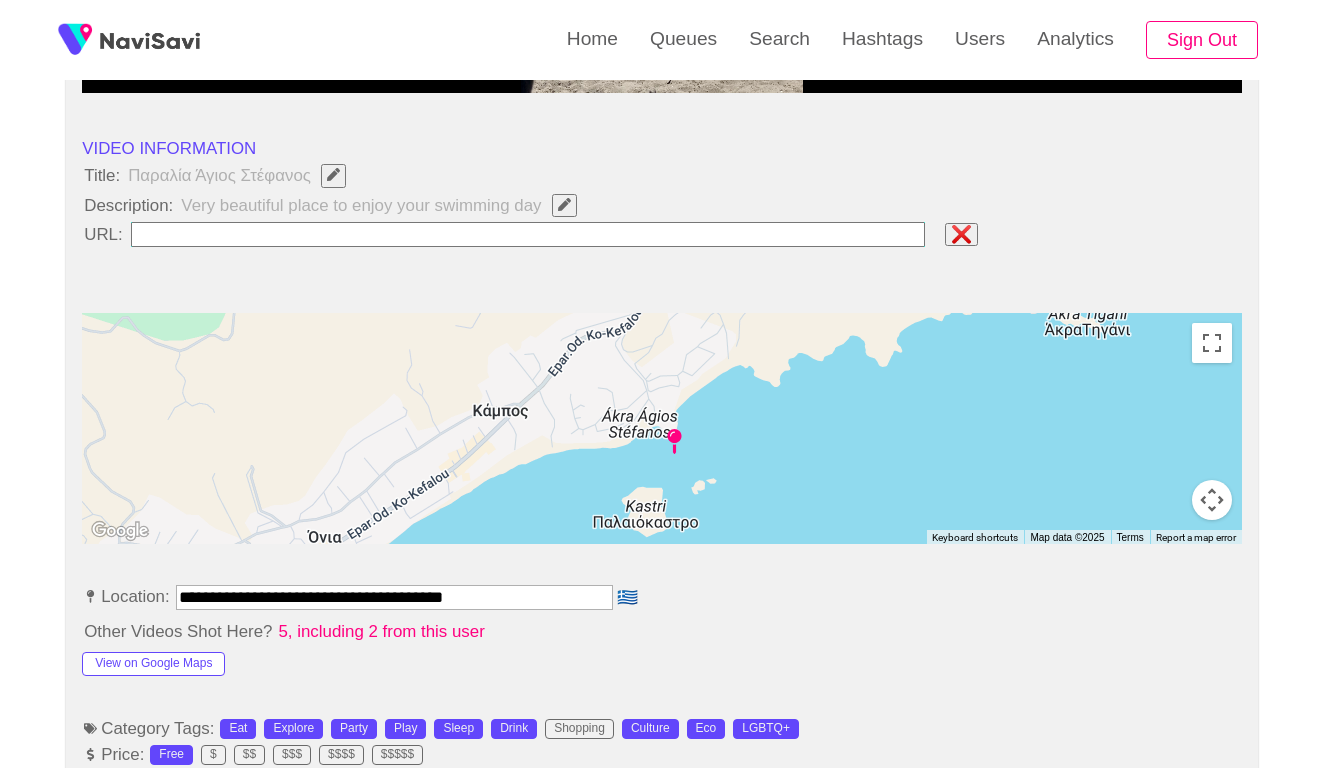 type on "**********" 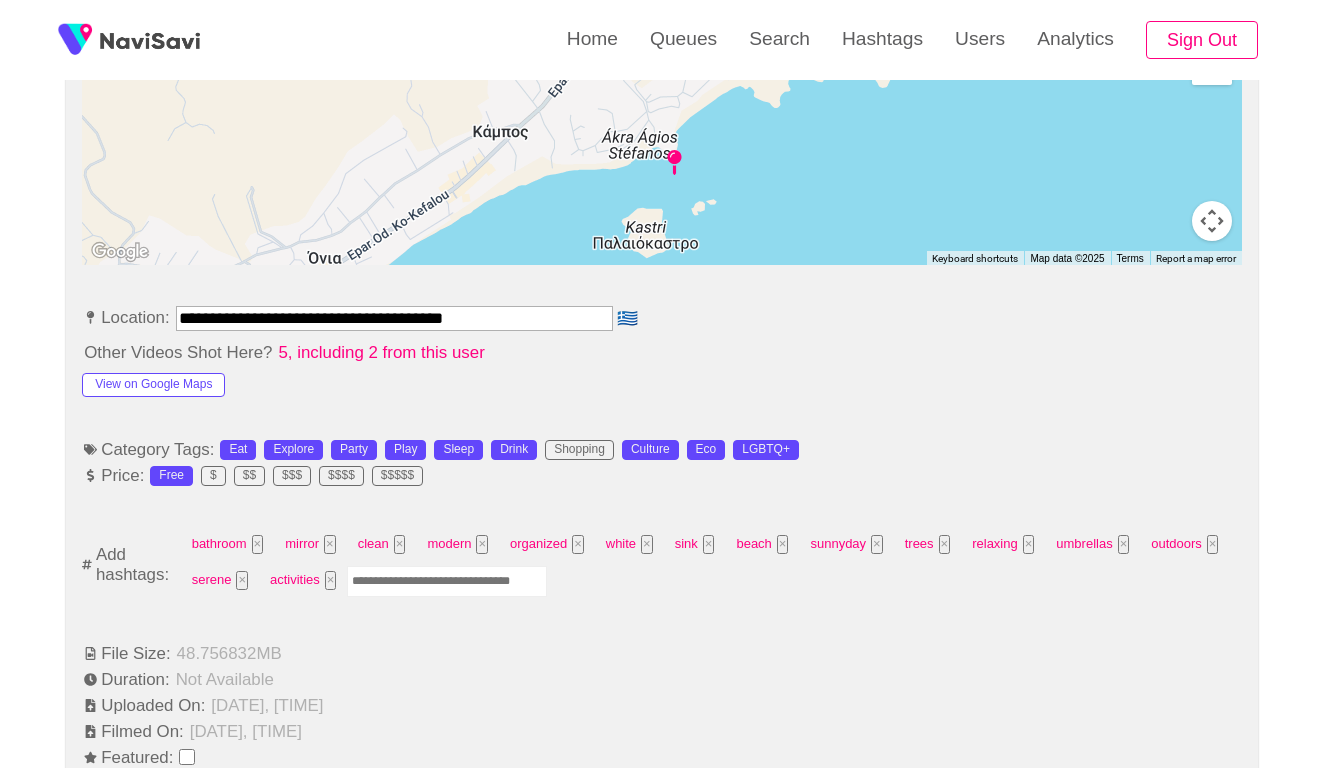 scroll, scrollTop: 964, scrollLeft: 0, axis: vertical 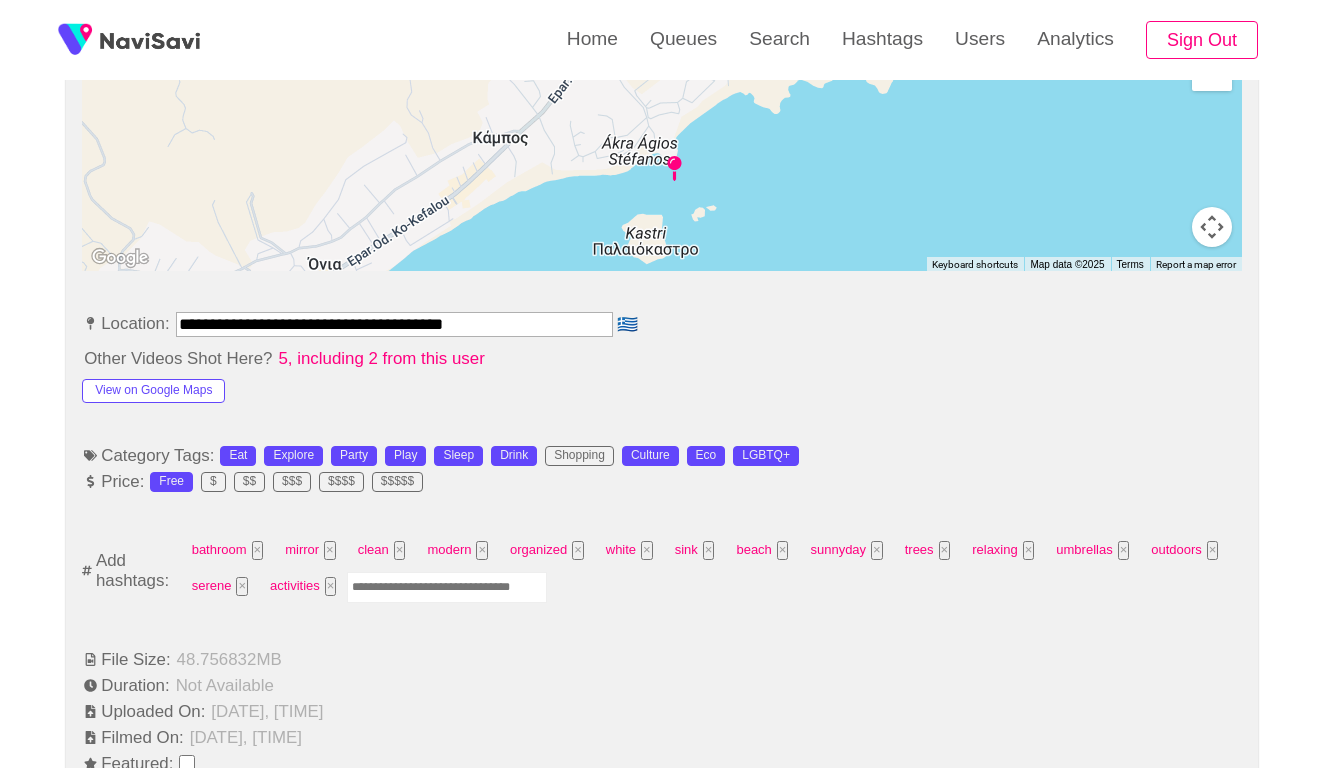 drag, startPoint x: 378, startPoint y: 316, endPoint x: 125, endPoint y: 300, distance: 253.50542 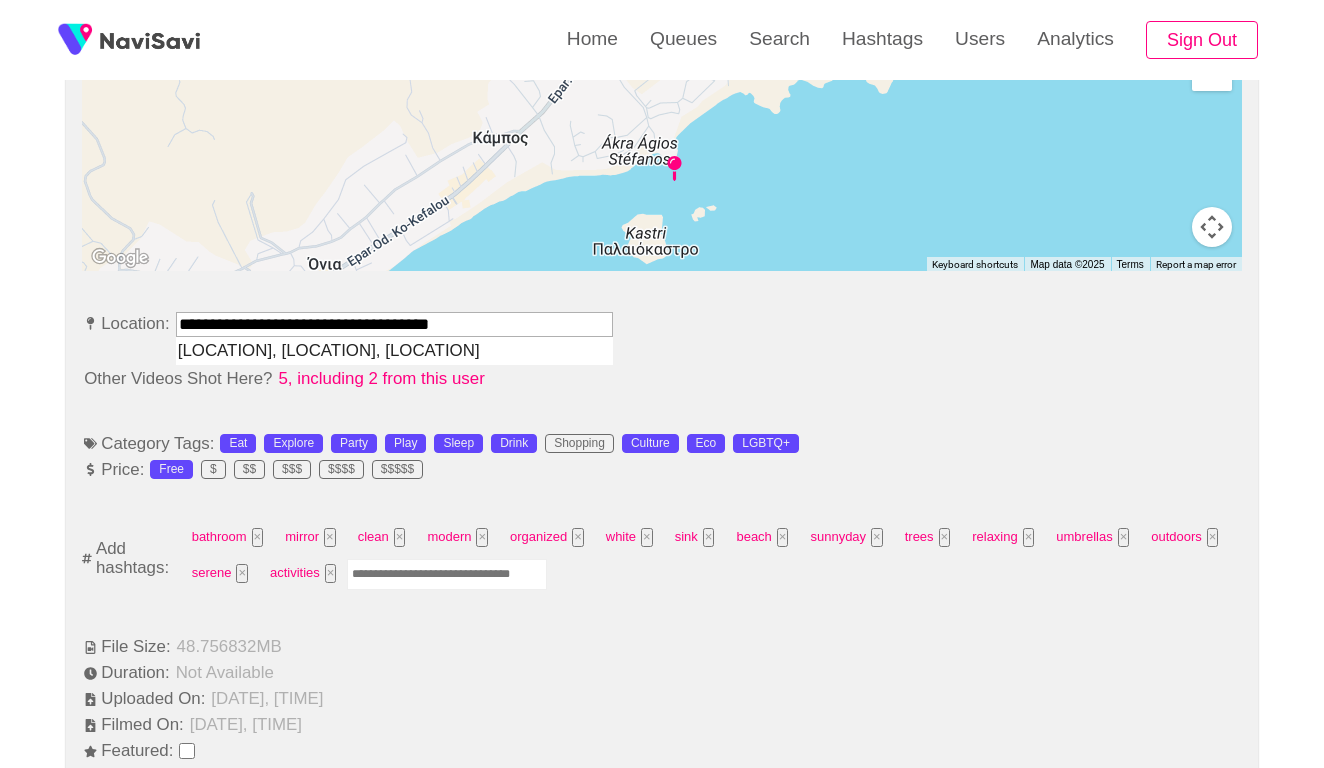 click on "Agios Stefanos Beach, Kampos, Greece" at bounding box center [394, 350] 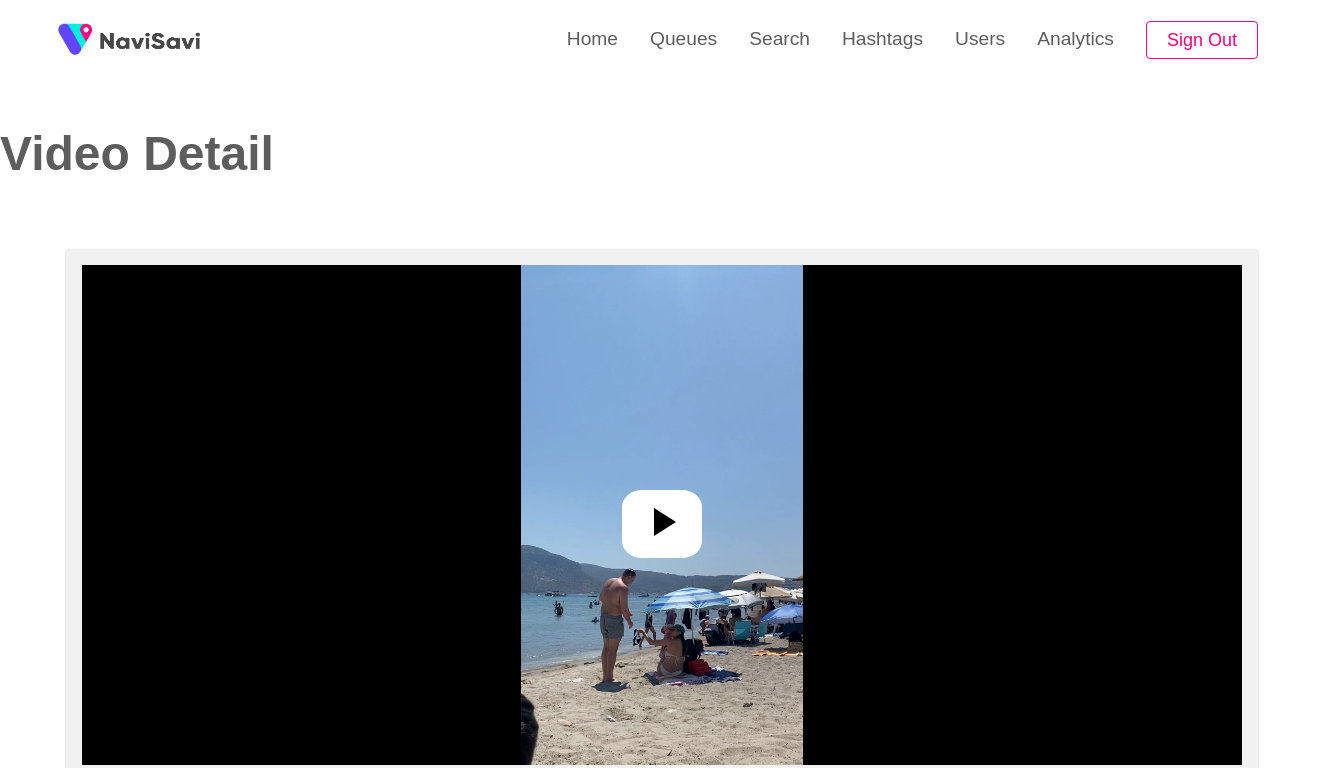 scroll, scrollTop: 0, scrollLeft: 0, axis: both 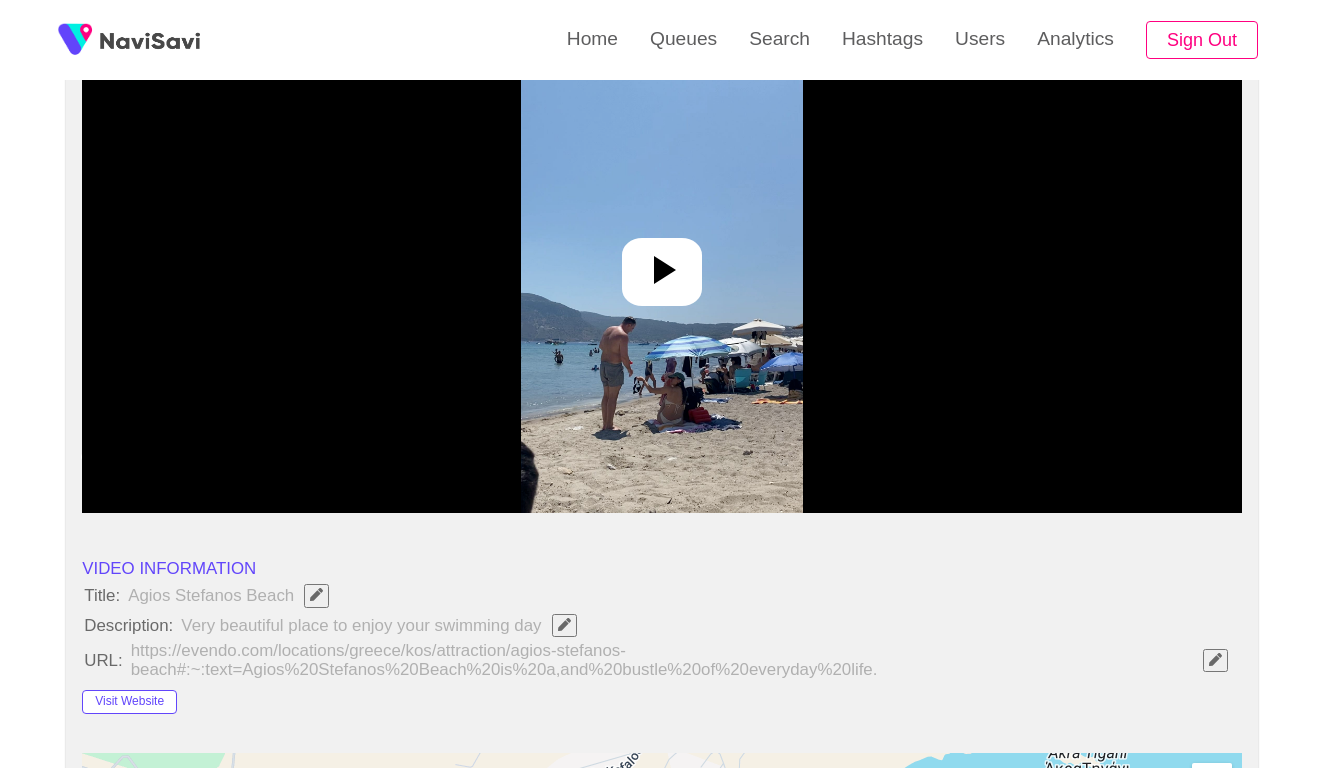 type on "**********" 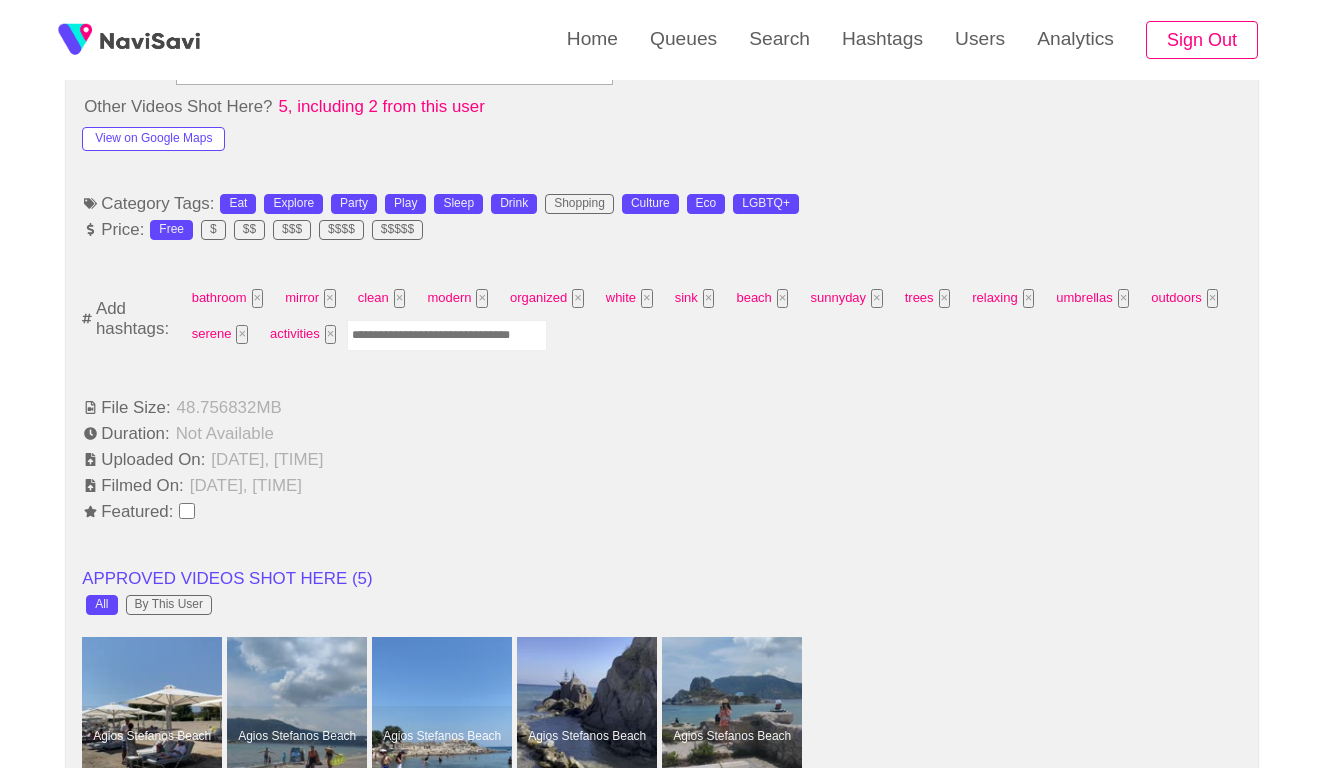 scroll, scrollTop: 1354, scrollLeft: 0, axis: vertical 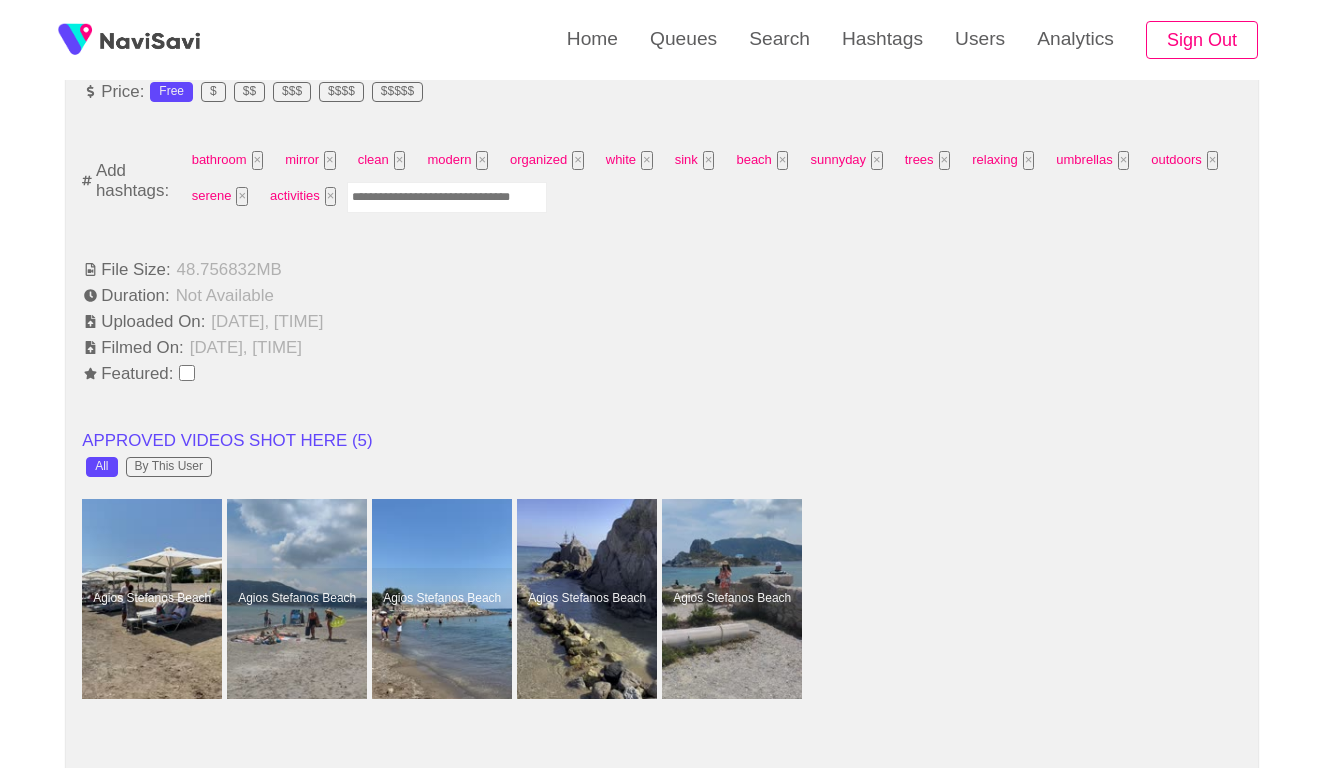 click at bounding box center (447, 197) 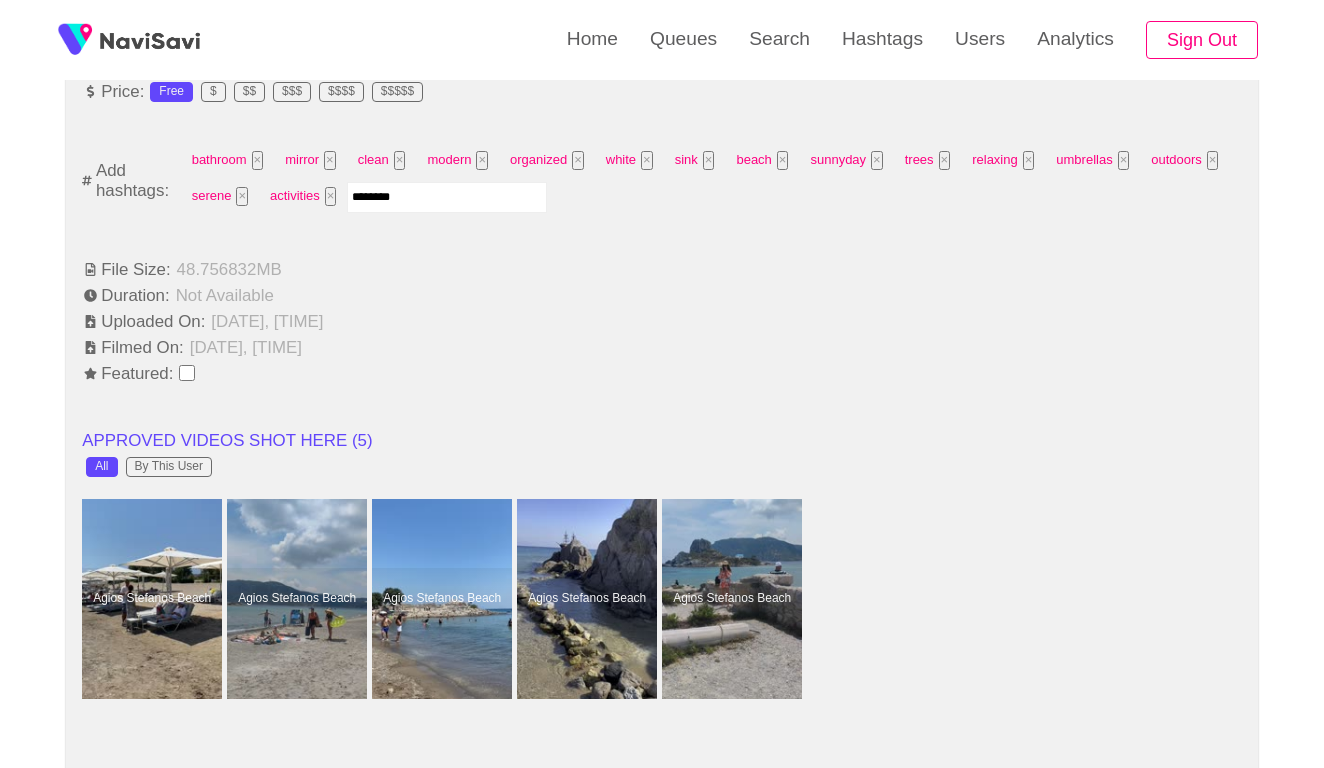 type on "*********" 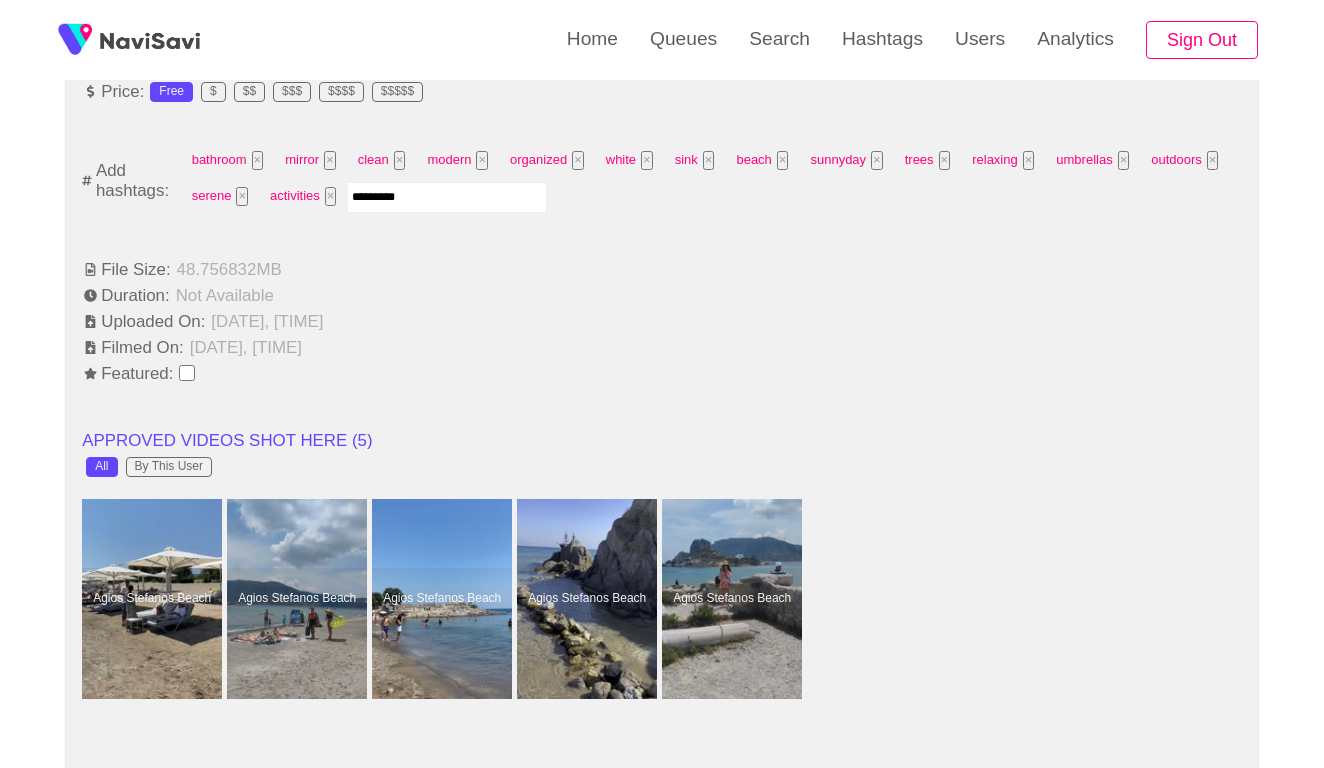 type 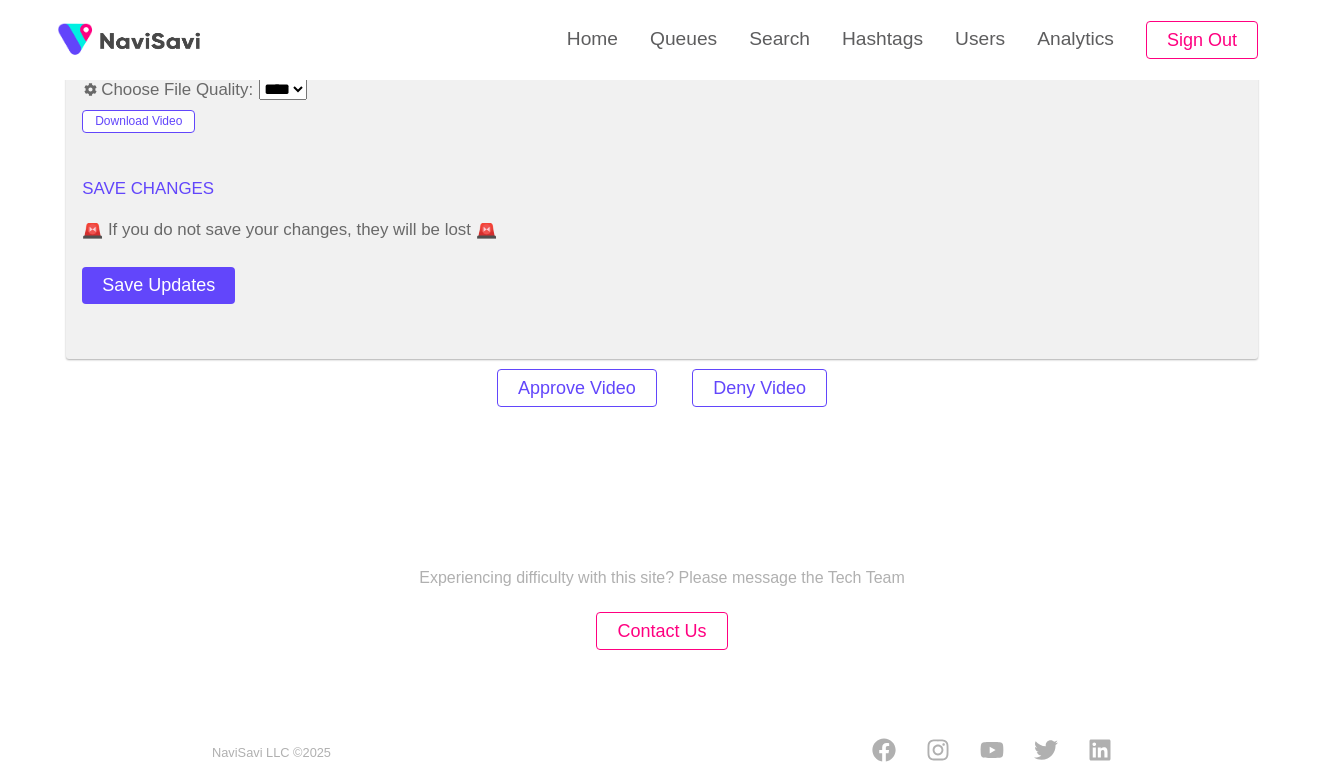 scroll, scrollTop: 2767, scrollLeft: 0, axis: vertical 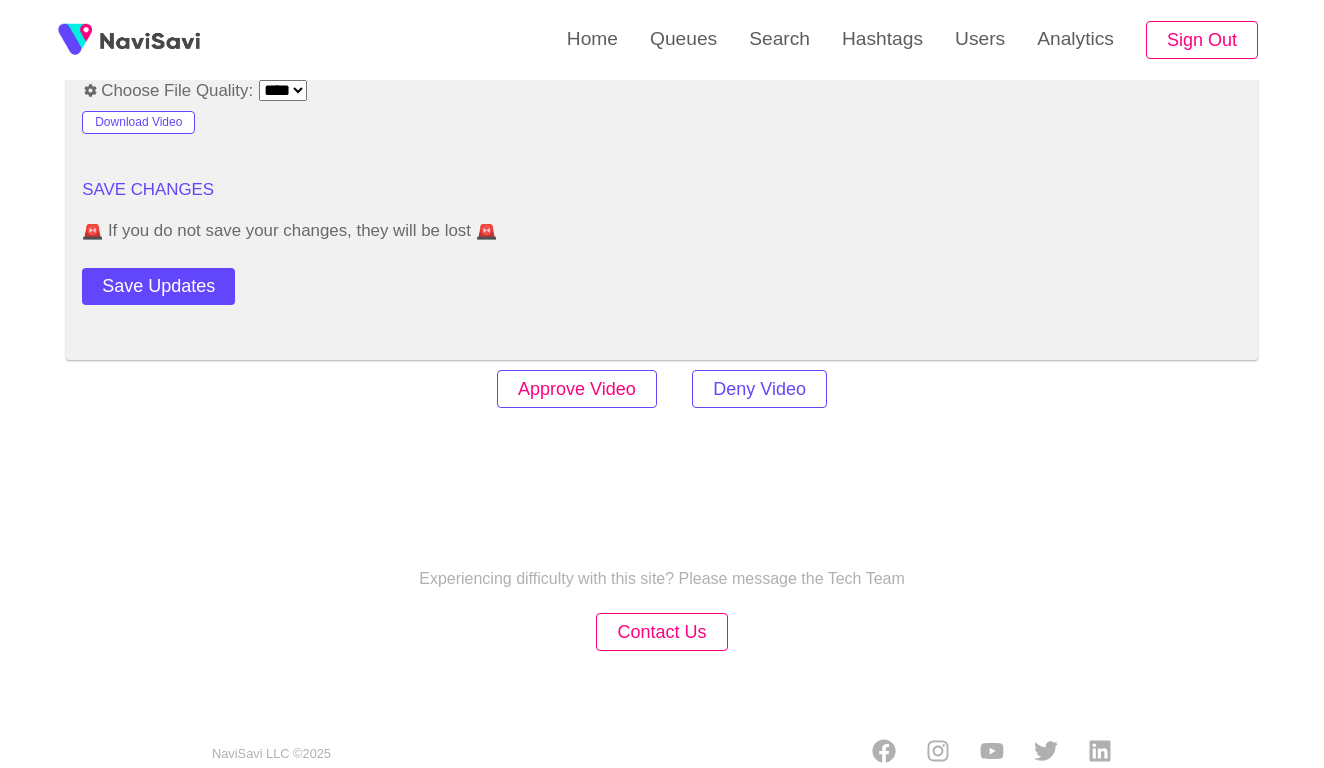 click on "Approve Video" at bounding box center (577, 389) 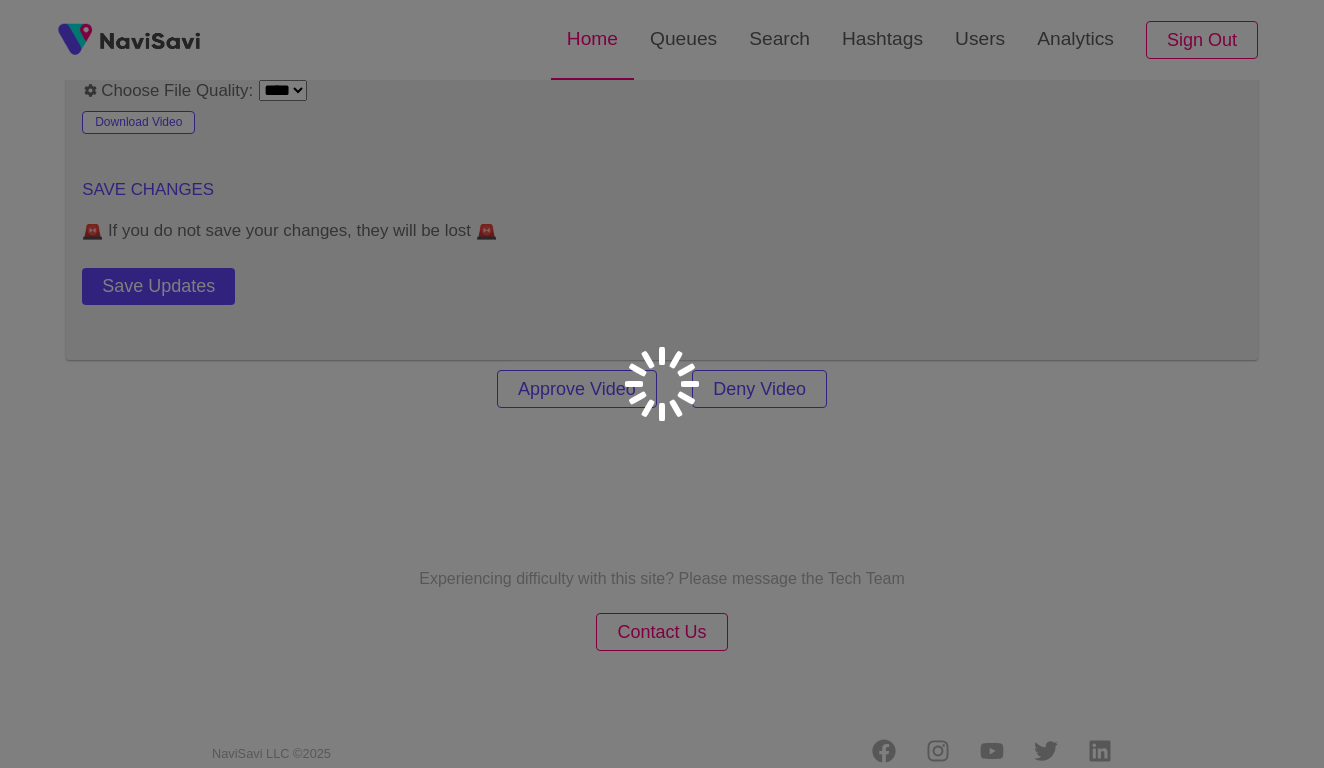 scroll, scrollTop: 0, scrollLeft: 0, axis: both 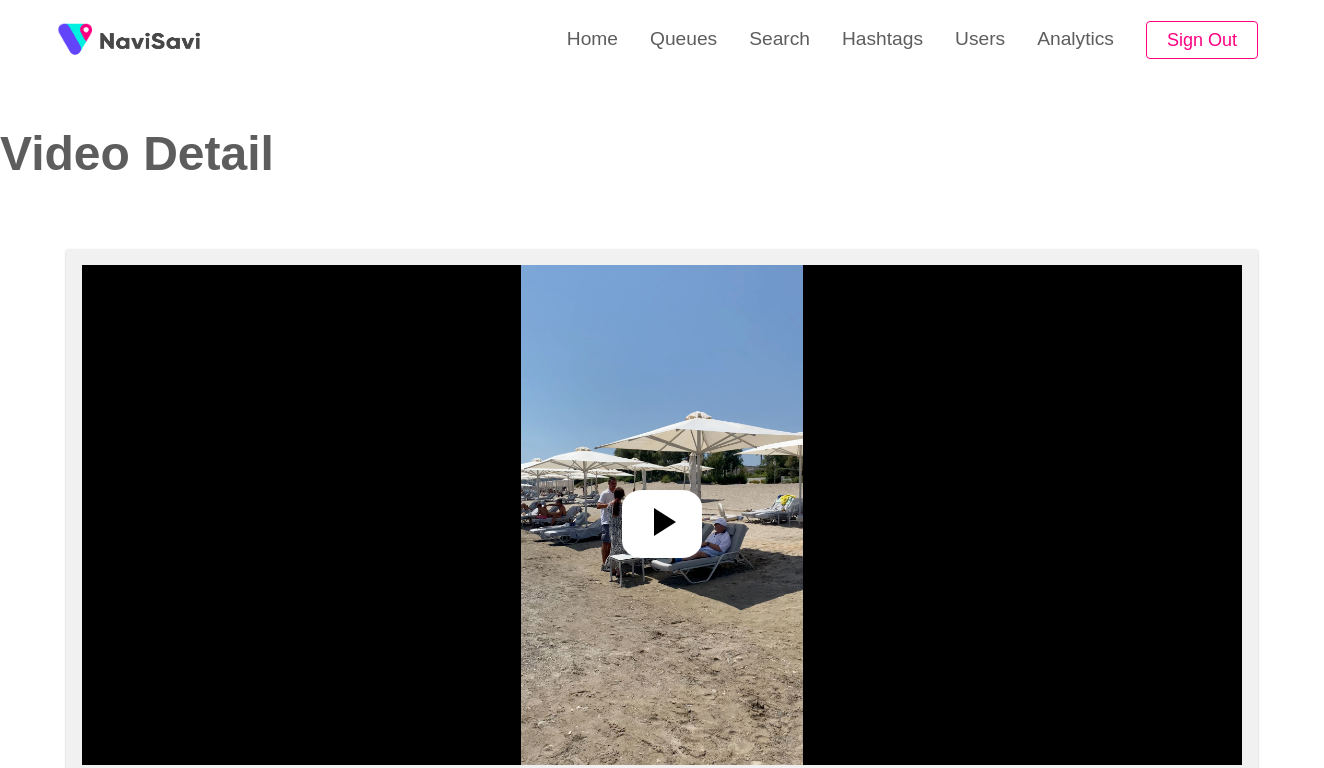 select on "**********" 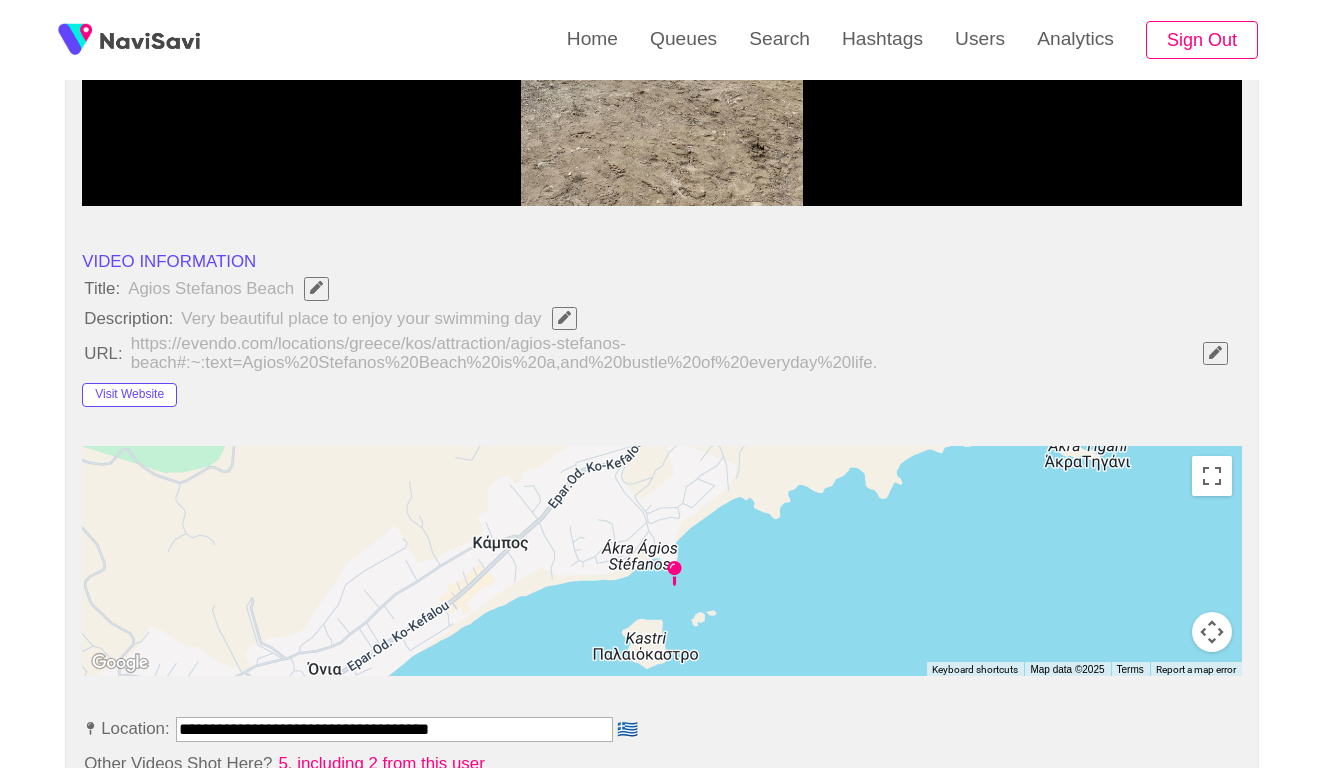 scroll, scrollTop: 563, scrollLeft: 0, axis: vertical 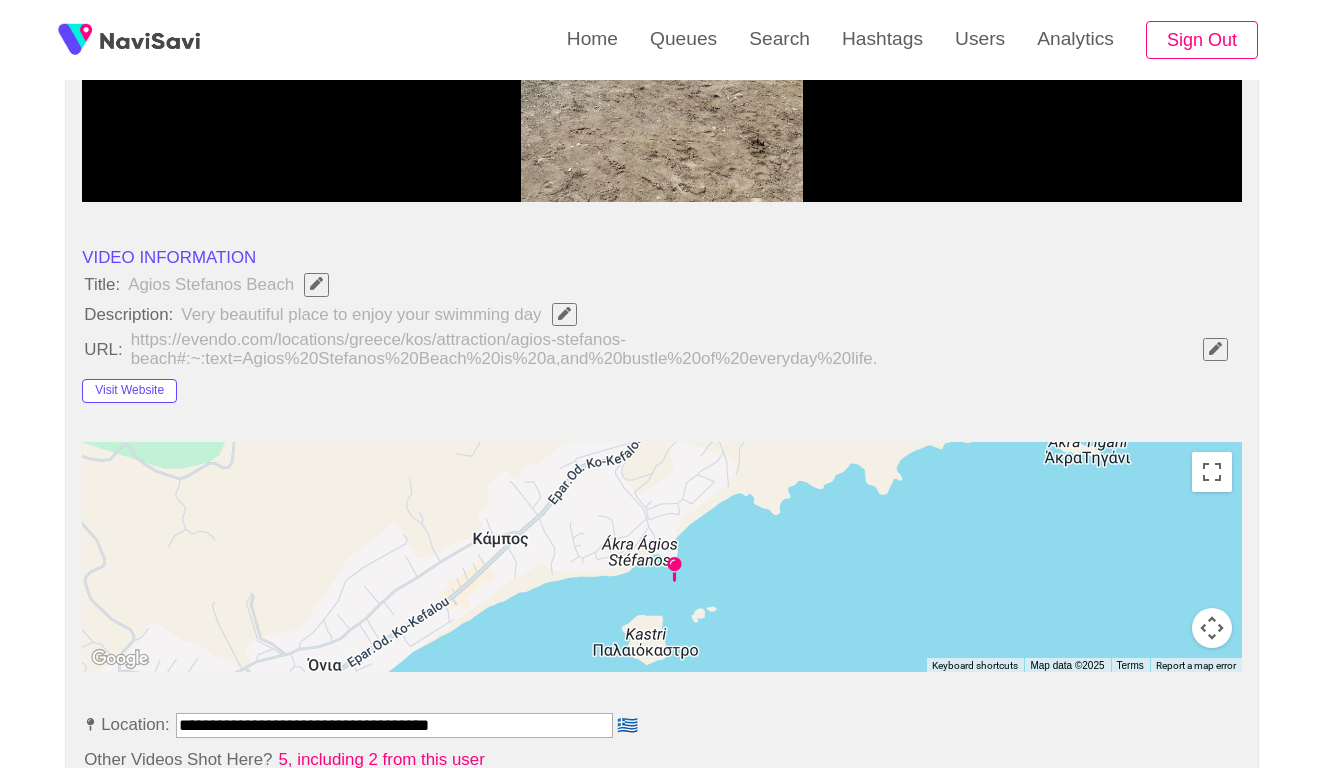 click 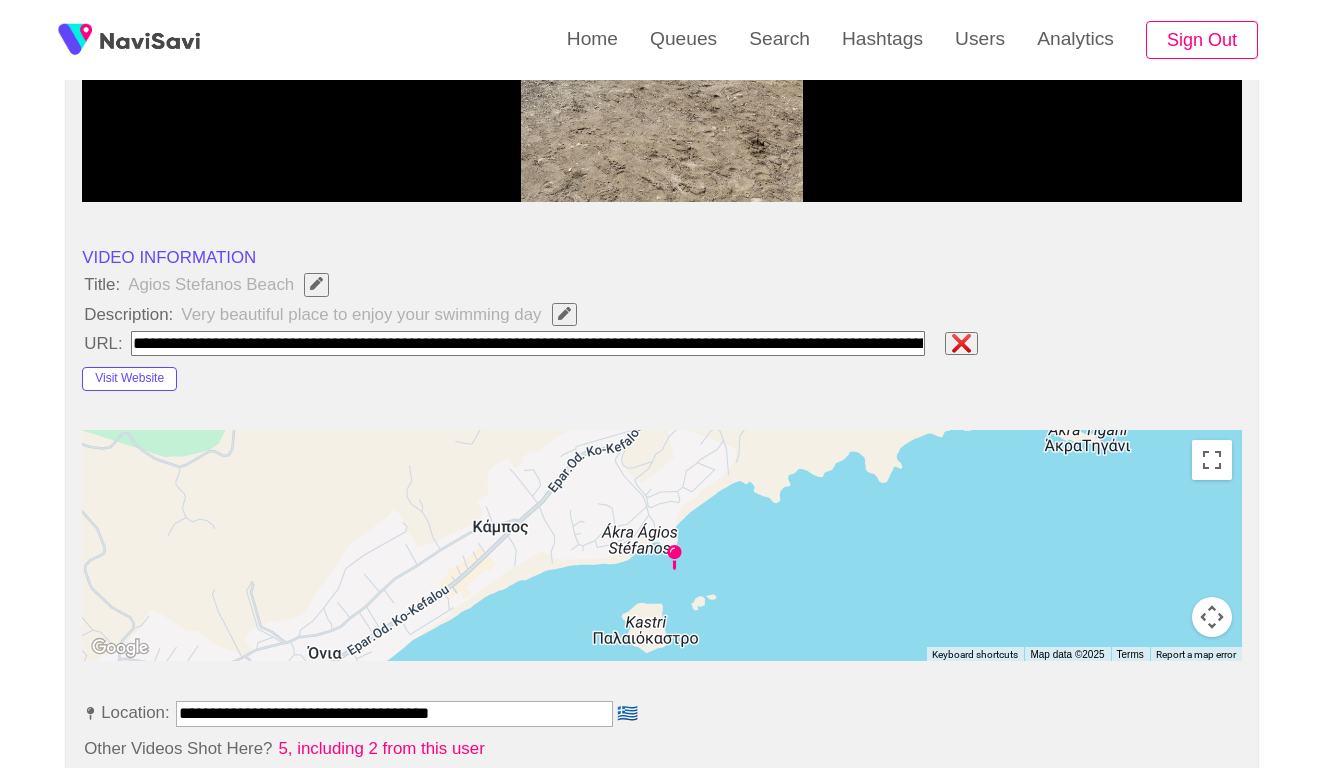 click at bounding box center [316, 283] 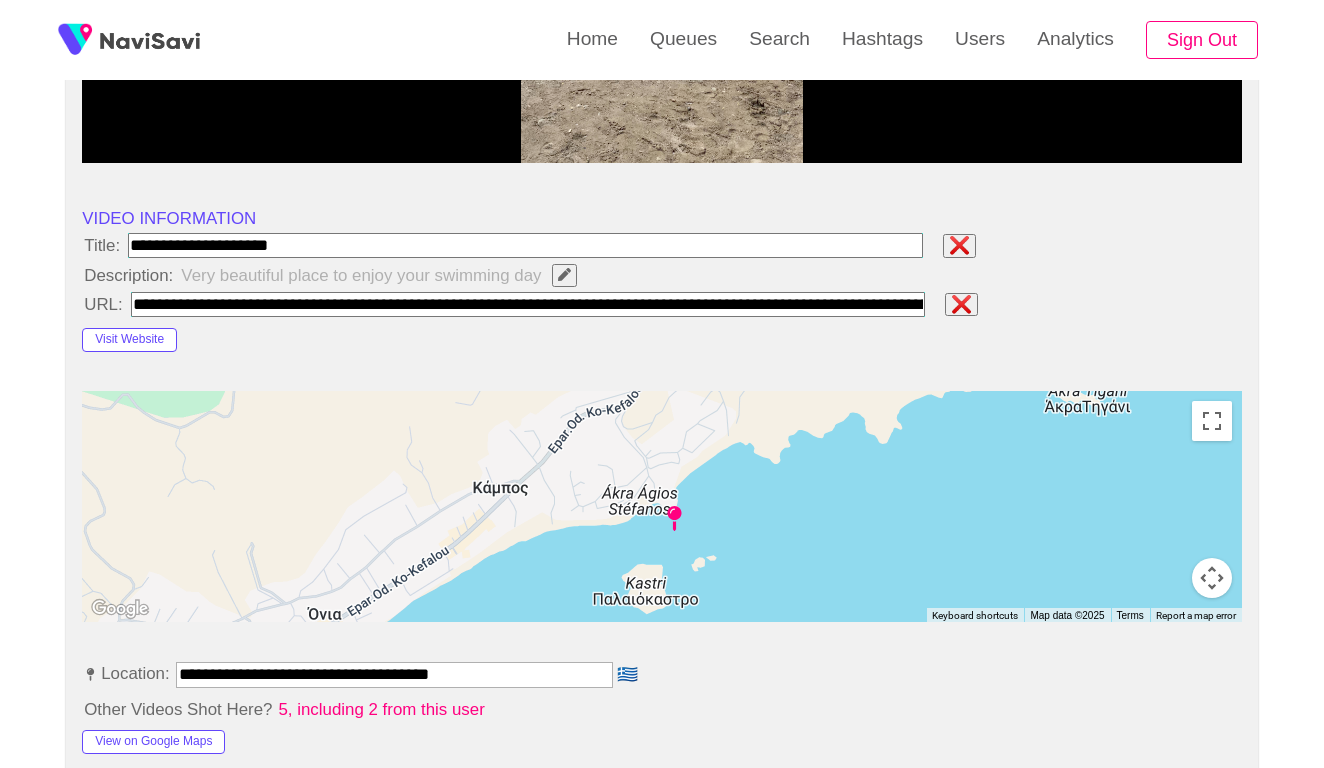 scroll, scrollTop: 604, scrollLeft: 0, axis: vertical 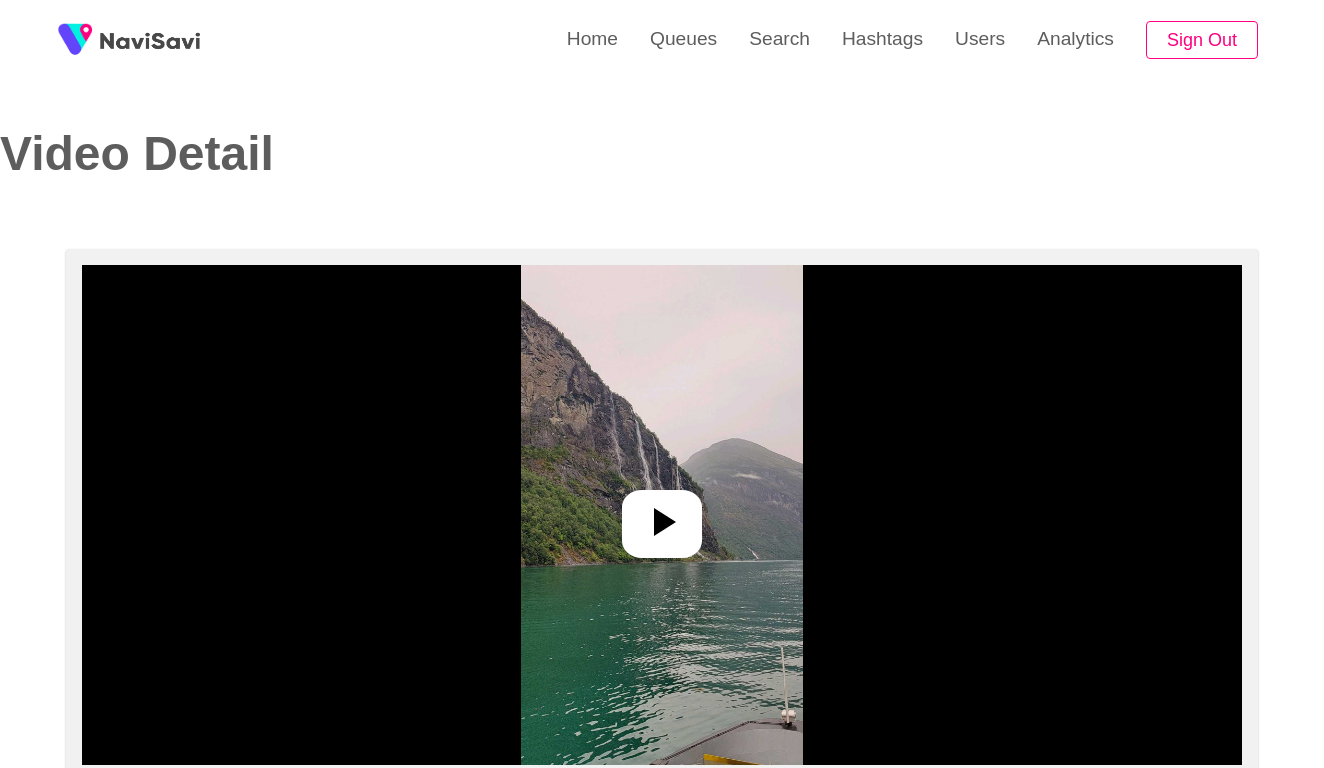 select on "**********" 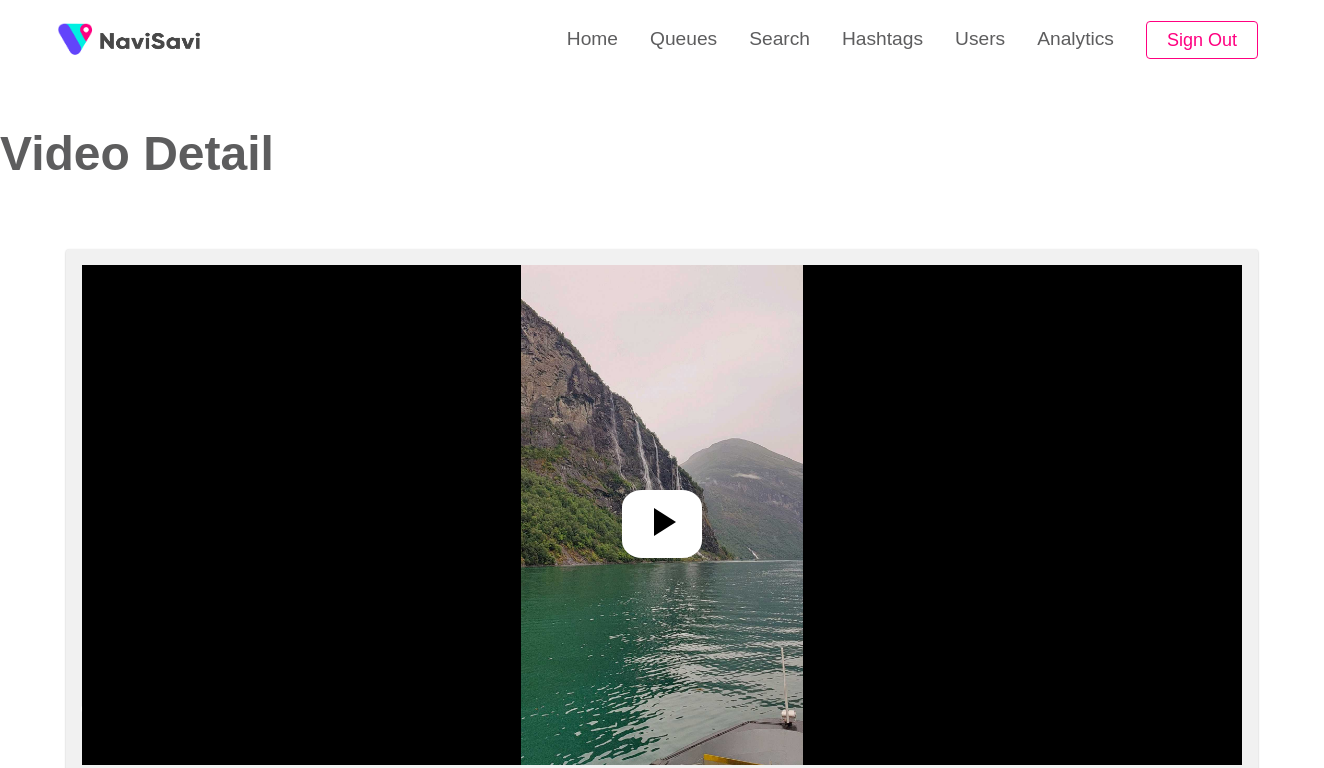 scroll, scrollTop: 0, scrollLeft: 0, axis: both 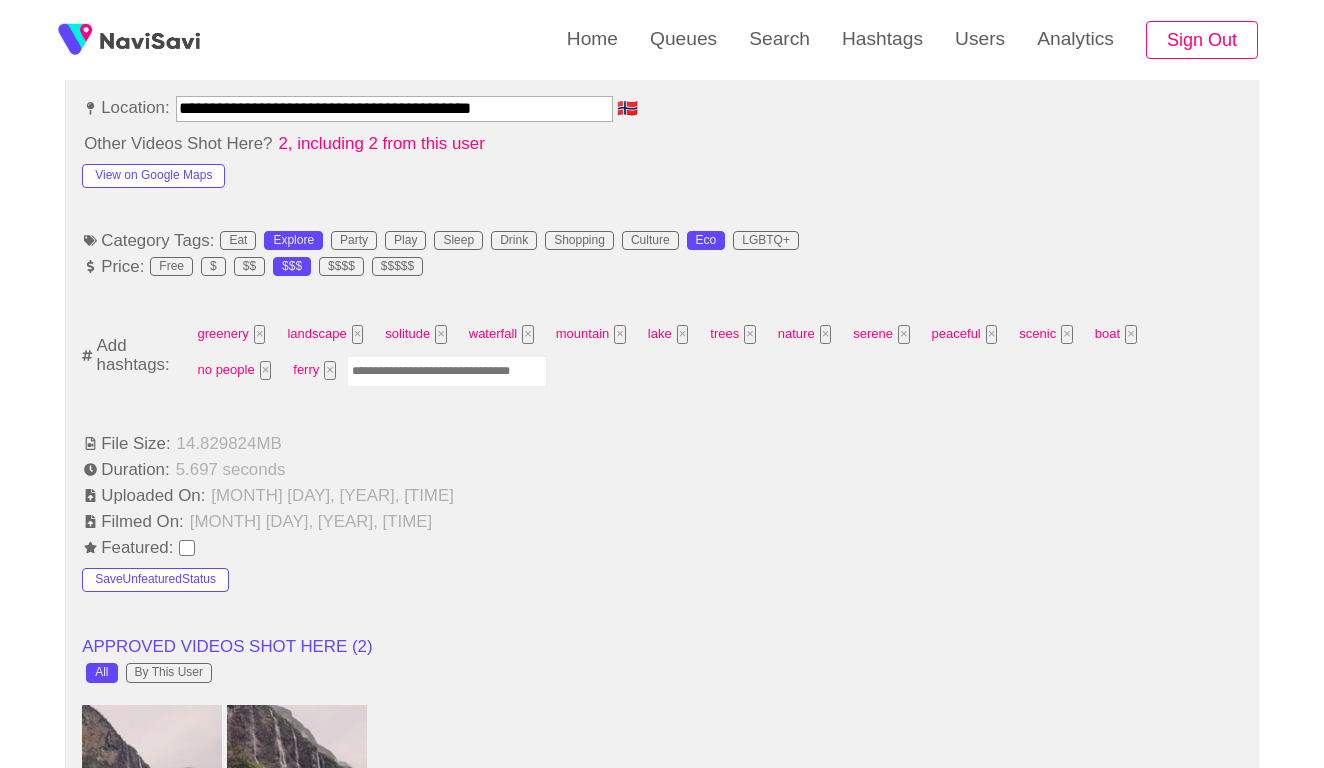 click on "Featured:" at bounding box center [662, 548] 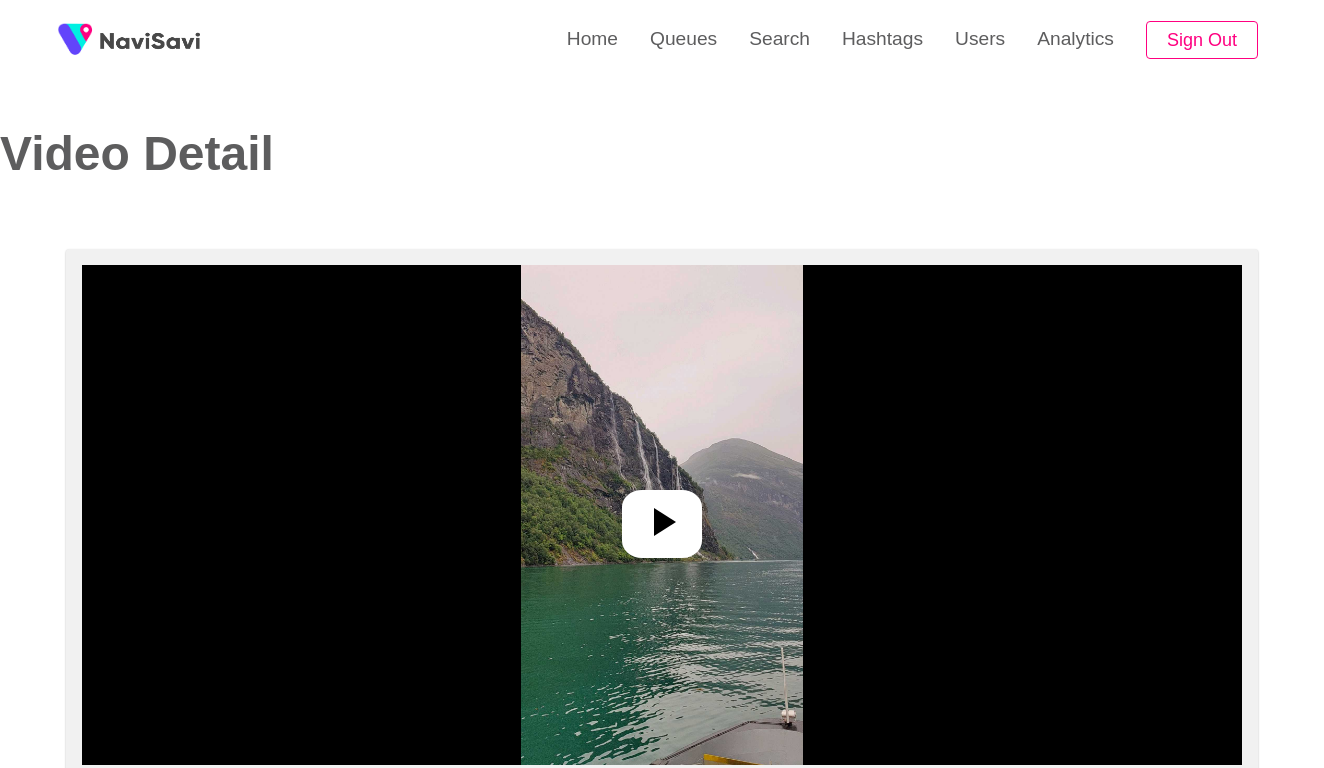 scroll, scrollTop: 0, scrollLeft: 0, axis: both 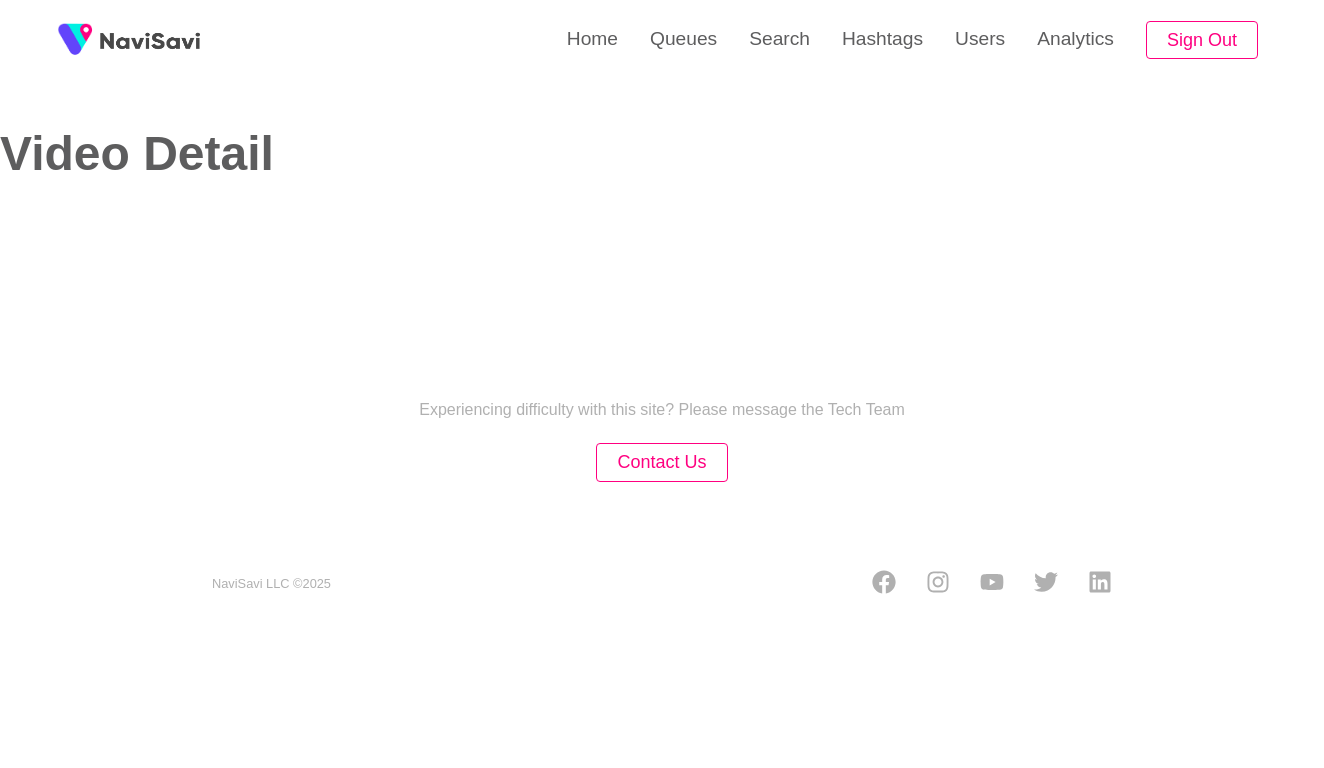 select on "**********" 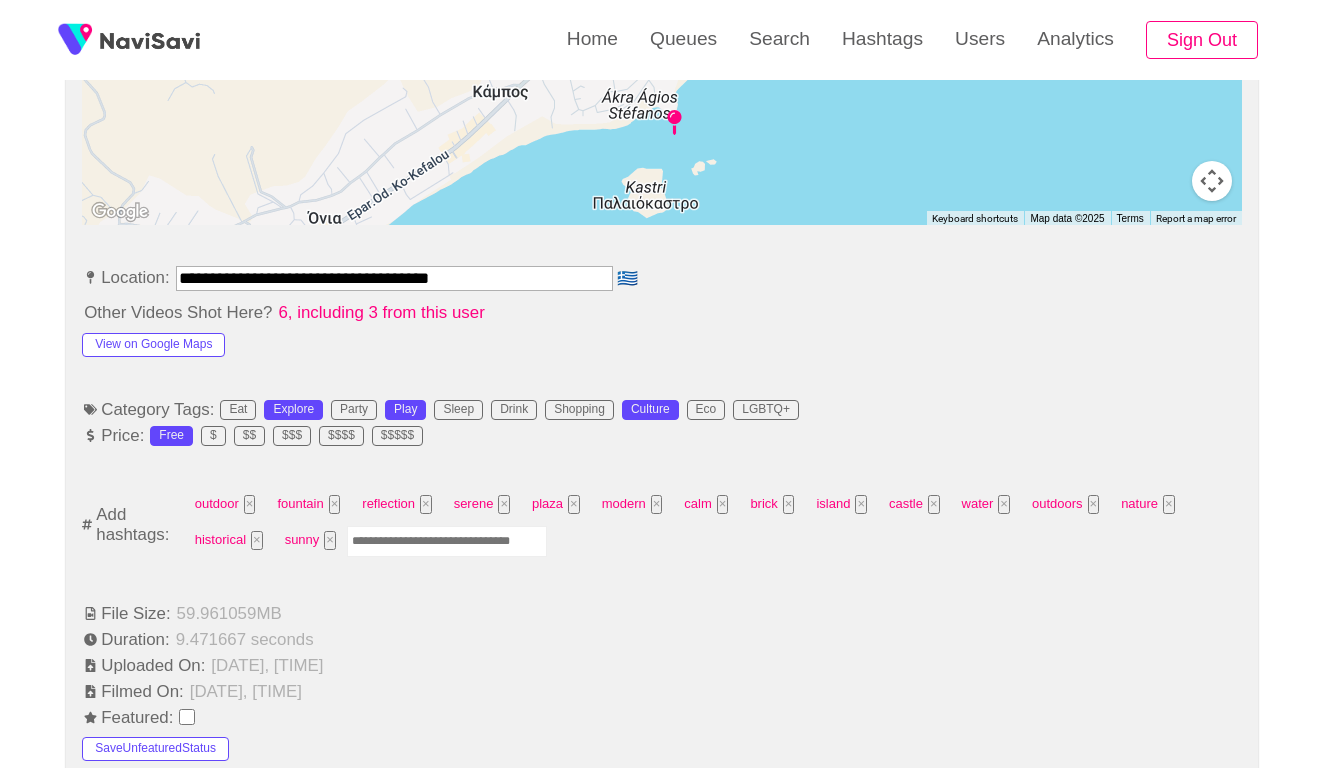 scroll, scrollTop: 1040, scrollLeft: 0, axis: vertical 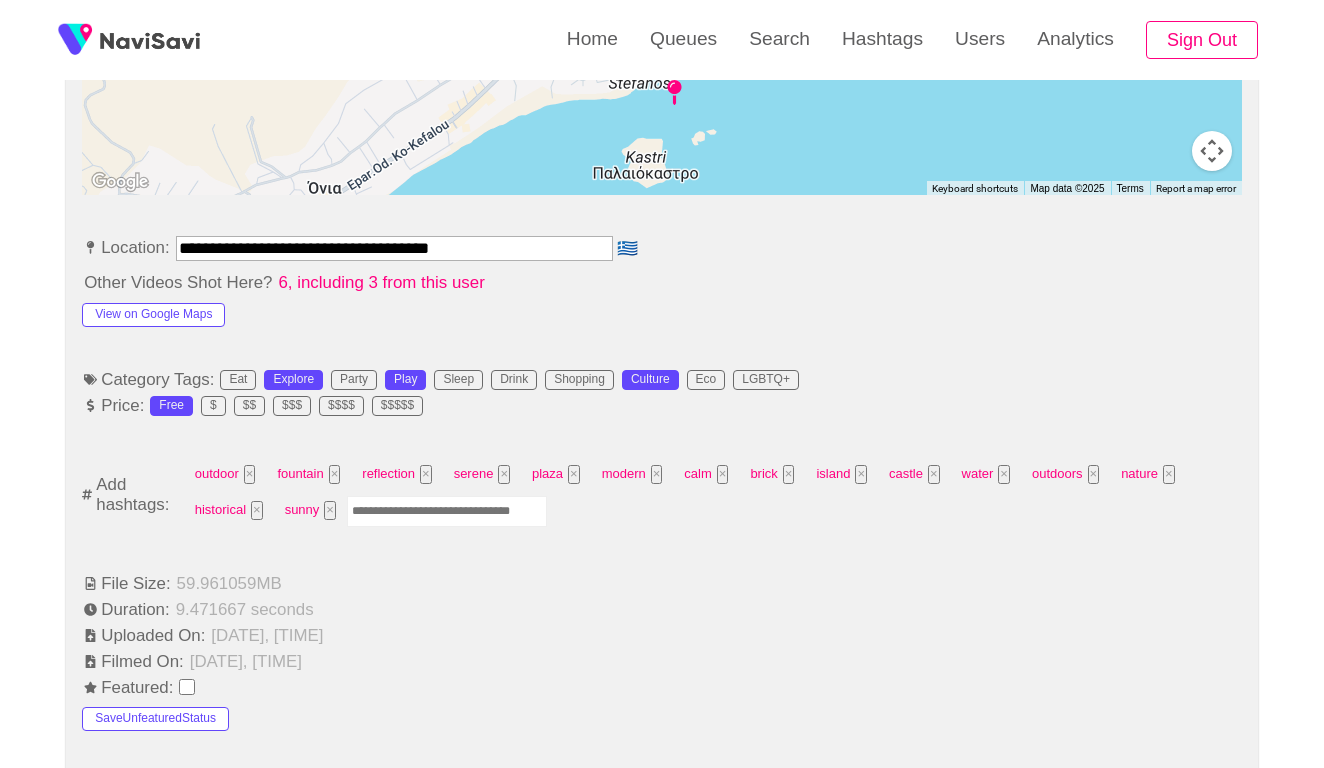 click at bounding box center (447, 511) 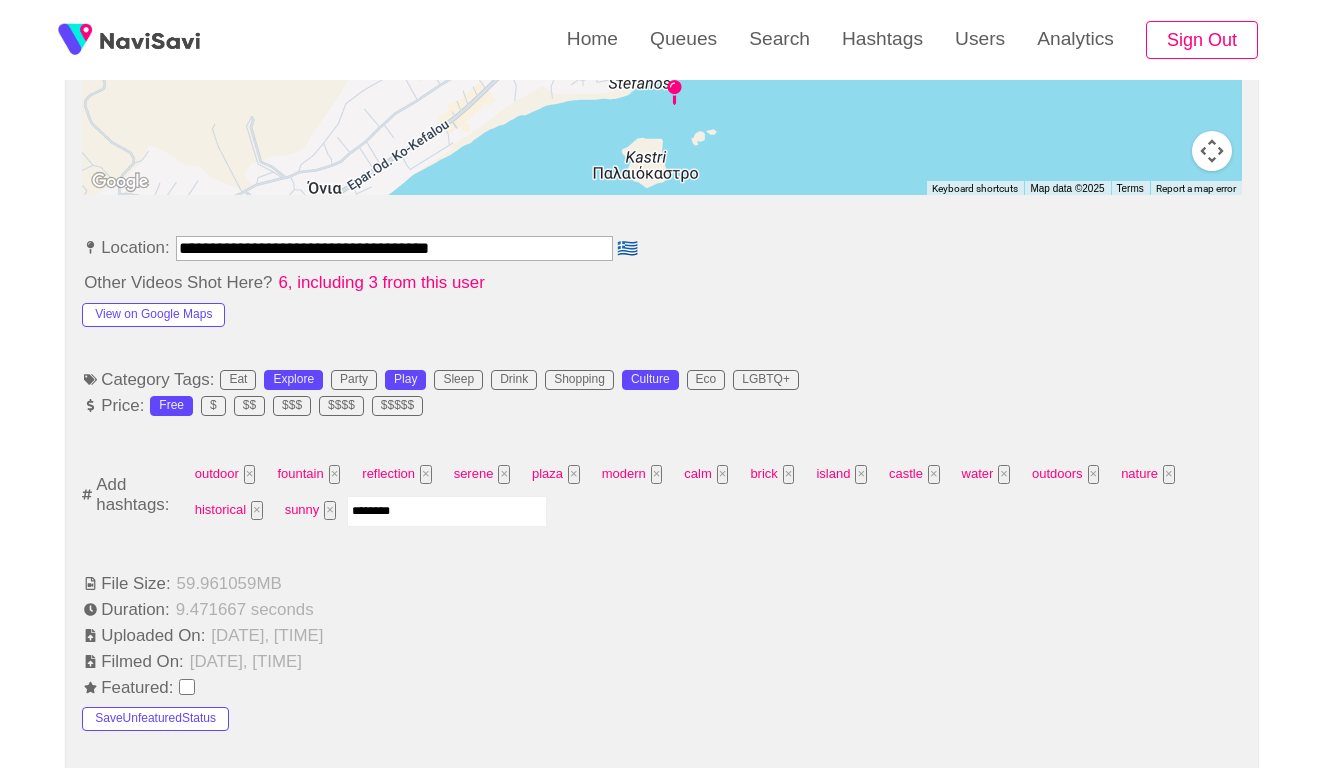type on "*********" 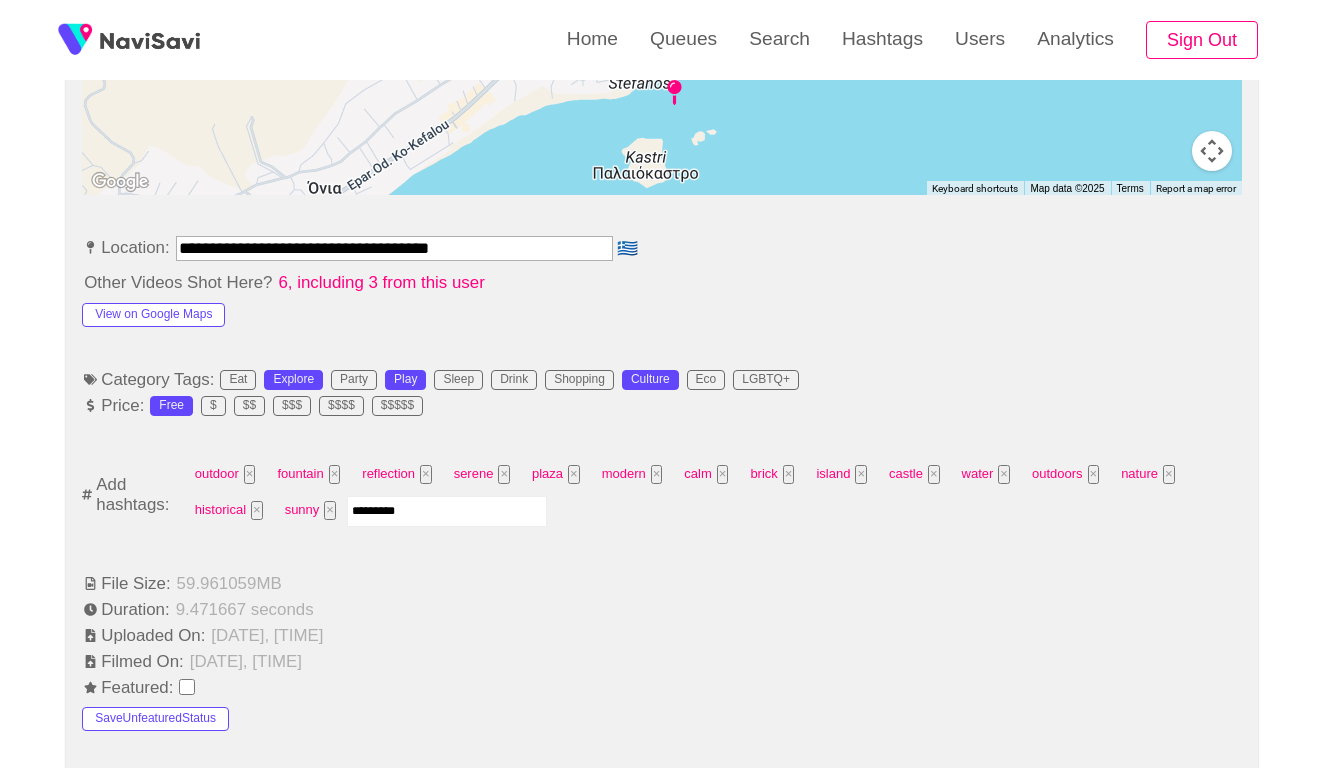 type 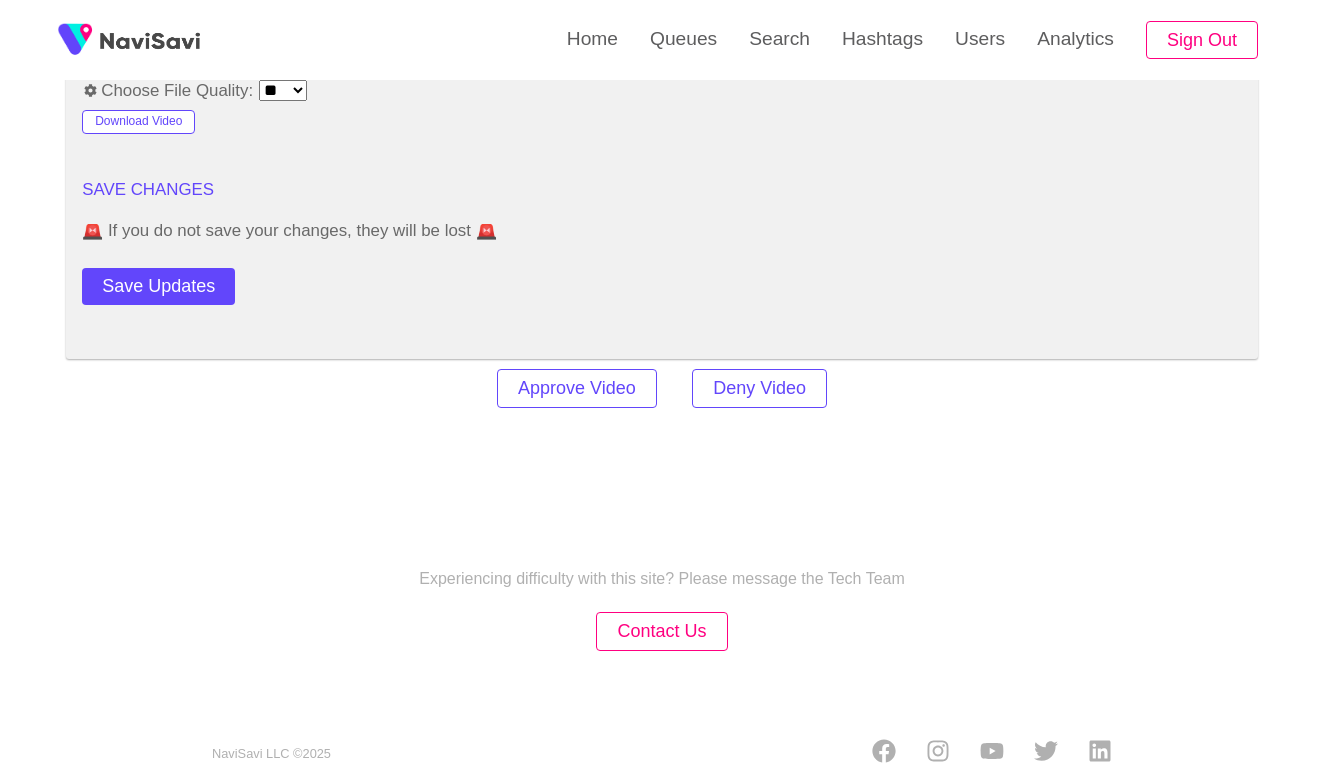 scroll, scrollTop: 2798, scrollLeft: 0, axis: vertical 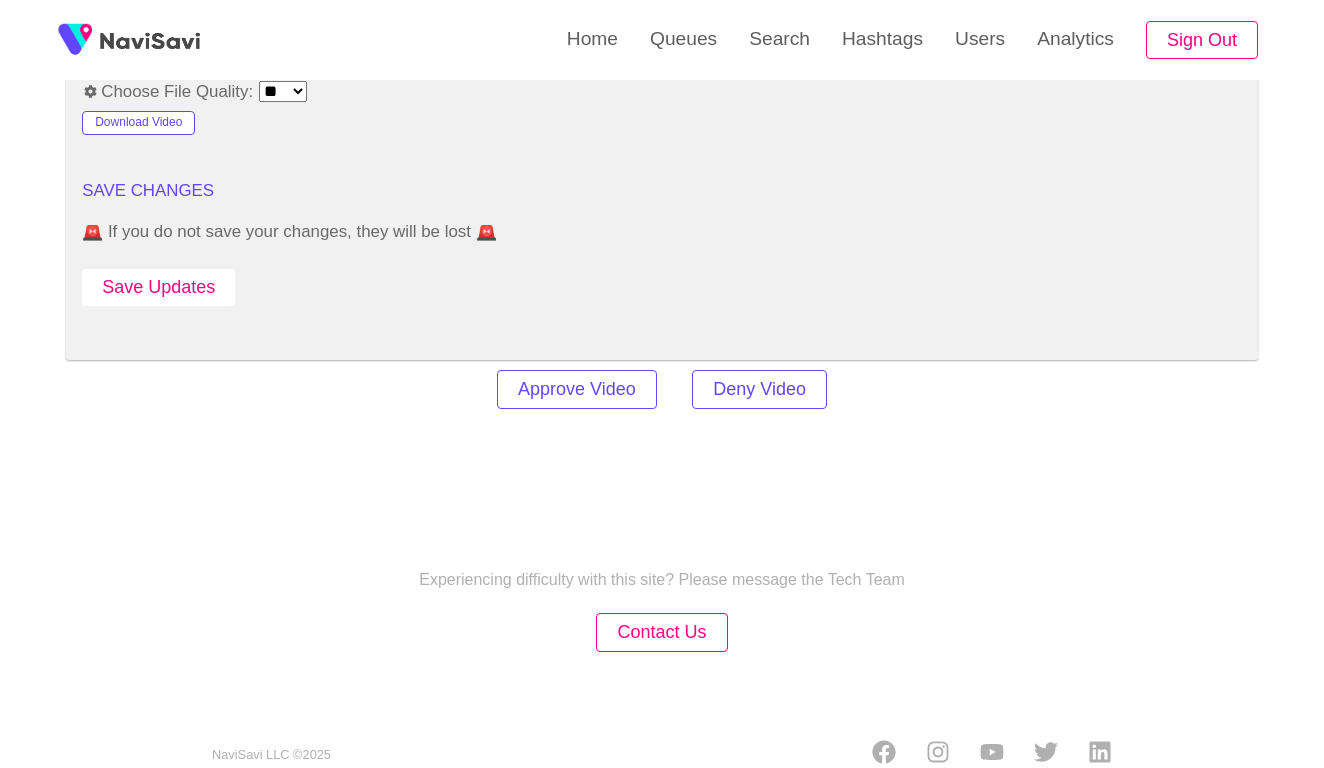 click on "Save Updates" at bounding box center (158, 287) 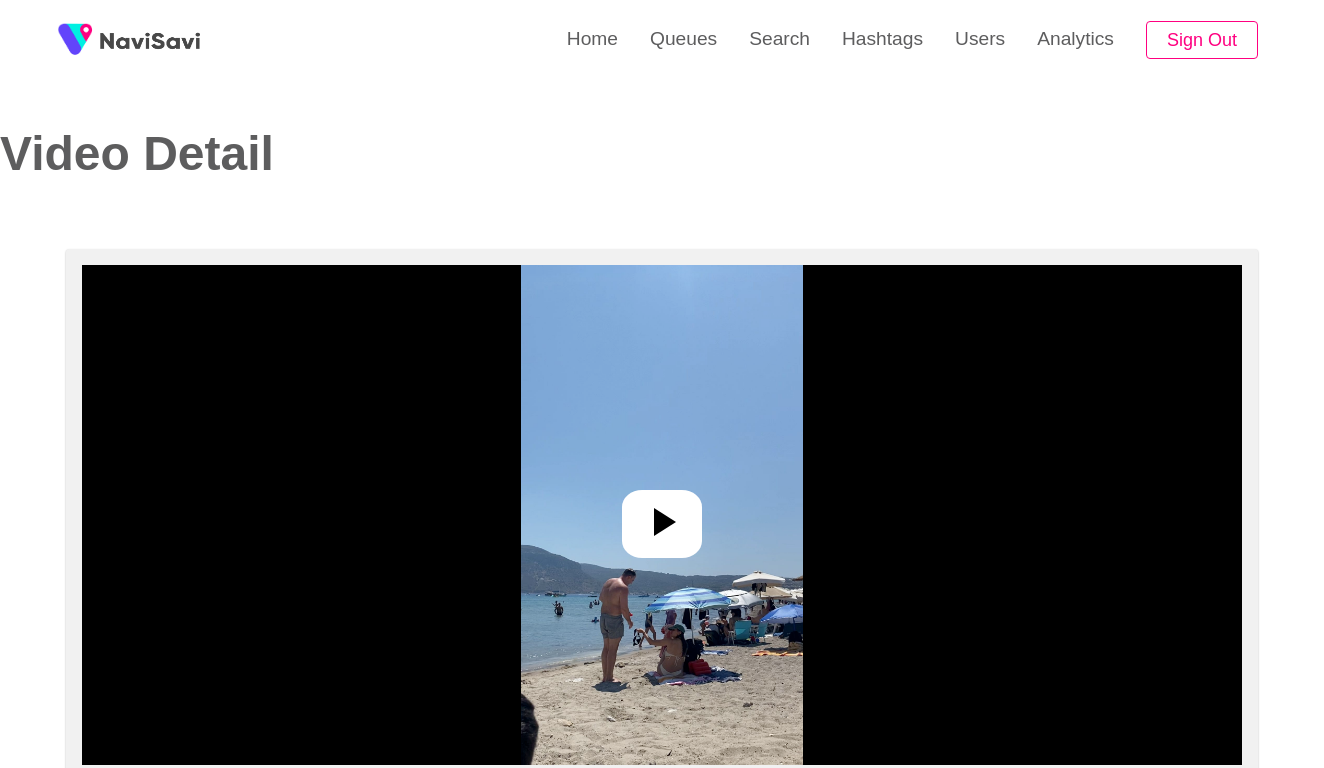 select on "**********" 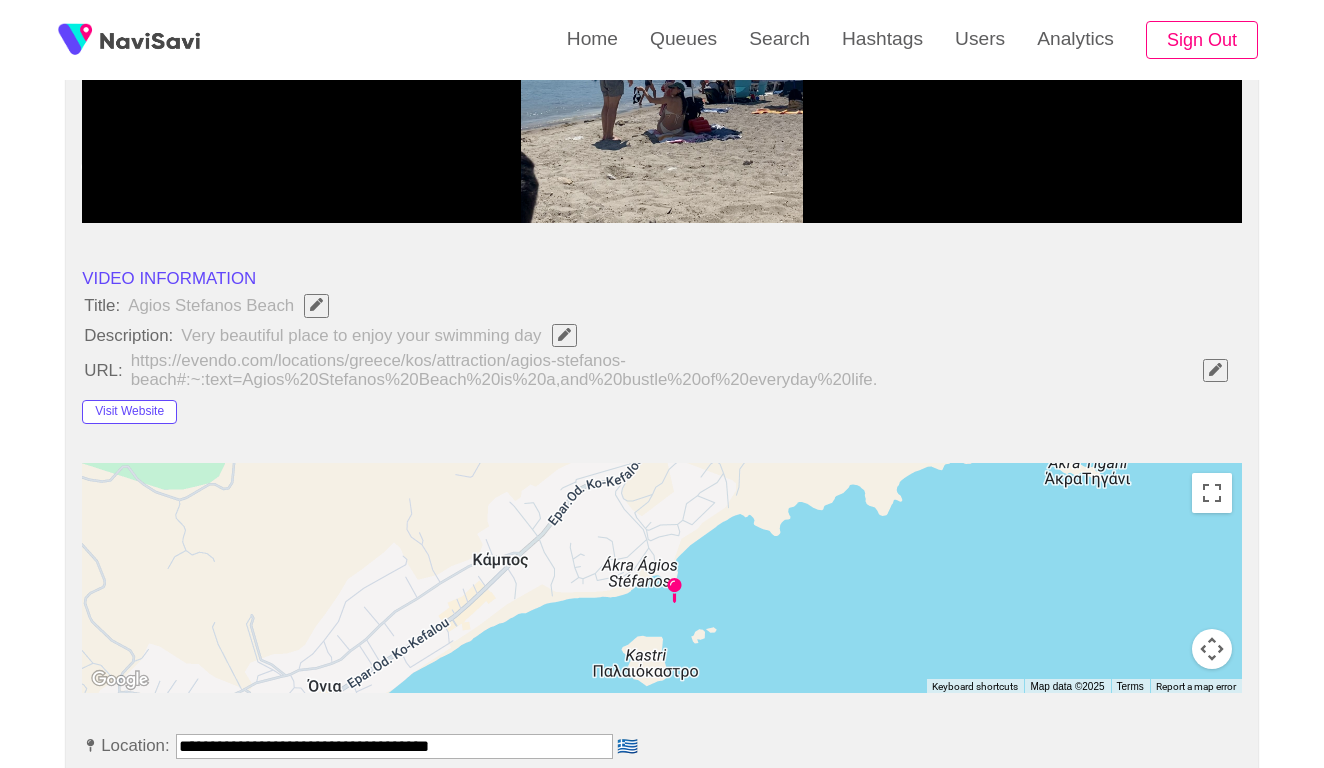 scroll, scrollTop: 546, scrollLeft: 0, axis: vertical 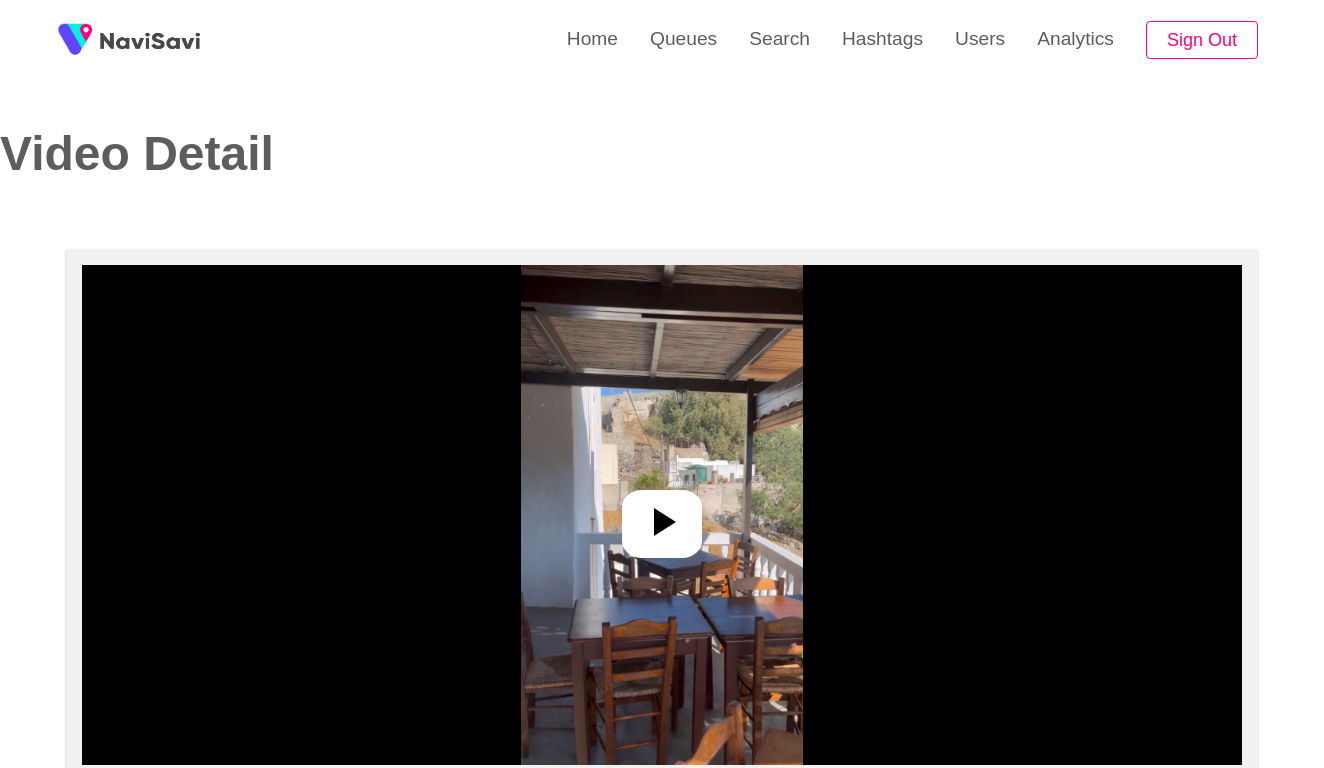 select on "**********" 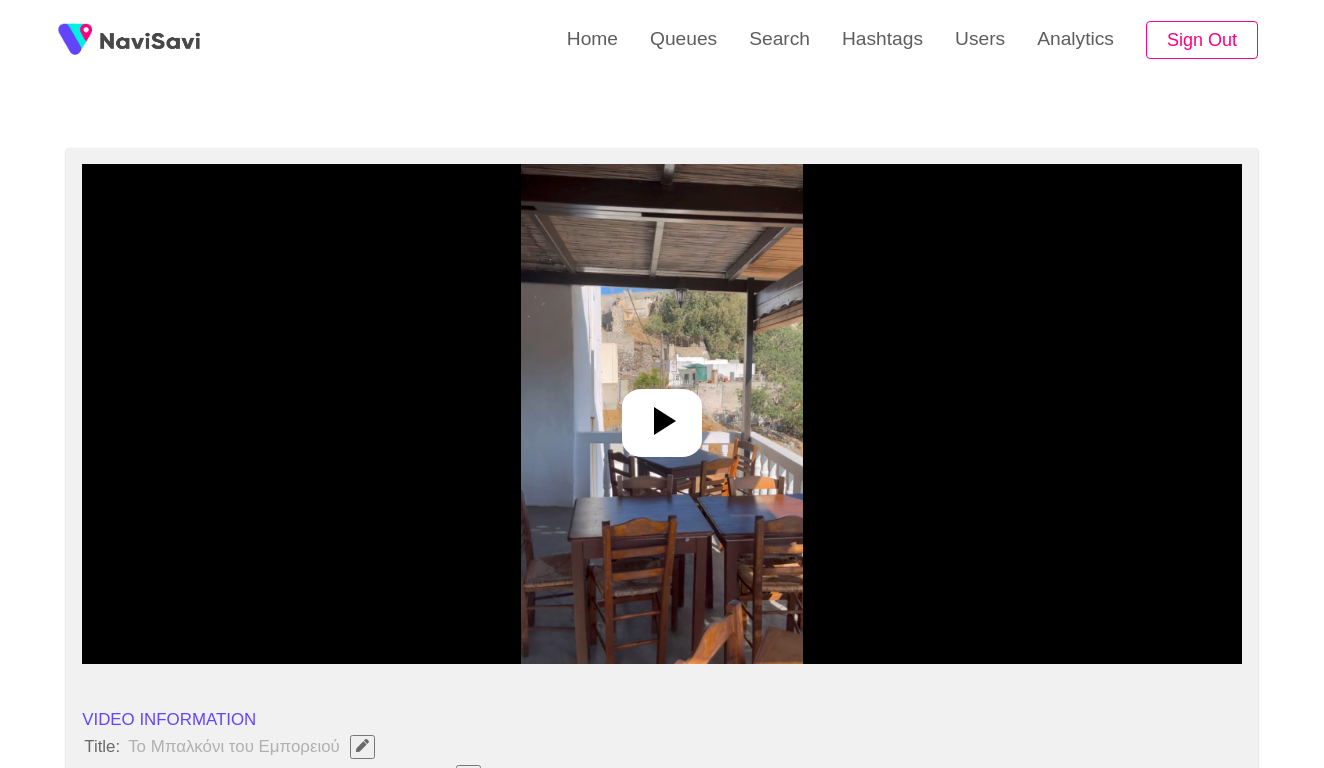 scroll, scrollTop: 218, scrollLeft: 0, axis: vertical 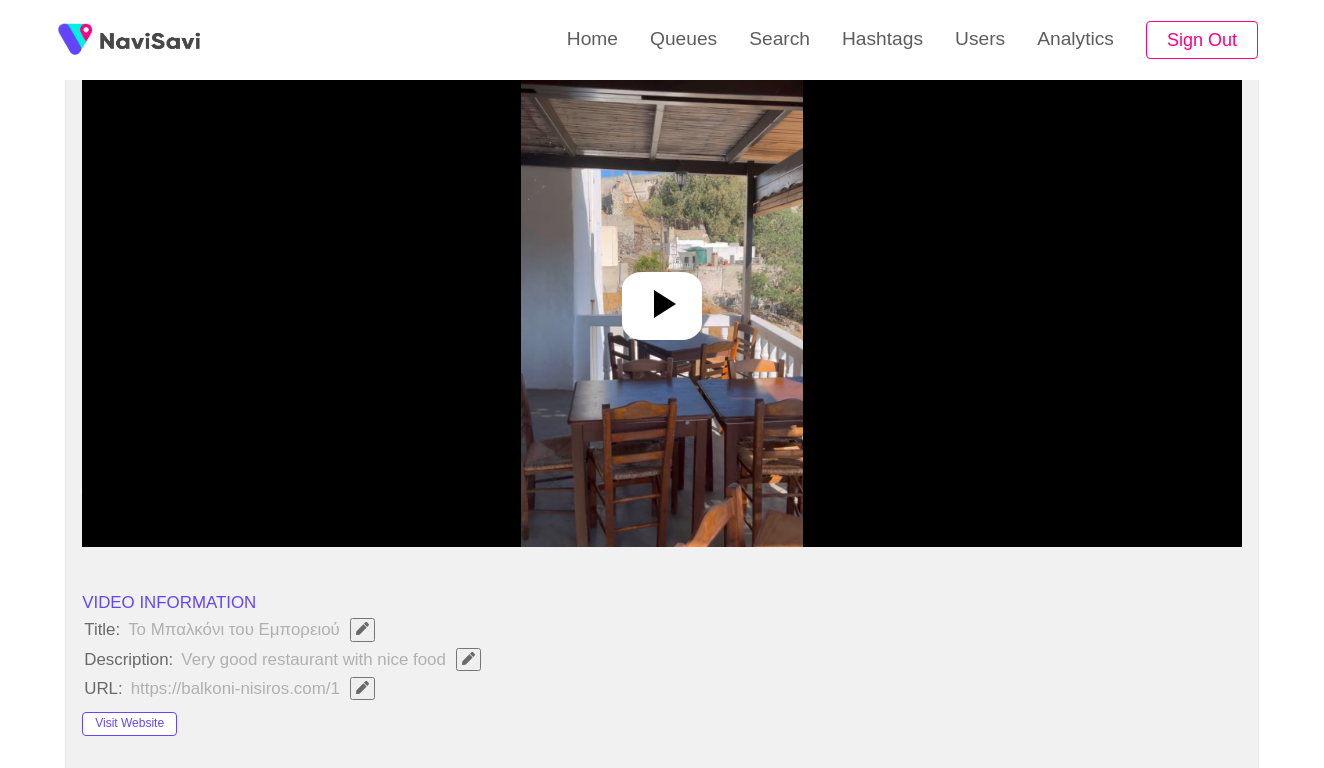 click at bounding box center (661, 297) 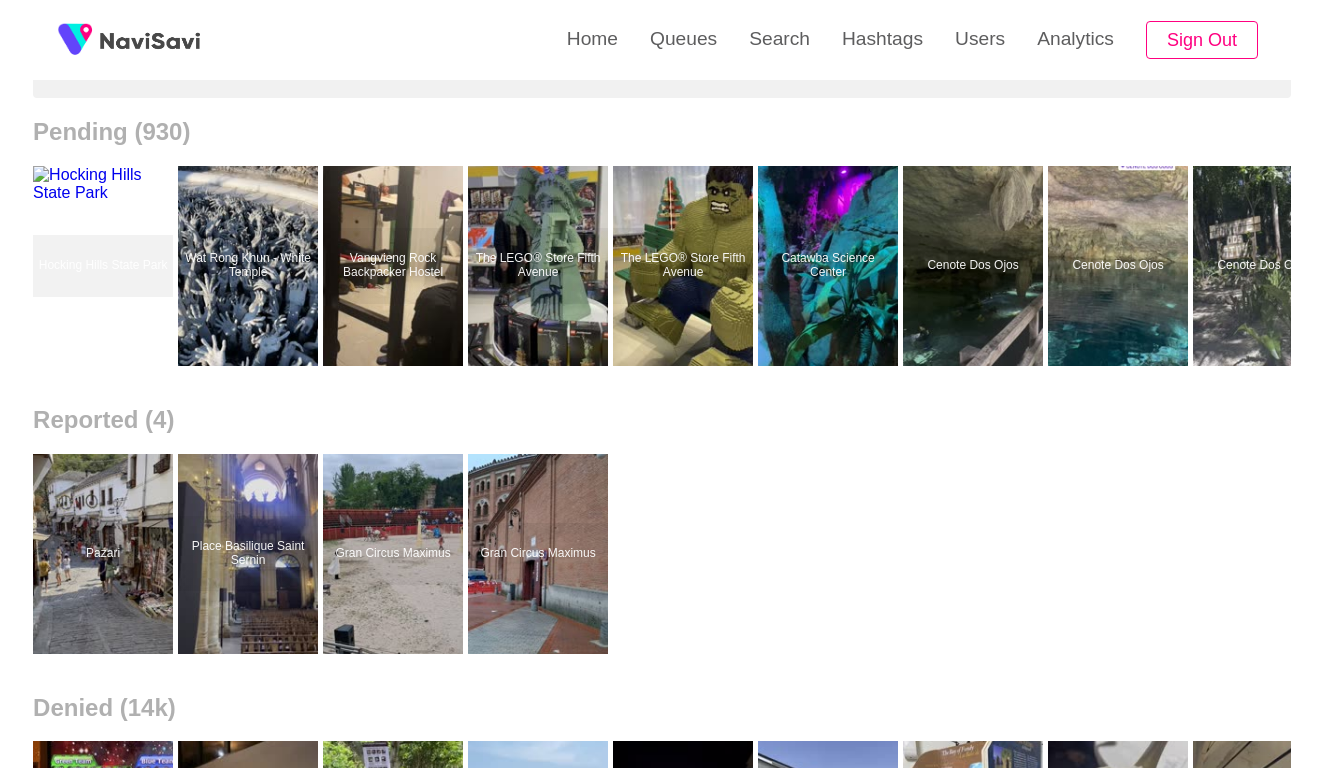 scroll, scrollTop: 240, scrollLeft: 0, axis: vertical 